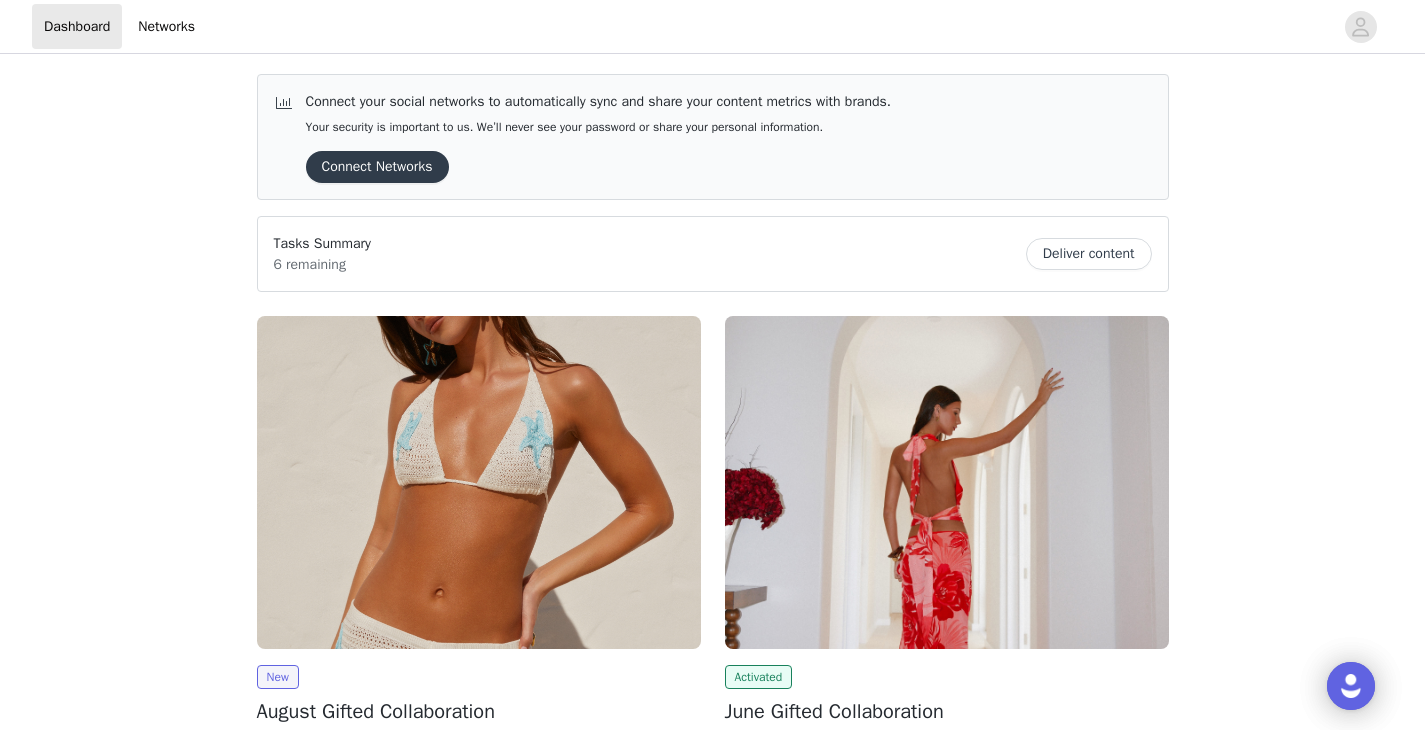scroll, scrollTop: 0, scrollLeft: 0, axis: both 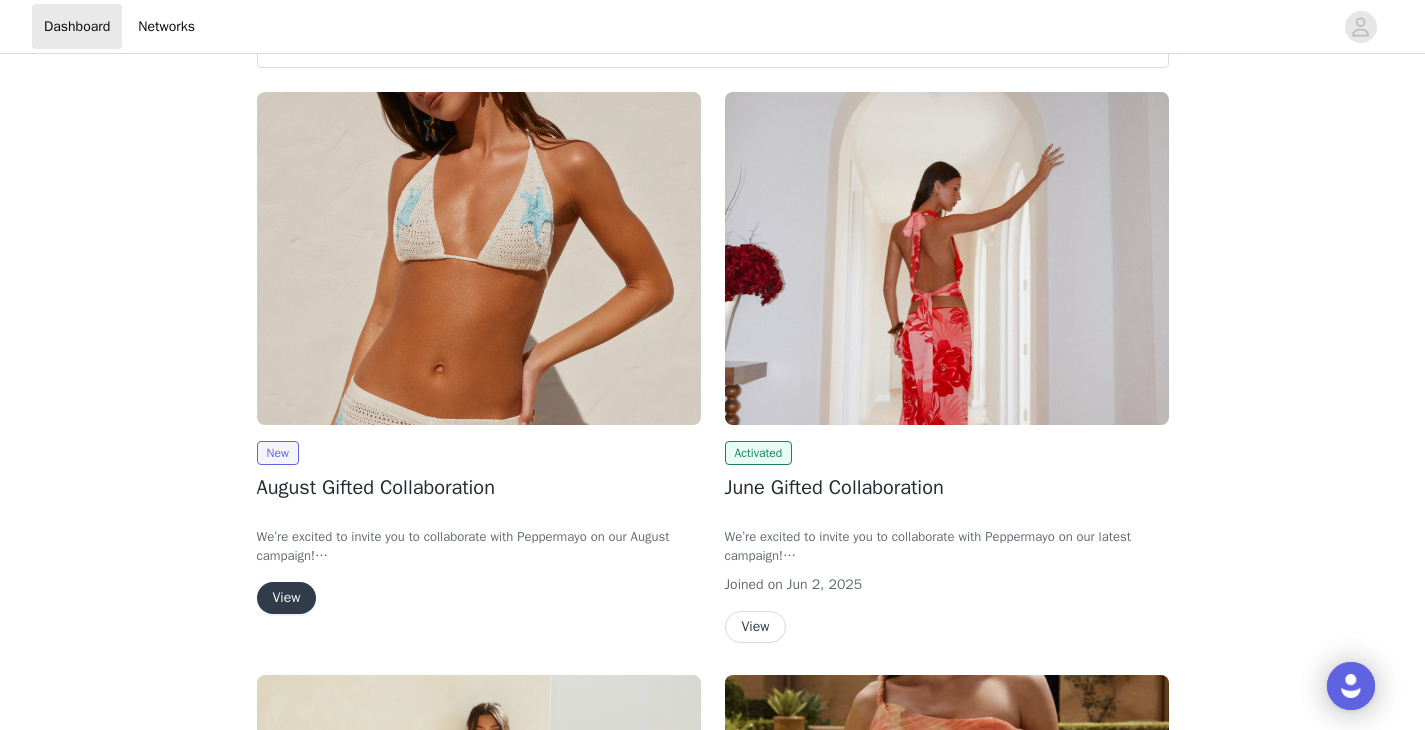 click on "View" at bounding box center (287, 598) 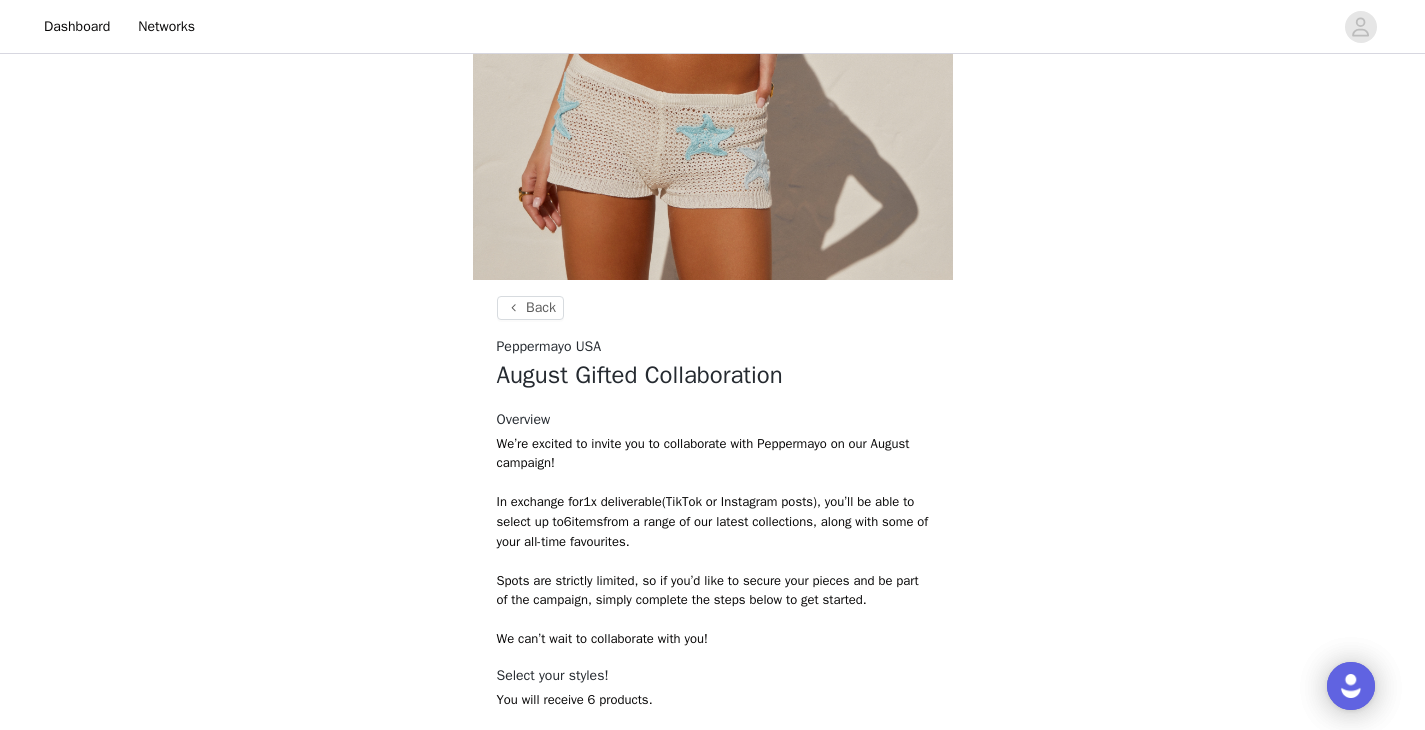 scroll, scrollTop: 786, scrollLeft: 0, axis: vertical 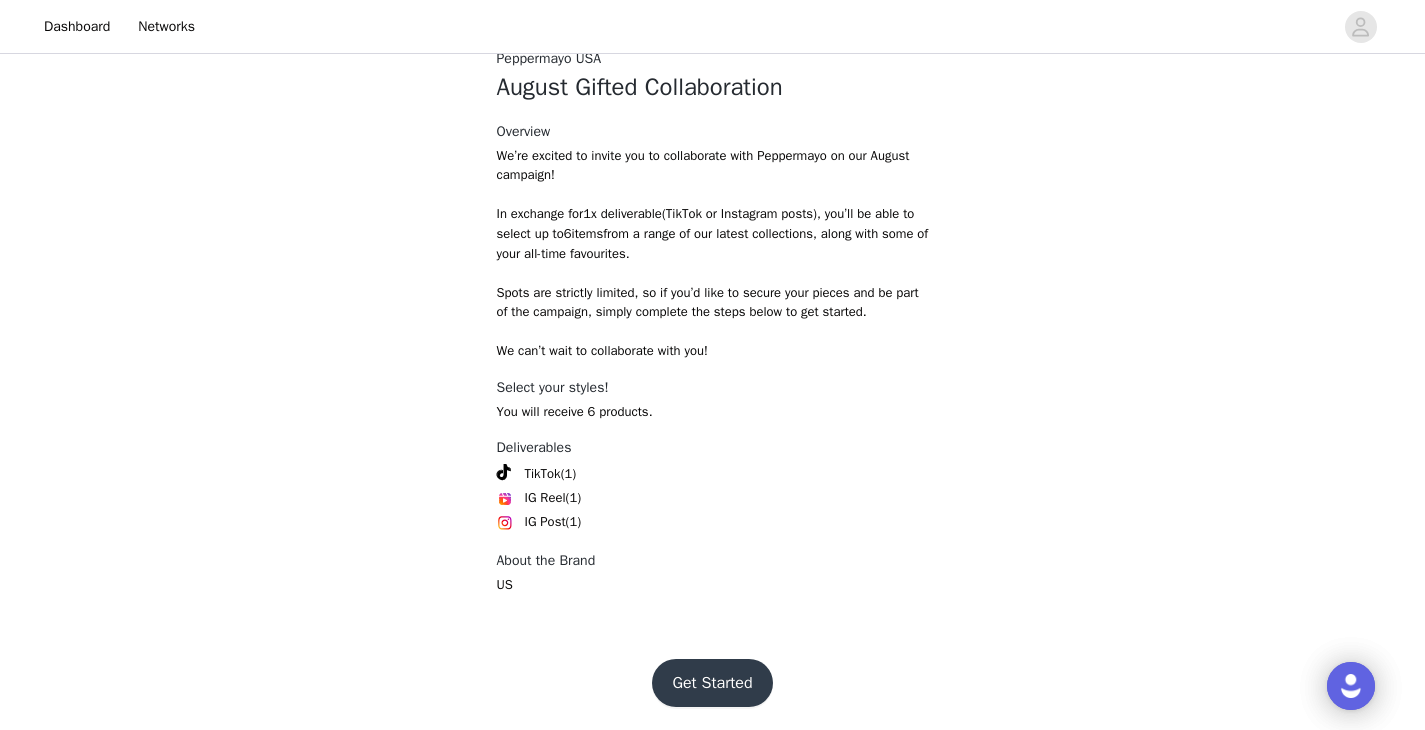 click on "Get Started" at bounding box center (712, 683) 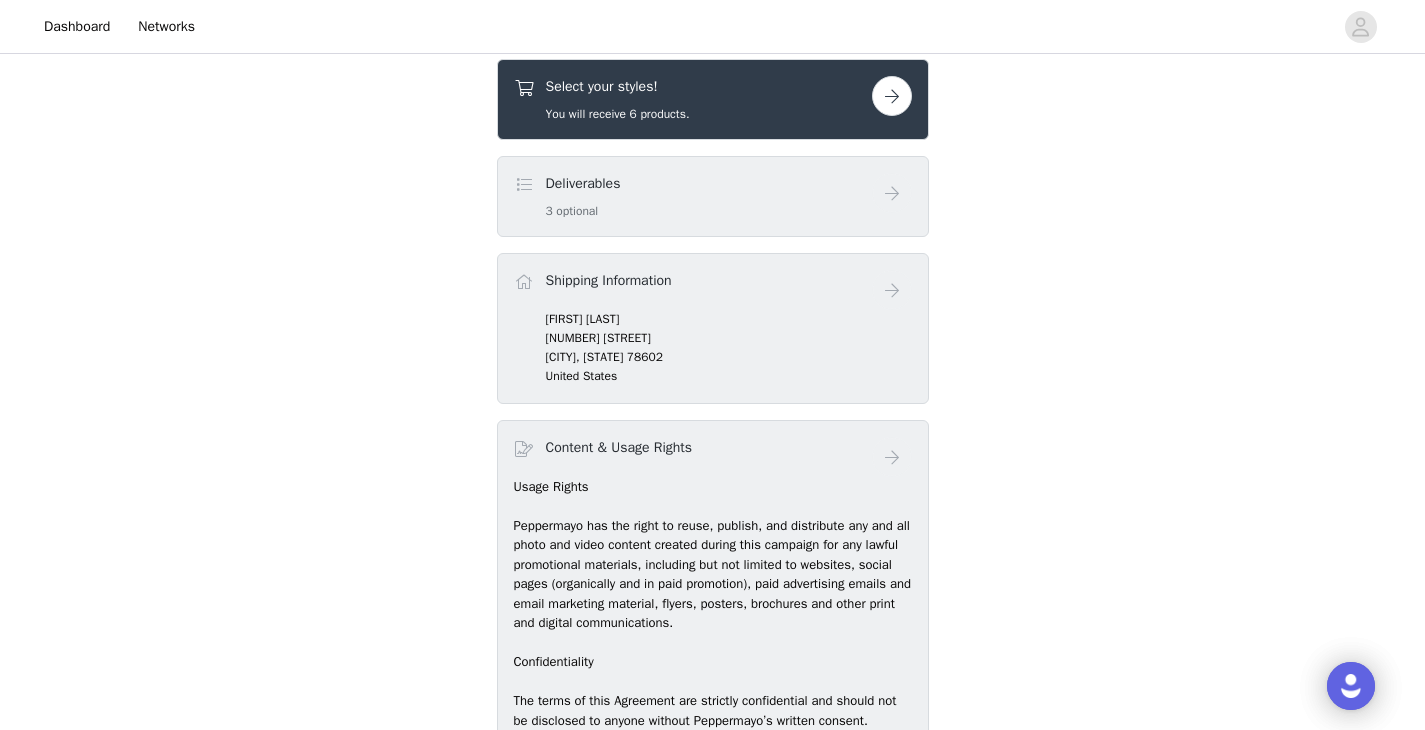 scroll, scrollTop: 788, scrollLeft: 0, axis: vertical 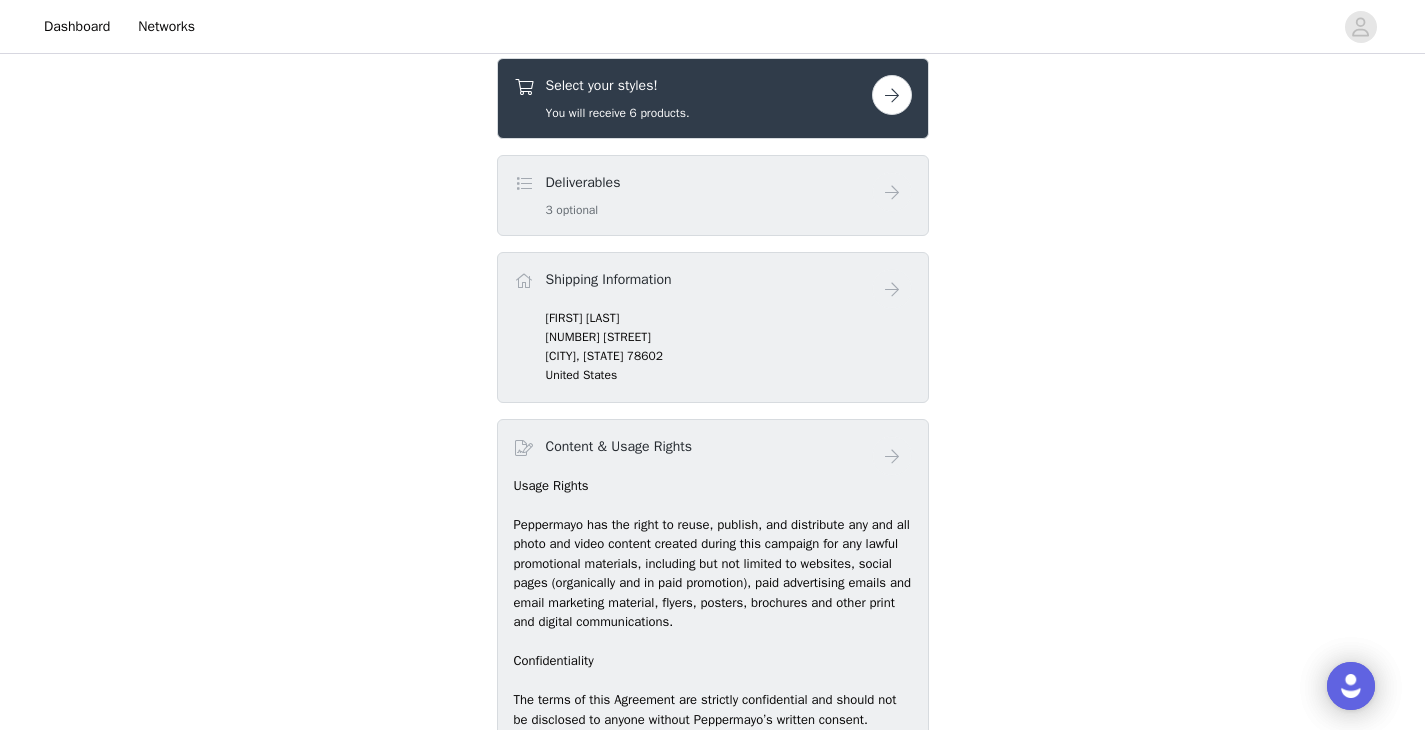 click at bounding box center [892, 95] 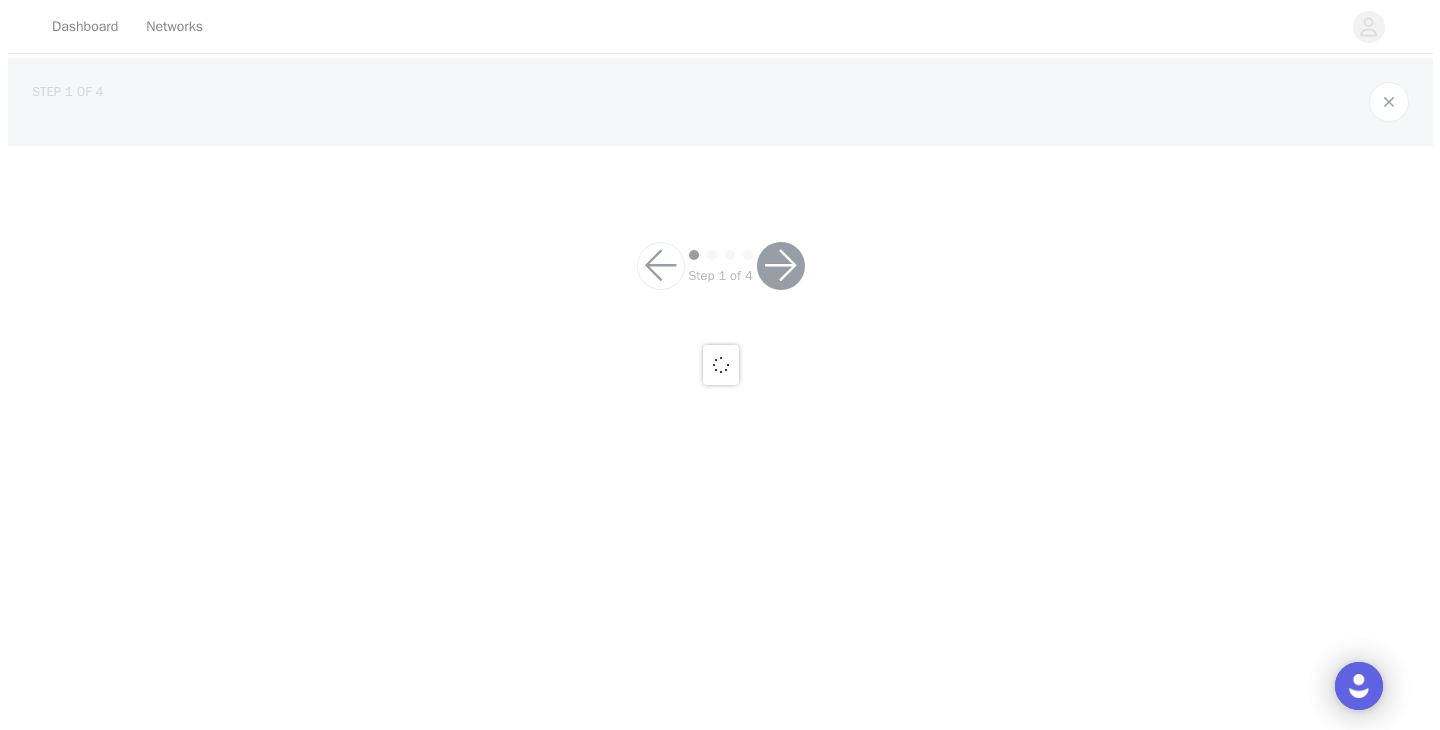 scroll, scrollTop: 0, scrollLeft: 0, axis: both 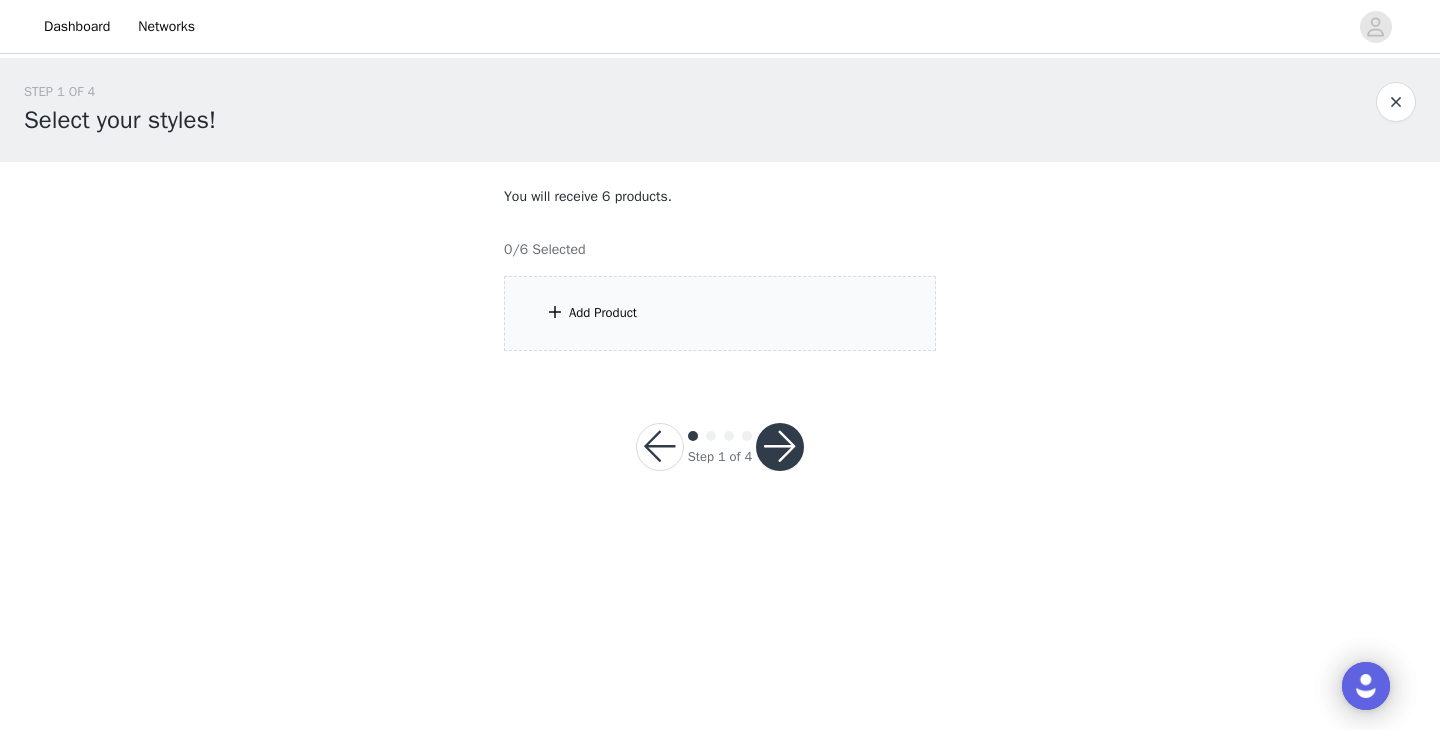 click on "Add Product" at bounding box center [720, 313] 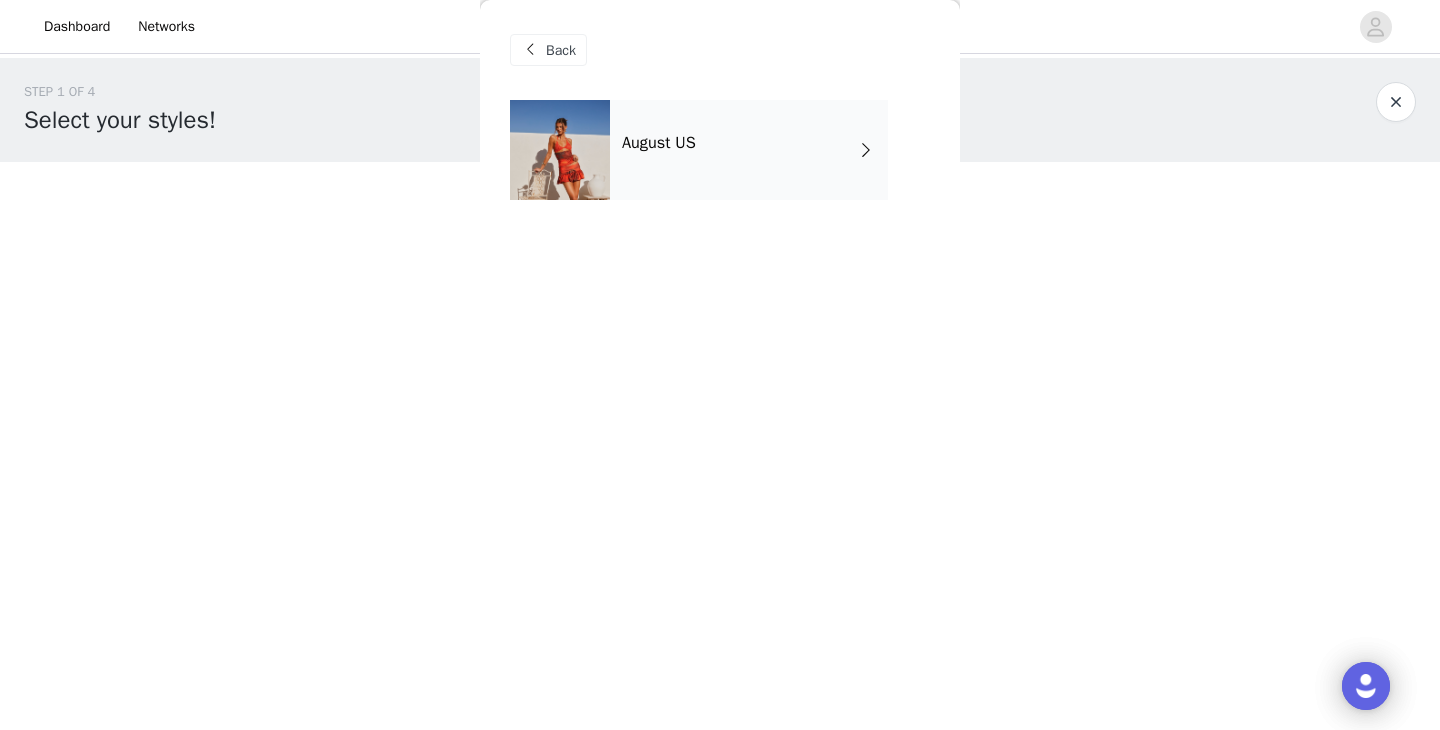 click on "August US" at bounding box center (749, 150) 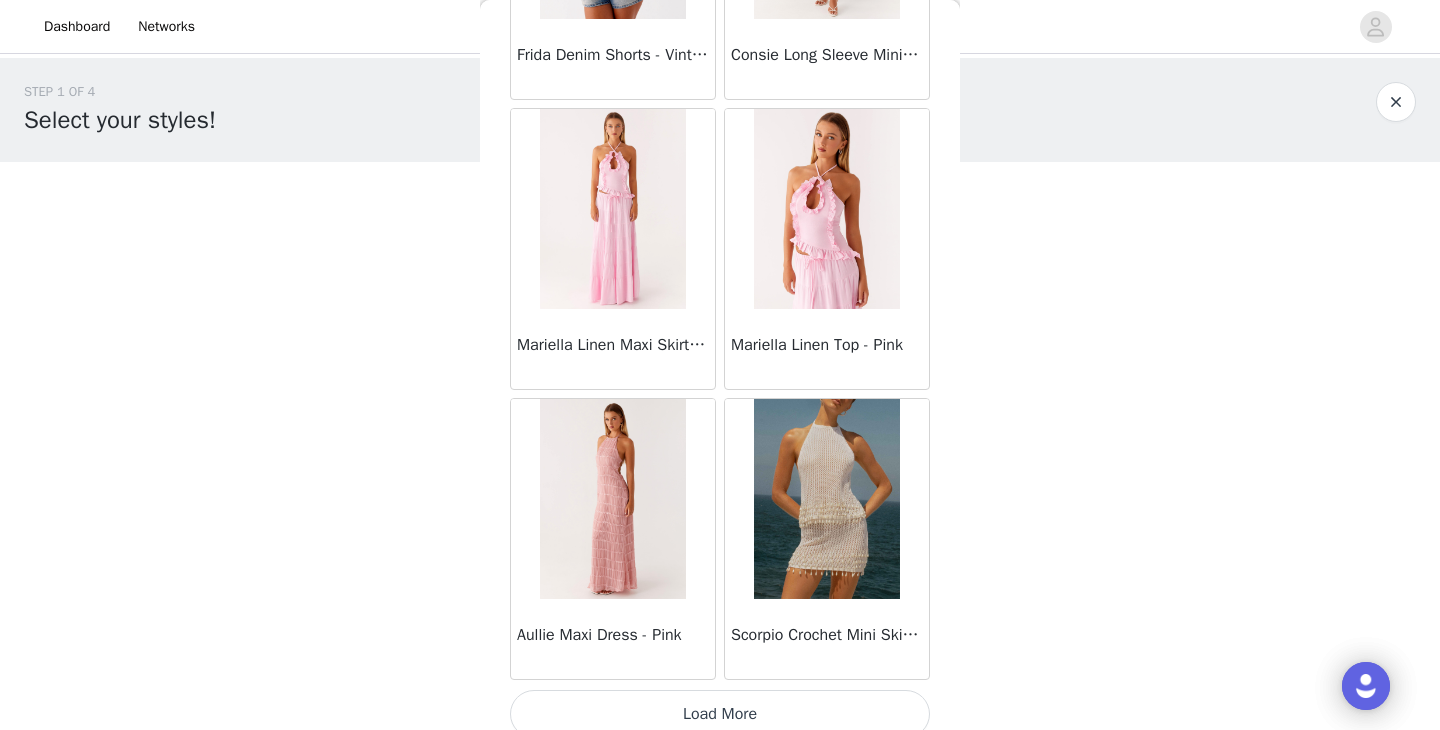 scroll, scrollTop: 2330, scrollLeft: 0, axis: vertical 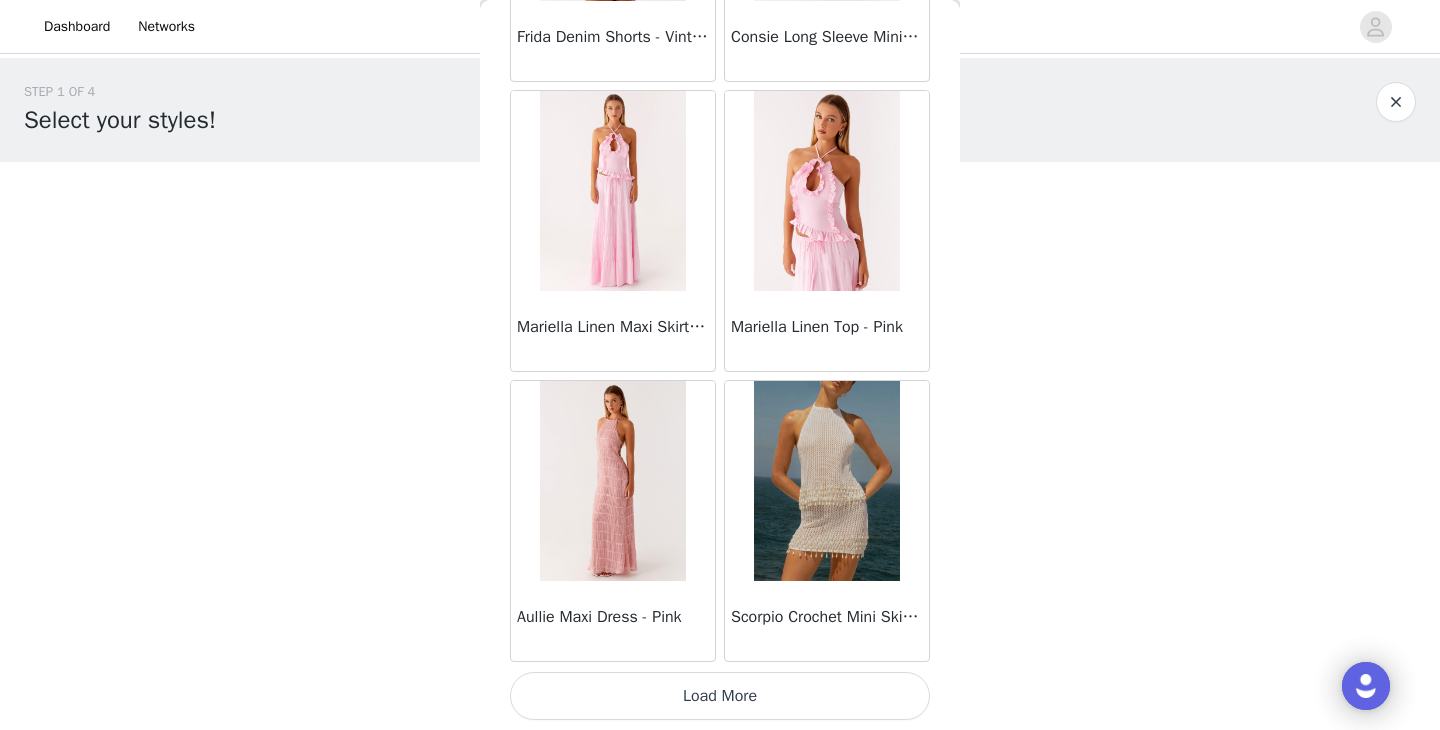 click on "Load More" at bounding box center (720, 696) 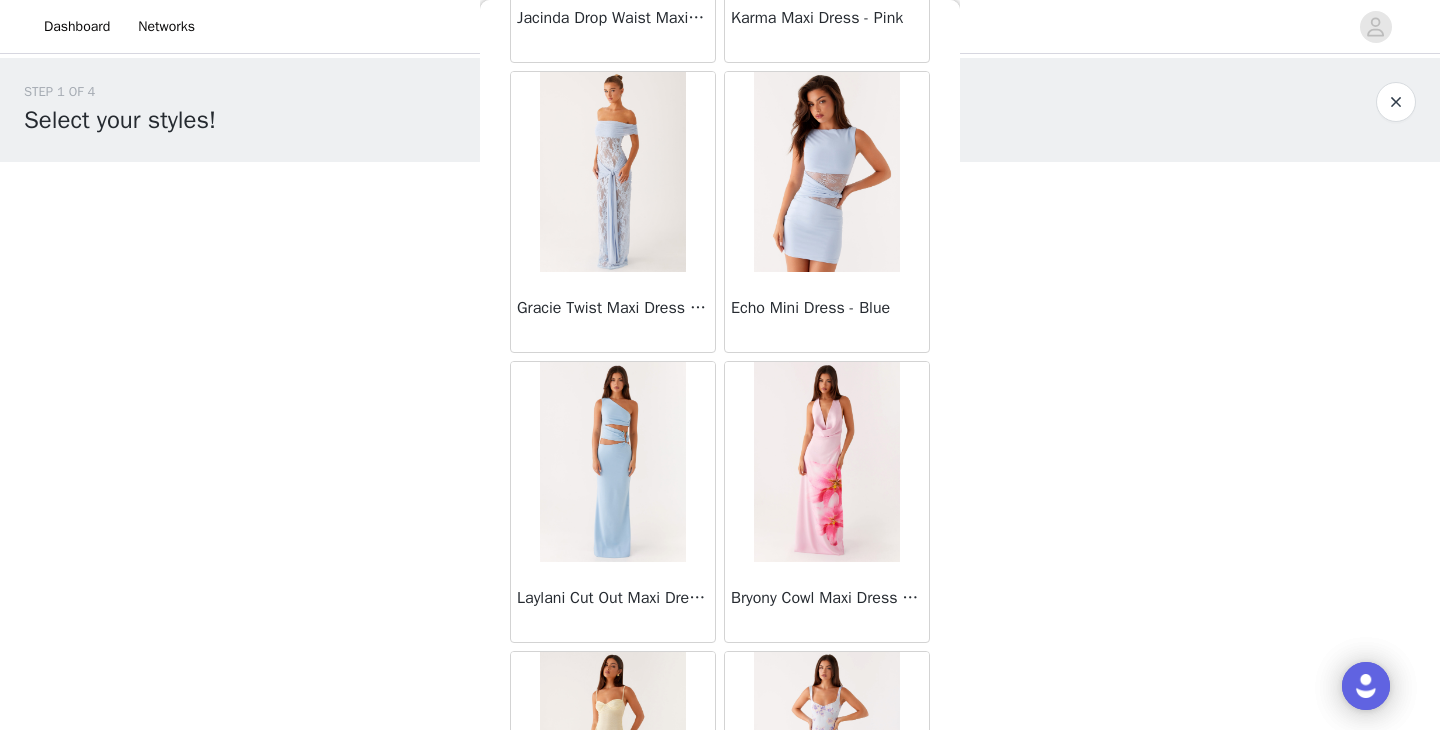 scroll, scrollTop: 5230, scrollLeft: 0, axis: vertical 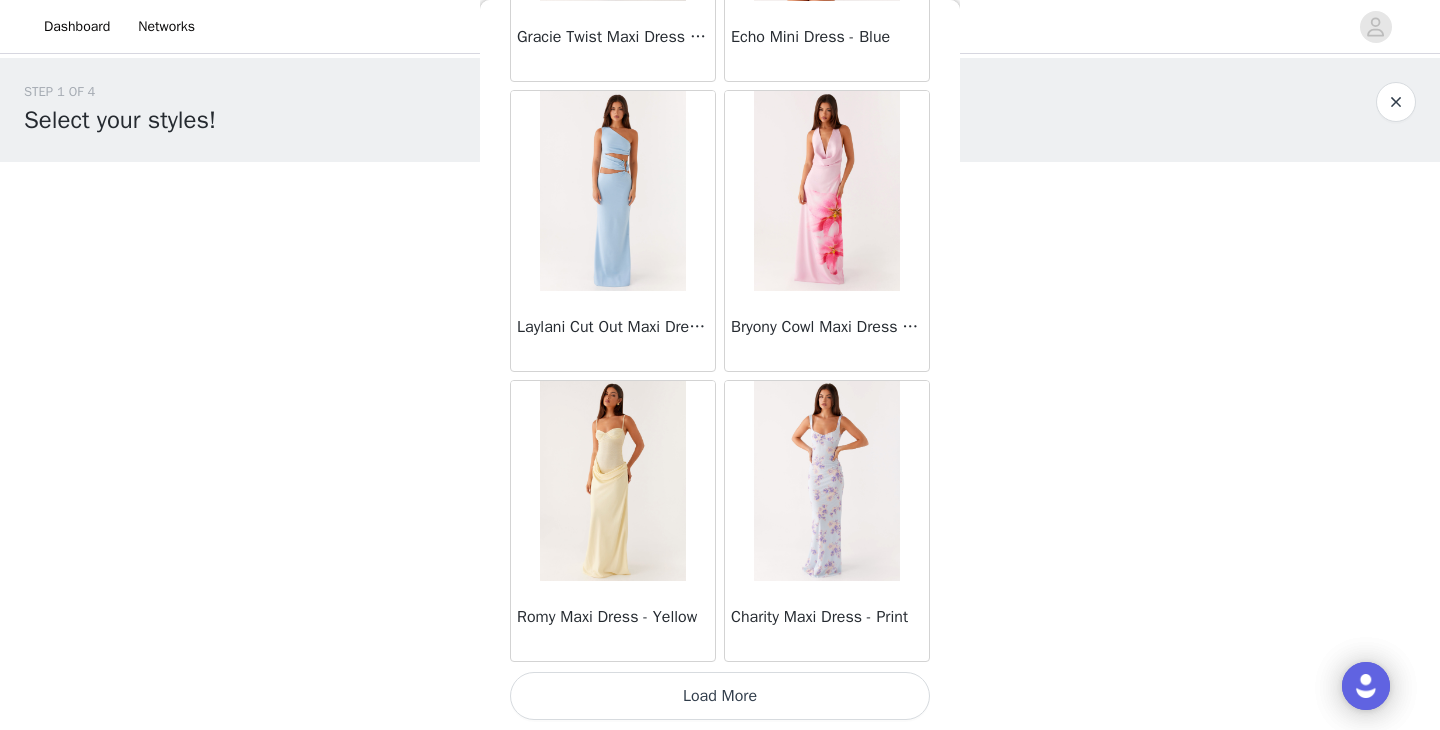 click on "Load More" at bounding box center (720, 696) 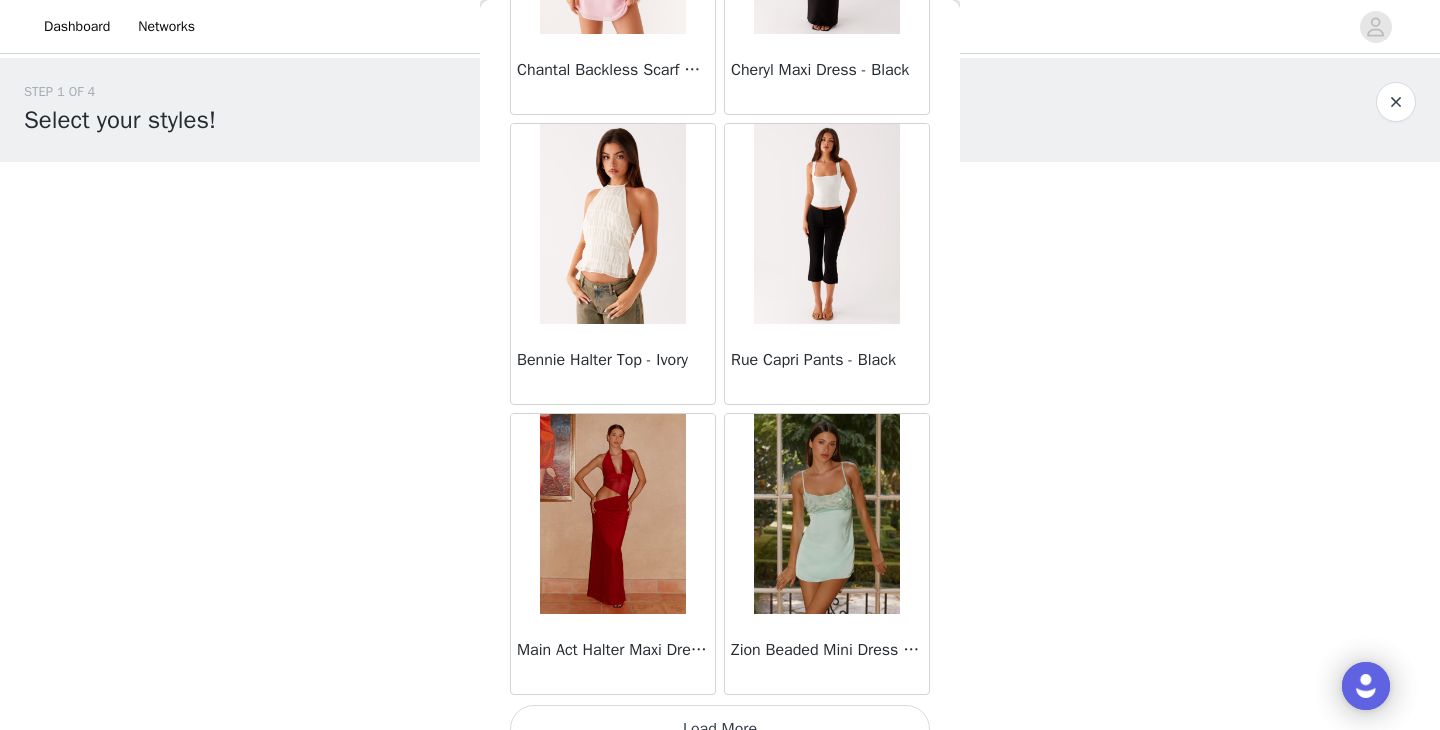 scroll, scrollTop: 8130, scrollLeft: 0, axis: vertical 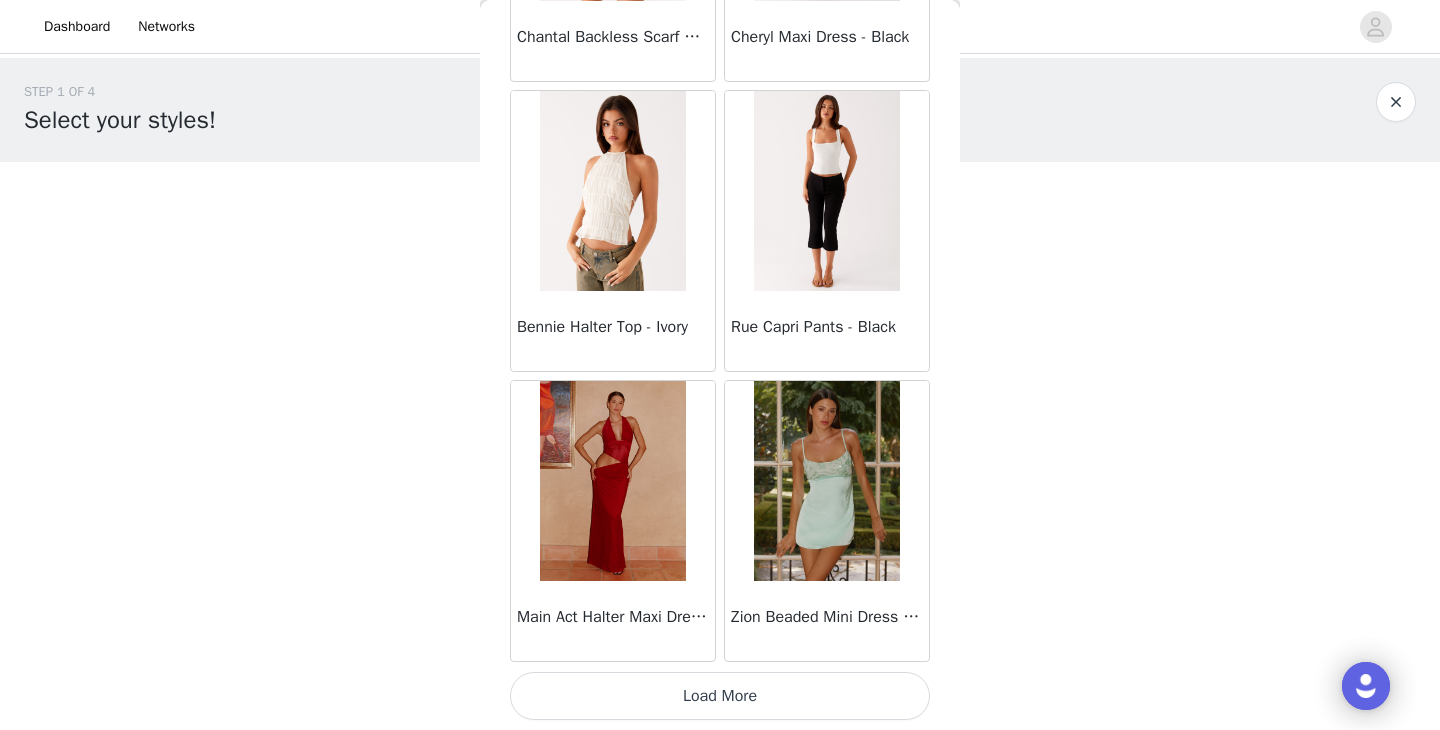 click on "Load More" at bounding box center (720, 696) 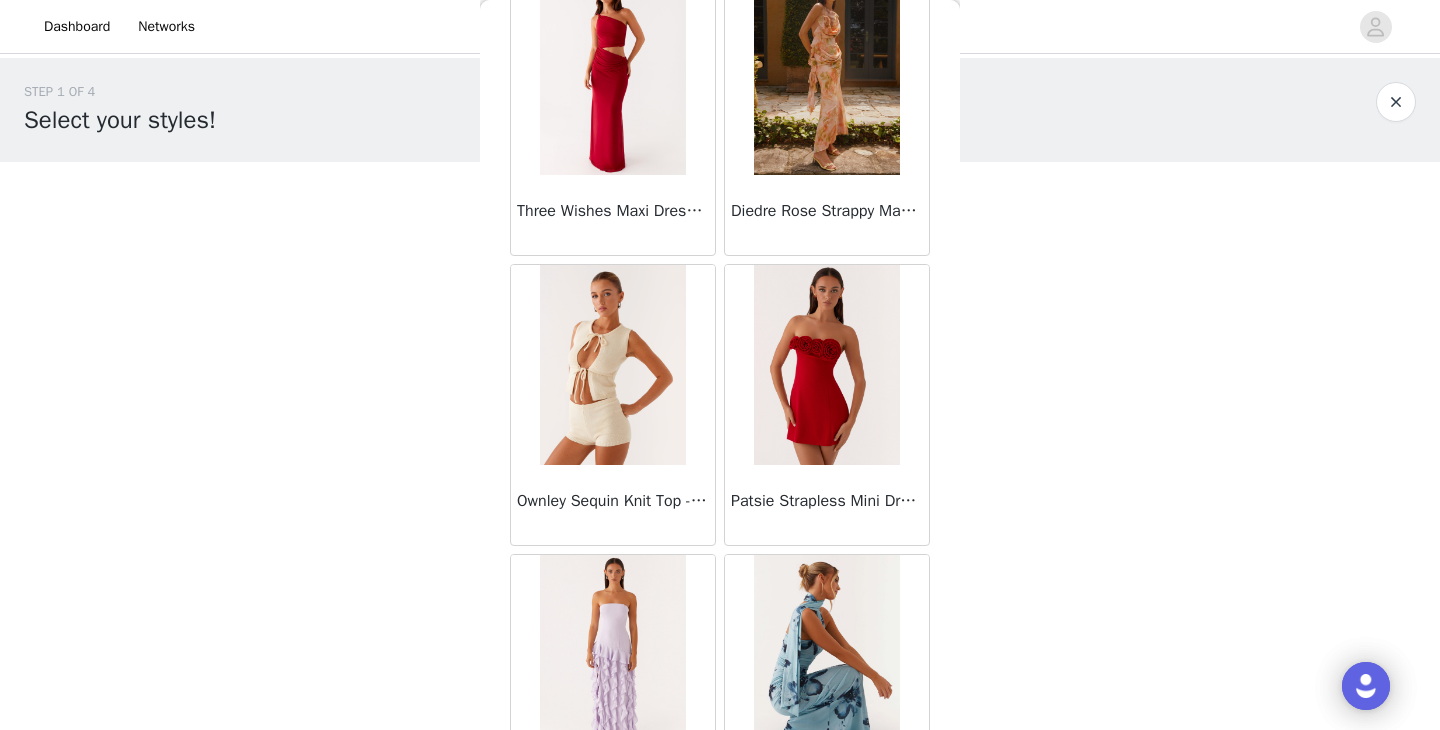 scroll, scrollTop: 10569, scrollLeft: 0, axis: vertical 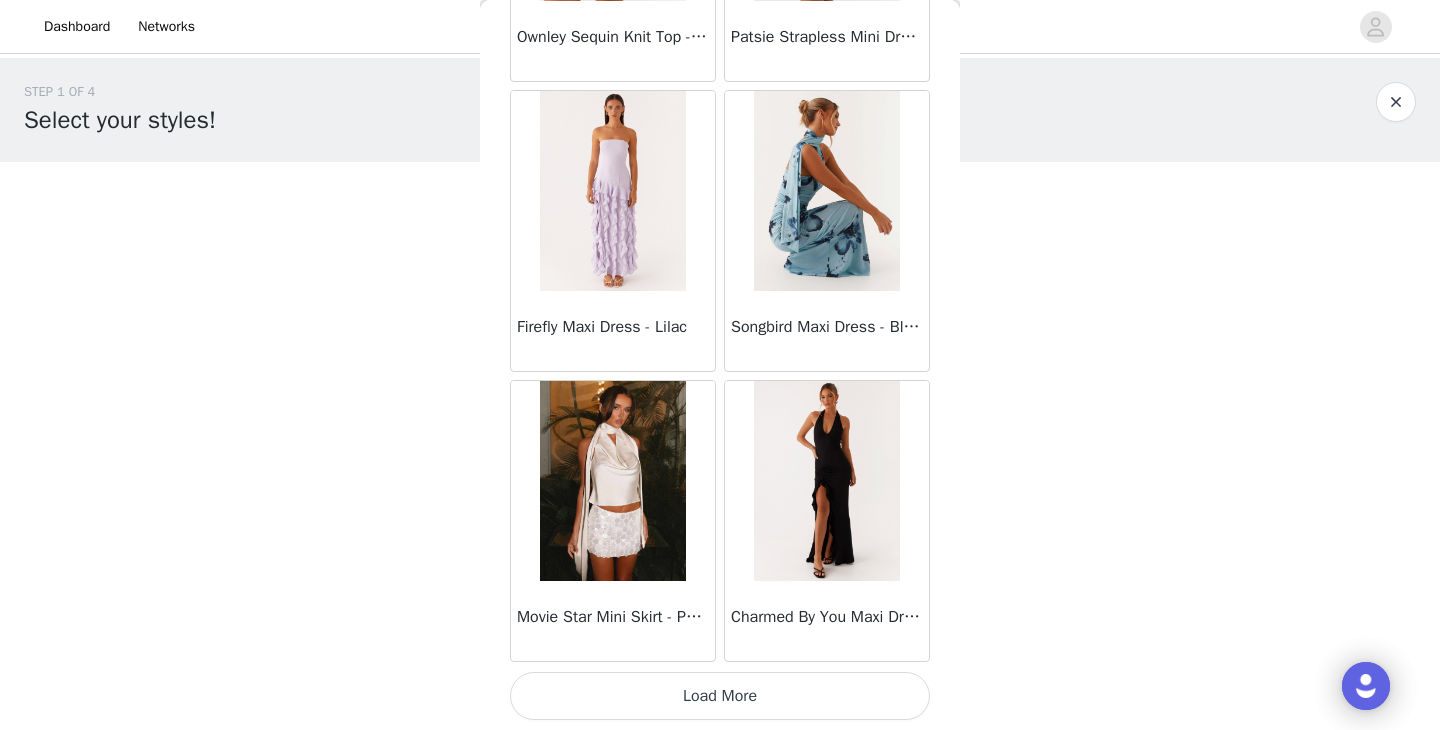click on "Load More" at bounding box center [720, 696] 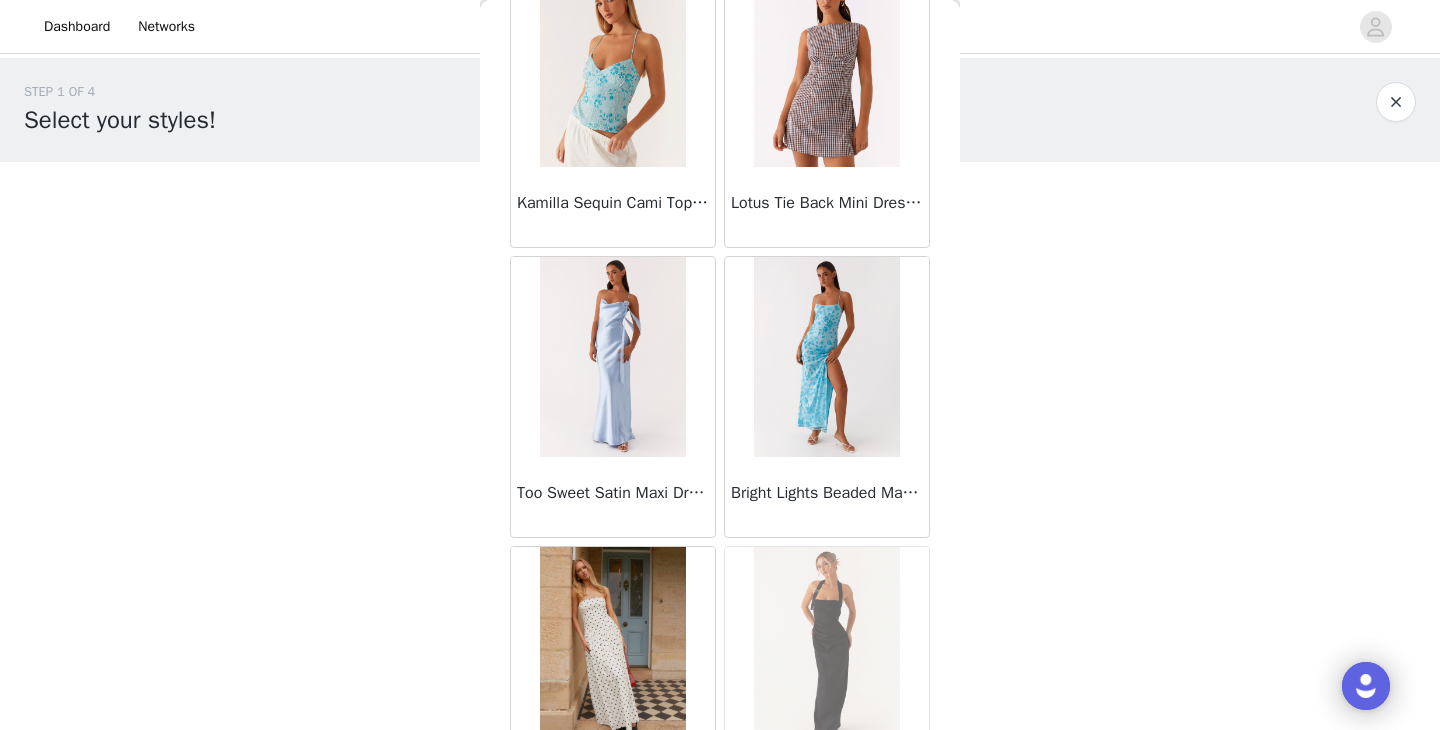 scroll, scrollTop: 13930, scrollLeft: 0, axis: vertical 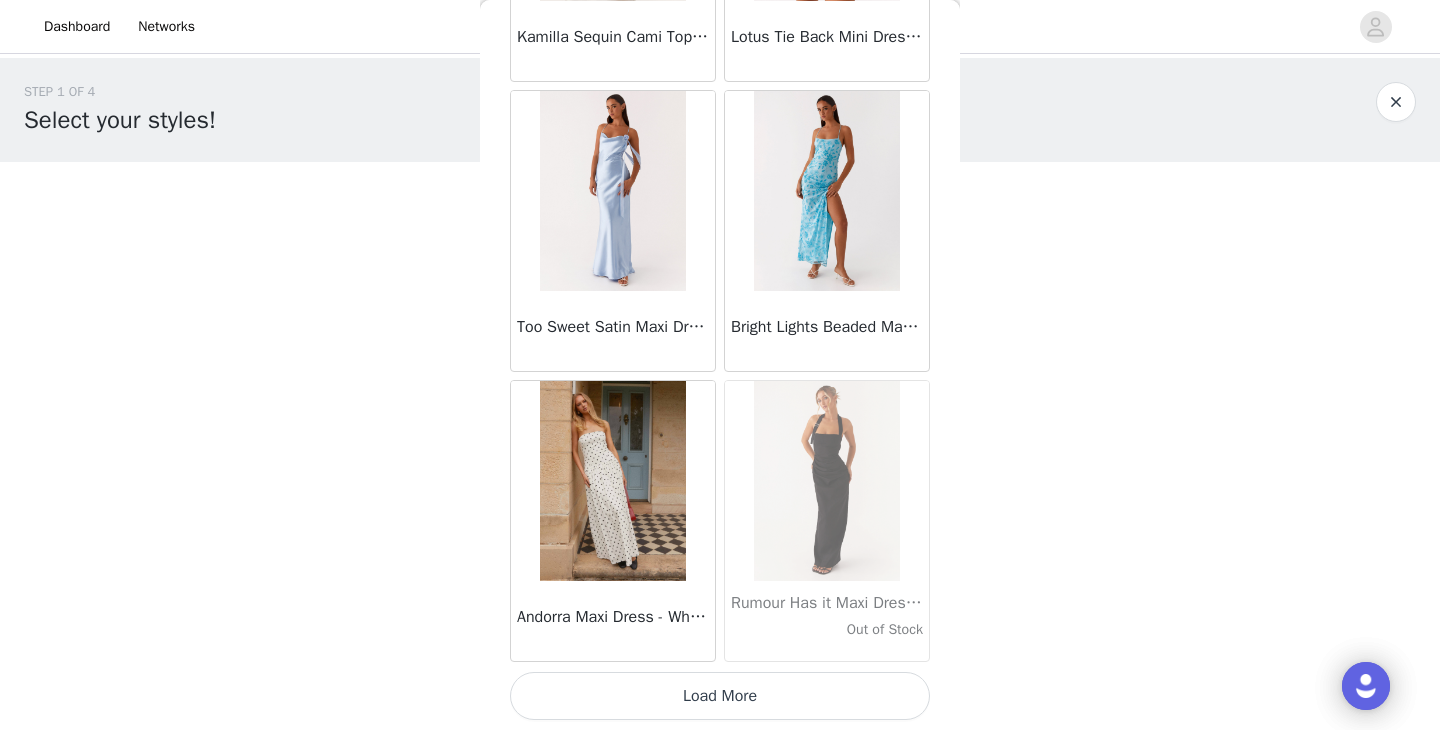 click on "Load More" at bounding box center [720, 696] 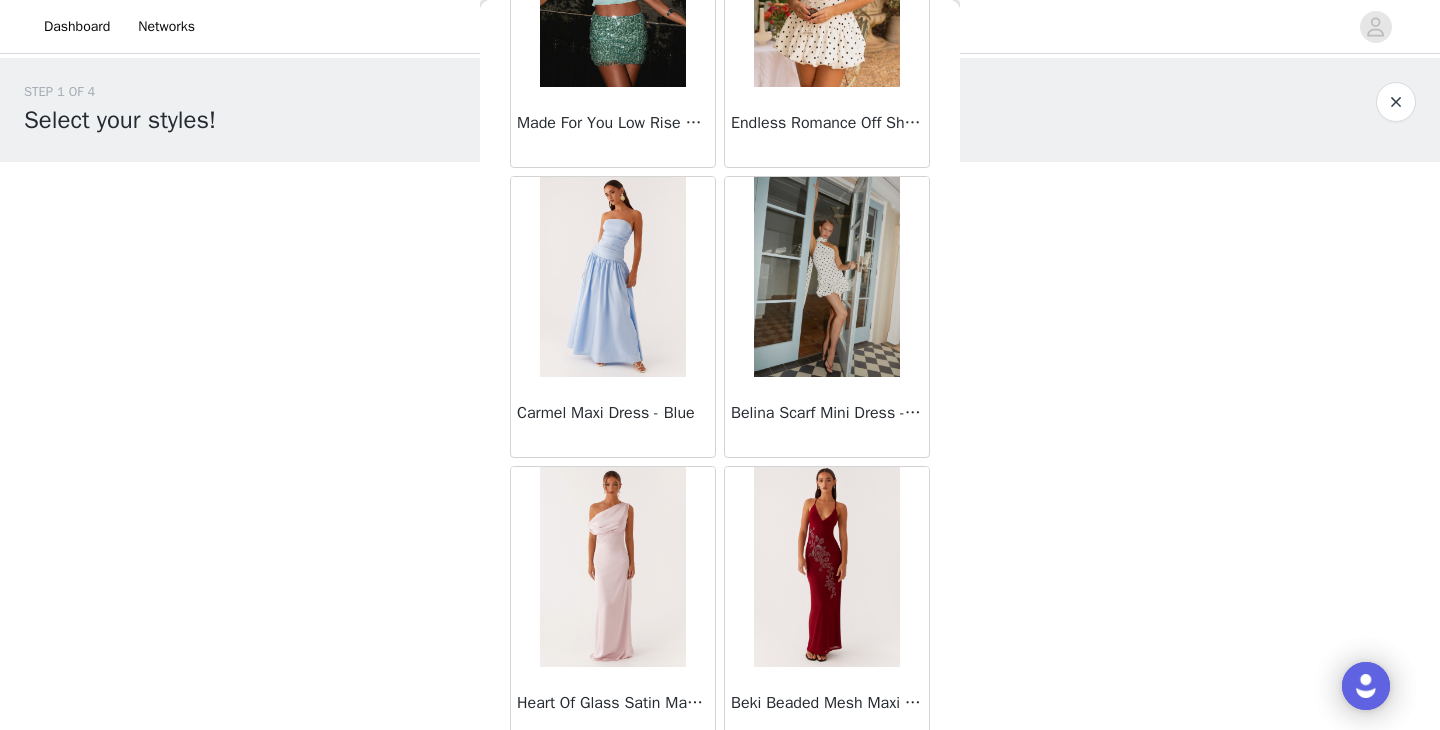 scroll, scrollTop: 16830, scrollLeft: 0, axis: vertical 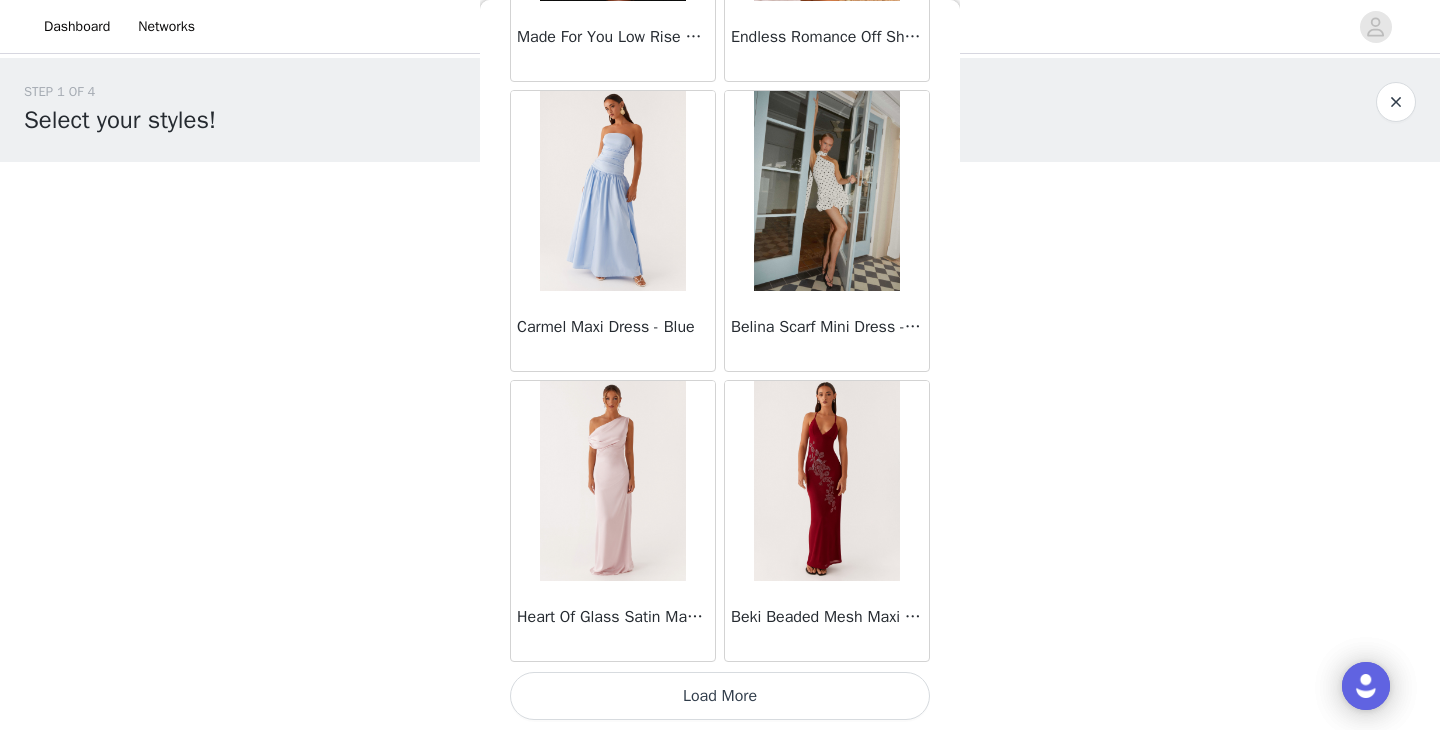 click on "Load More" at bounding box center (720, 696) 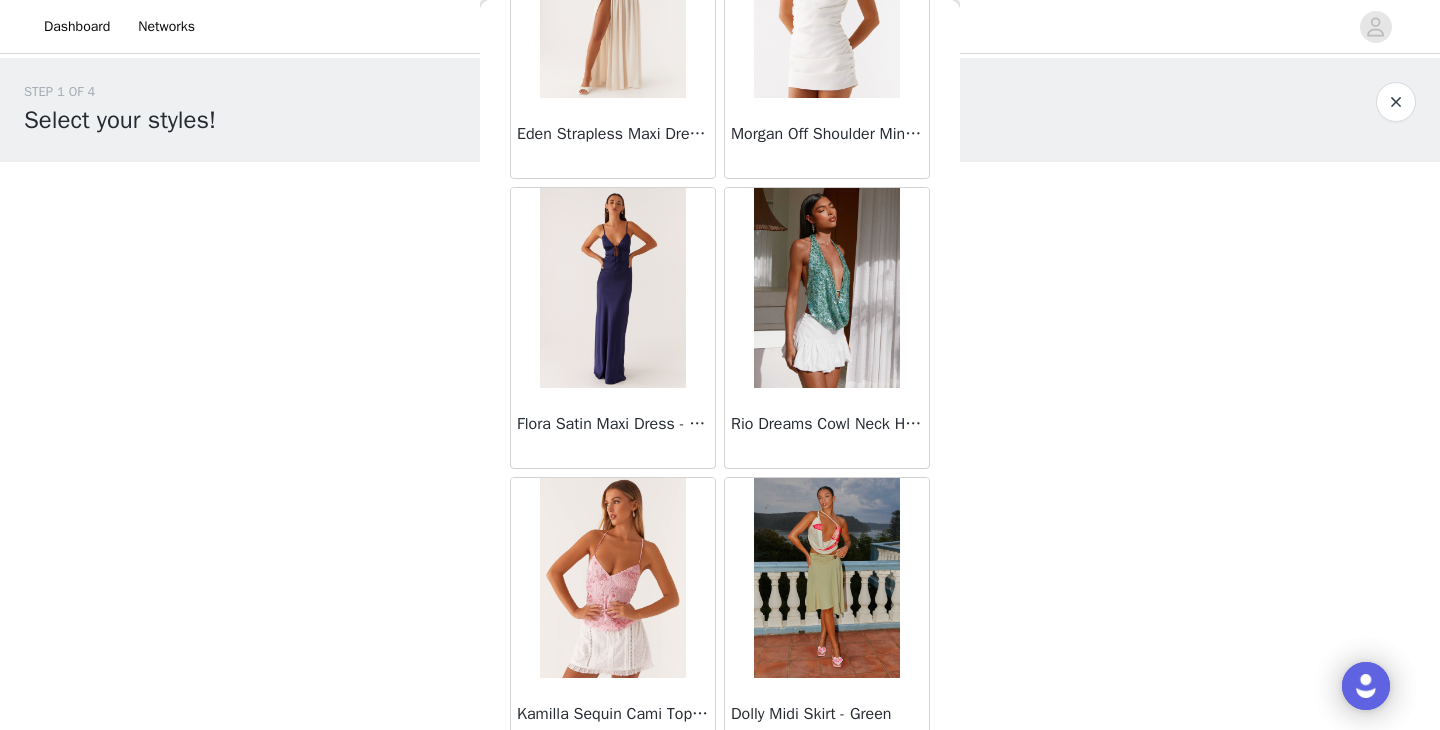 scroll, scrollTop: 19730, scrollLeft: 0, axis: vertical 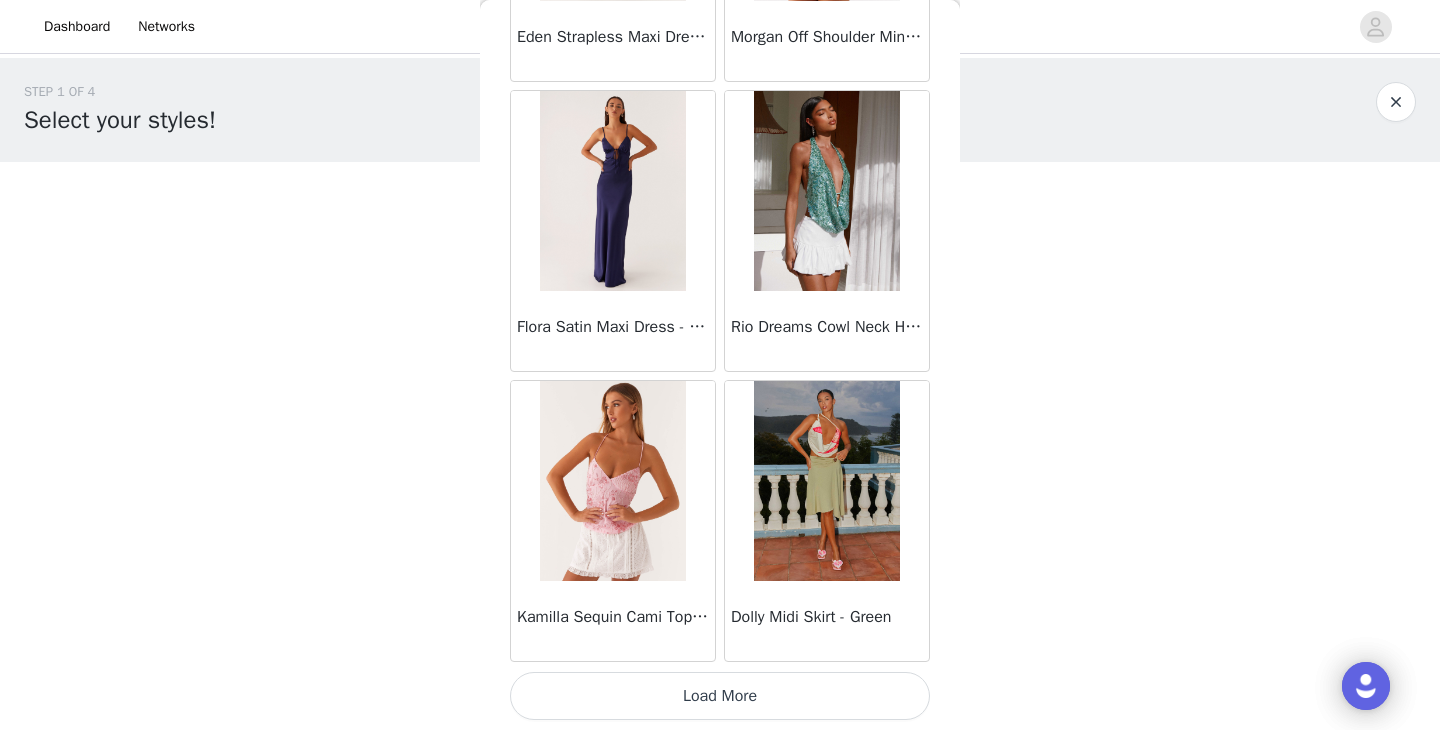 click on "Load More" at bounding box center (720, 696) 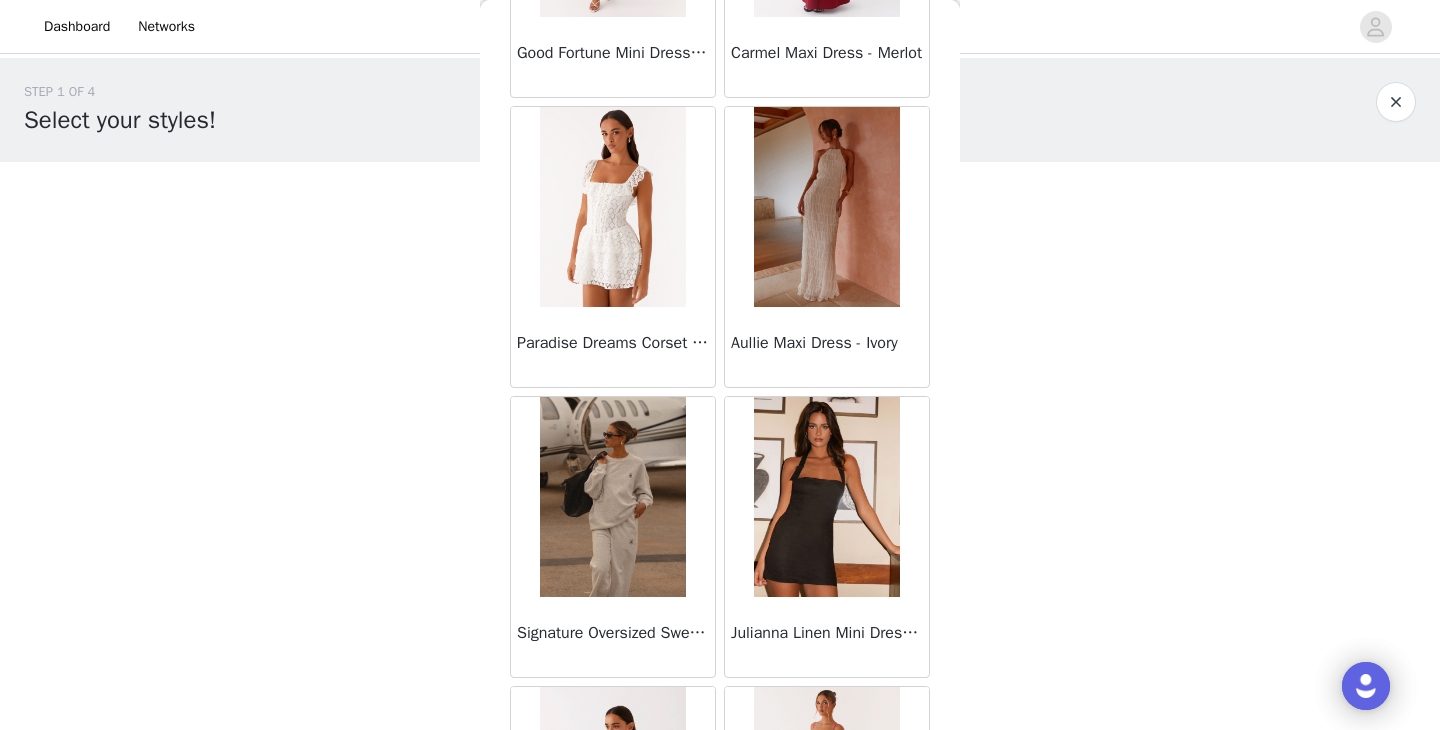 scroll, scrollTop: 20905, scrollLeft: 0, axis: vertical 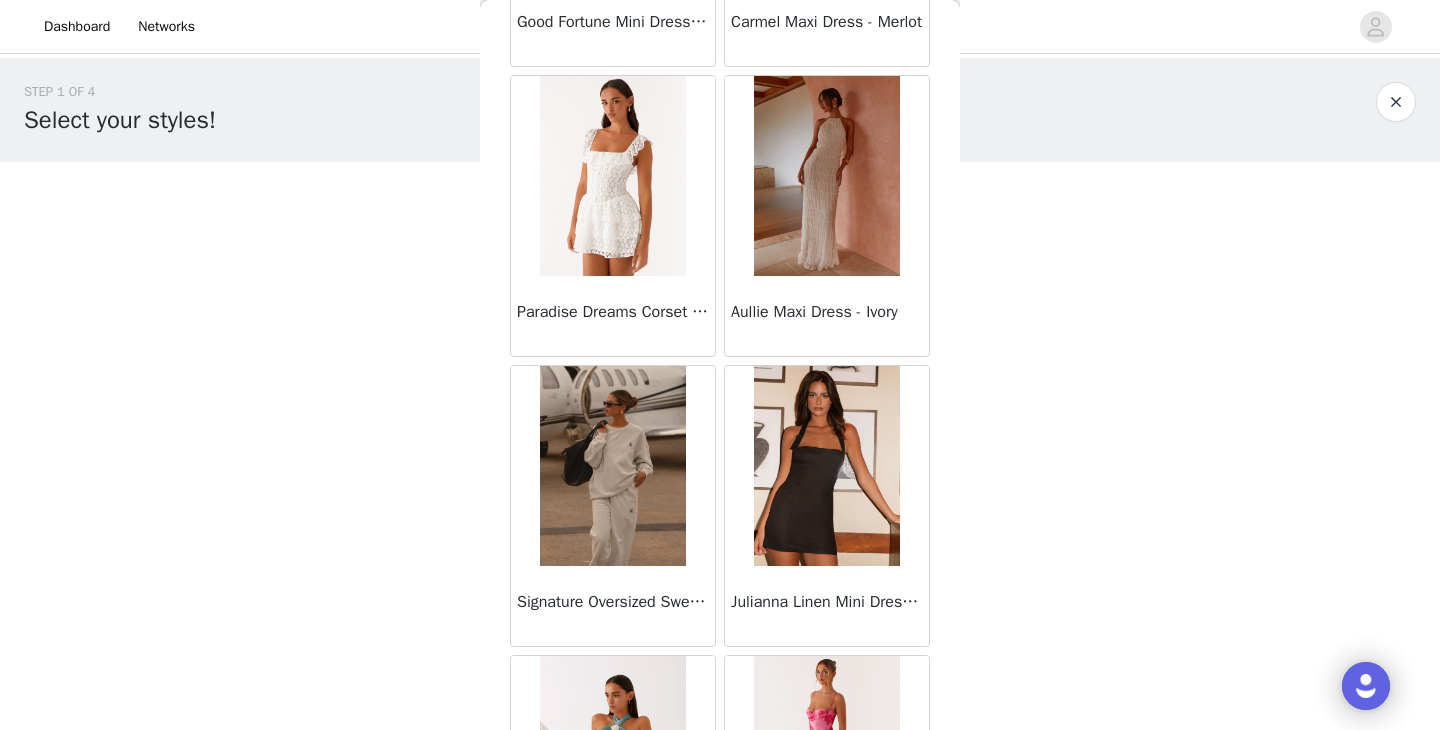 click at bounding box center (612, 466) 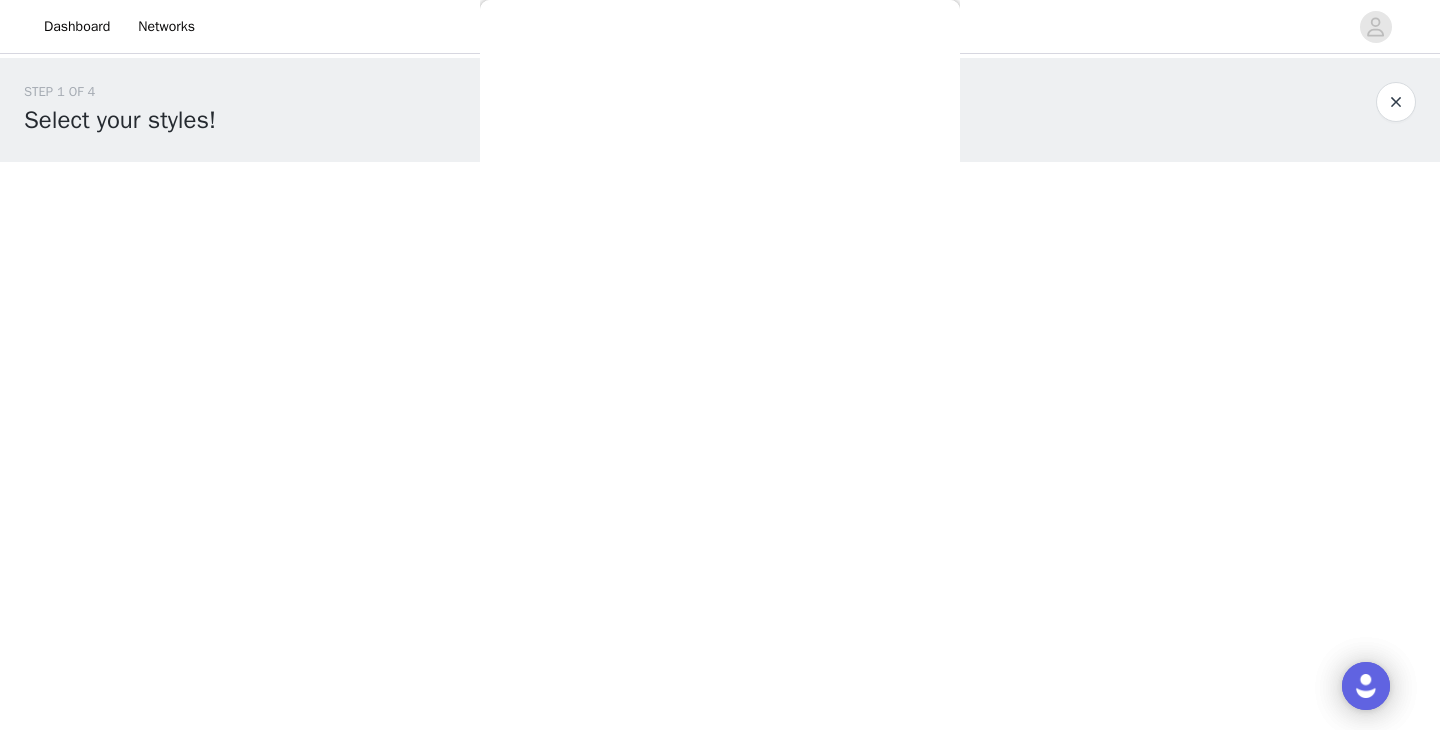 scroll, scrollTop: 372, scrollLeft: 0, axis: vertical 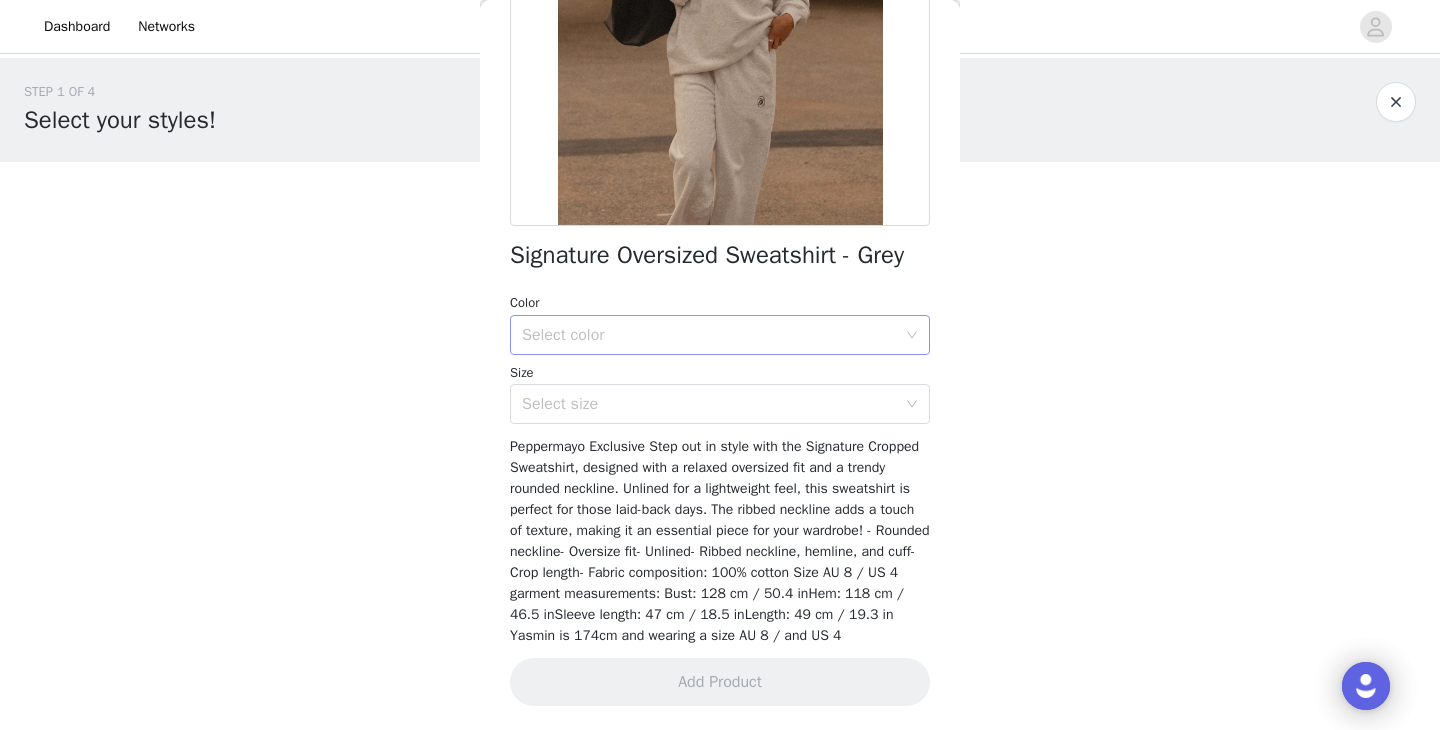 click on "Select color" at bounding box center [709, 335] 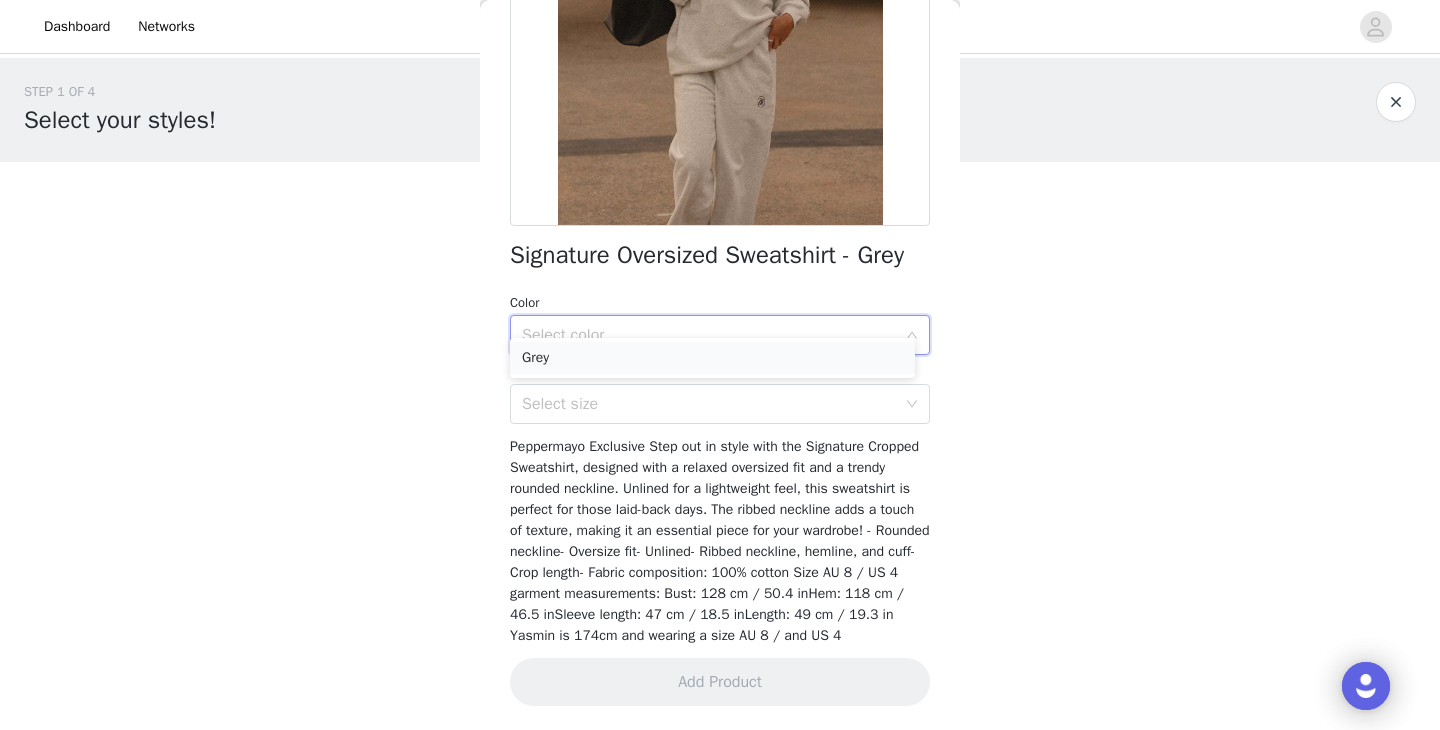 click on "Grey" at bounding box center [712, 358] 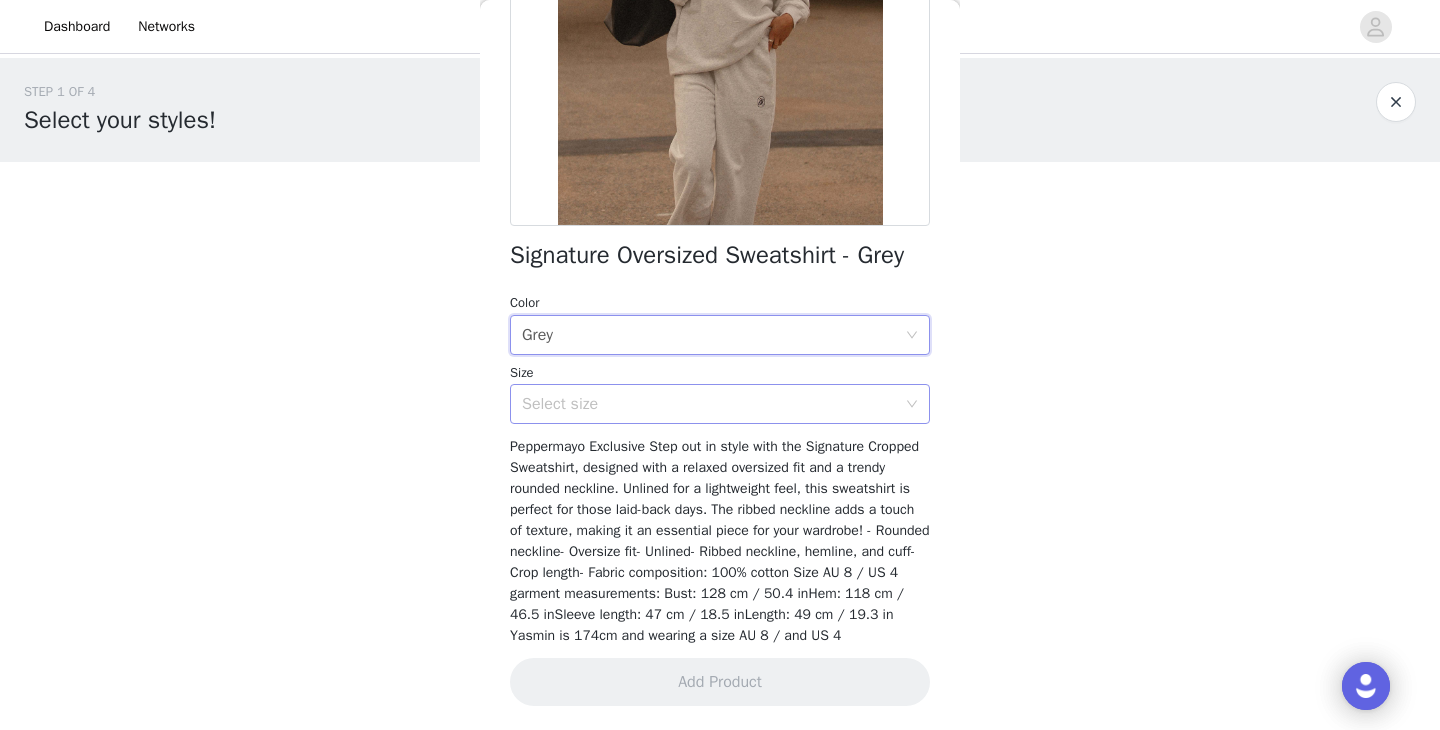 click on "Select size" at bounding box center (709, 404) 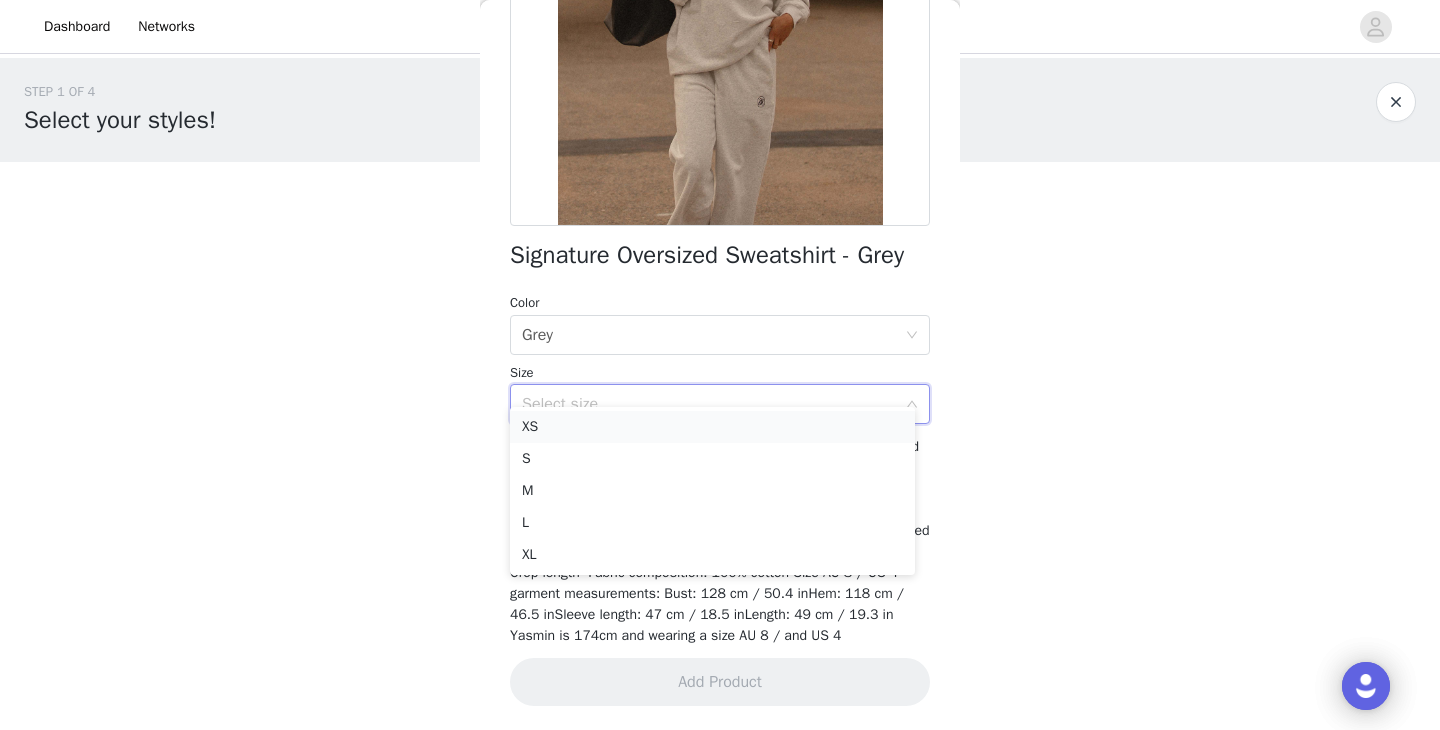 click on "XS" at bounding box center [712, 427] 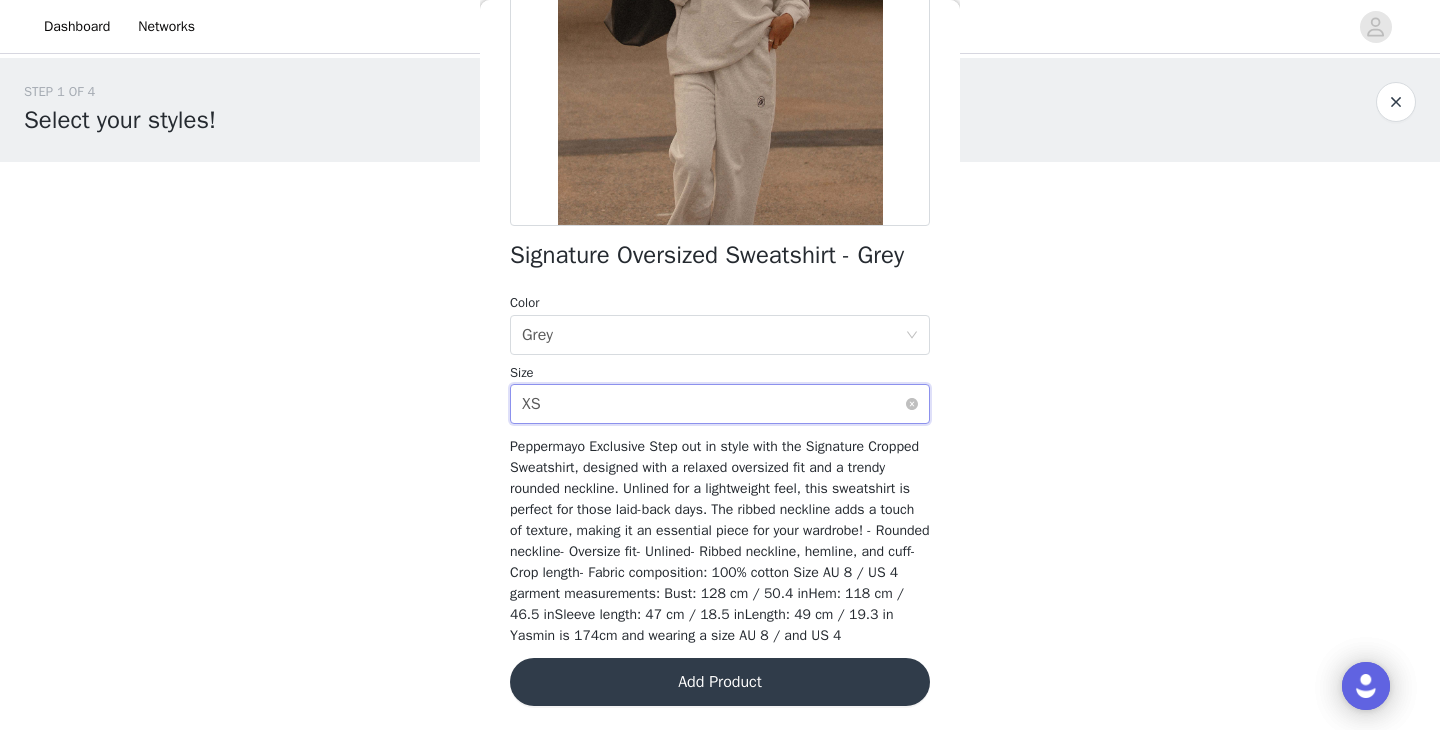 click on "Select size XS" at bounding box center (713, 404) 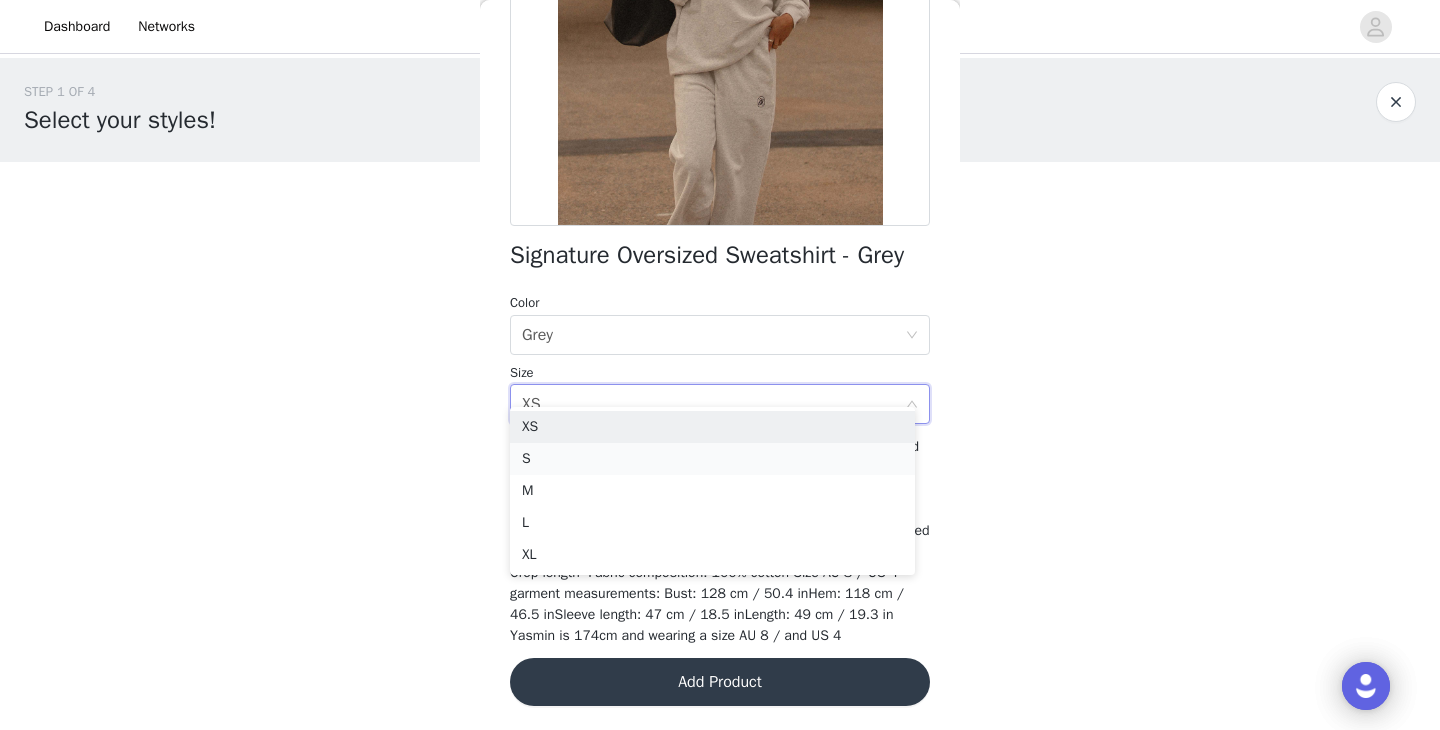 click on "S" at bounding box center [712, 459] 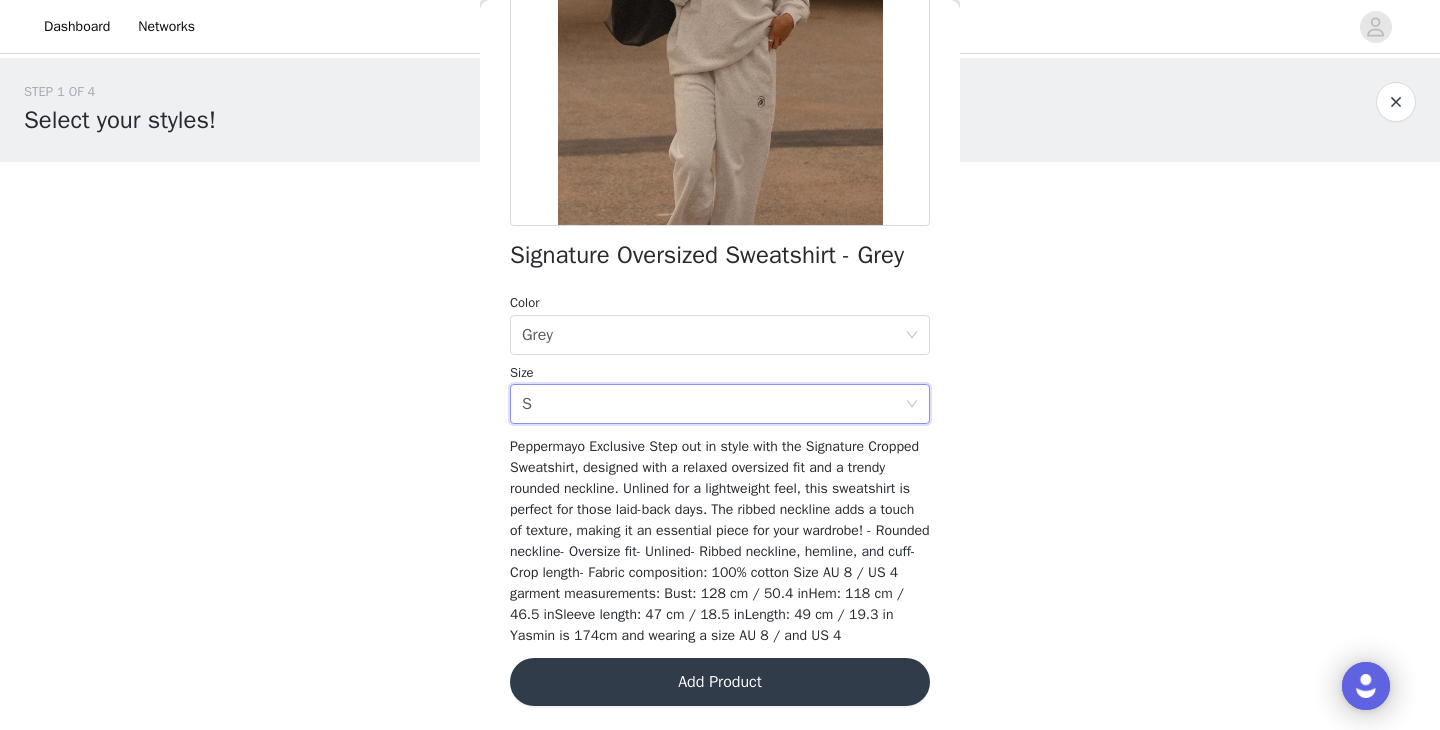 scroll, scrollTop: 372, scrollLeft: 0, axis: vertical 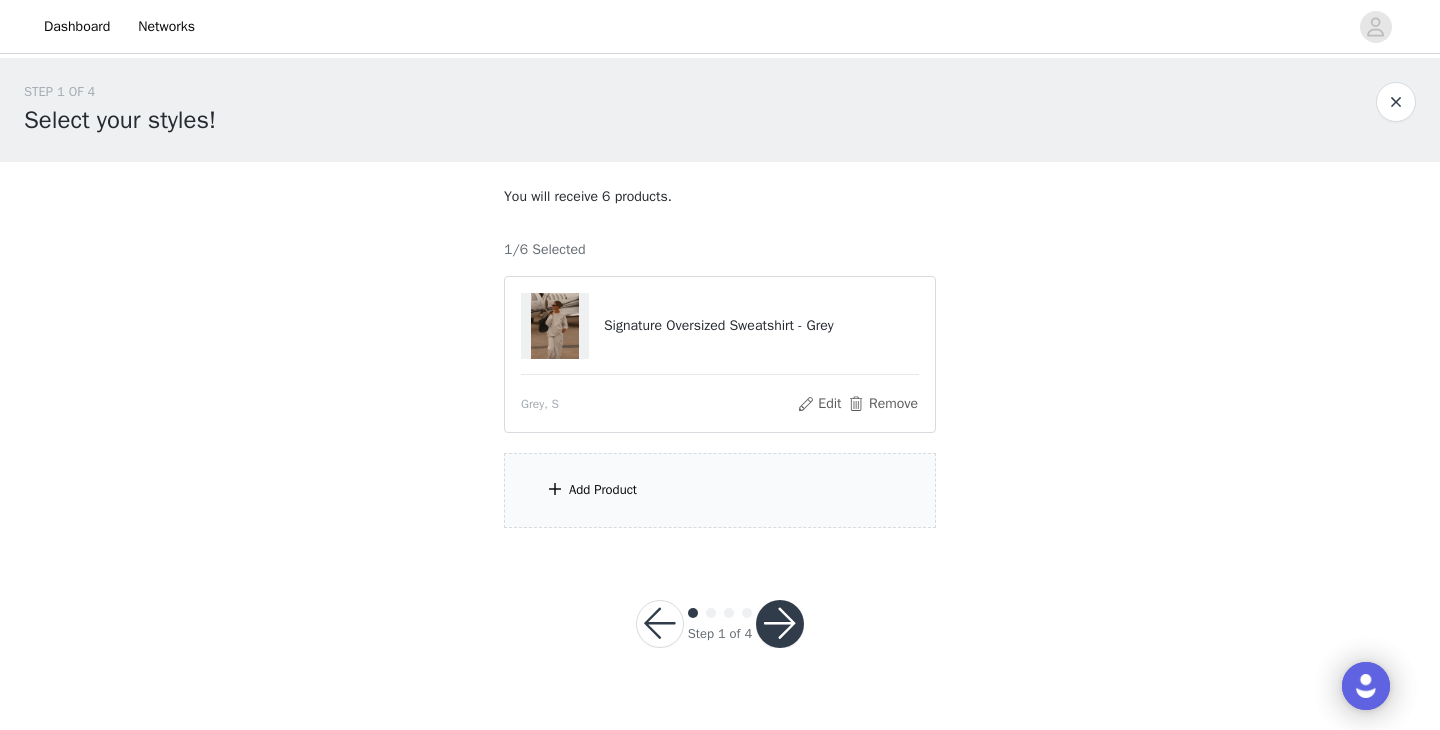 click on "Add Product" at bounding box center [603, 490] 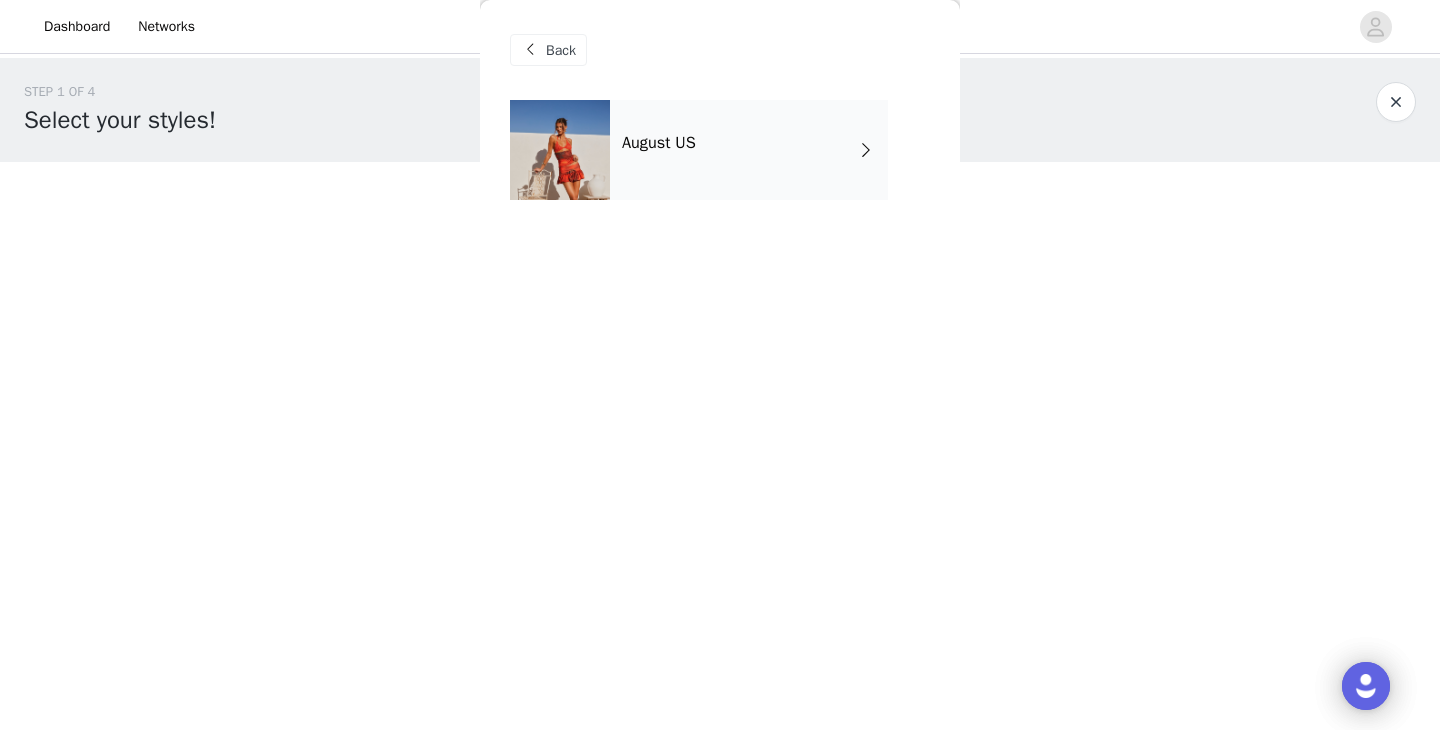 click on "August US" at bounding box center (749, 150) 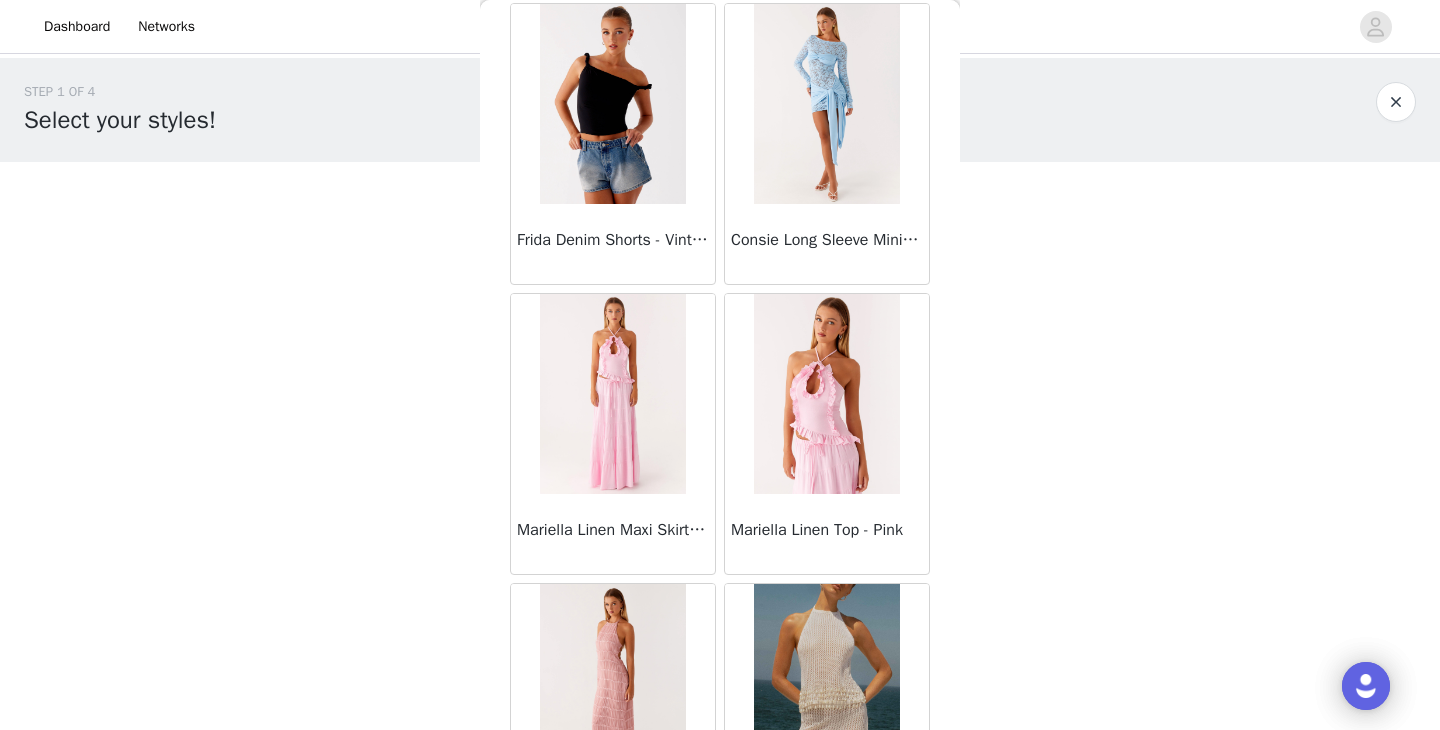 scroll, scrollTop: 2128, scrollLeft: 0, axis: vertical 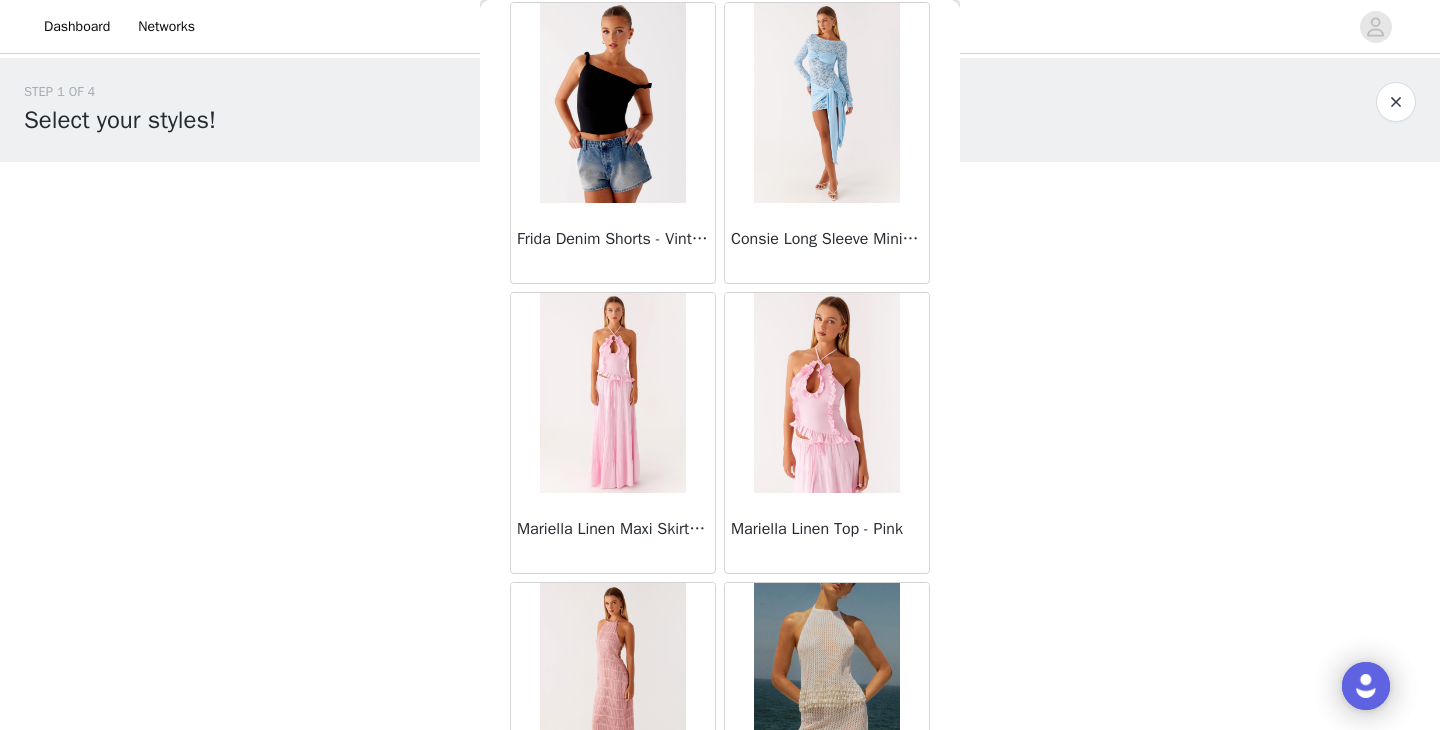 click at bounding box center [612, 103] 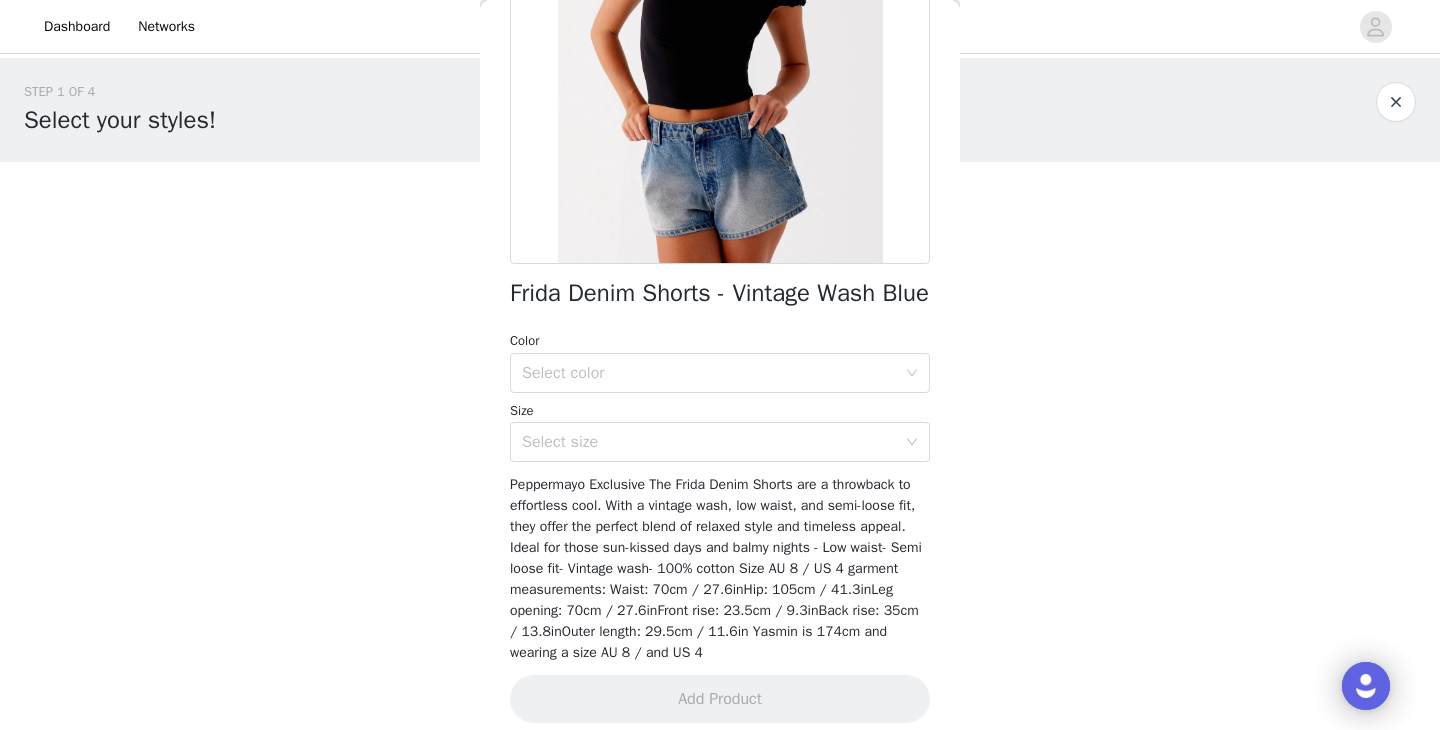 scroll, scrollTop: 311, scrollLeft: 0, axis: vertical 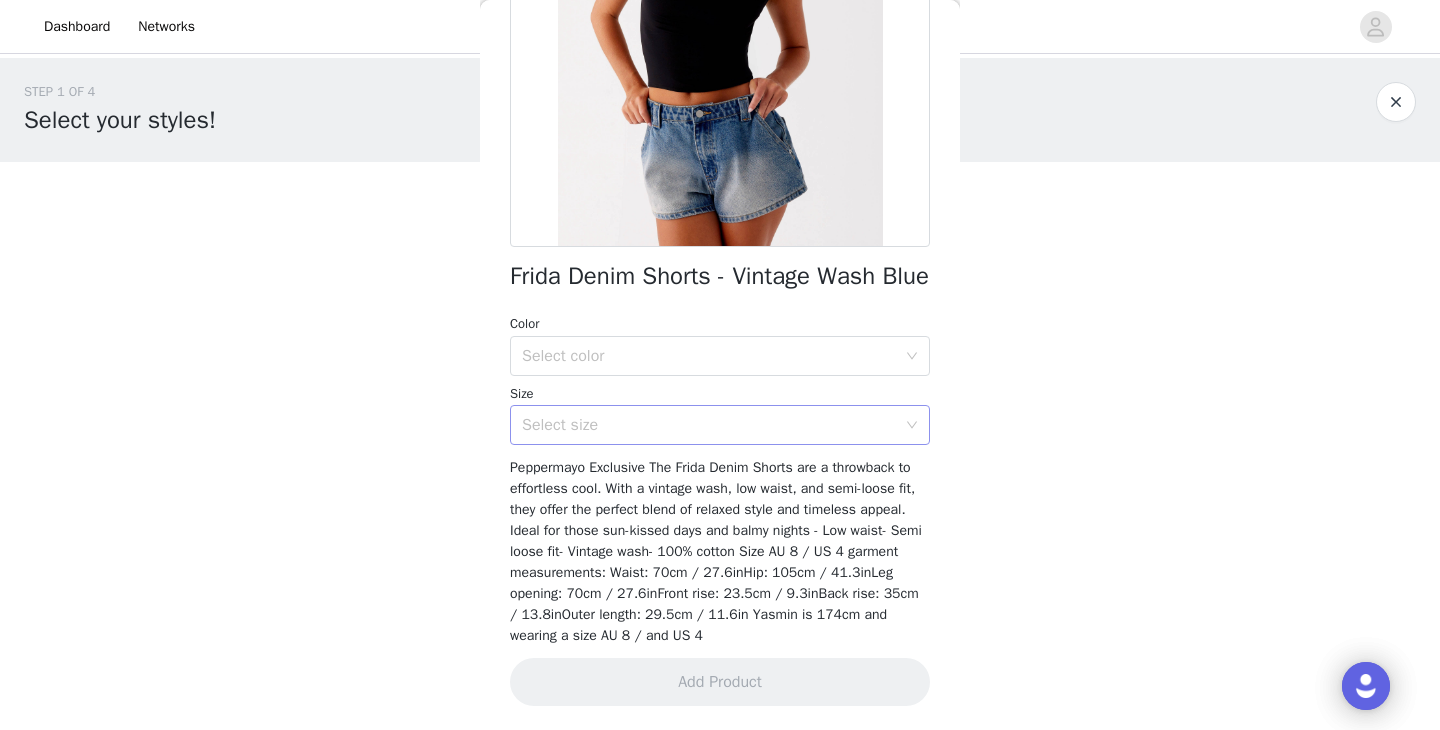 click on "Select size" at bounding box center [709, 425] 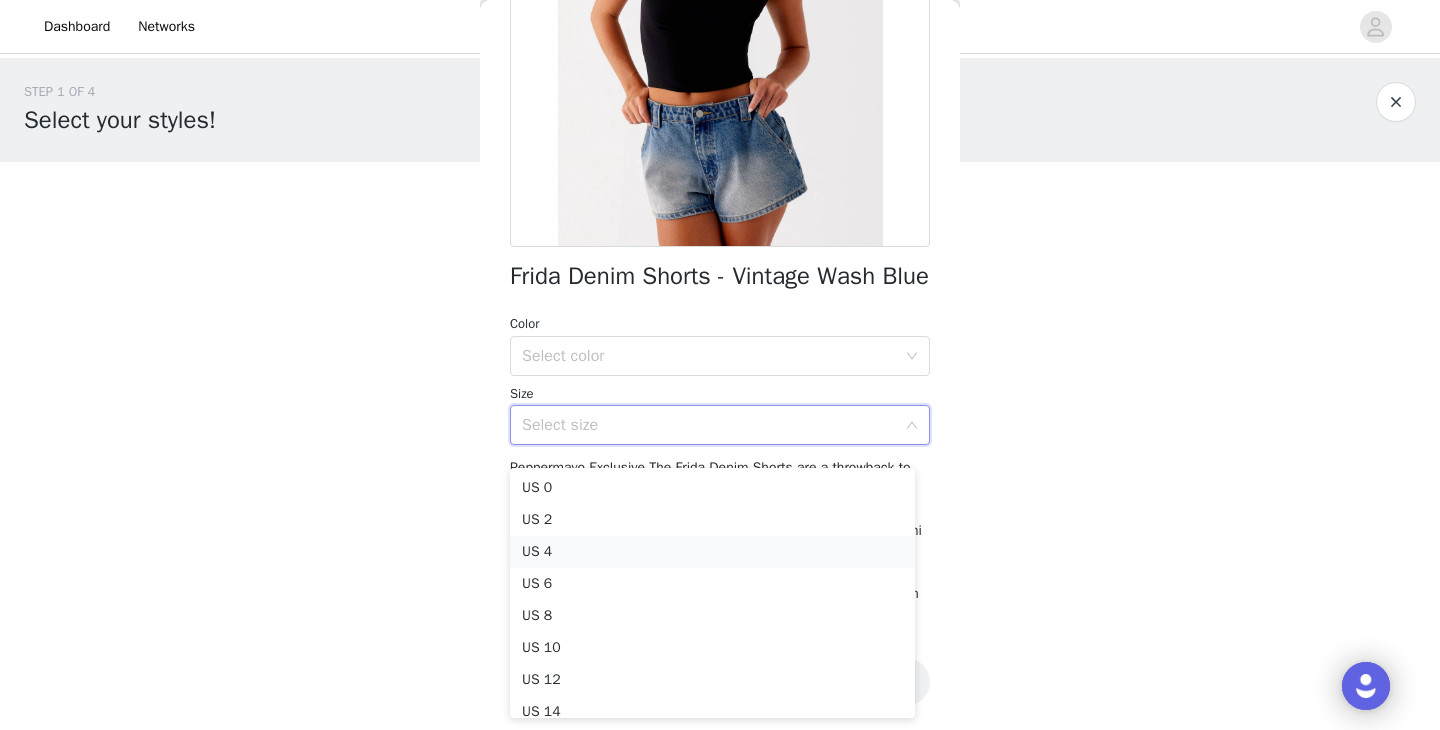 click on "US 4" at bounding box center (712, 552) 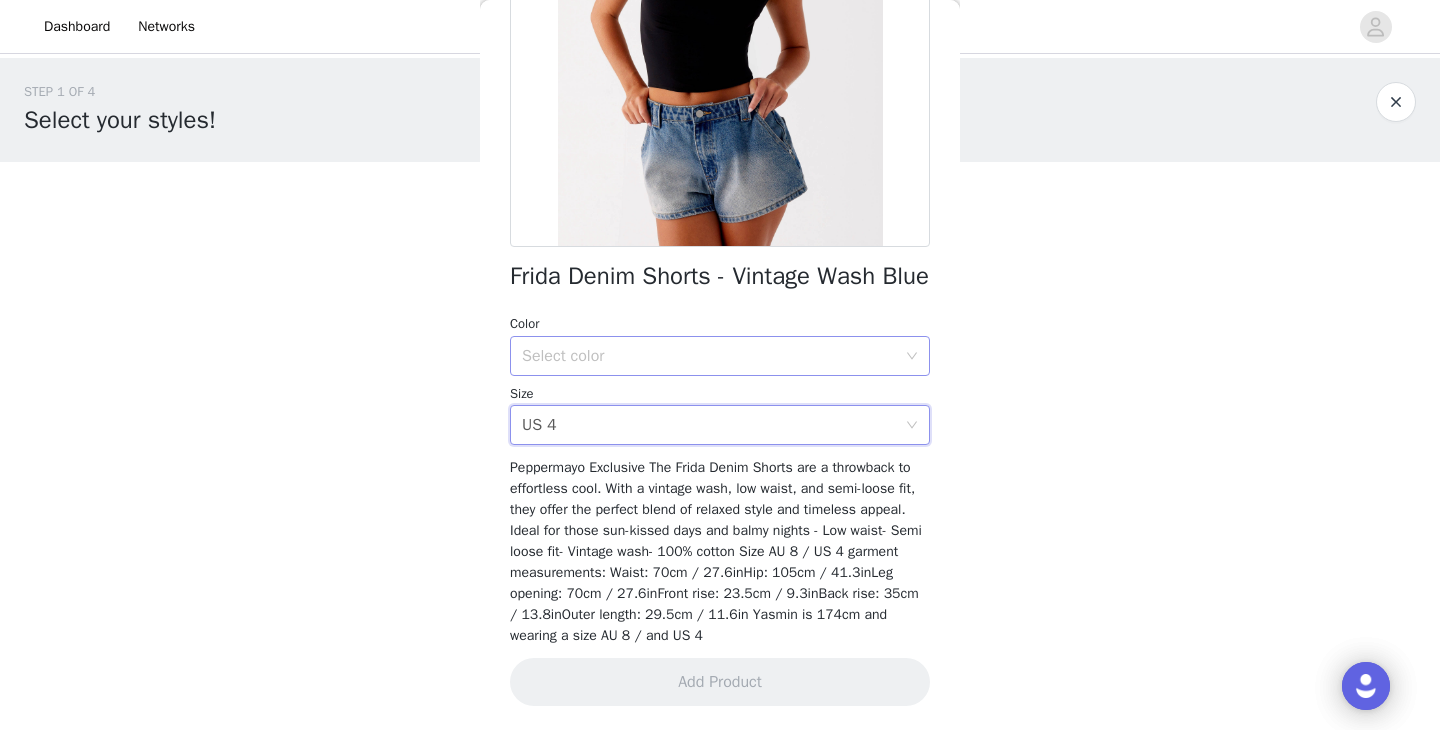 click on "Select color" at bounding box center [709, 356] 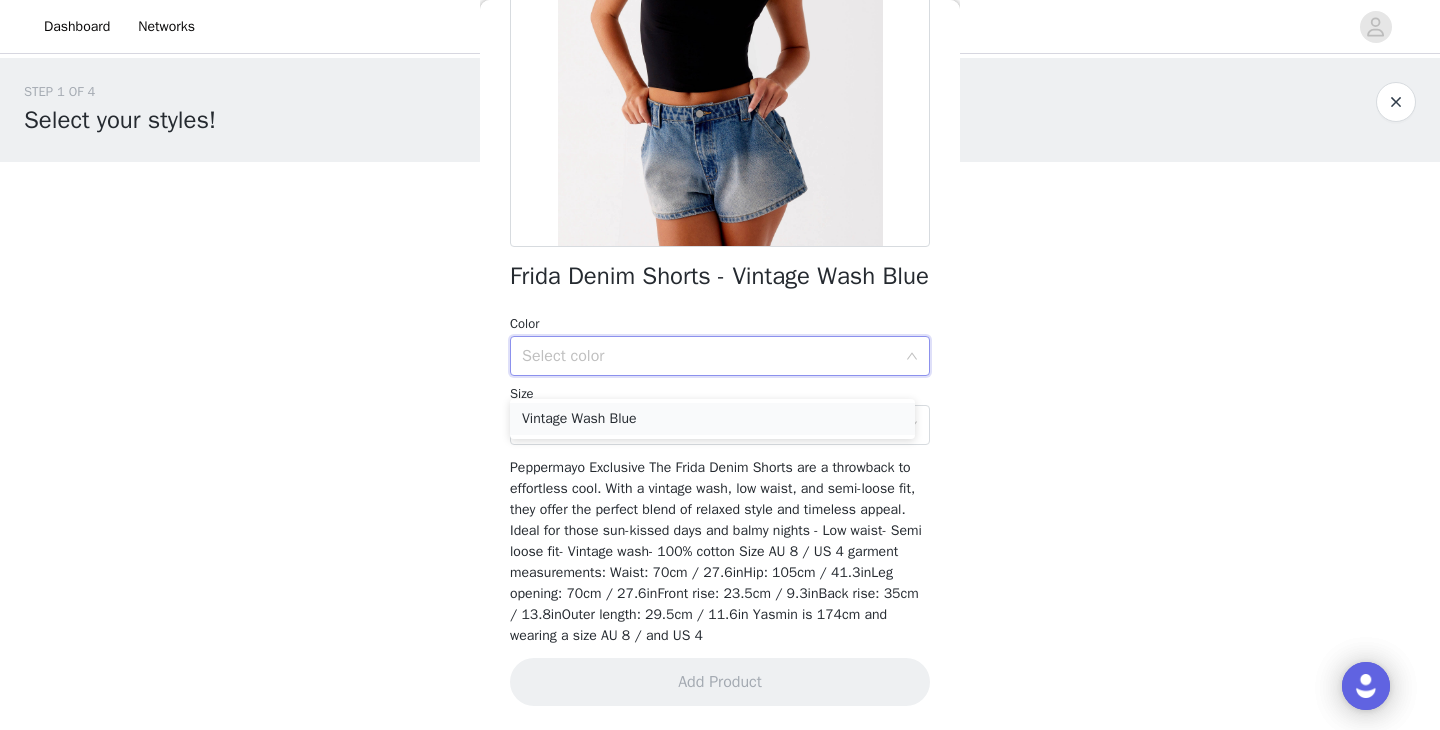 click on "Vintage Wash Blue" at bounding box center (712, 419) 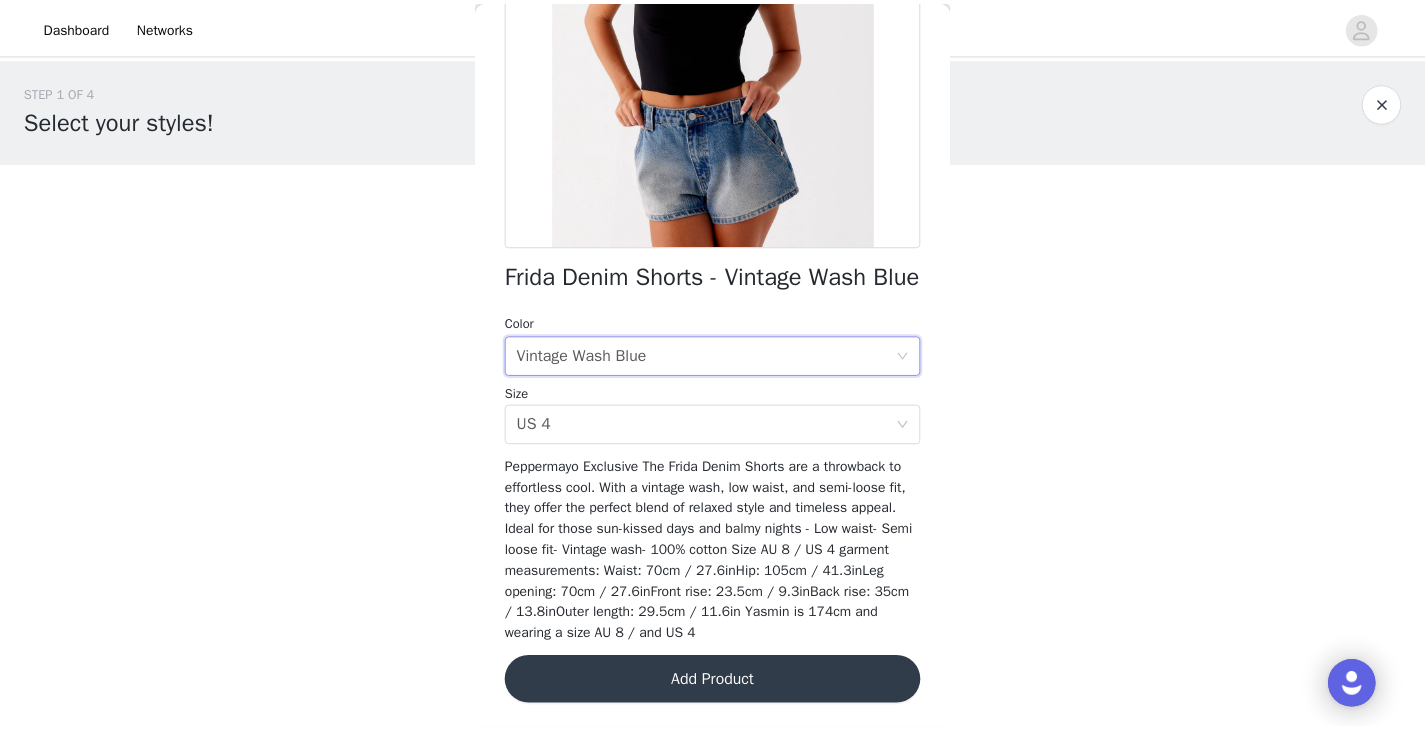 scroll, scrollTop: 351, scrollLeft: 0, axis: vertical 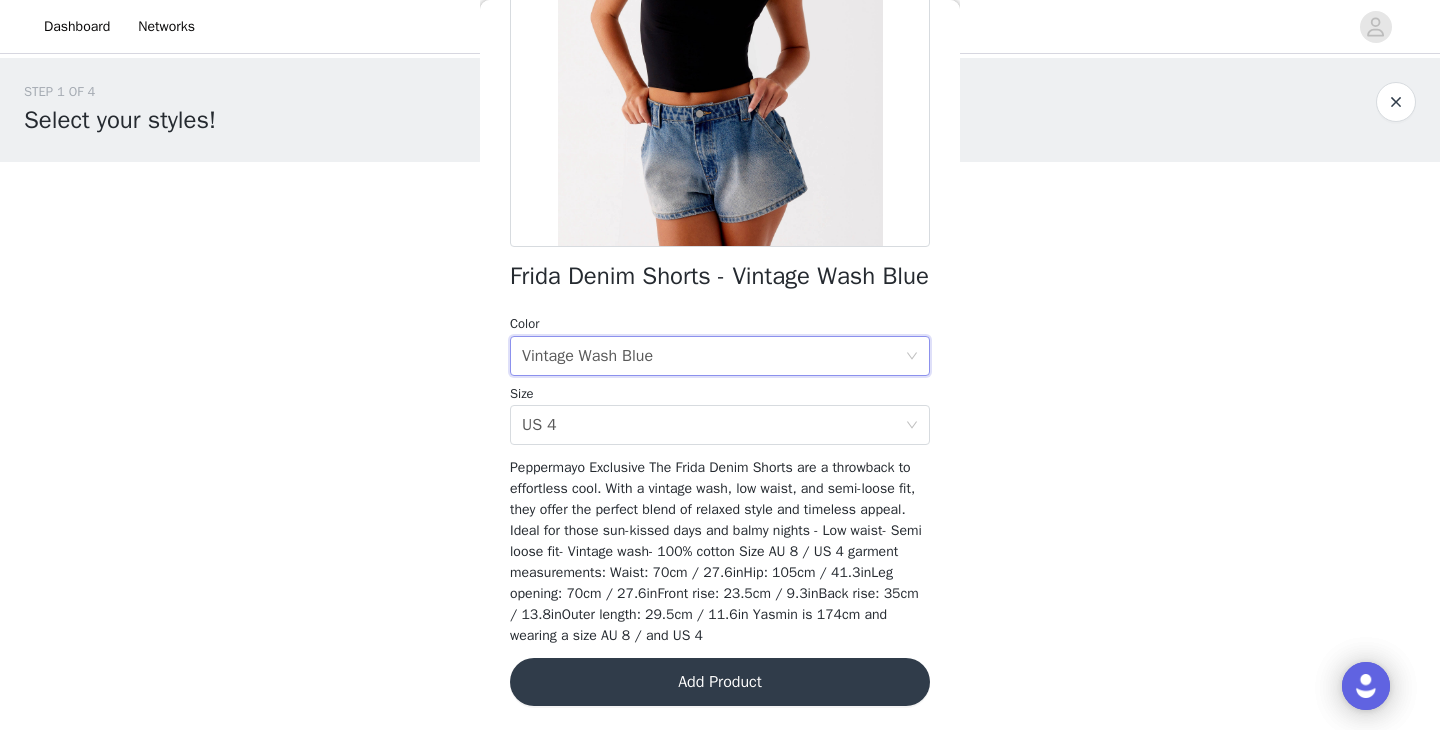 click on "Add Product" at bounding box center [720, 682] 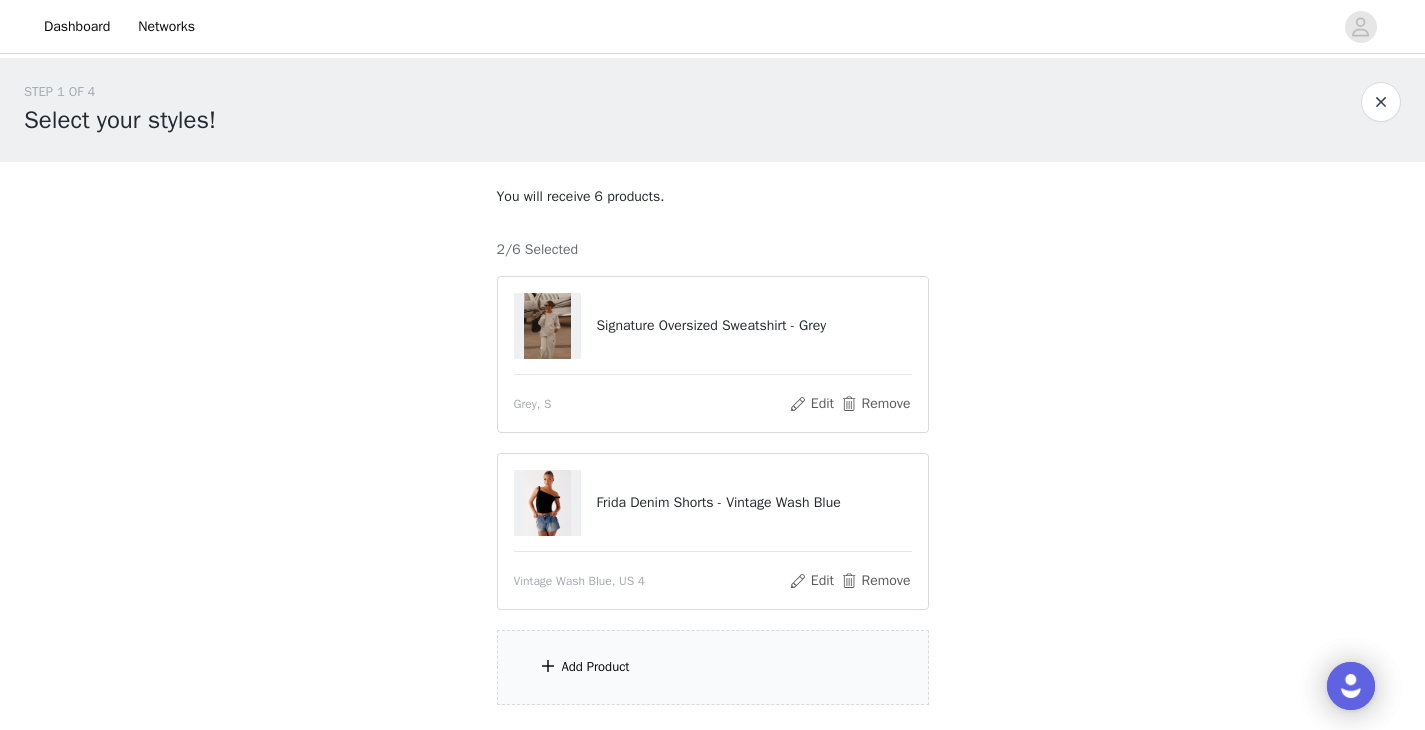 click on "Add Product" at bounding box center [713, 667] 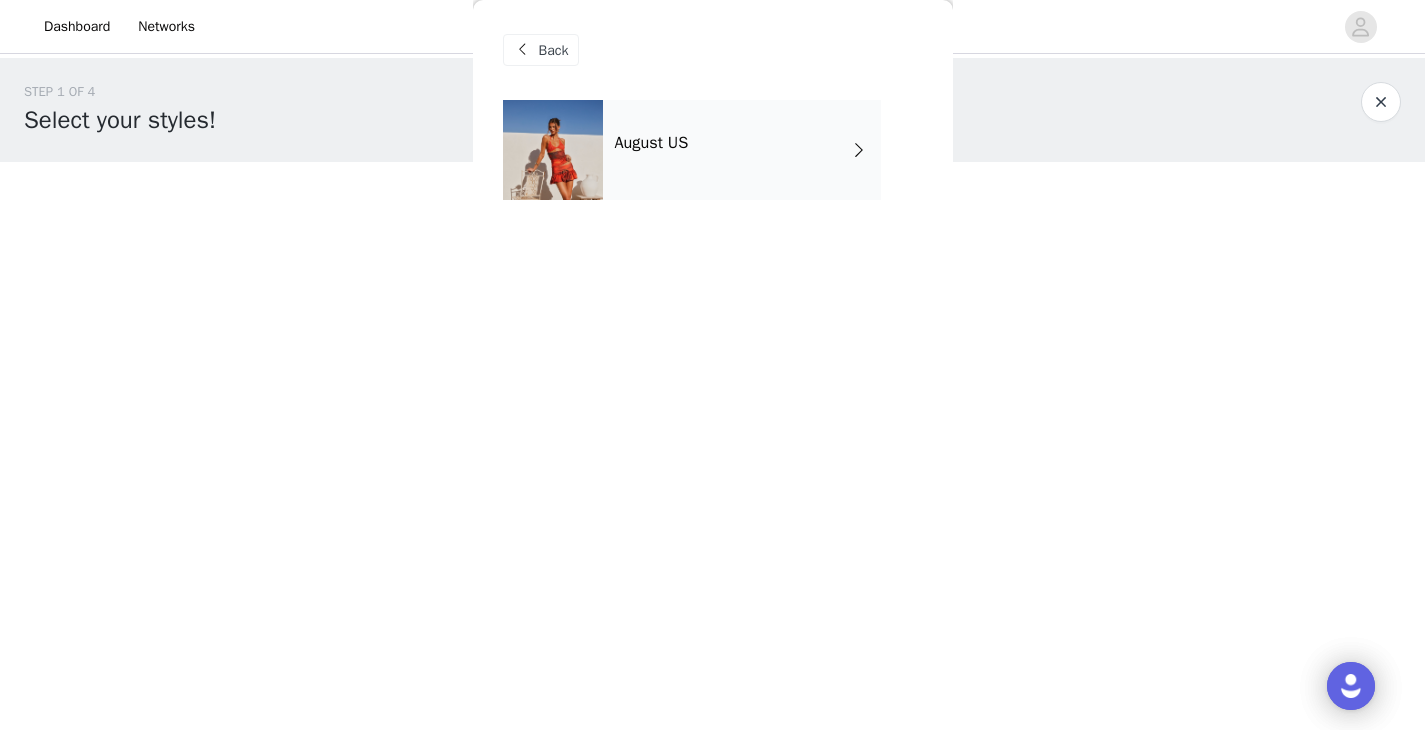 click on "August US" at bounding box center [742, 150] 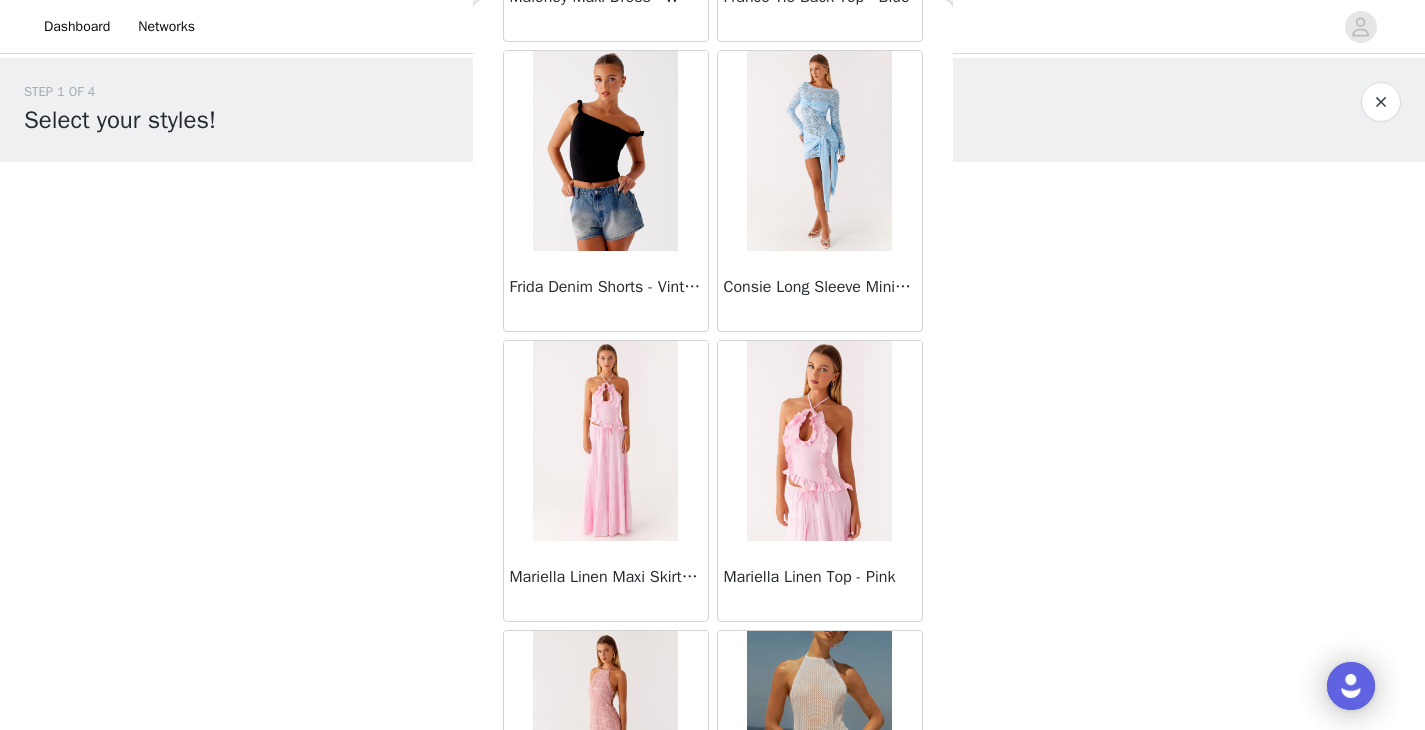 scroll, scrollTop: 2330, scrollLeft: 0, axis: vertical 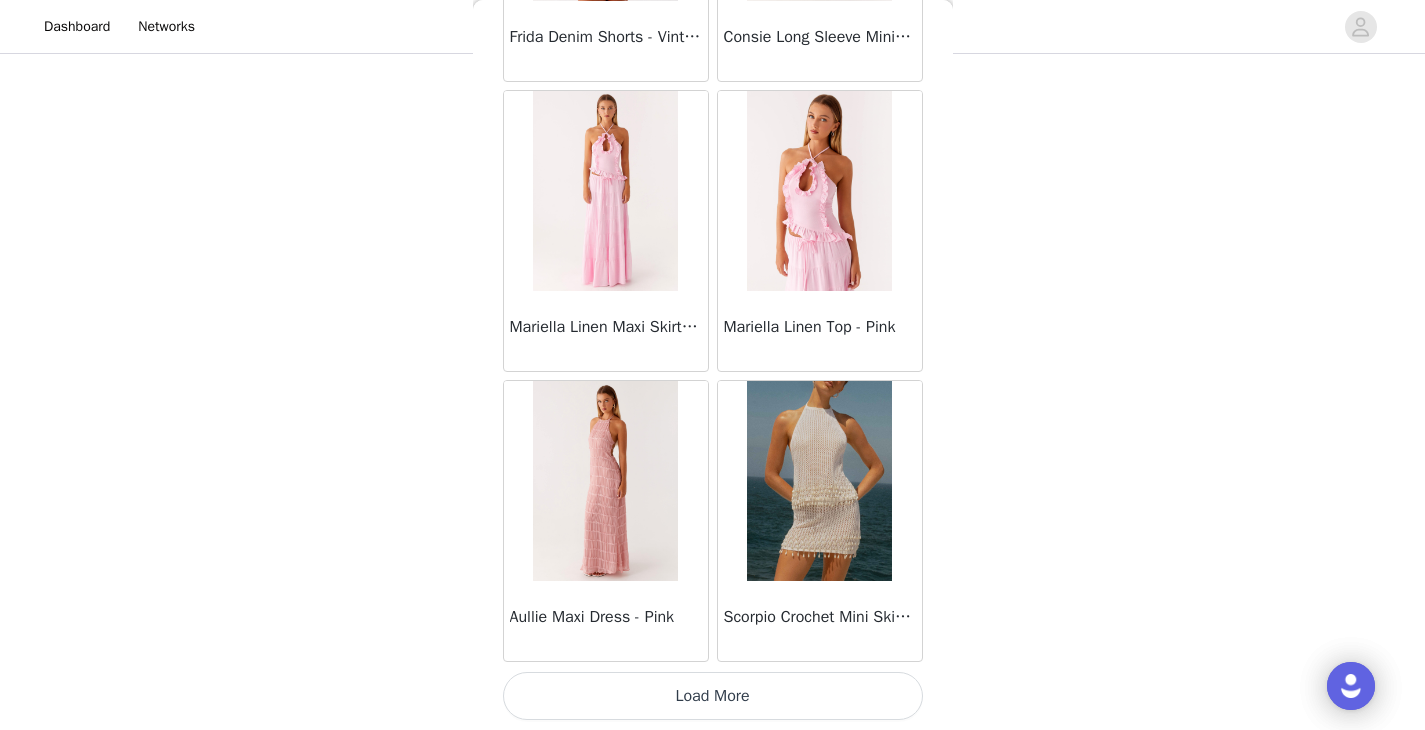 click on "Load More" at bounding box center [713, 696] 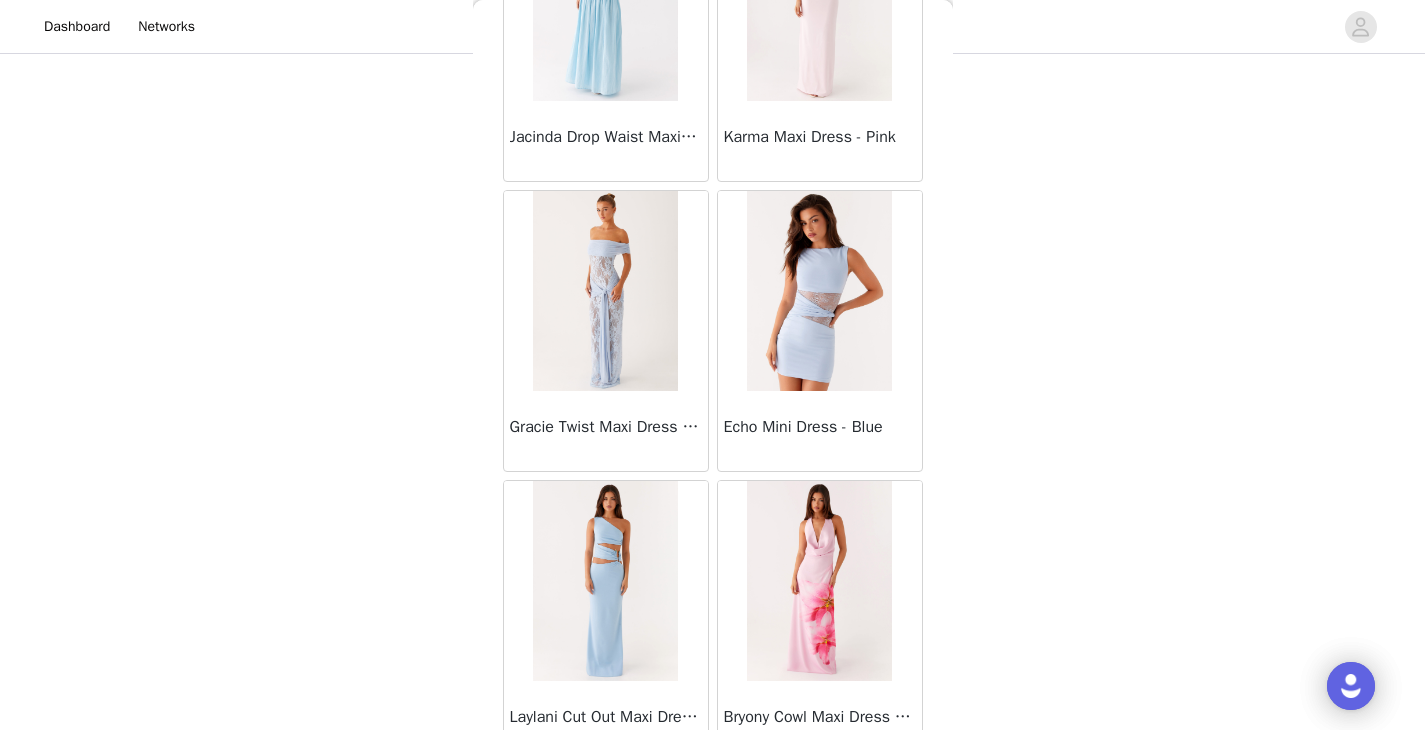 scroll, scrollTop: 5230, scrollLeft: 0, axis: vertical 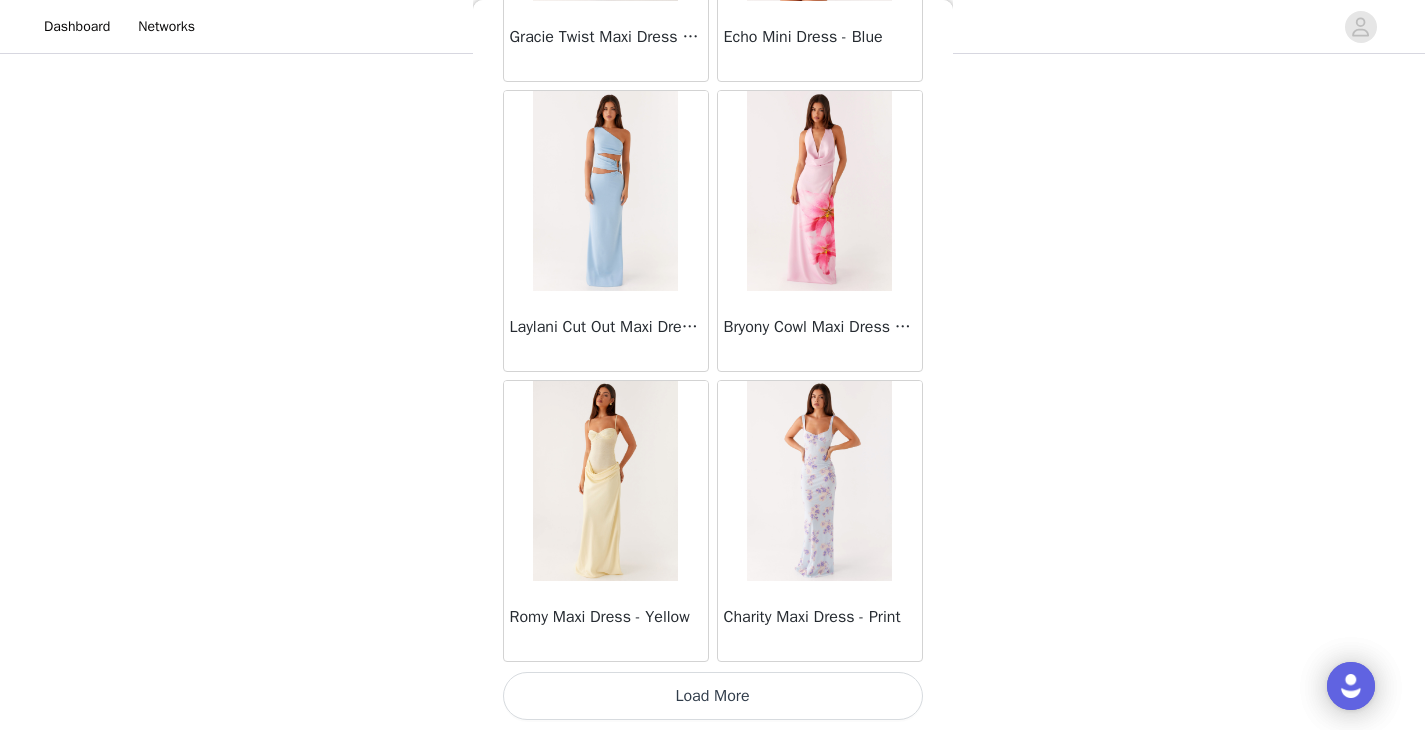 click on "Load More" at bounding box center (713, 696) 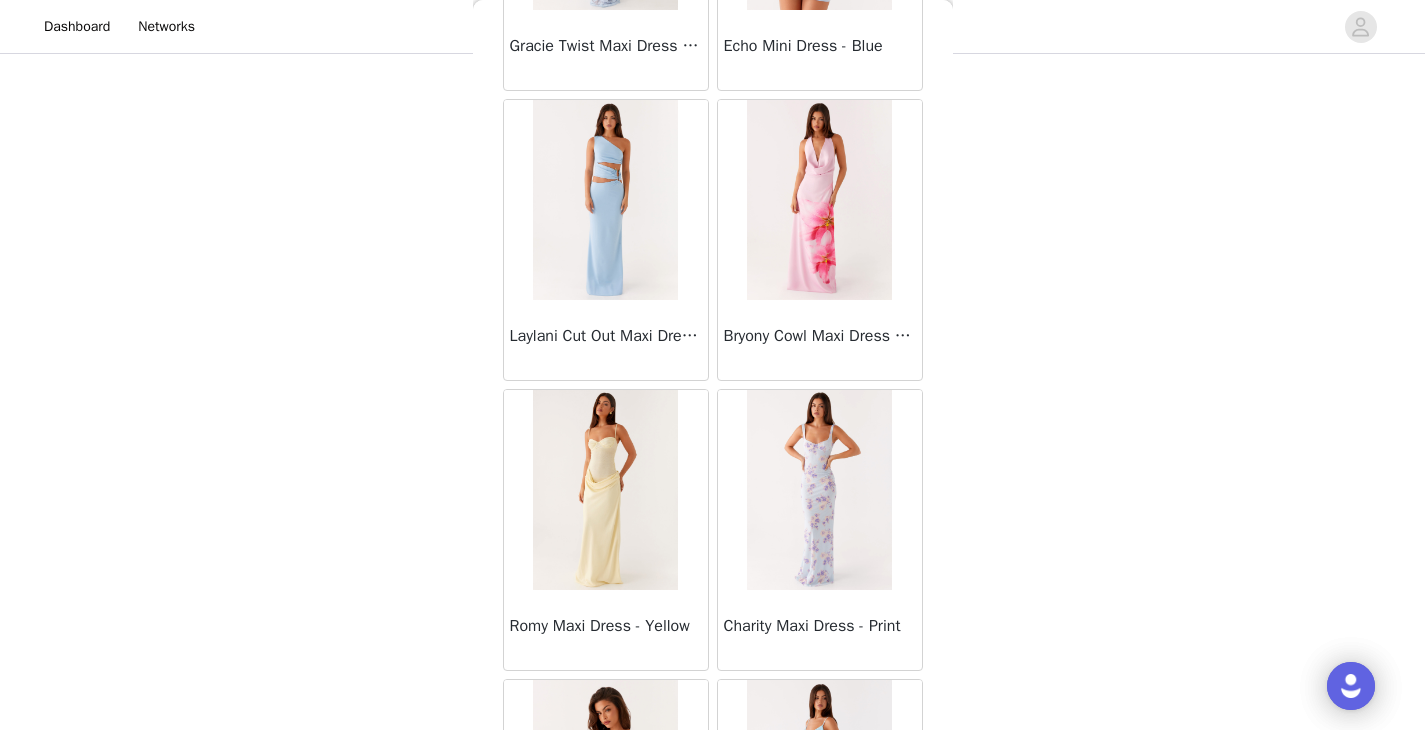 scroll, scrollTop: 5230, scrollLeft: 0, axis: vertical 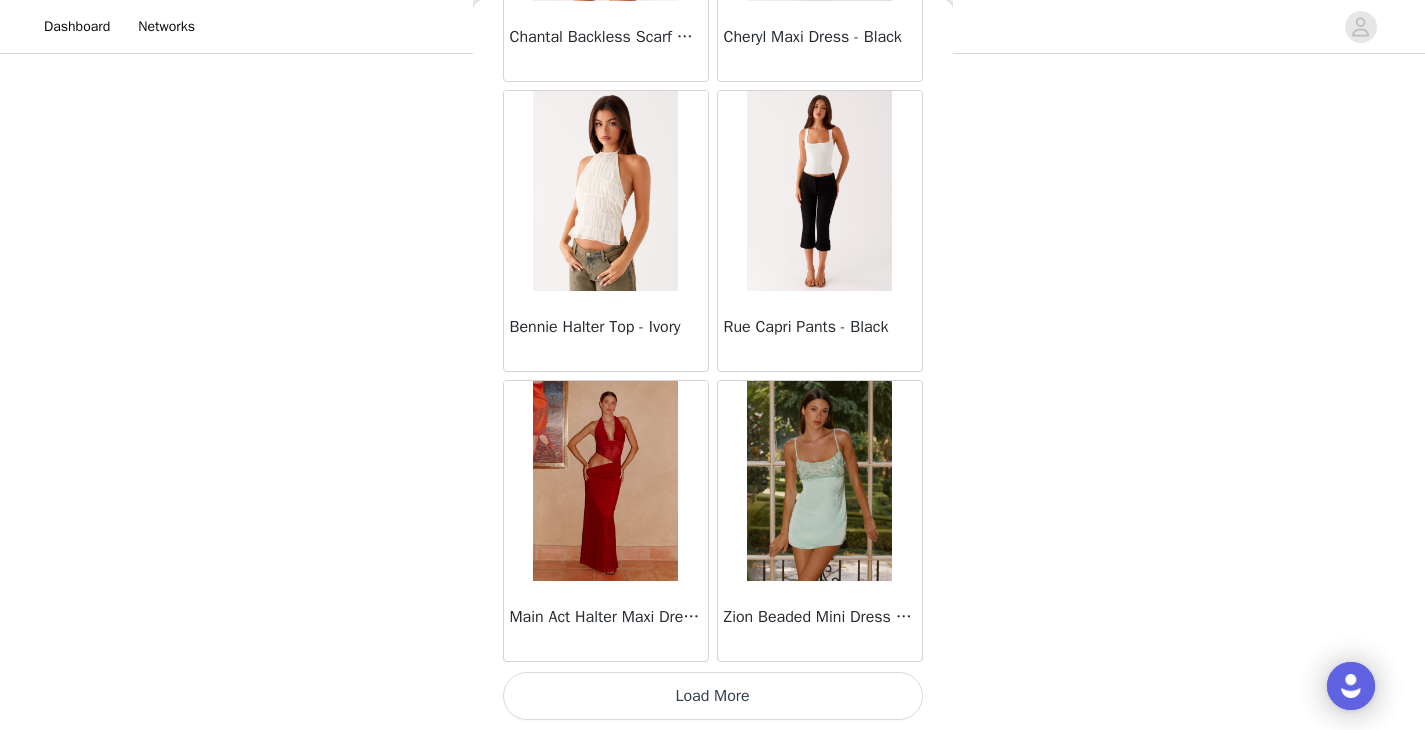 click on "Load More" at bounding box center [713, 696] 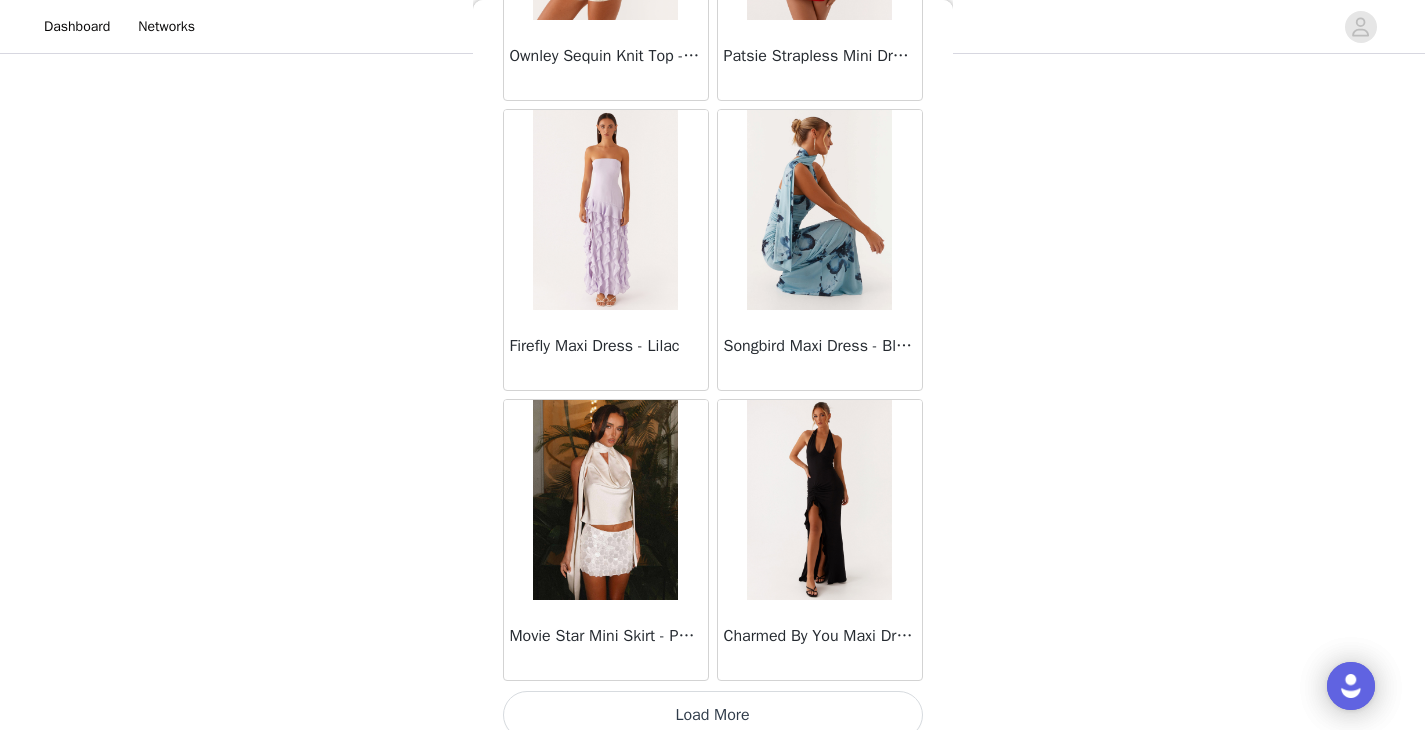 scroll, scrollTop: 11030, scrollLeft: 0, axis: vertical 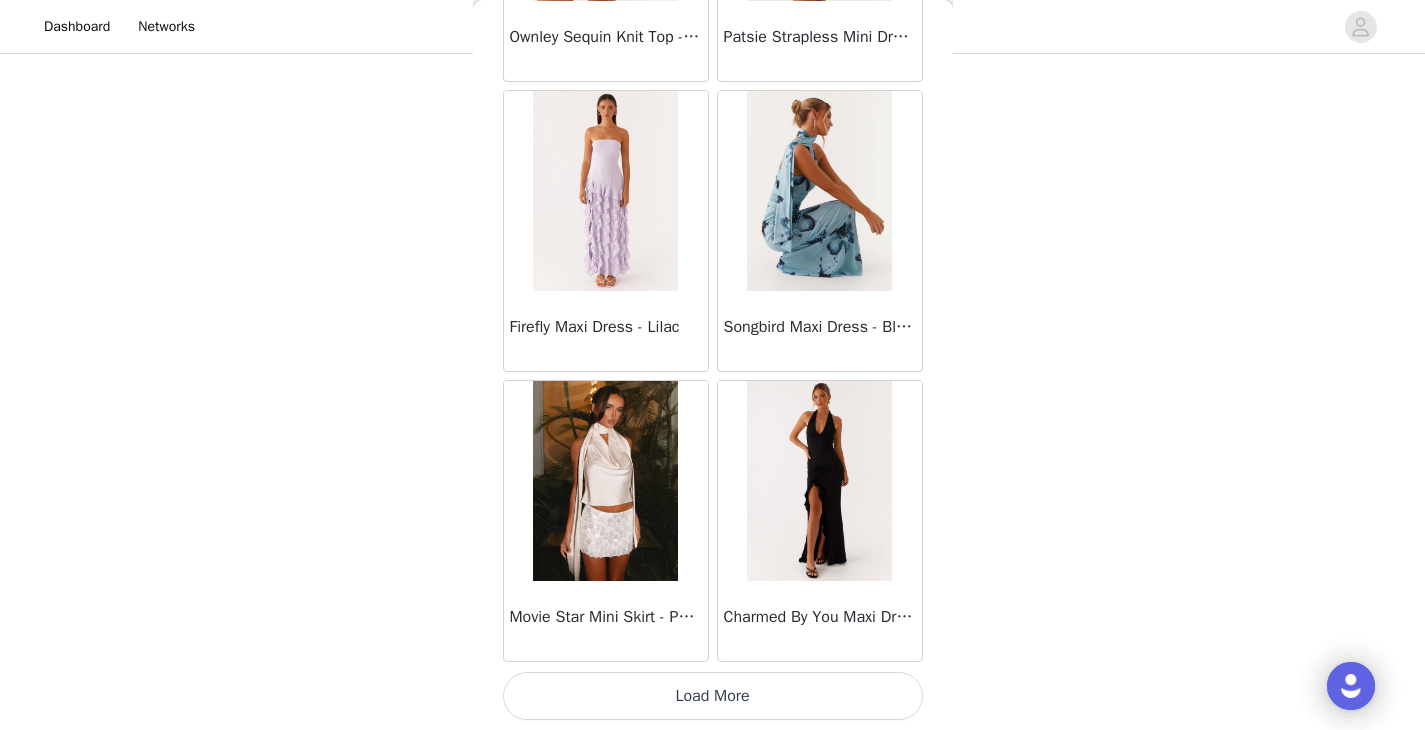 click on "Load More" at bounding box center [713, 696] 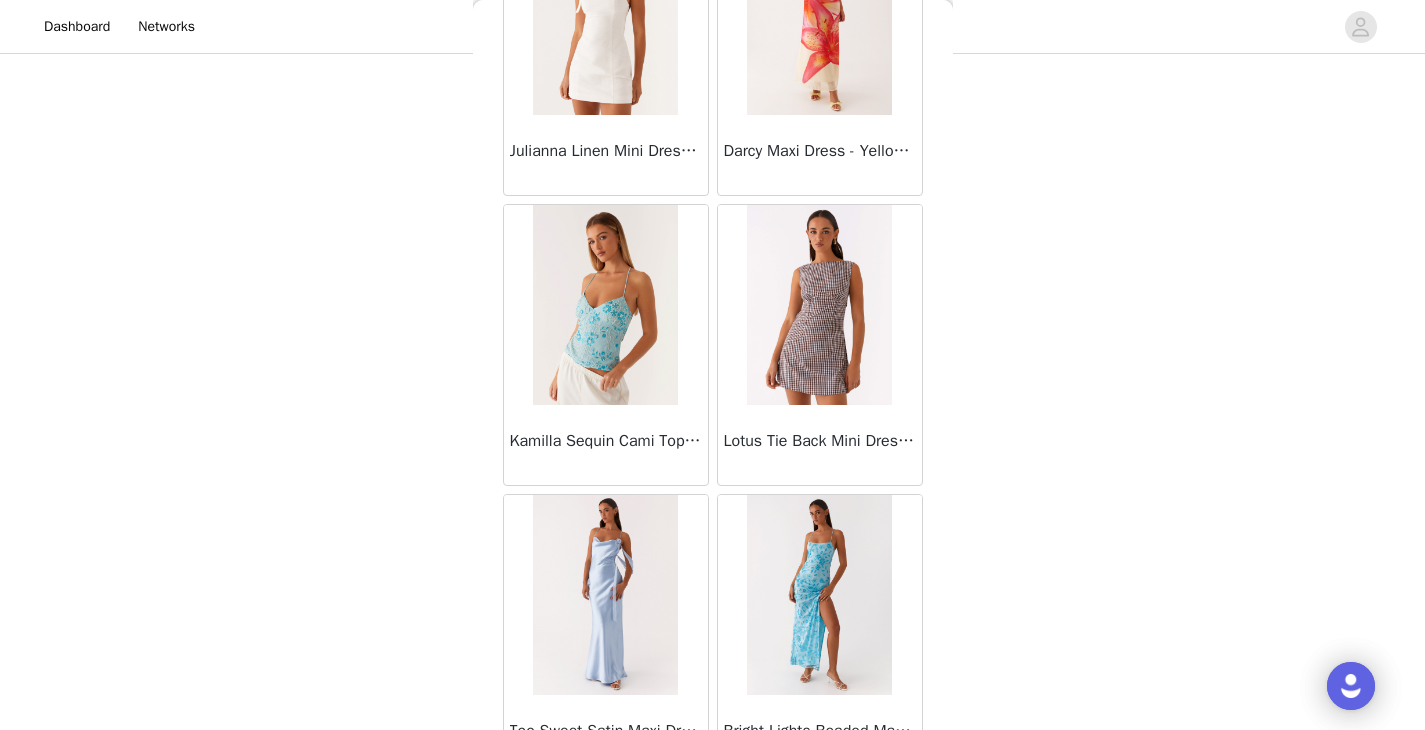 scroll, scrollTop: 13930, scrollLeft: 0, axis: vertical 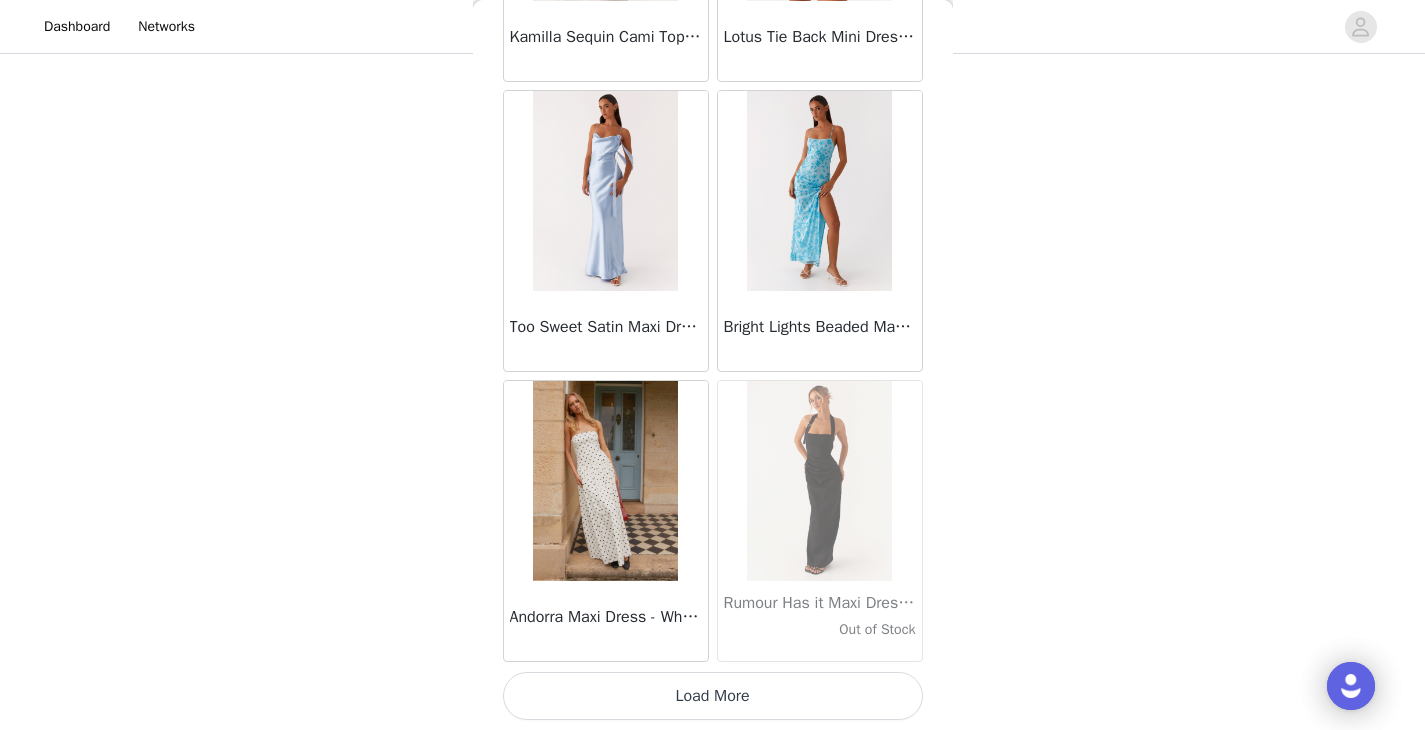 click on "Load More" at bounding box center [713, 696] 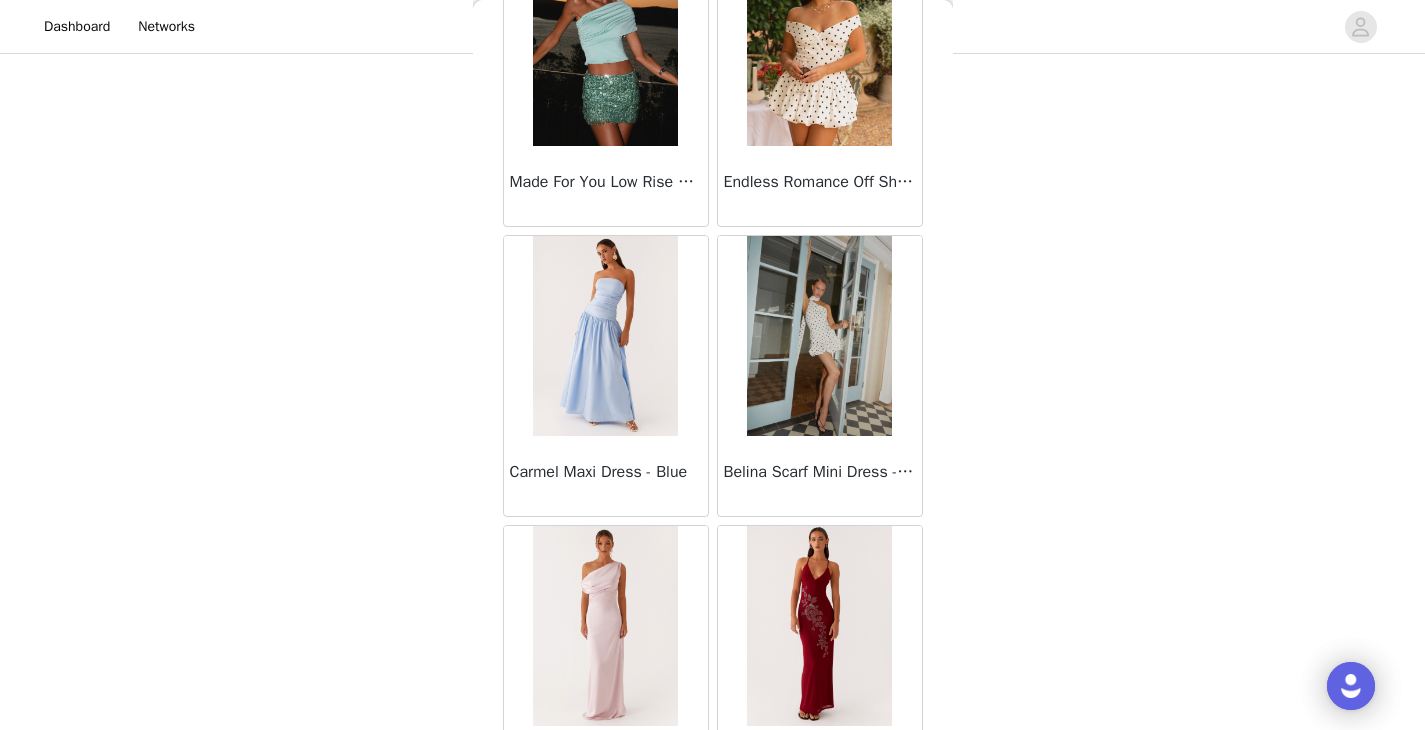 scroll, scrollTop: 16830, scrollLeft: 0, axis: vertical 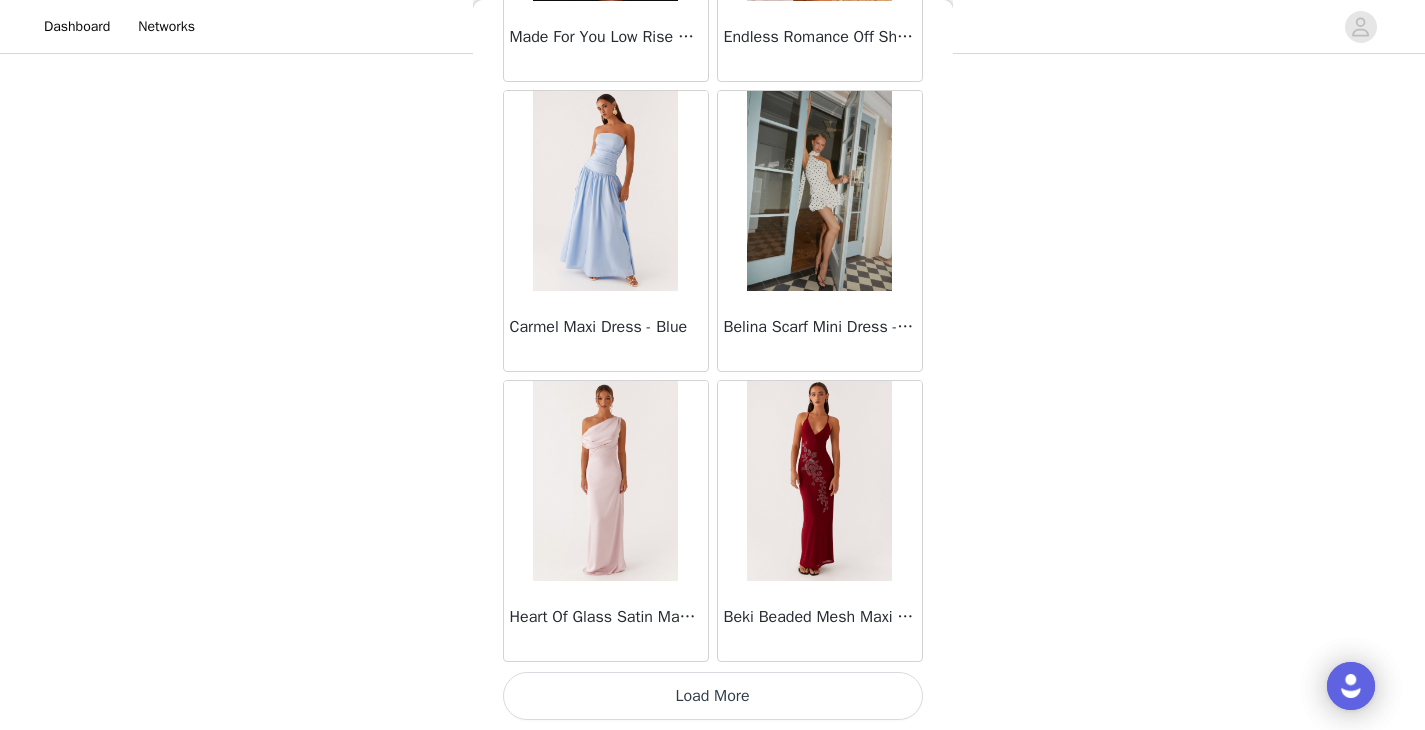 click on "Load More" at bounding box center [713, 696] 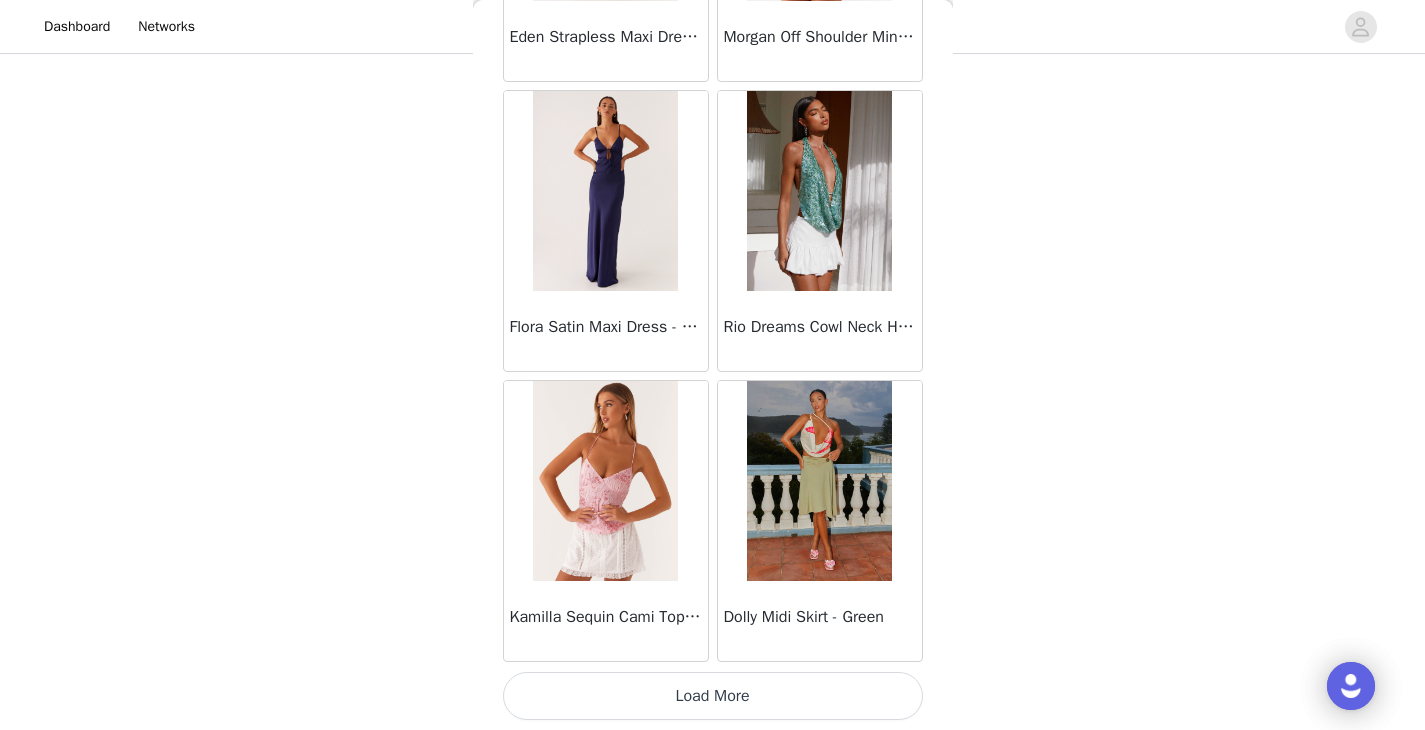 click on "Load More" at bounding box center [713, 696] 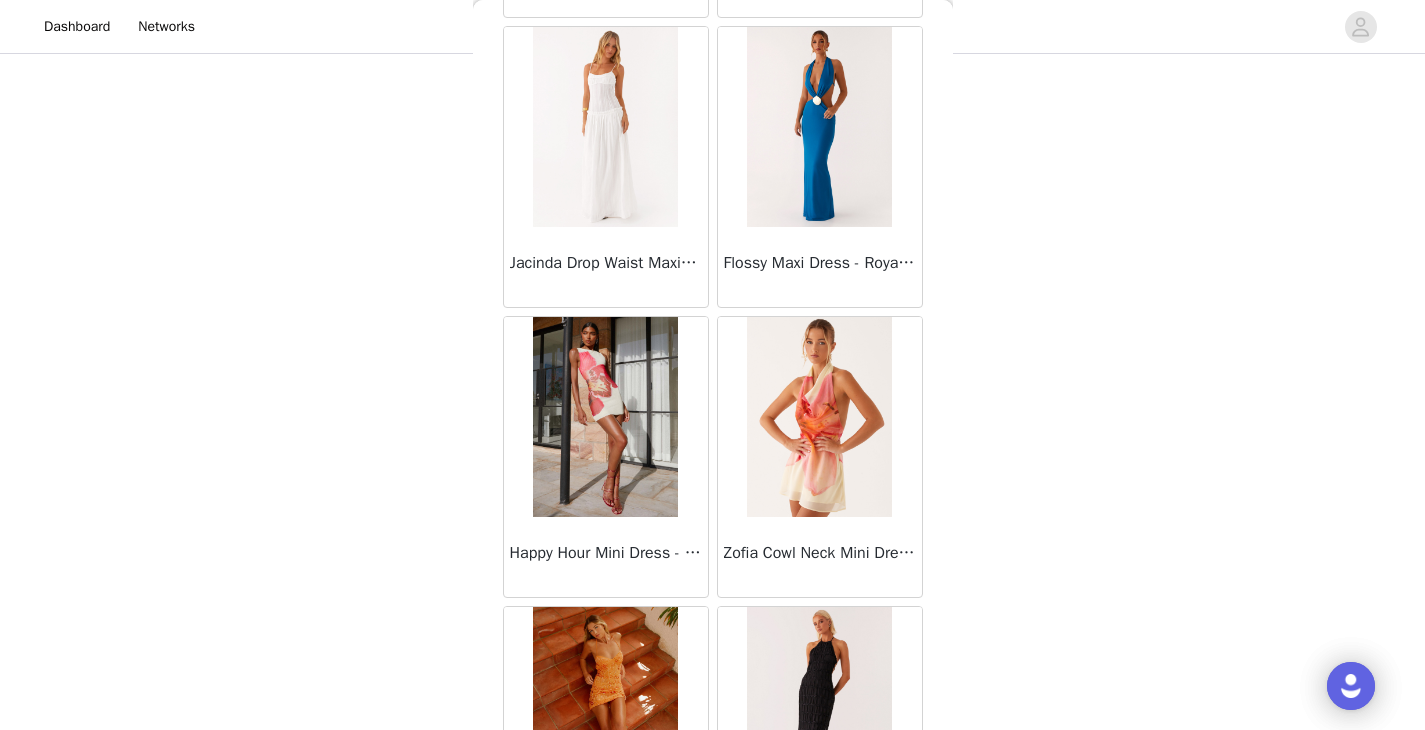 scroll, scrollTop: 22630, scrollLeft: 0, axis: vertical 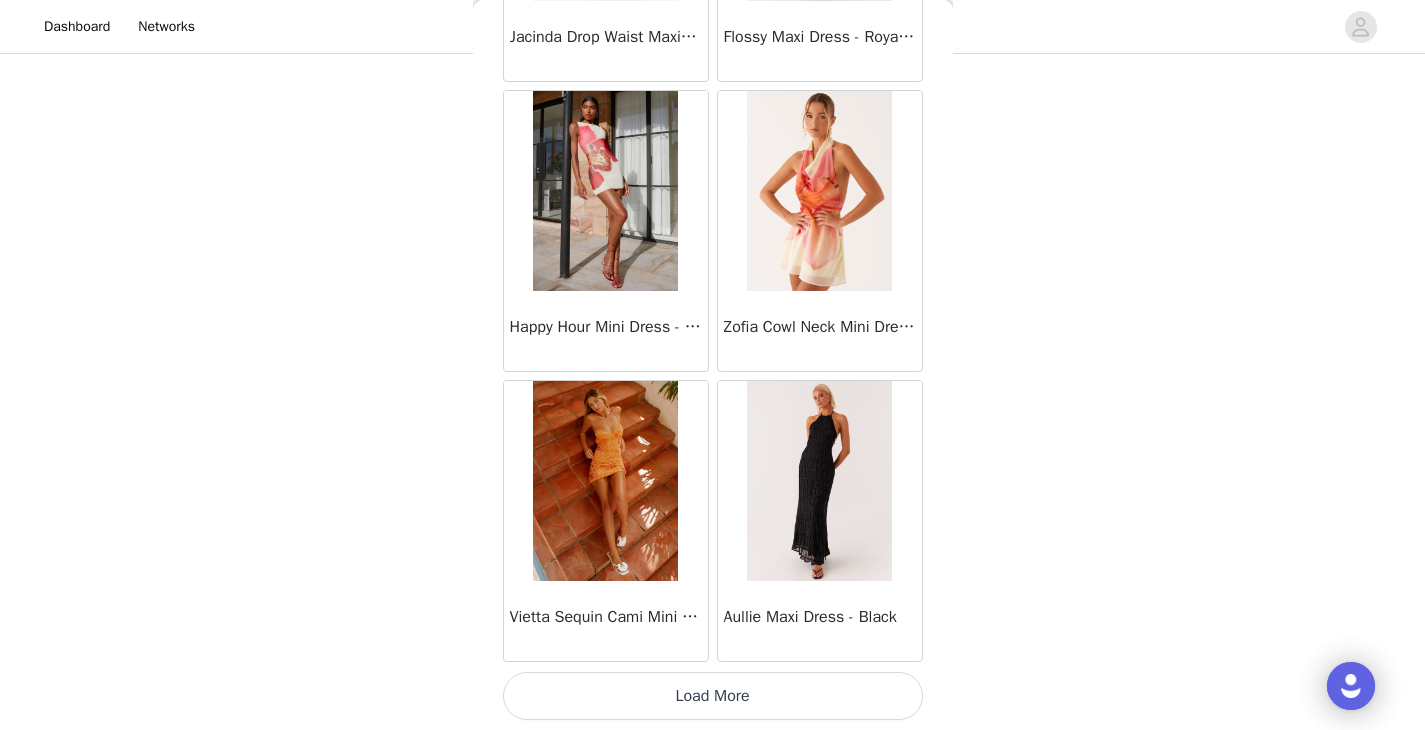 click on "Load More" at bounding box center [713, 696] 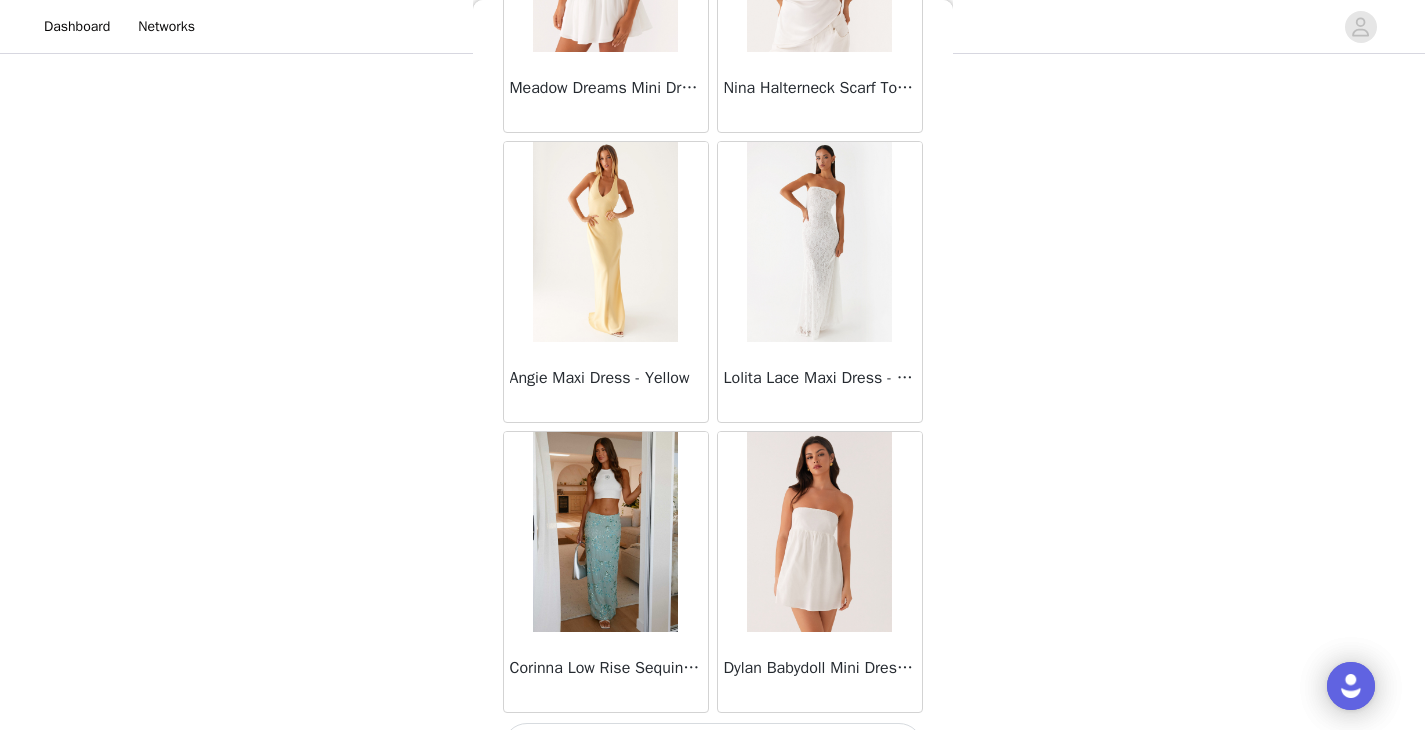 scroll, scrollTop: 25499, scrollLeft: 0, axis: vertical 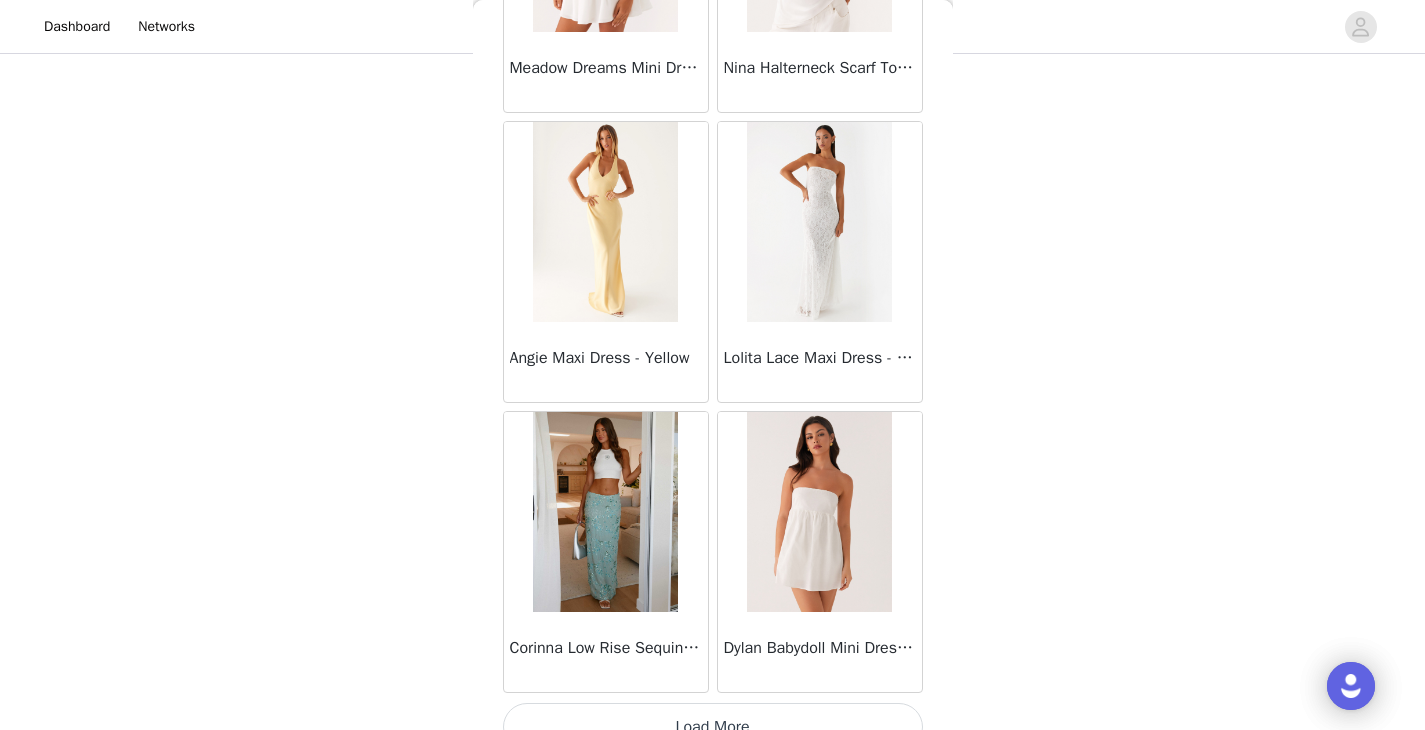 click at bounding box center [819, 222] 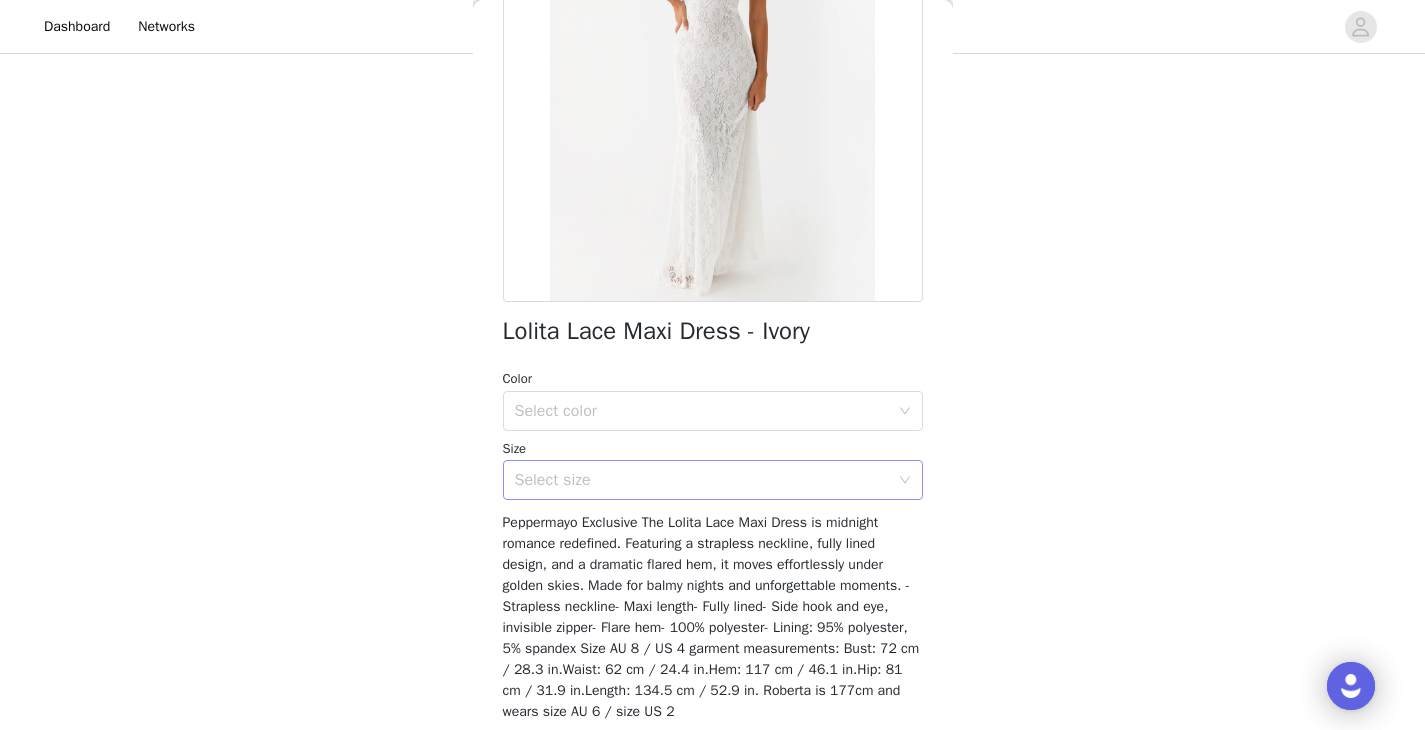 scroll, scrollTop: 249, scrollLeft: 0, axis: vertical 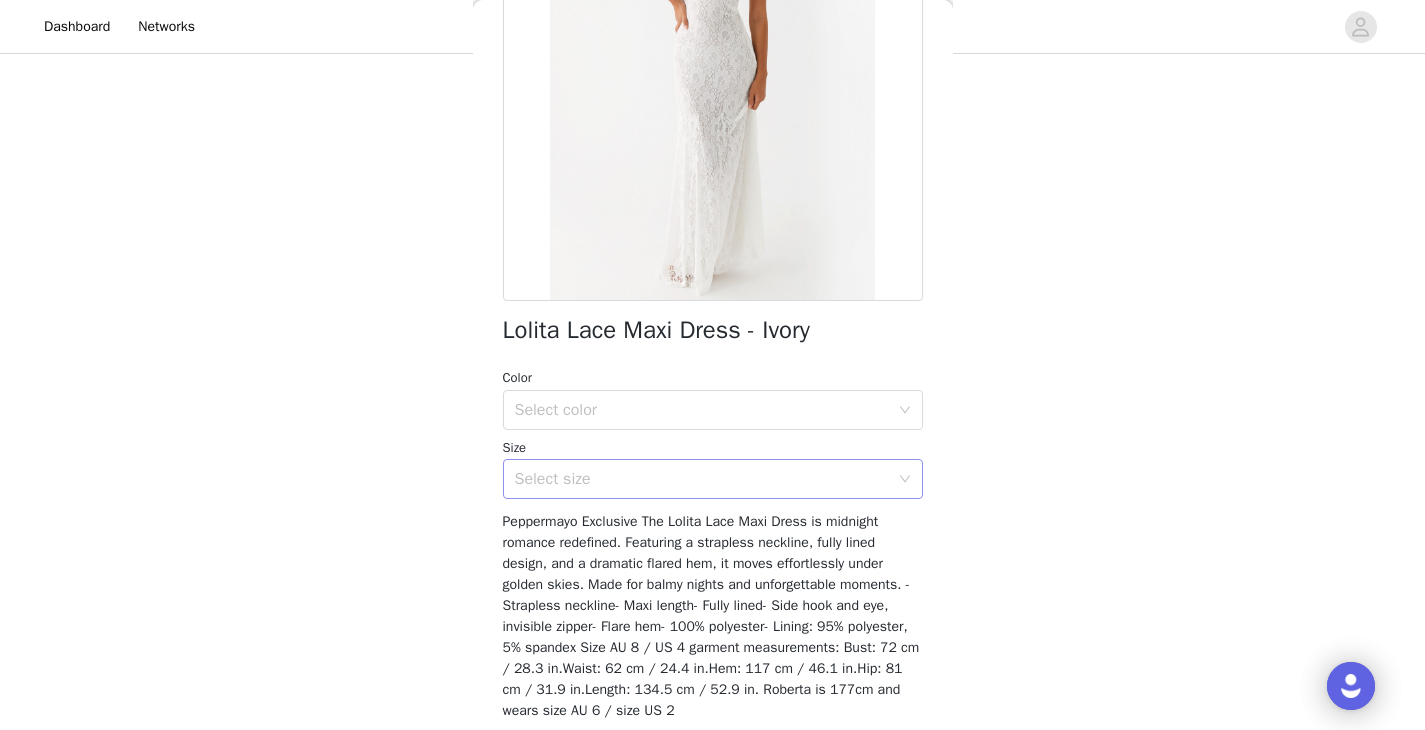 click on "Select size" at bounding box center (702, 479) 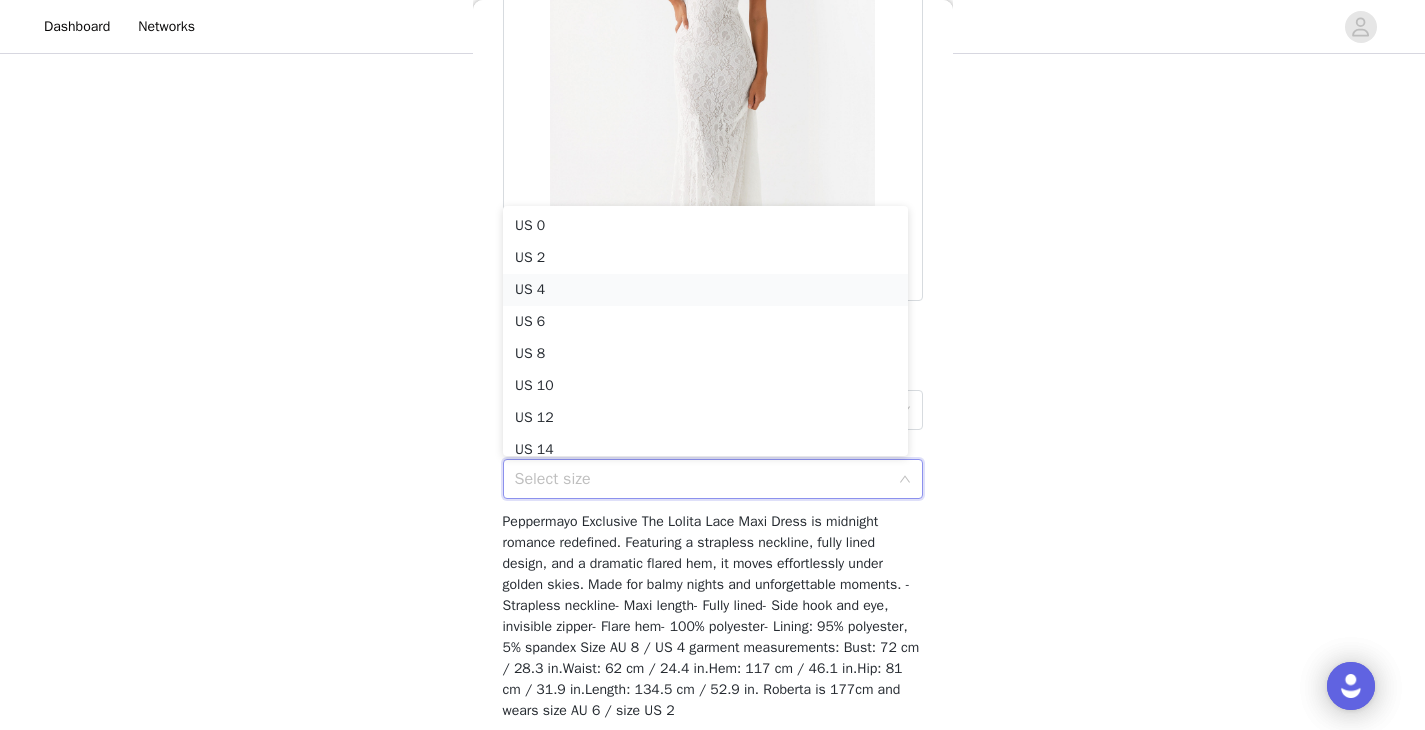 click on "US 4" at bounding box center (705, 290) 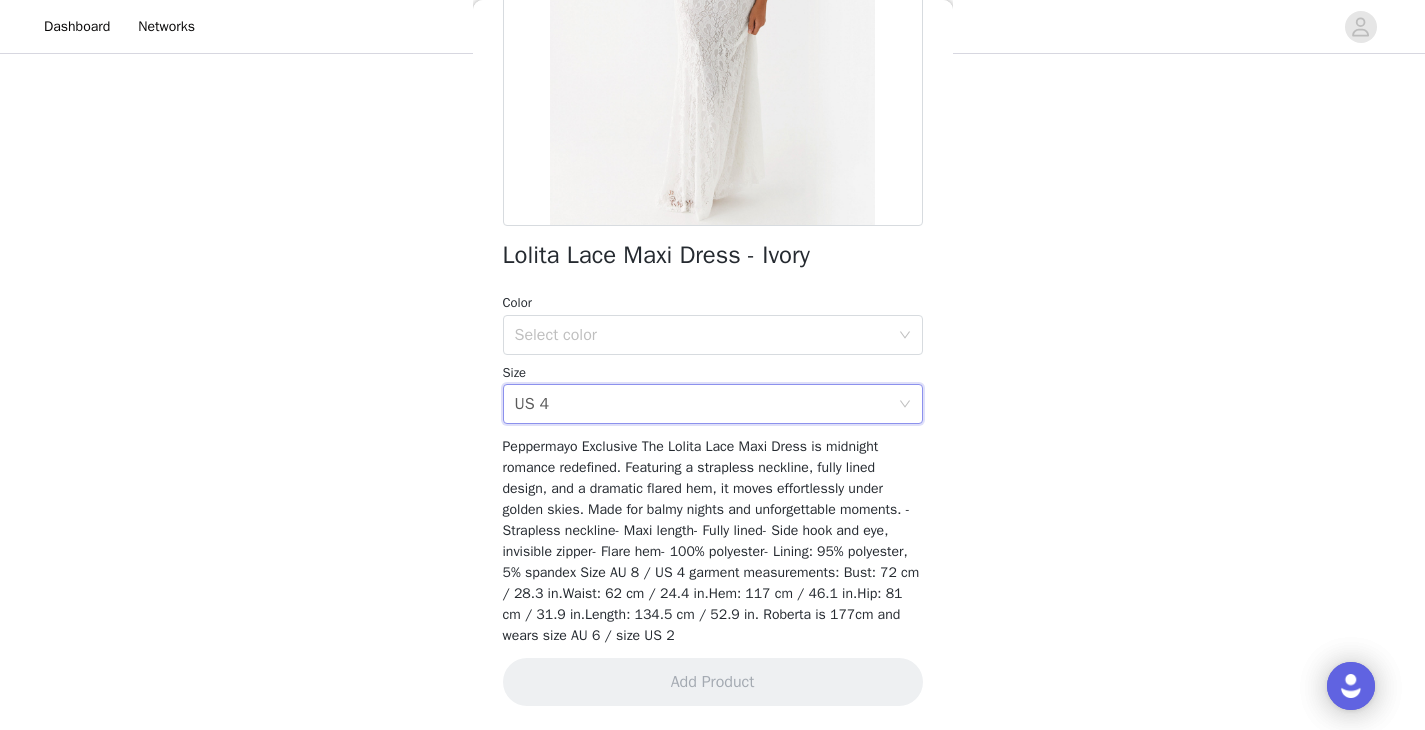 scroll, scrollTop: 331, scrollLeft: 0, axis: vertical 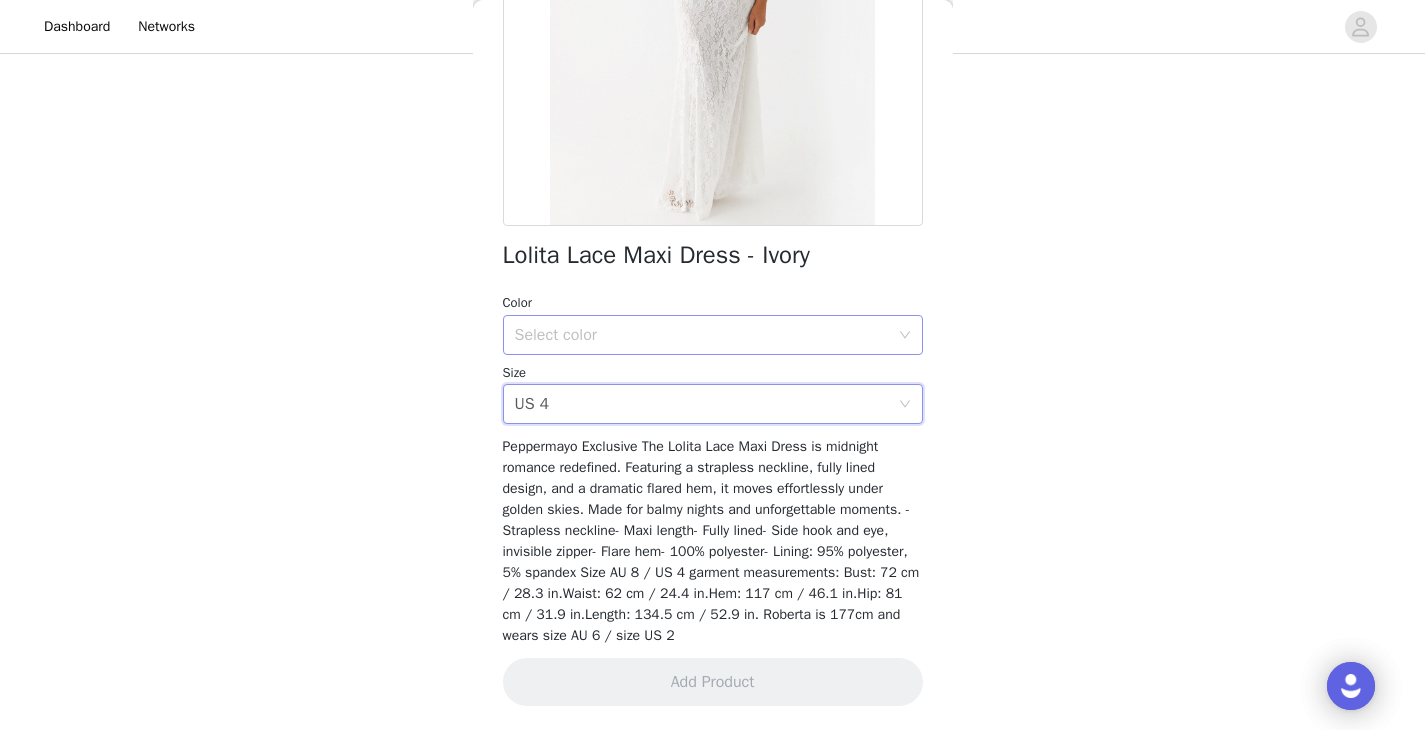 click on "Select color" at bounding box center [702, 335] 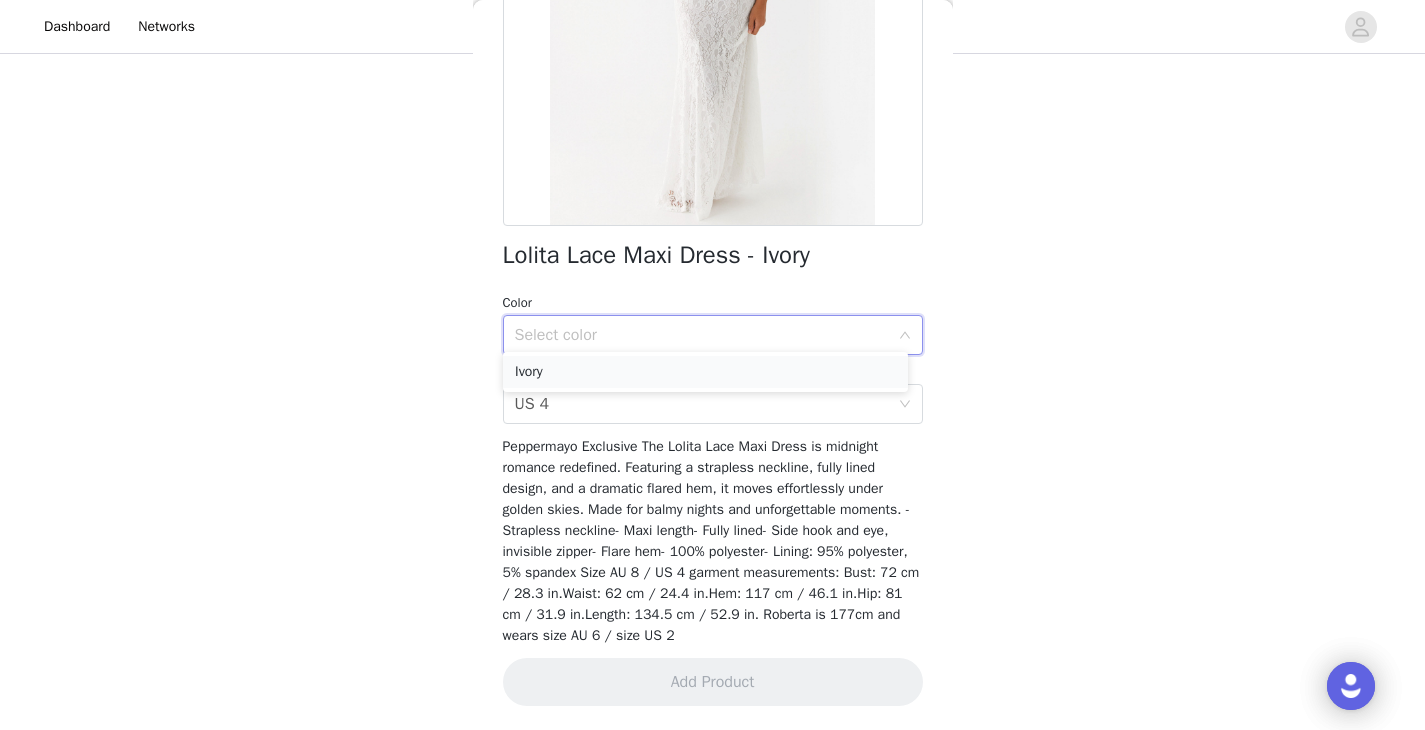click on "Ivory" at bounding box center (705, 372) 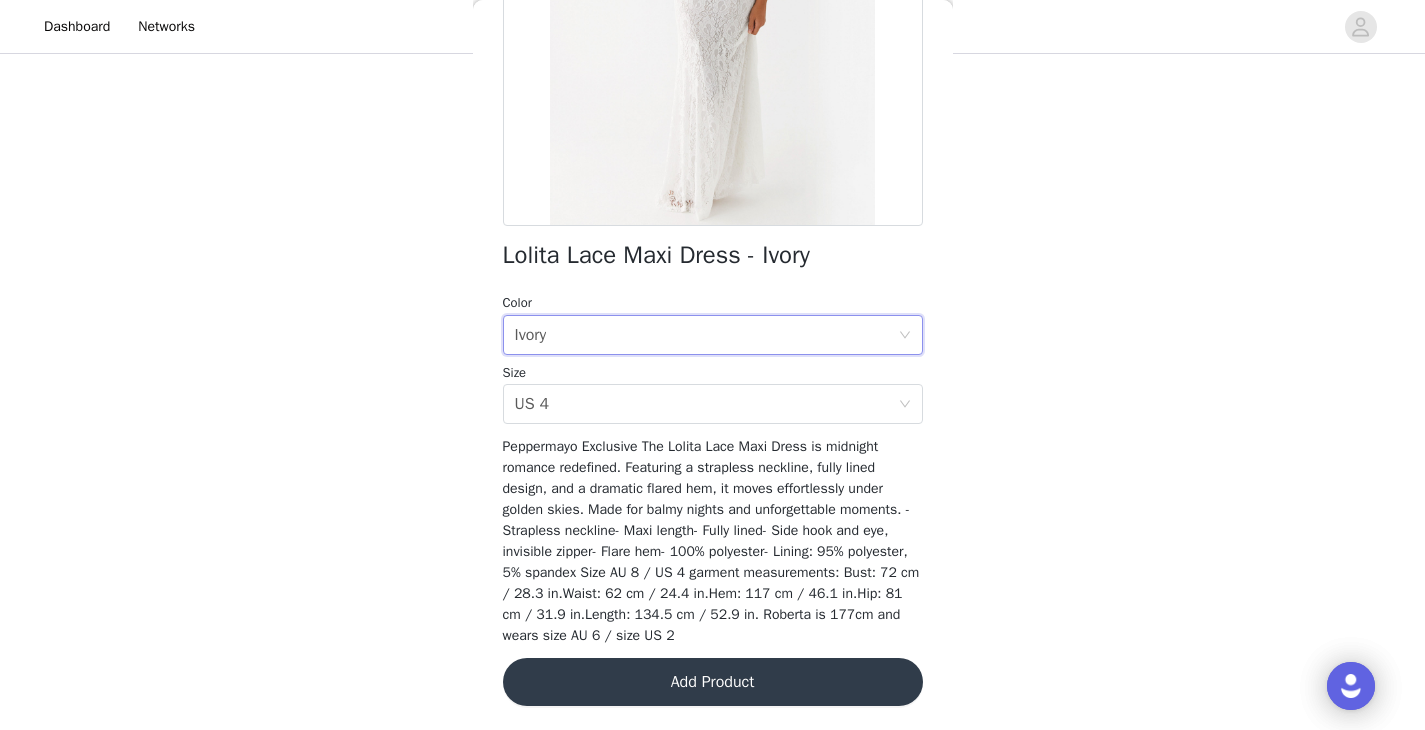 click on "Add Product" at bounding box center [713, 682] 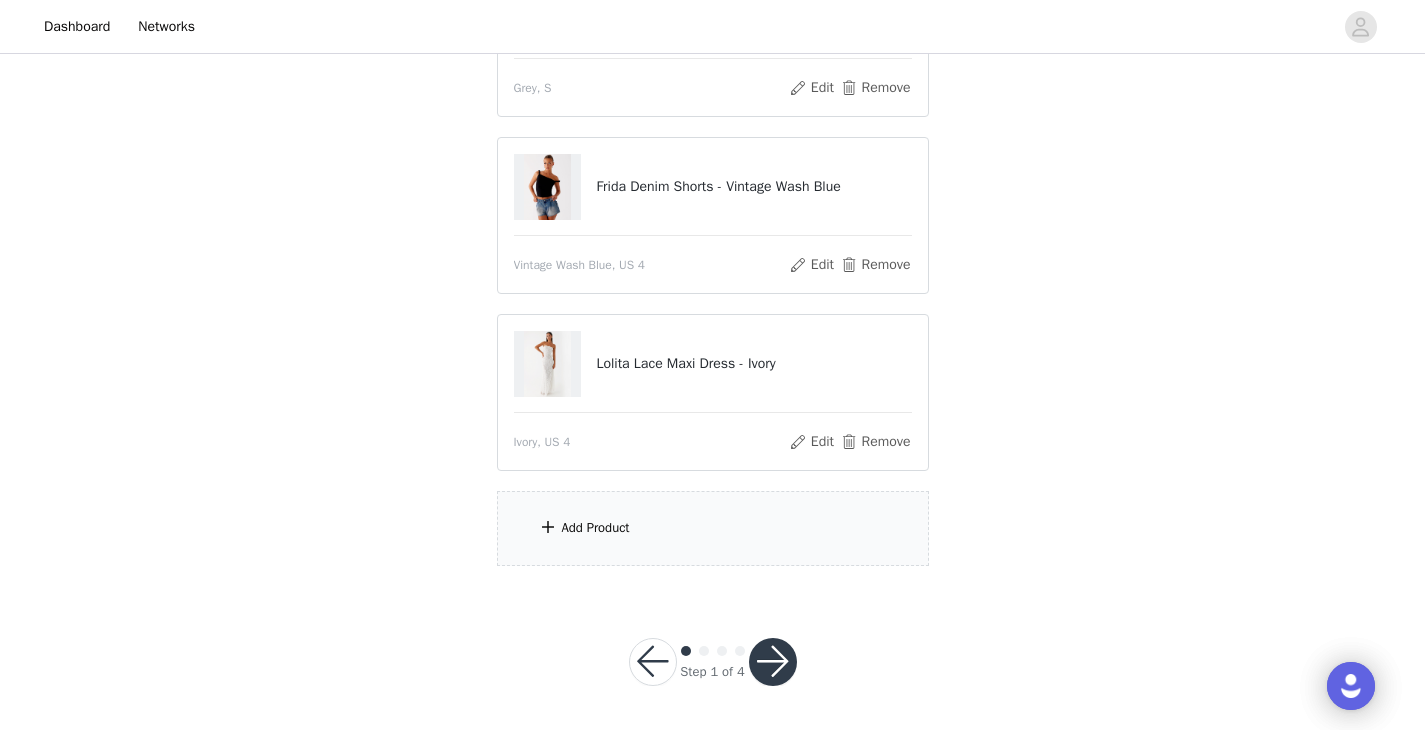 scroll, scrollTop: 319, scrollLeft: 0, axis: vertical 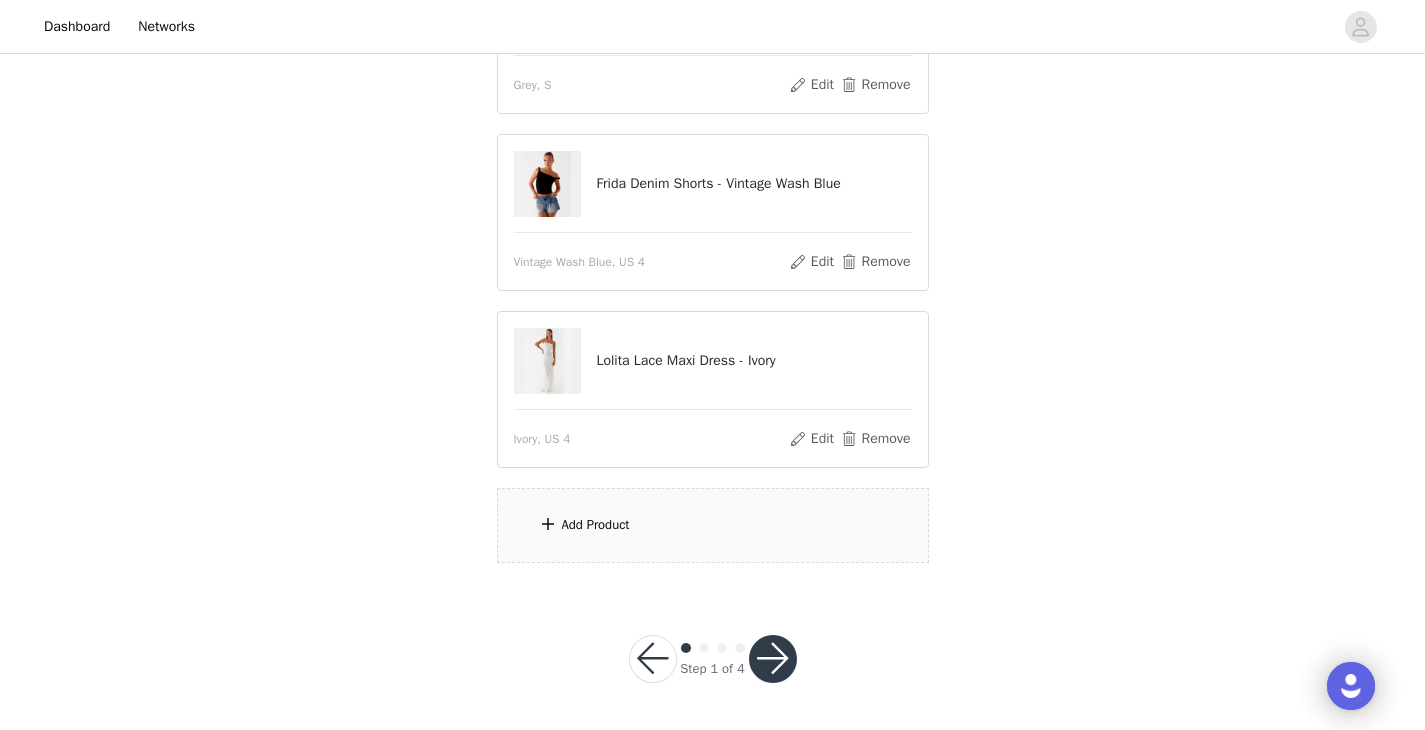 click on "Add Product" at bounding box center [596, 525] 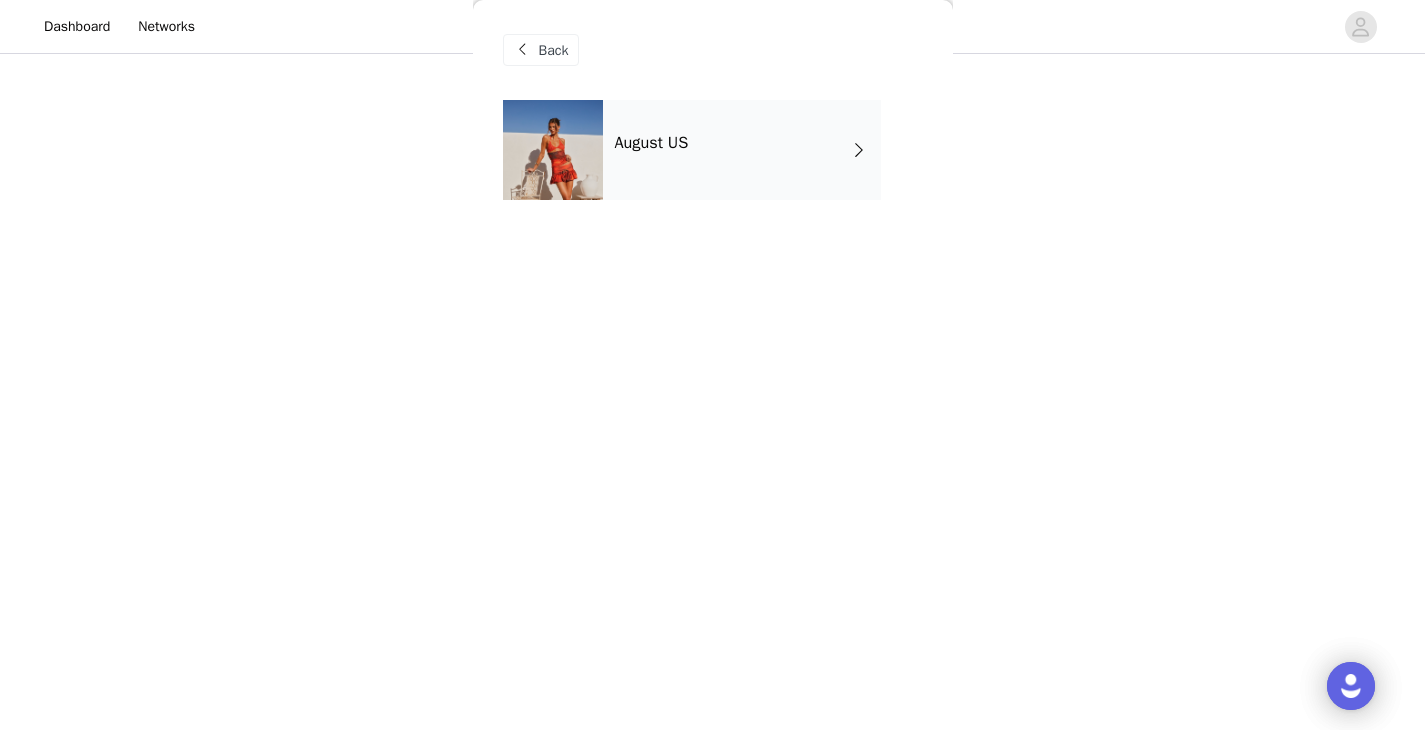 click on "August US" at bounding box center (742, 150) 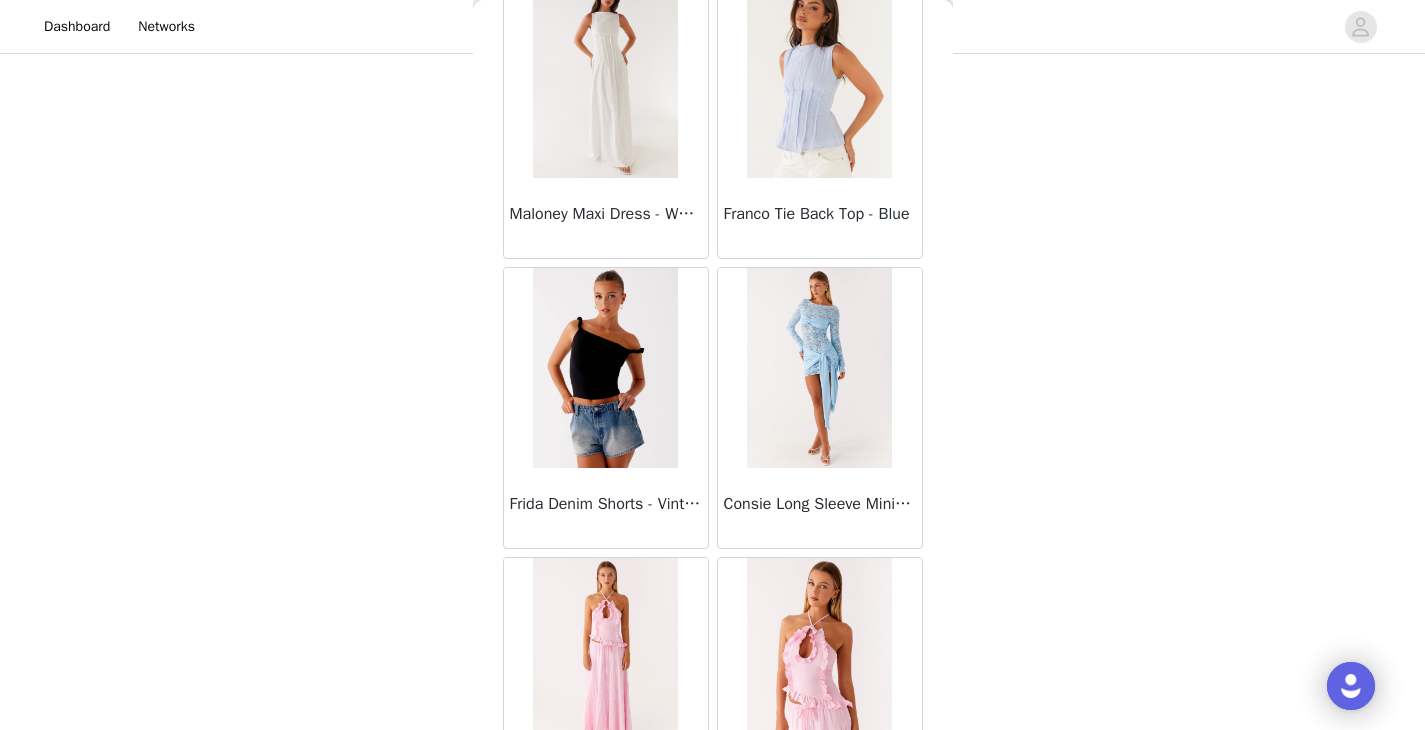 scroll, scrollTop: 2330, scrollLeft: 0, axis: vertical 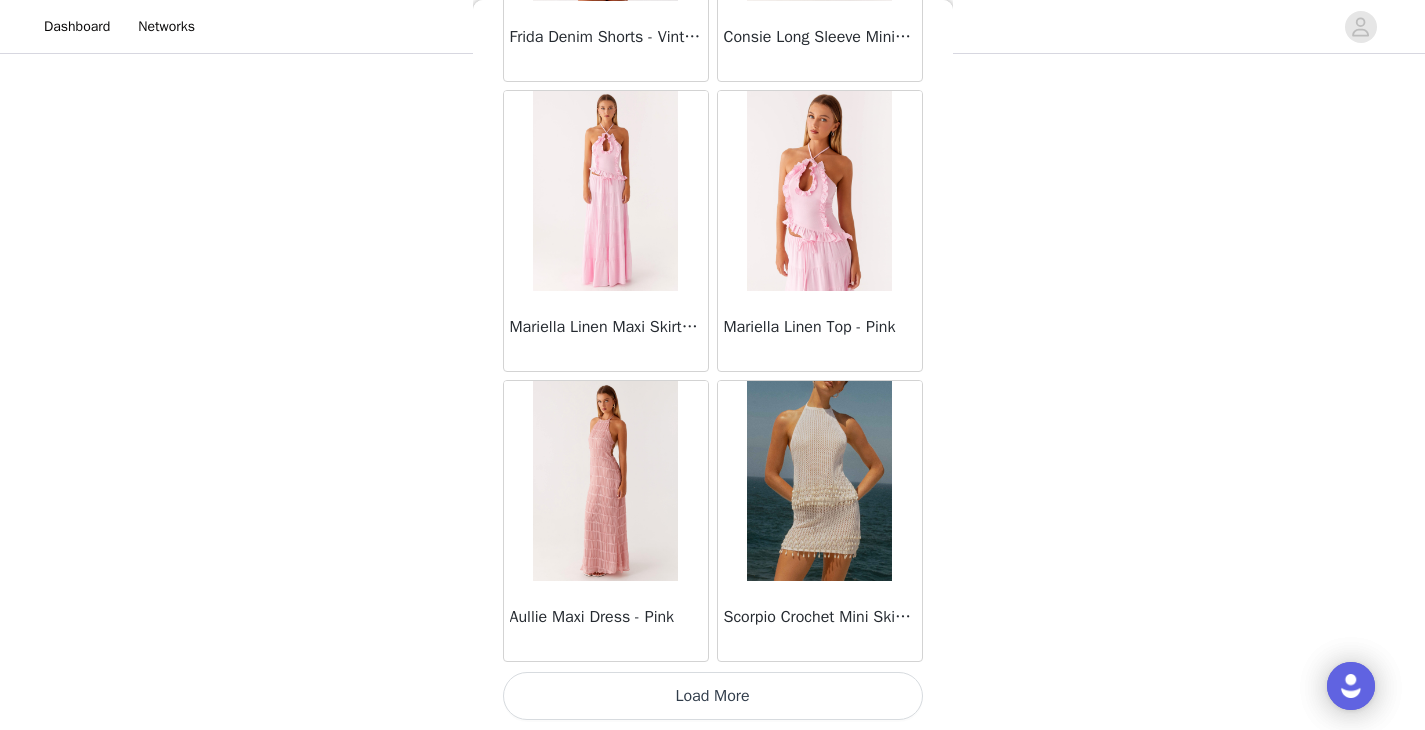 click on "Load More" at bounding box center [713, 696] 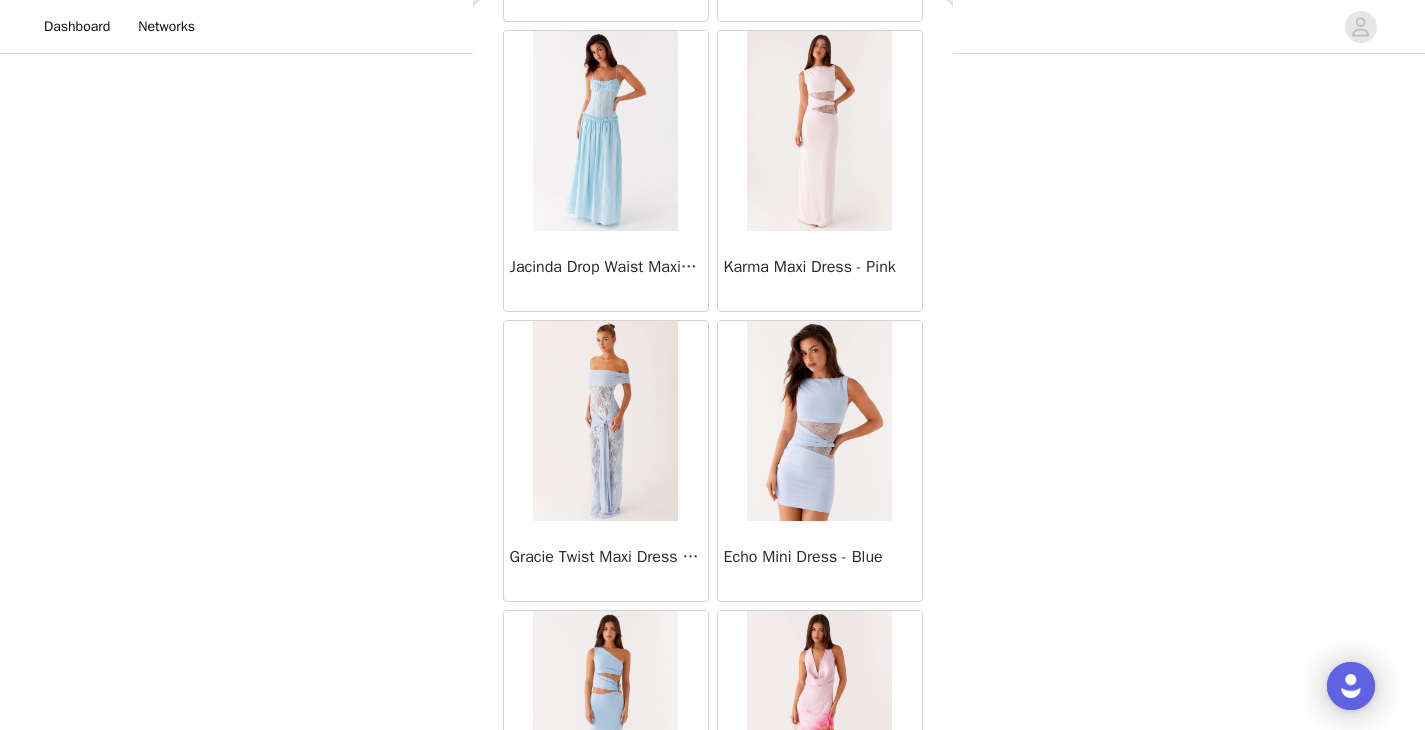 scroll, scrollTop: 5230, scrollLeft: 0, axis: vertical 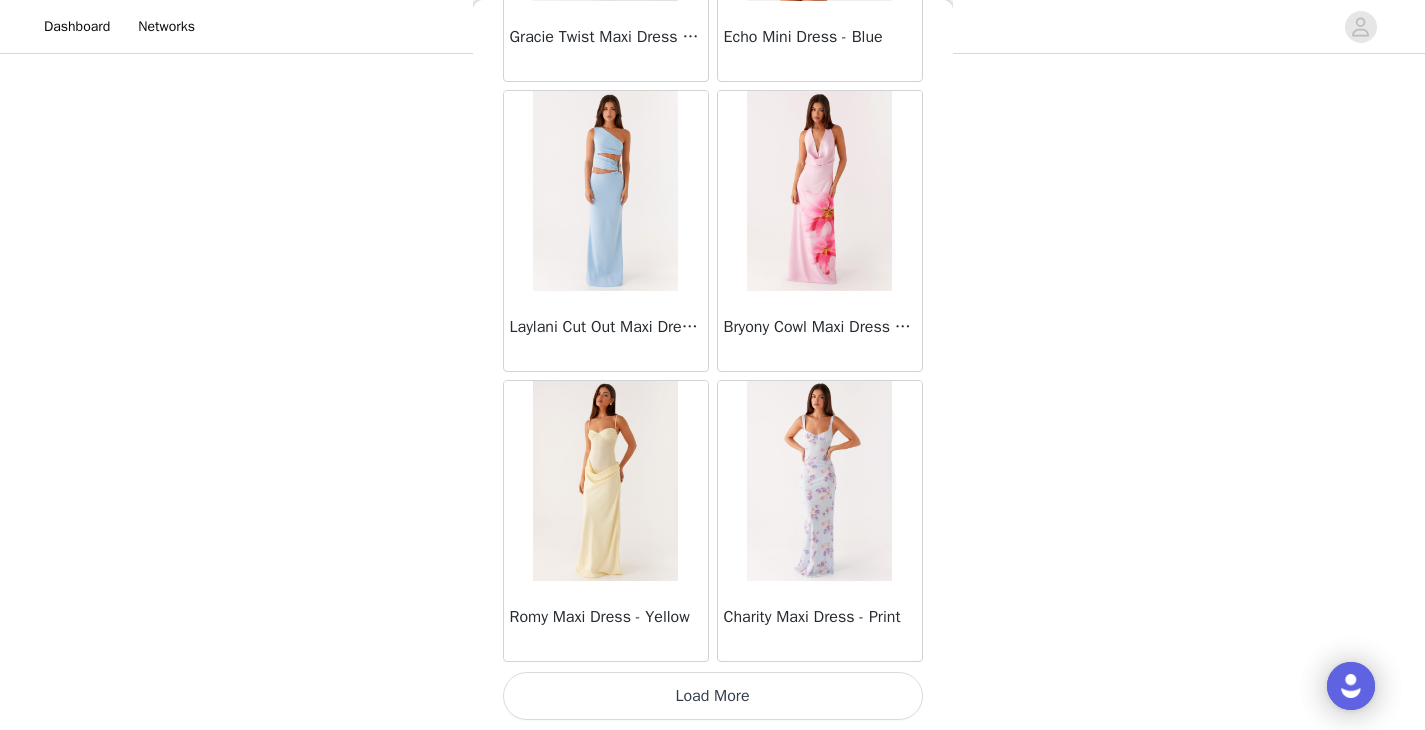 click on "Load More" at bounding box center (713, 696) 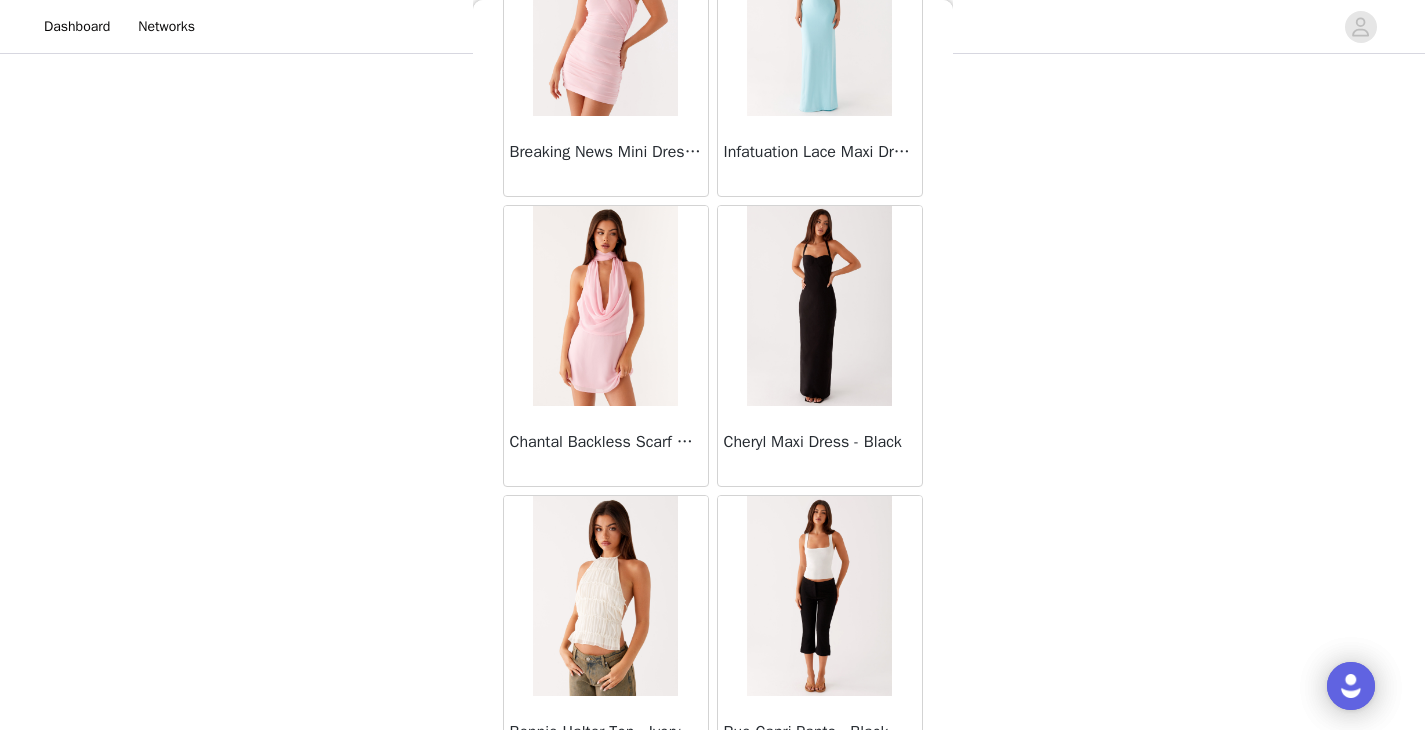 scroll, scrollTop: 8130, scrollLeft: 0, axis: vertical 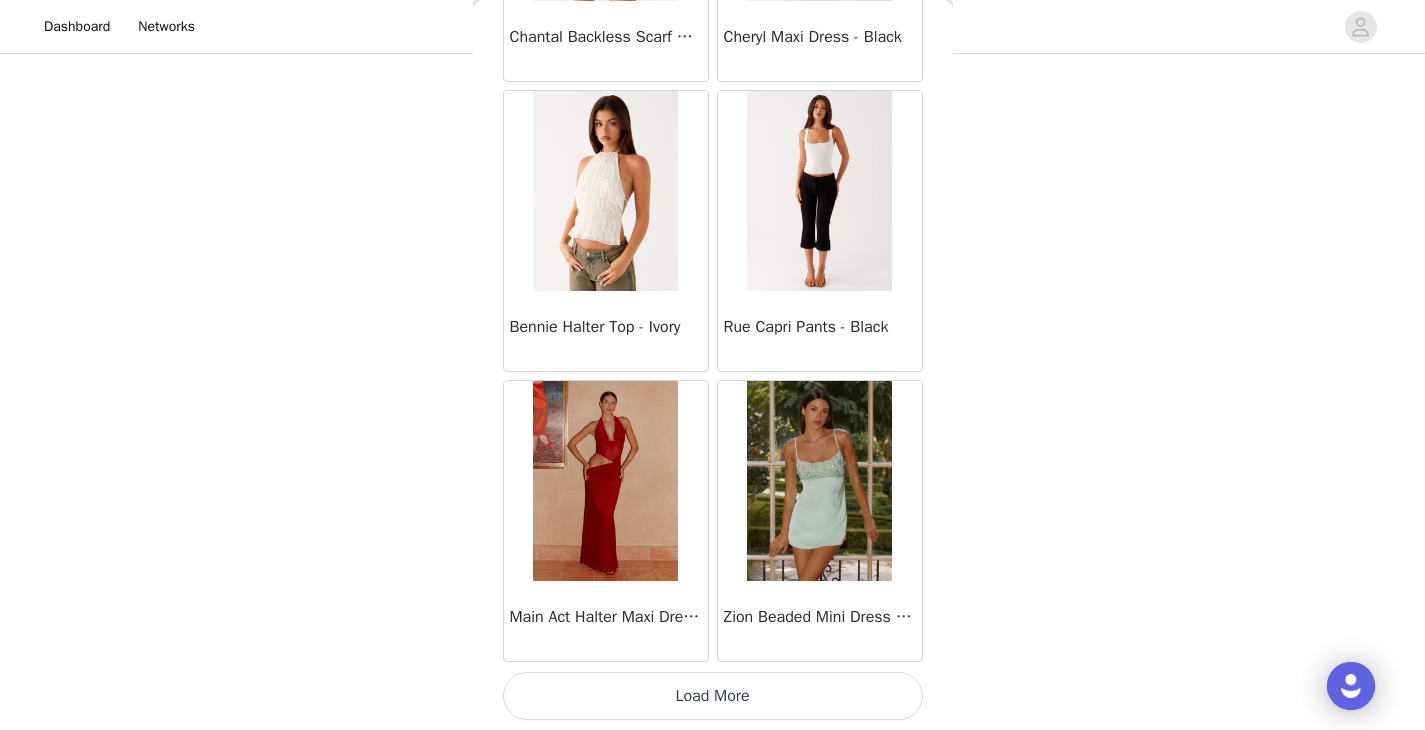 click on "Load More" at bounding box center [713, 696] 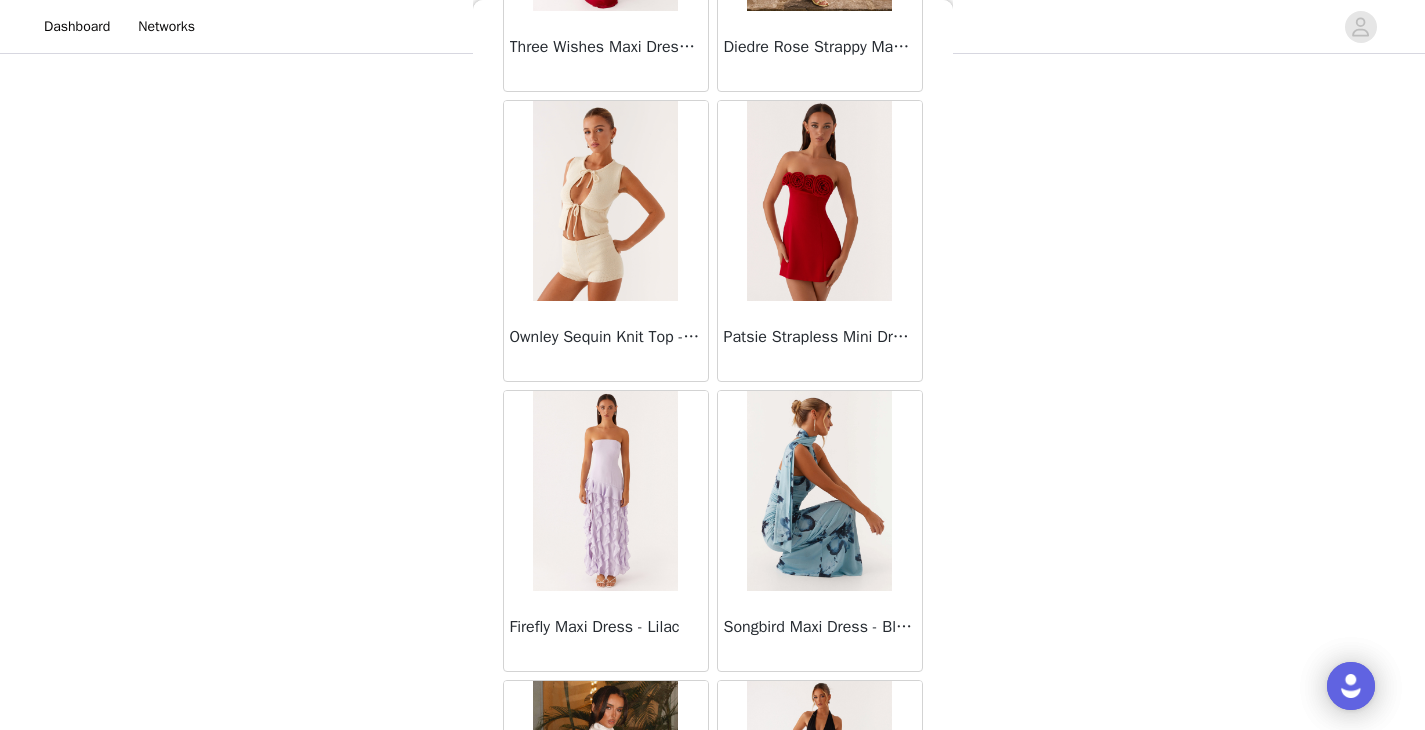 scroll, scrollTop: 11030, scrollLeft: 0, axis: vertical 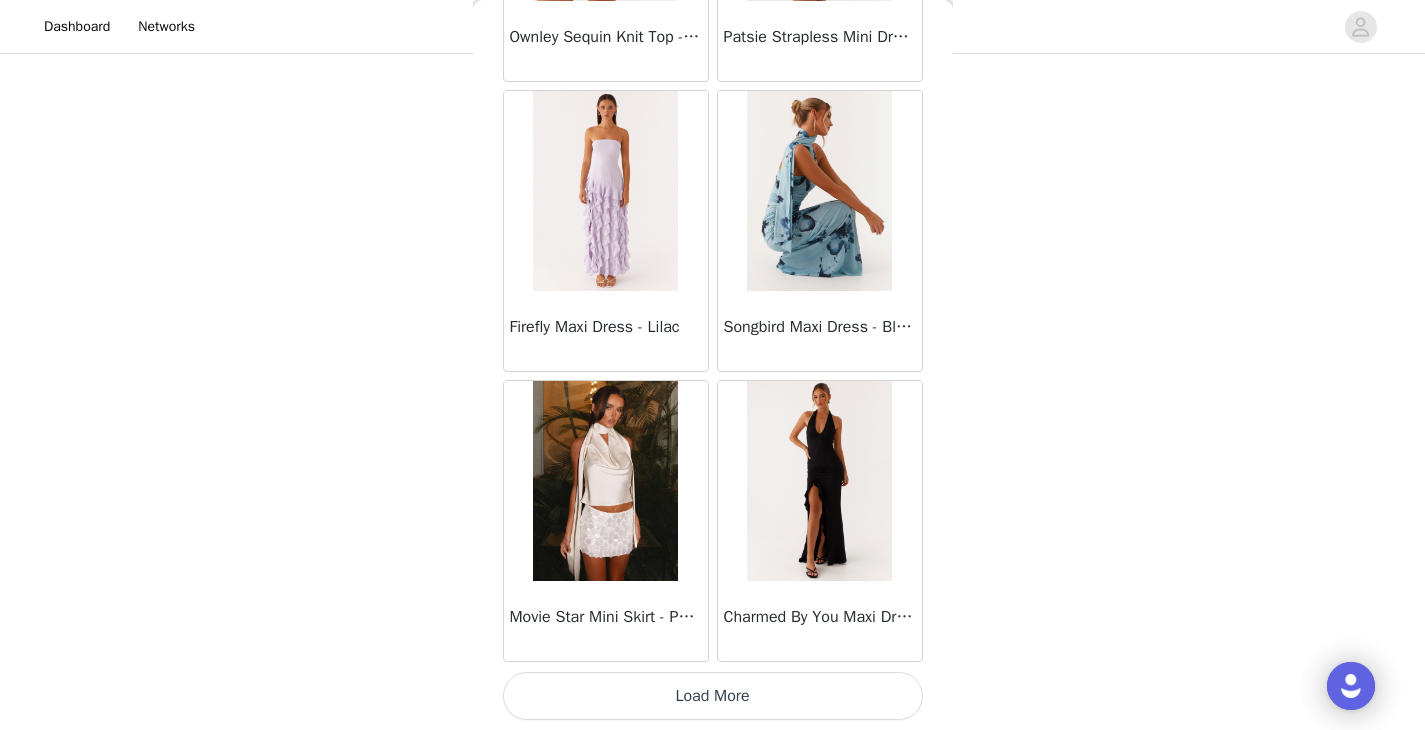 click on "Load More" at bounding box center (713, 696) 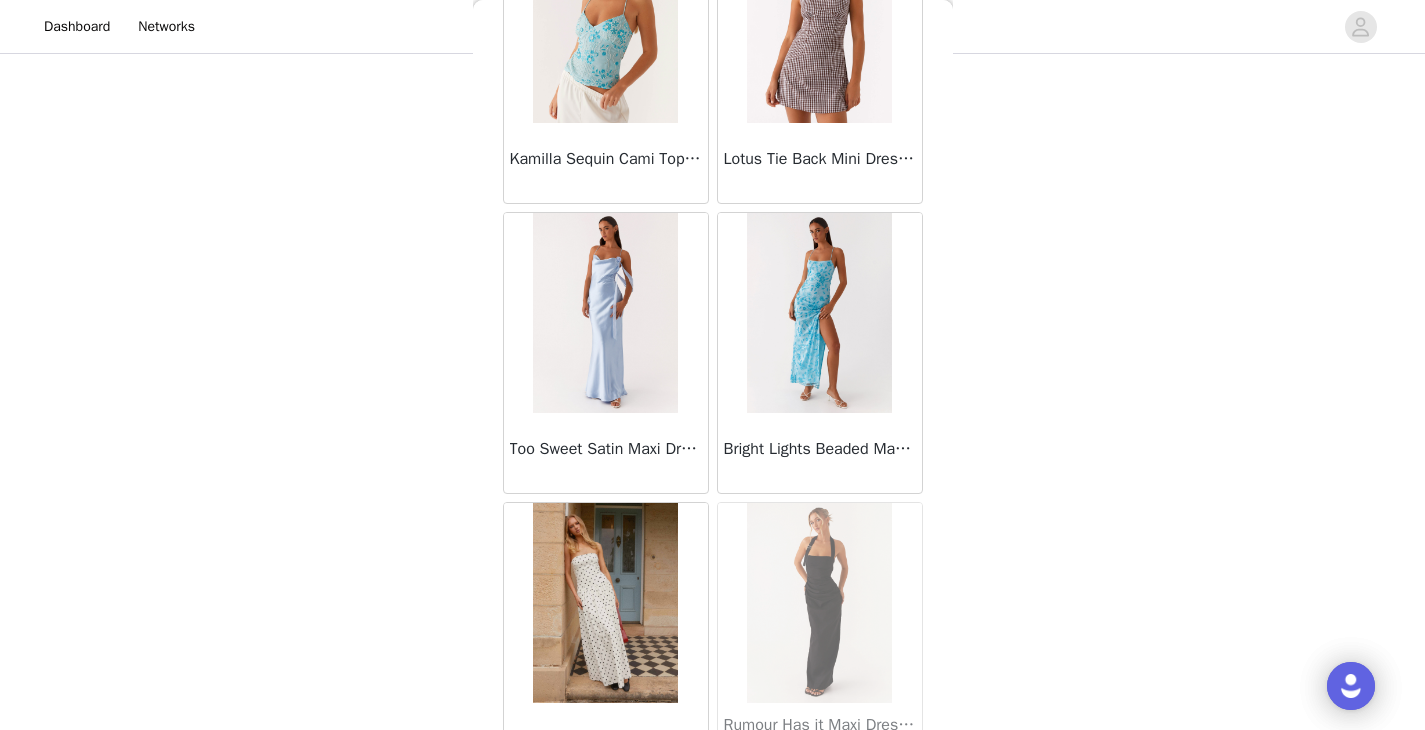 scroll, scrollTop: 13930, scrollLeft: 0, axis: vertical 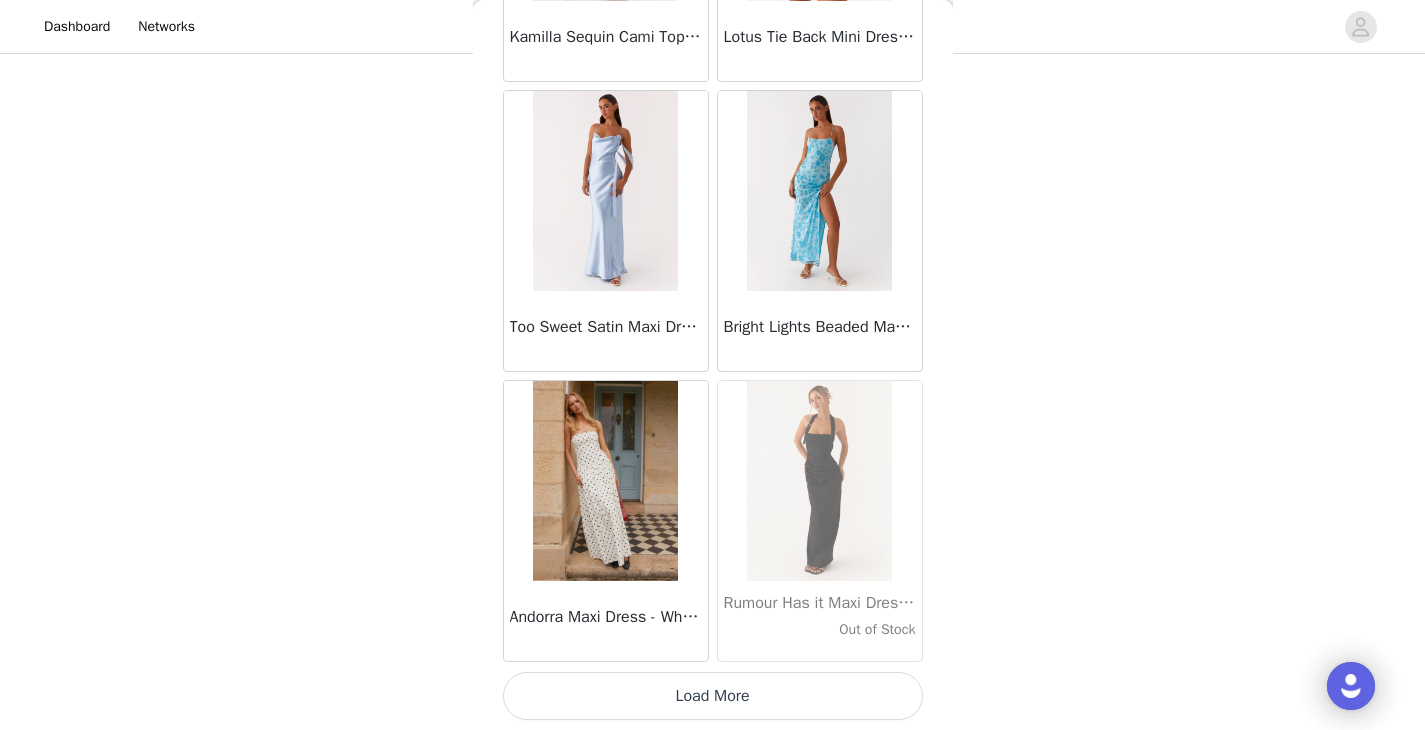 click on "Load More" at bounding box center (713, 696) 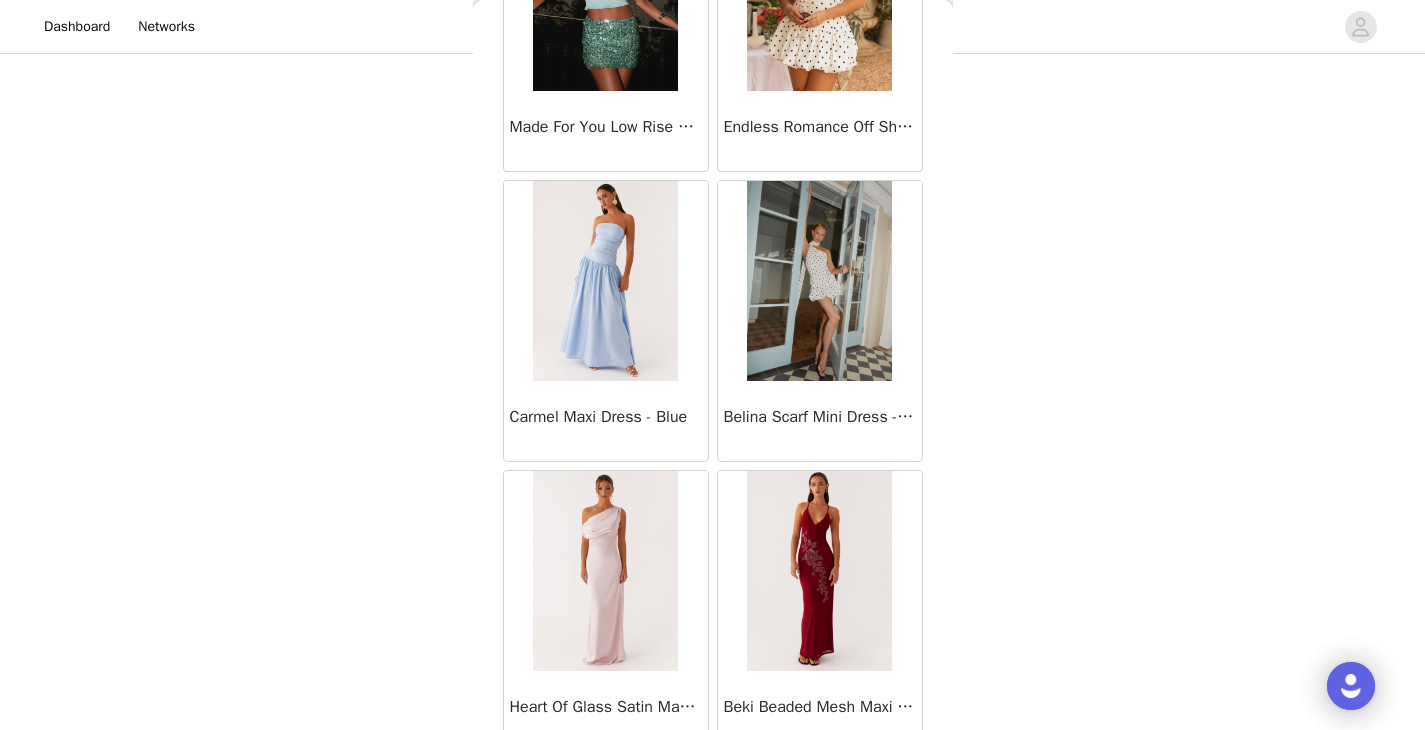 scroll, scrollTop: 16830, scrollLeft: 0, axis: vertical 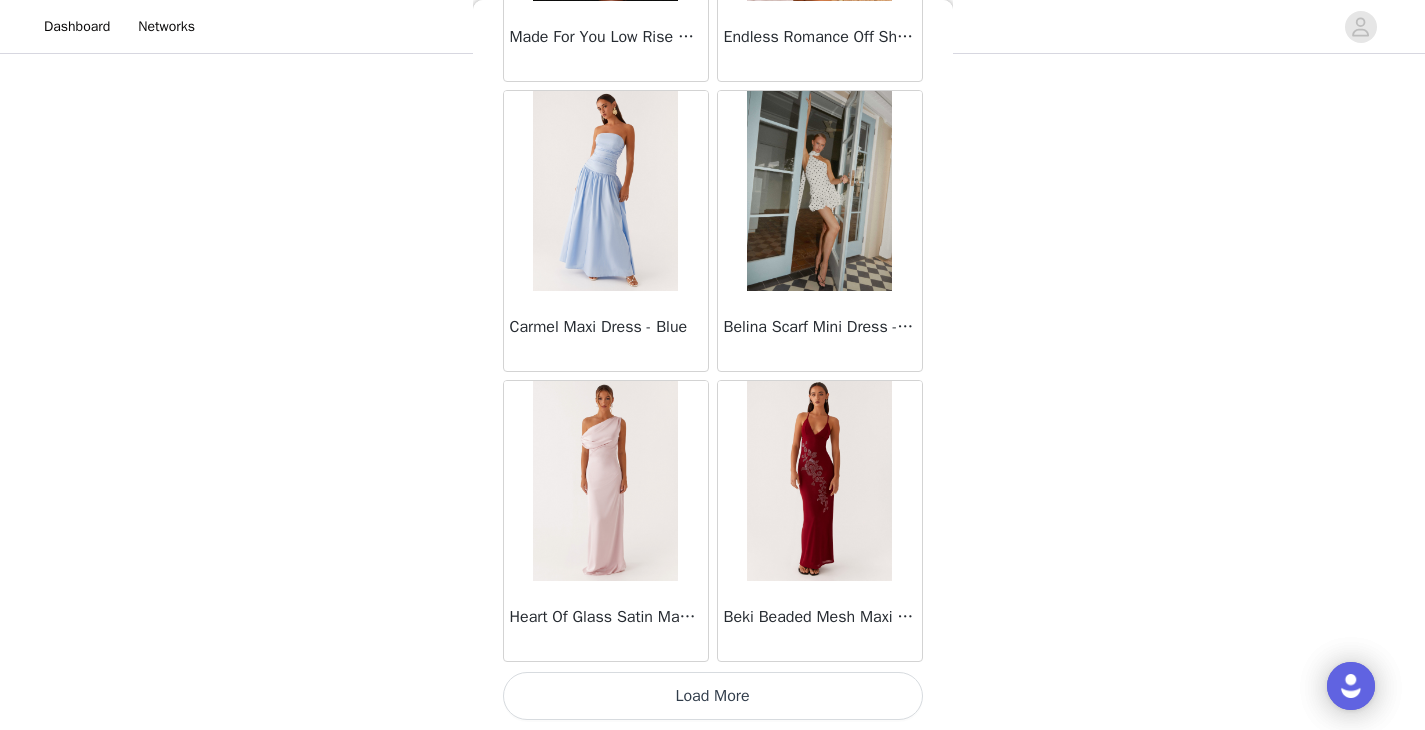 click on "Load More" at bounding box center (713, 696) 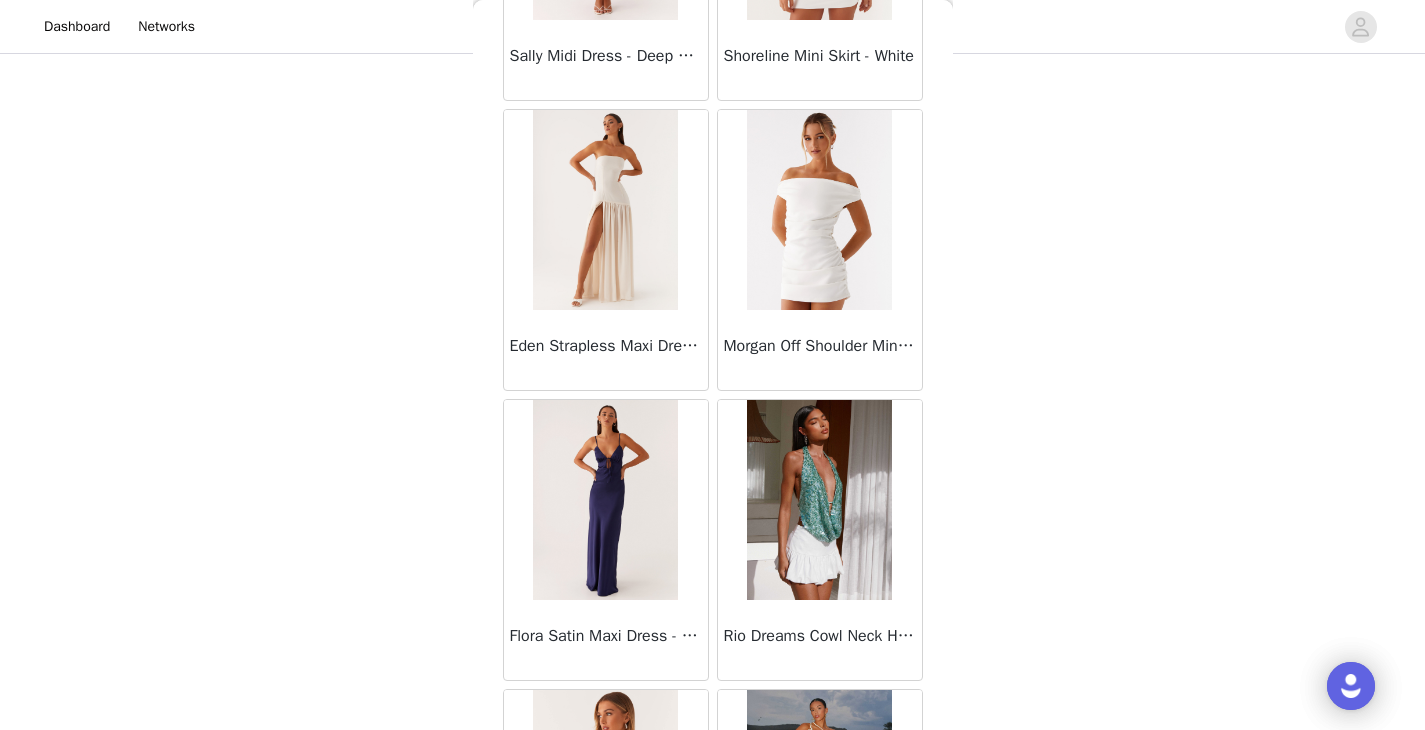 scroll, scrollTop: 19730, scrollLeft: 0, axis: vertical 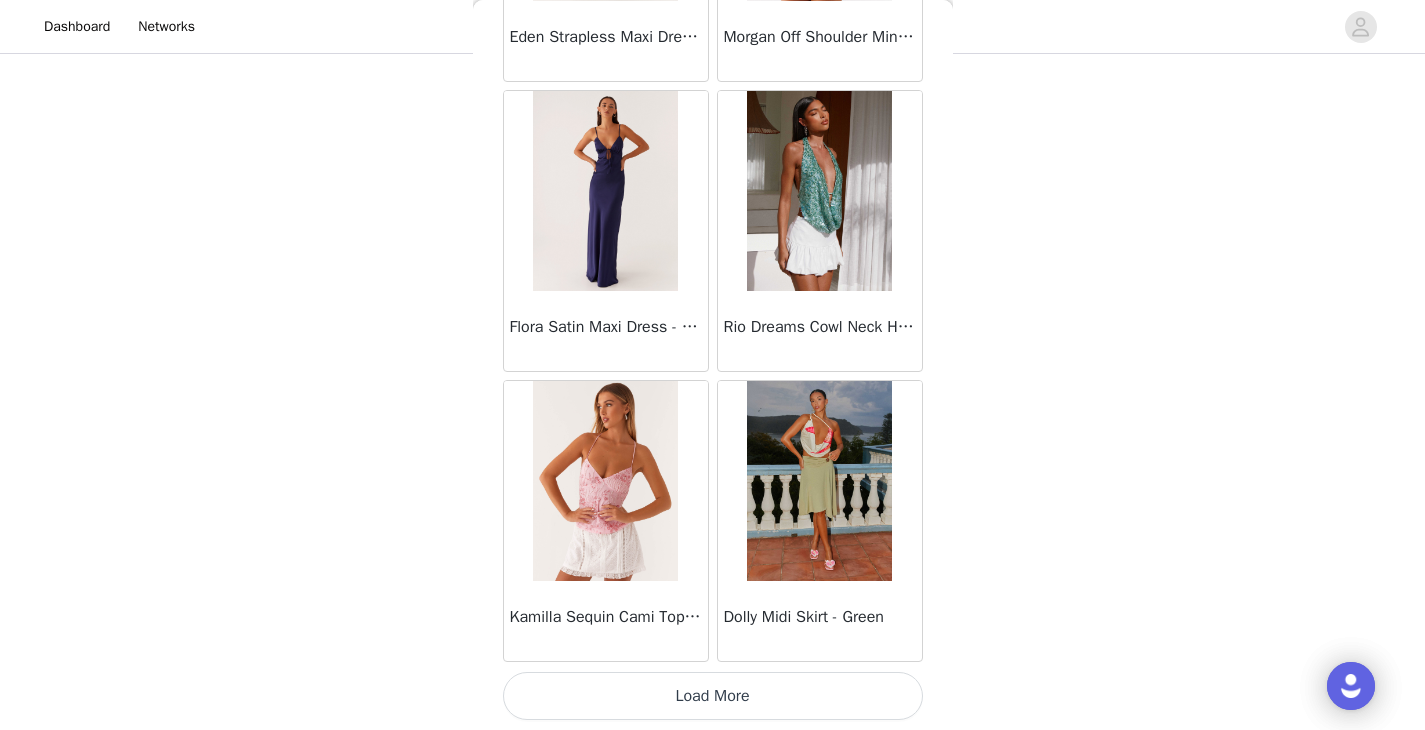 click on "Load More" at bounding box center [713, 696] 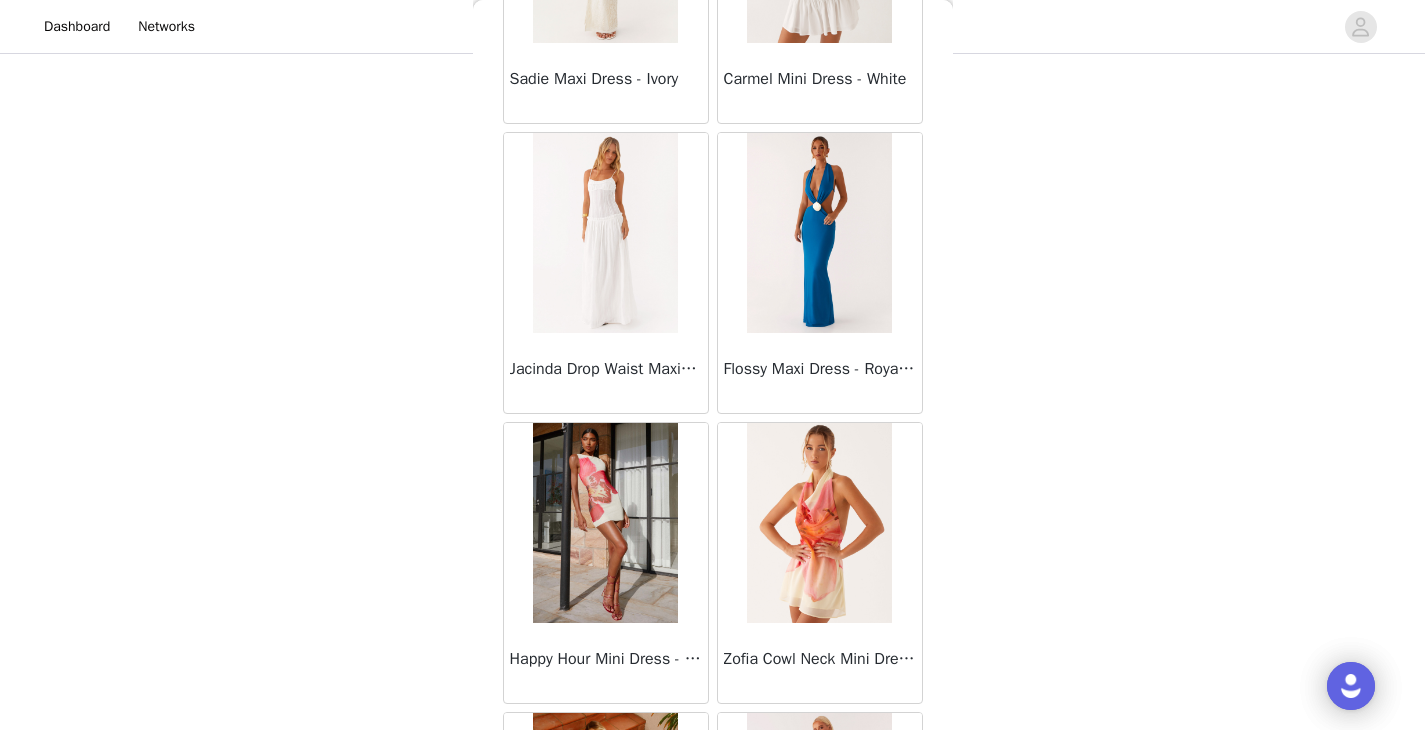 scroll, scrollTop: 22630, scrollLeft: 0, axis: vertical 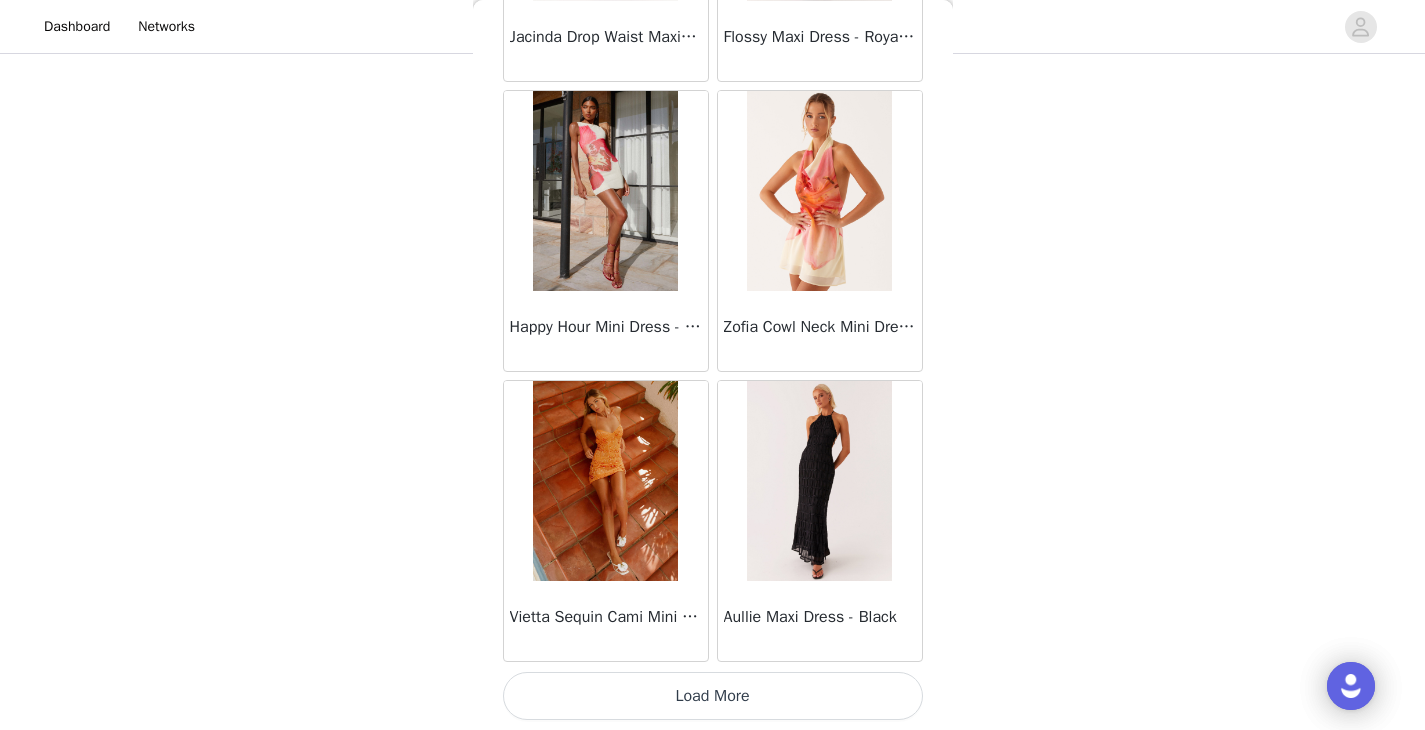 click on "Load More" at bounding box center (713, 696) 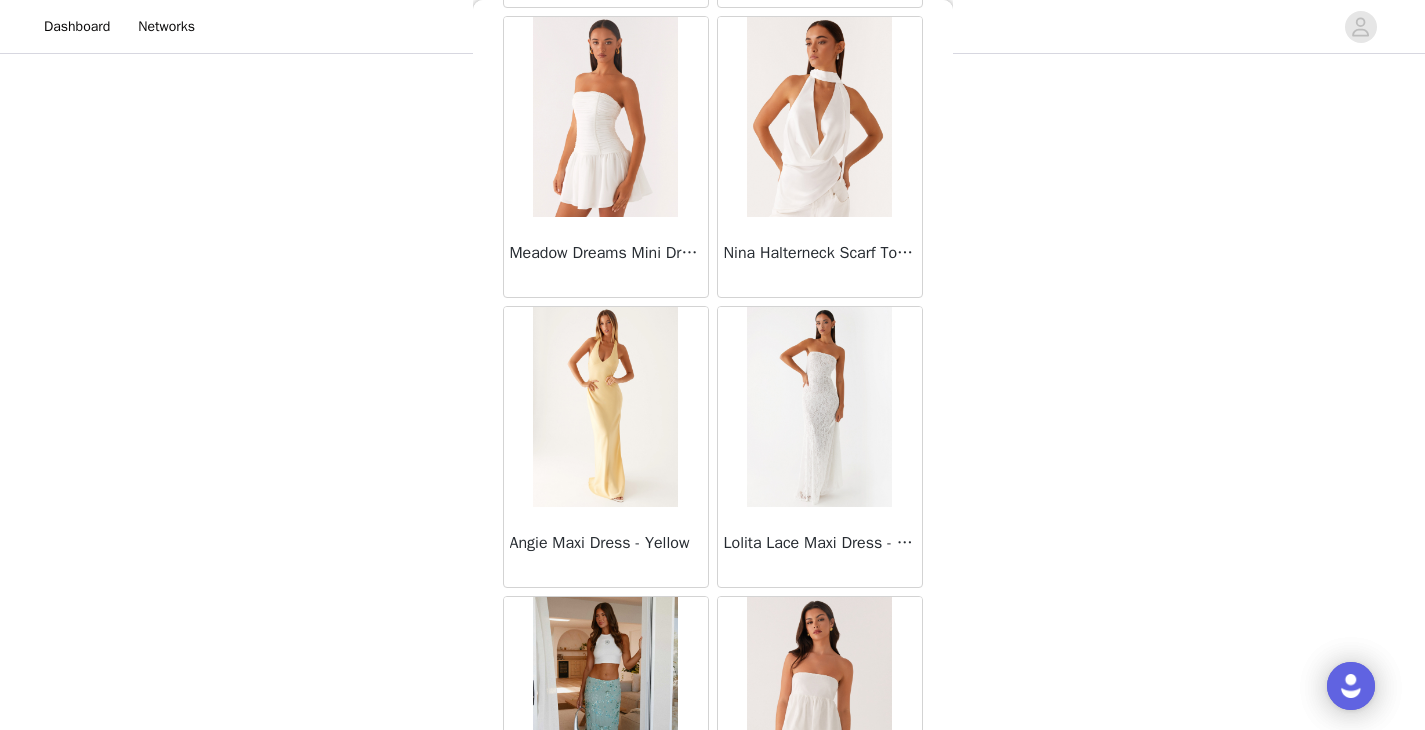 scroll, scrollTop: 25530, scrollLeft: 0, axis: vertical 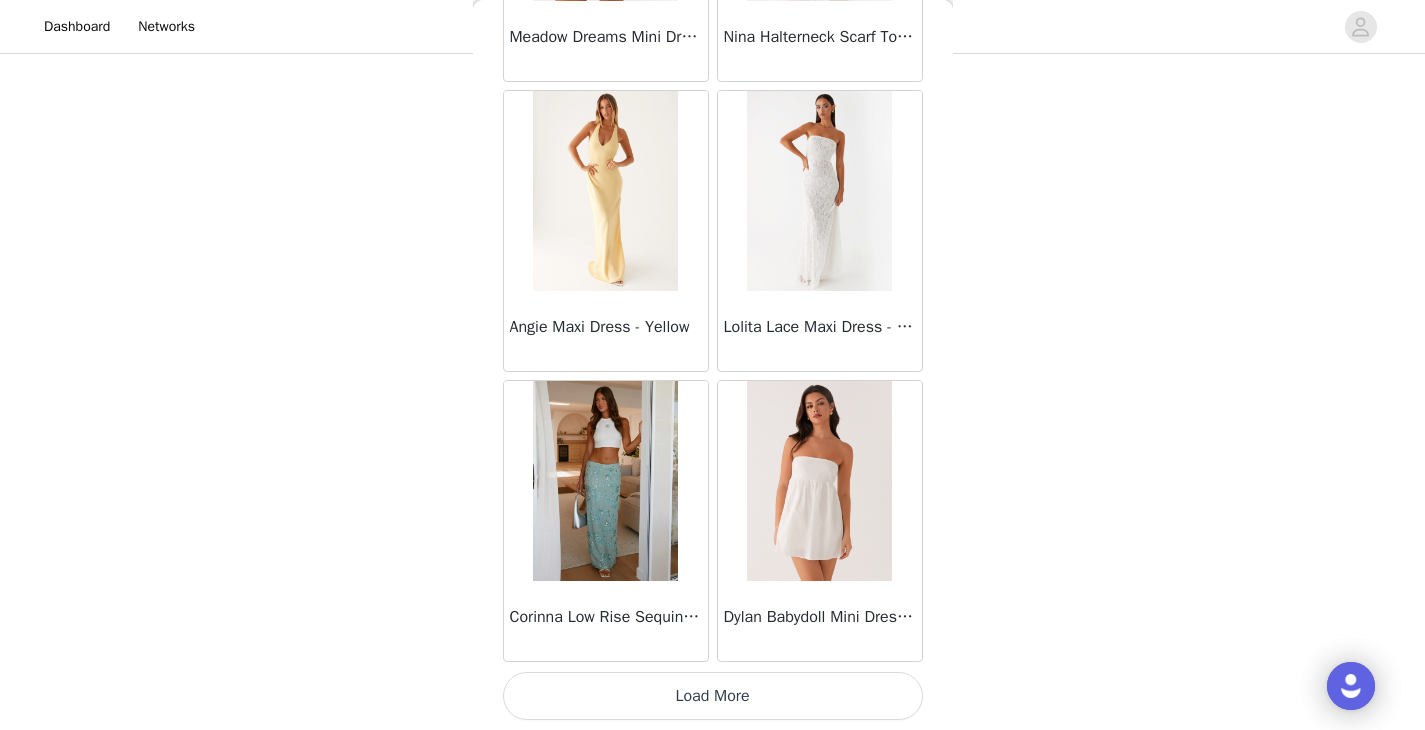 click on "Load More" at bounding box center [713, 696] 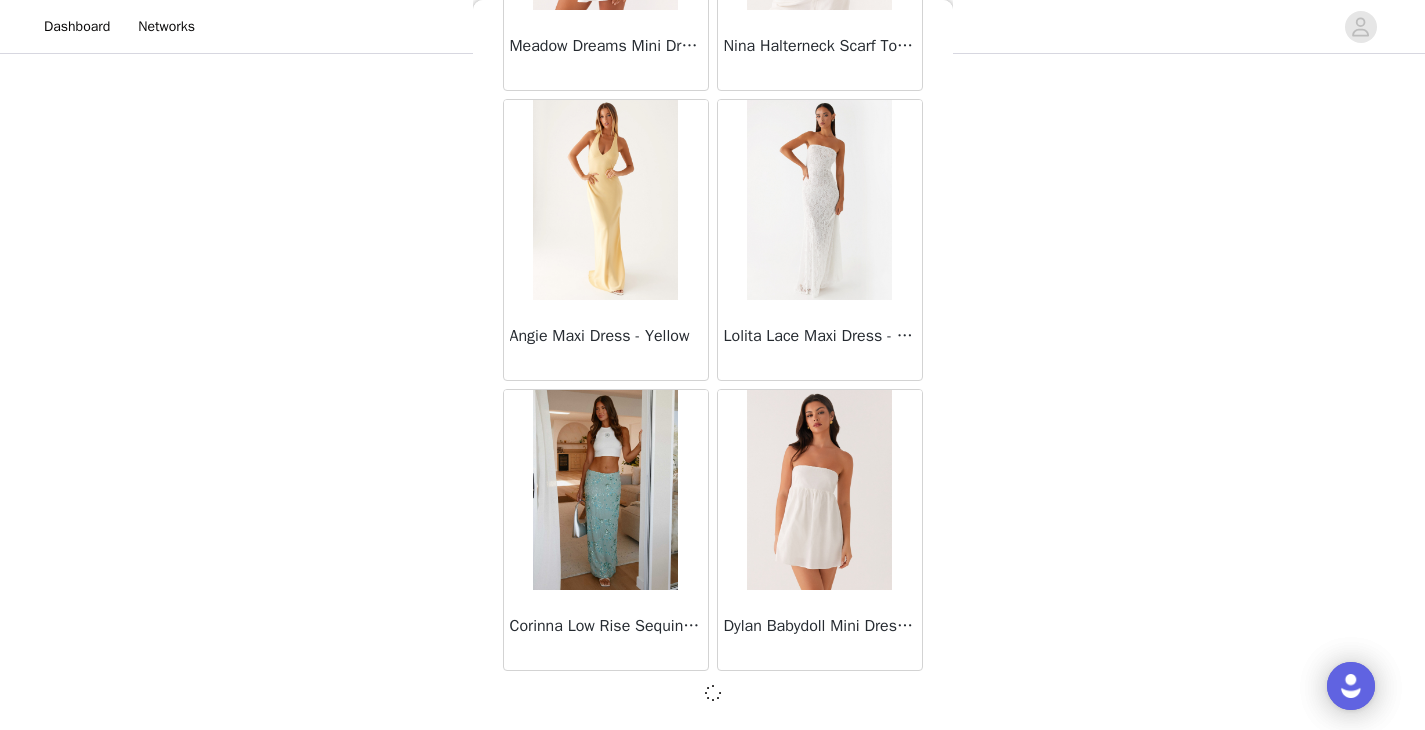 scroll, scrollTop: 25521, scrollLeft: 0, axis: vertical 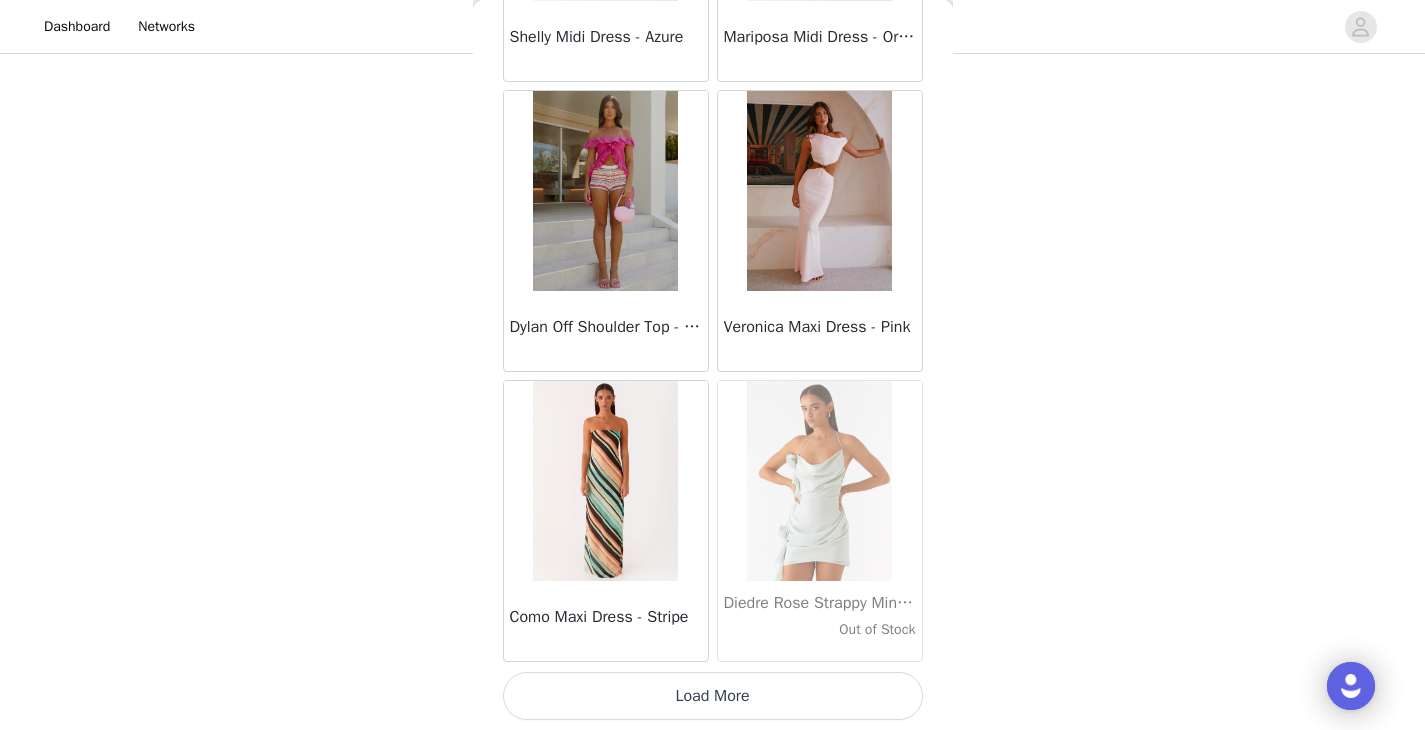 click on "Load More" at bounding box center [713, 696] 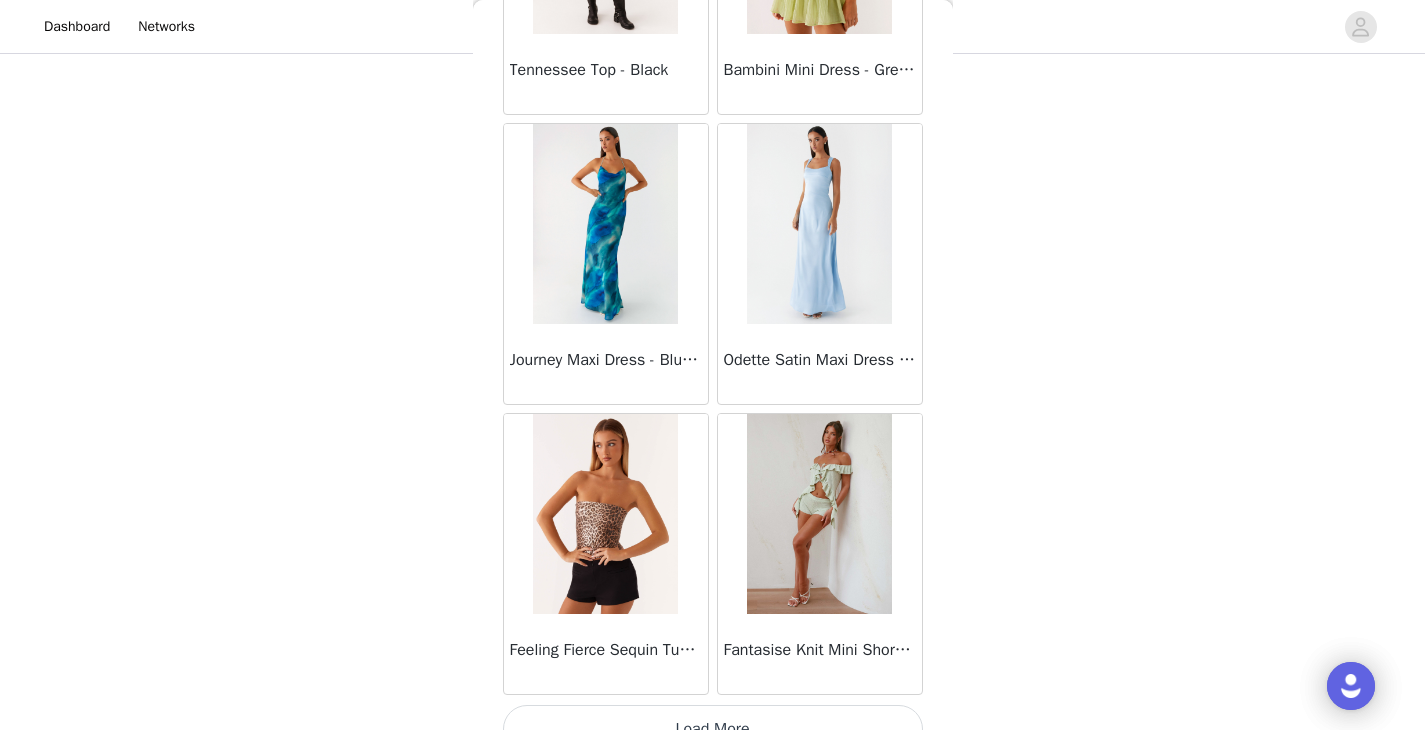 scroll, scrollTop: 31330, scrollLeft: 0, axis: vertical 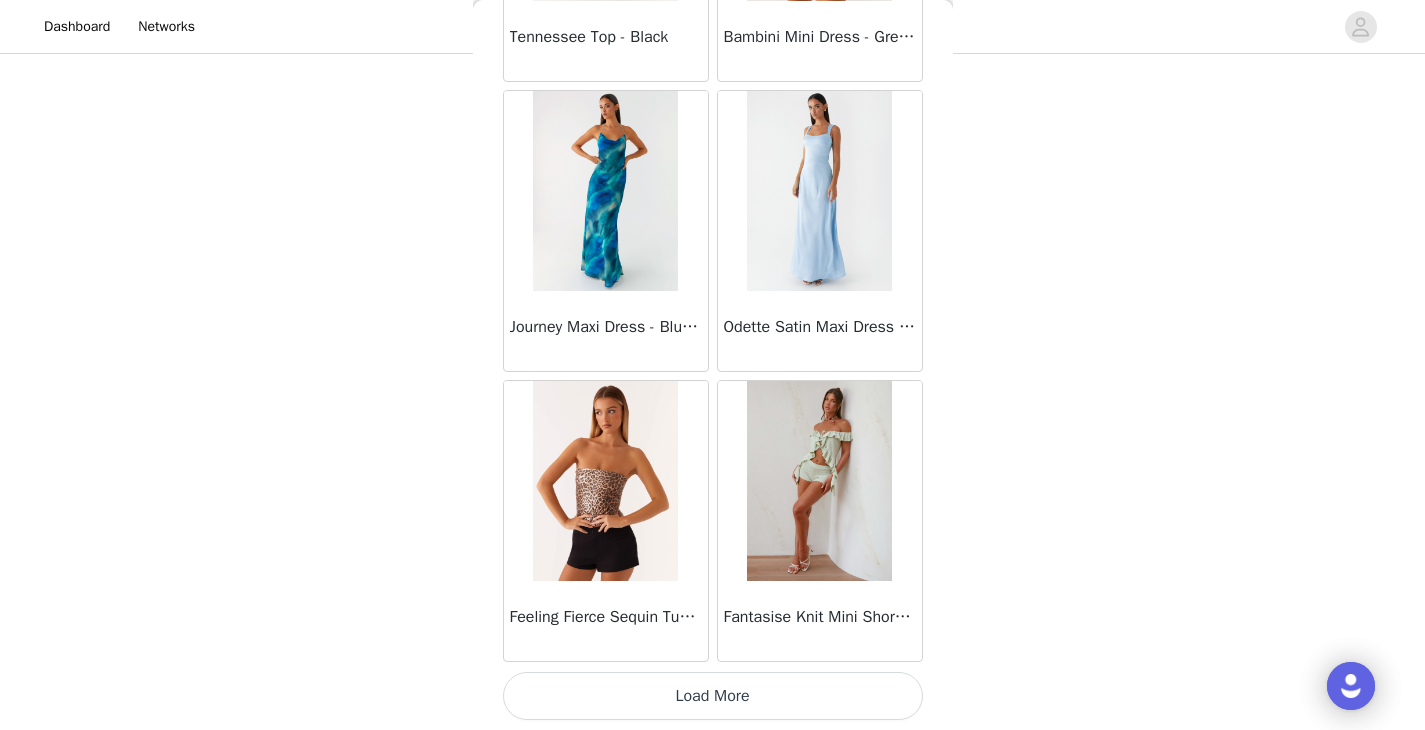 click on "Load More" at bounding box center [713, 696] 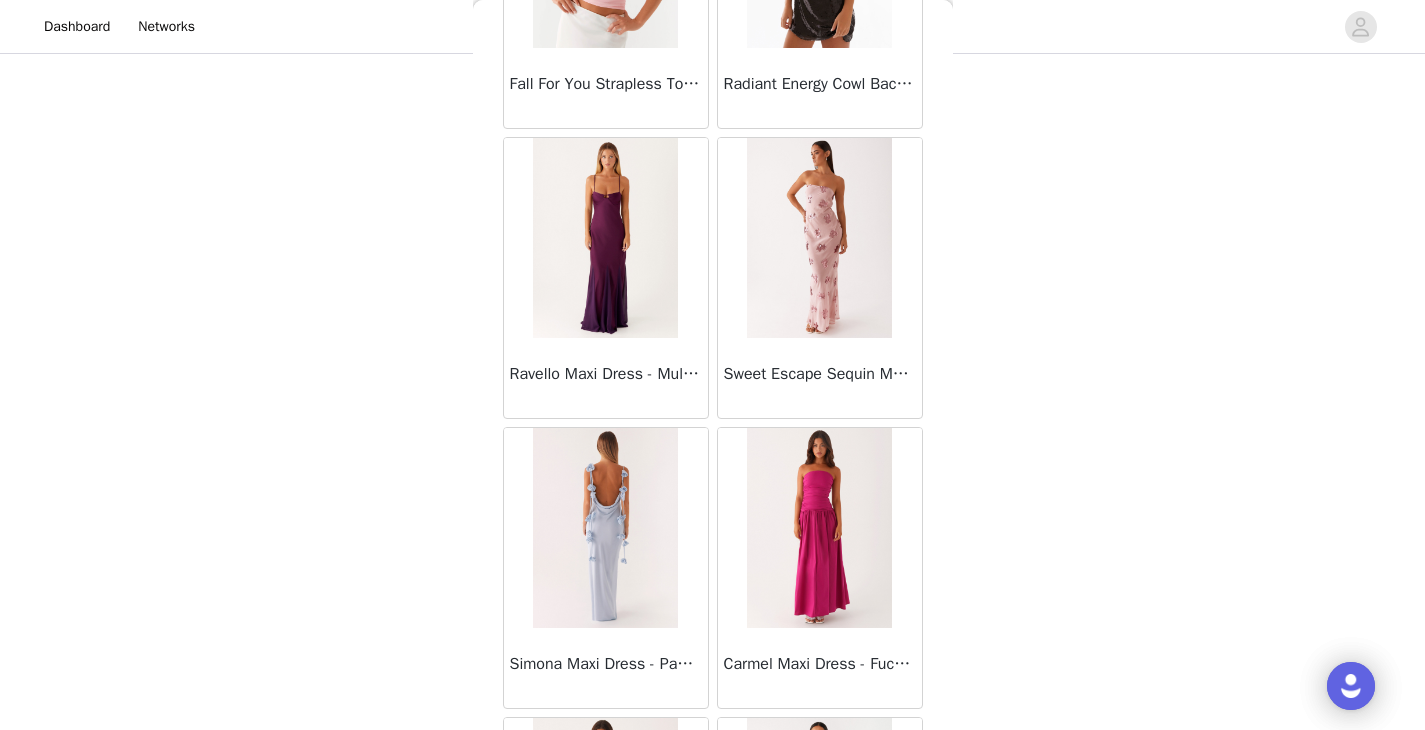 scroll, scrollTop: 32470, scrollLeft: 0, axis: vertical 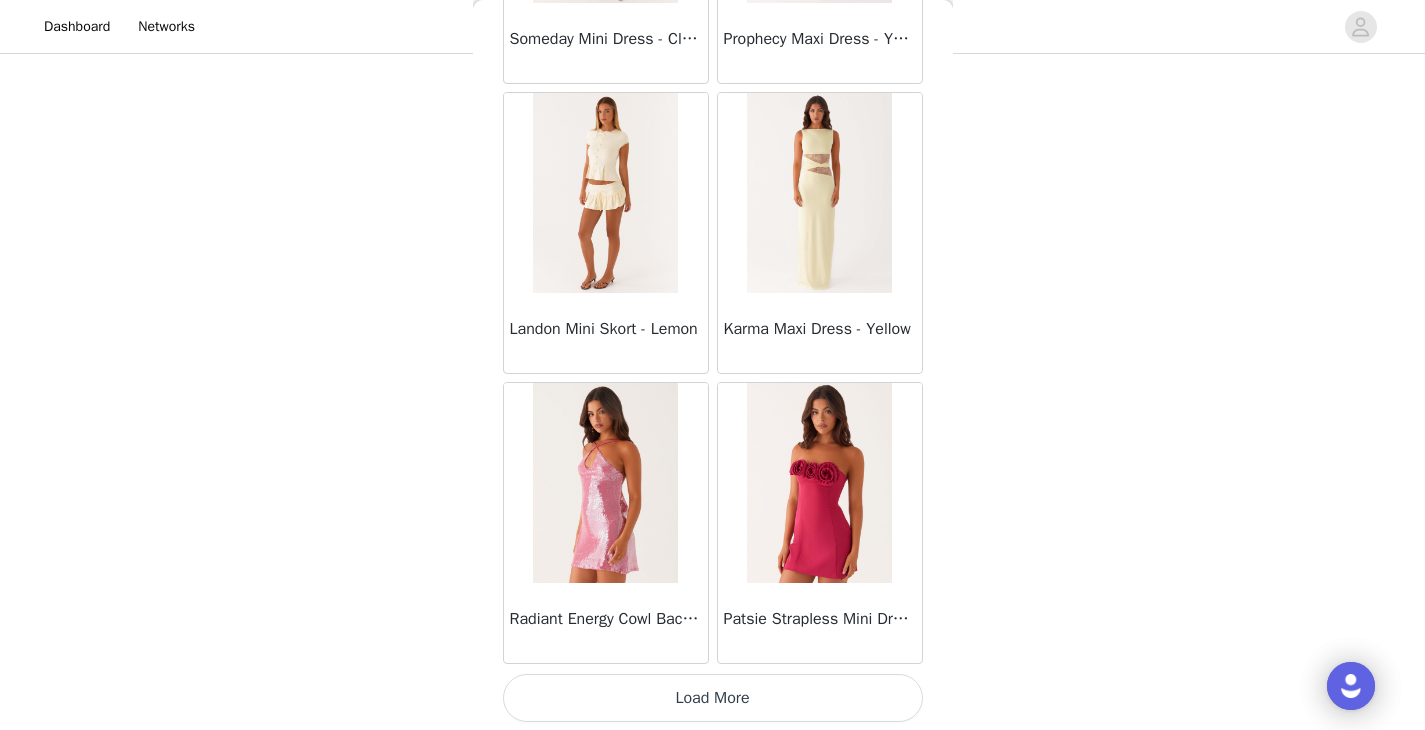 click on "Load More" at bounding box center (713, 698) 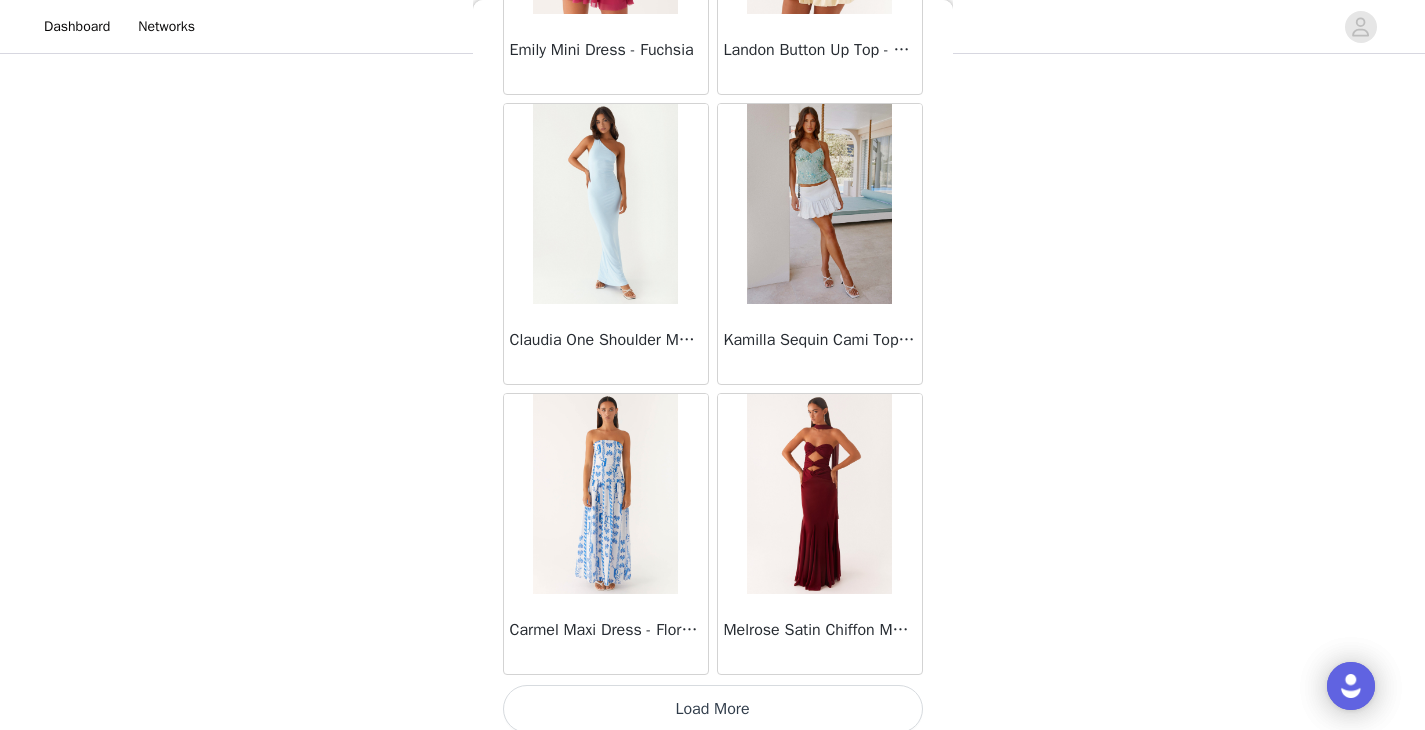 scroll, scrollTop: 37130, scrollLeft: 0, axis: vertical 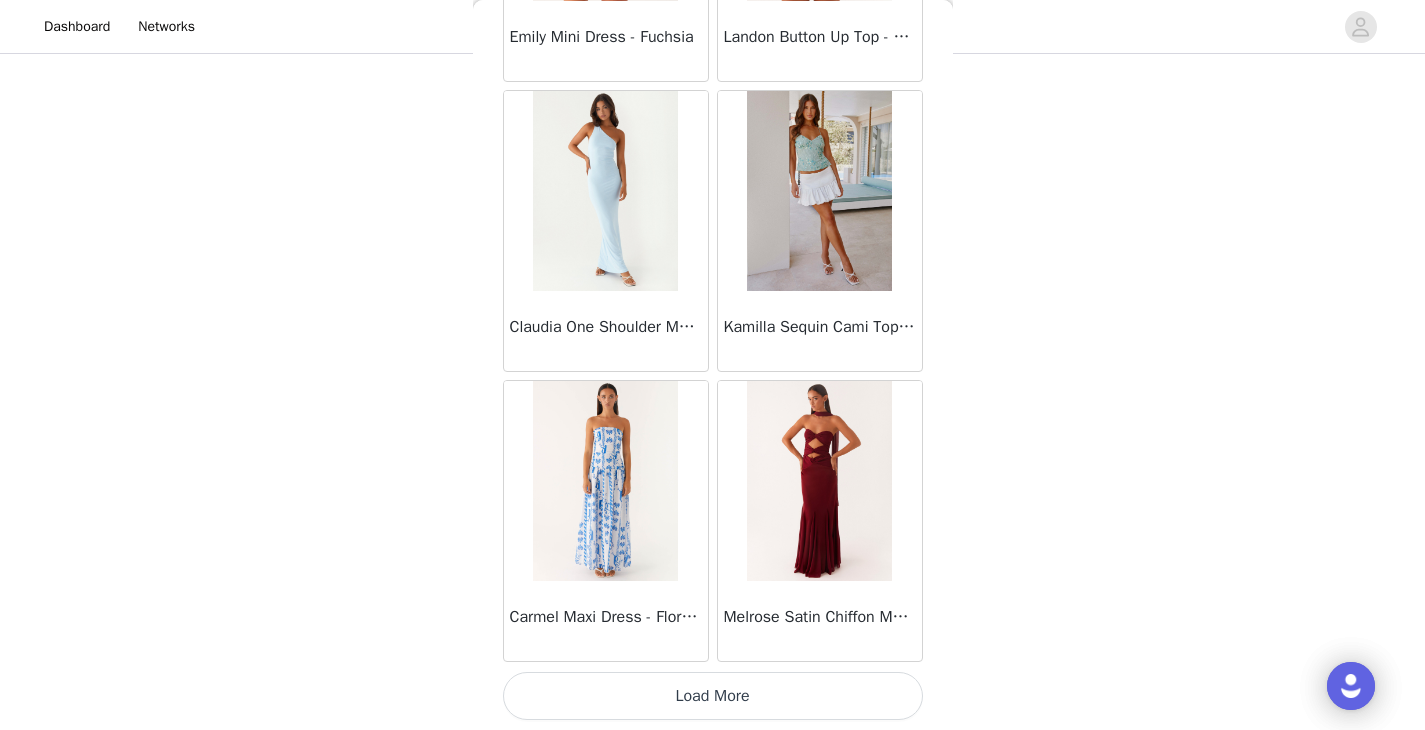 click on "Load More" at bounding box center (713, 696) 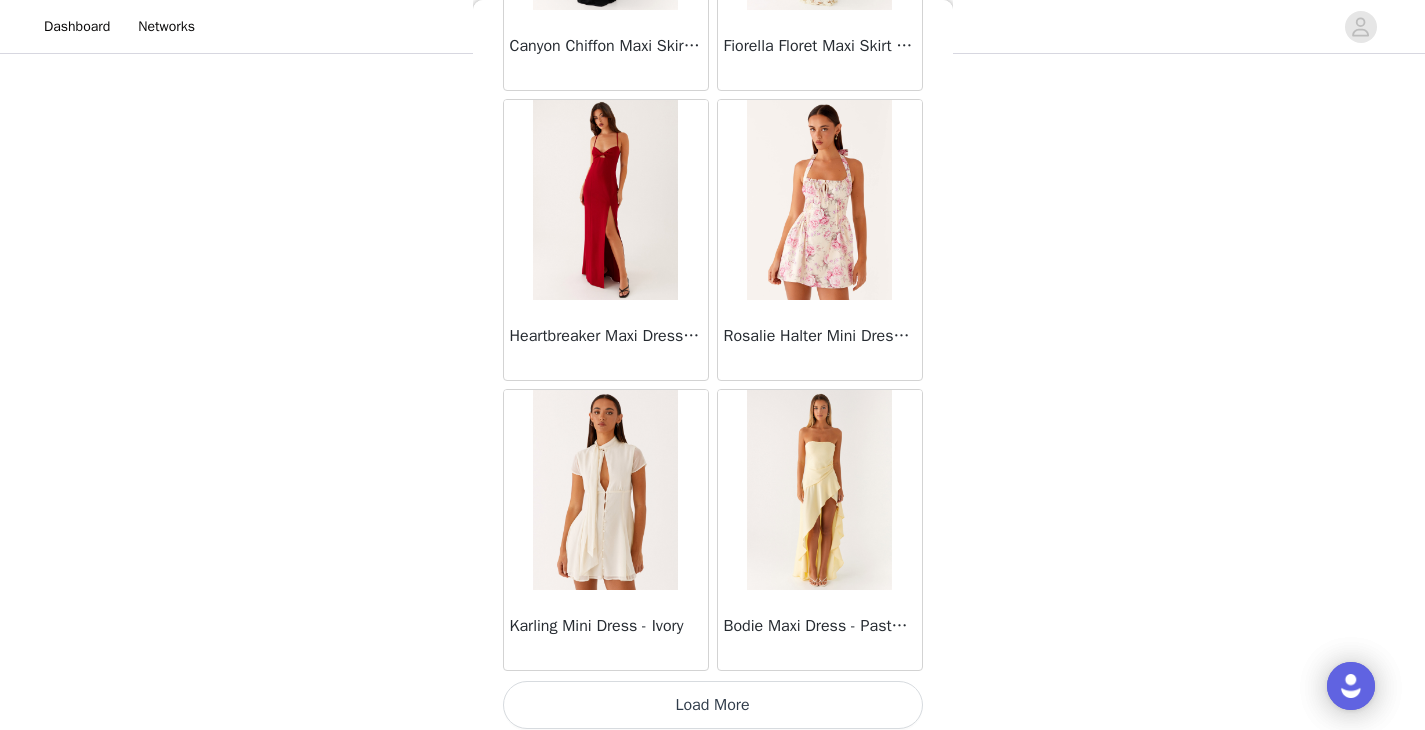 scroll, scrollTop: 40030, scrollLeft: 0, axis: vertical 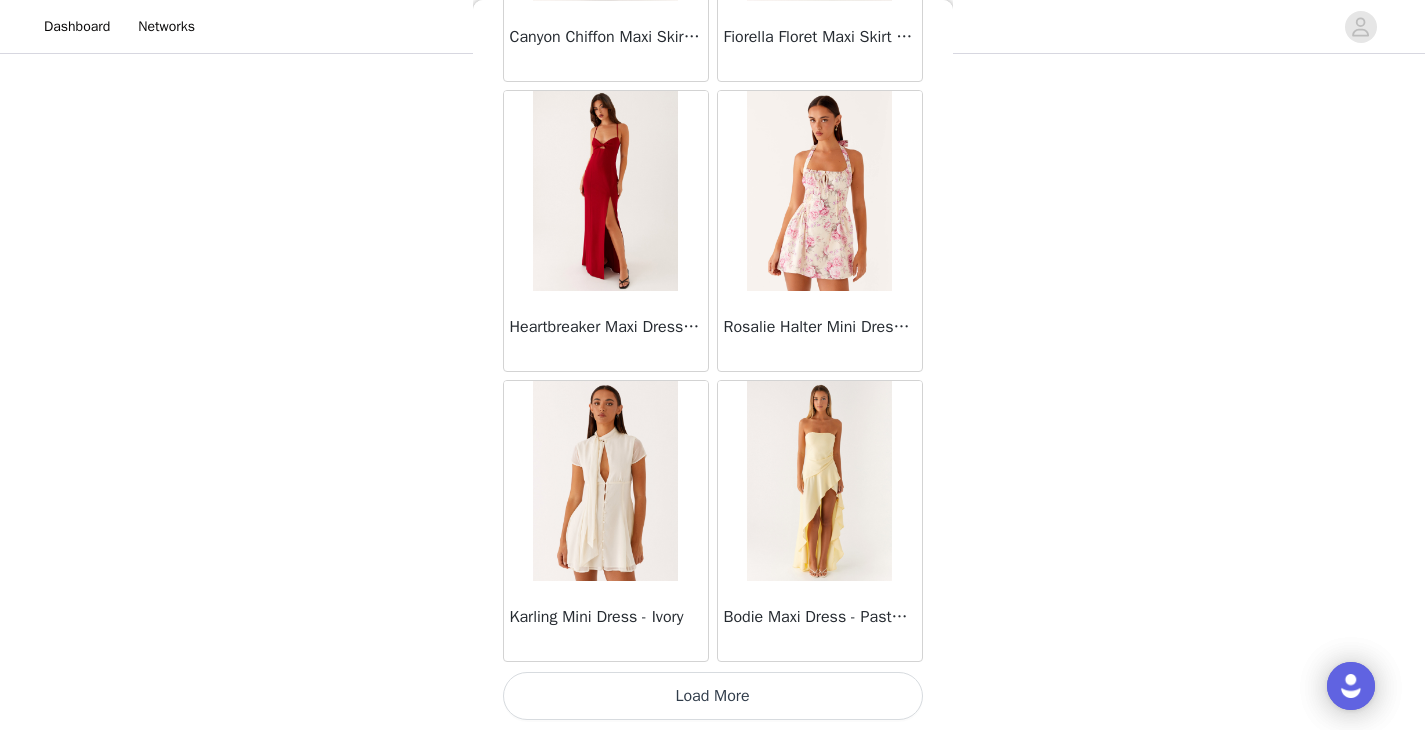 click on "Load More" at bounding box center (713, 696) 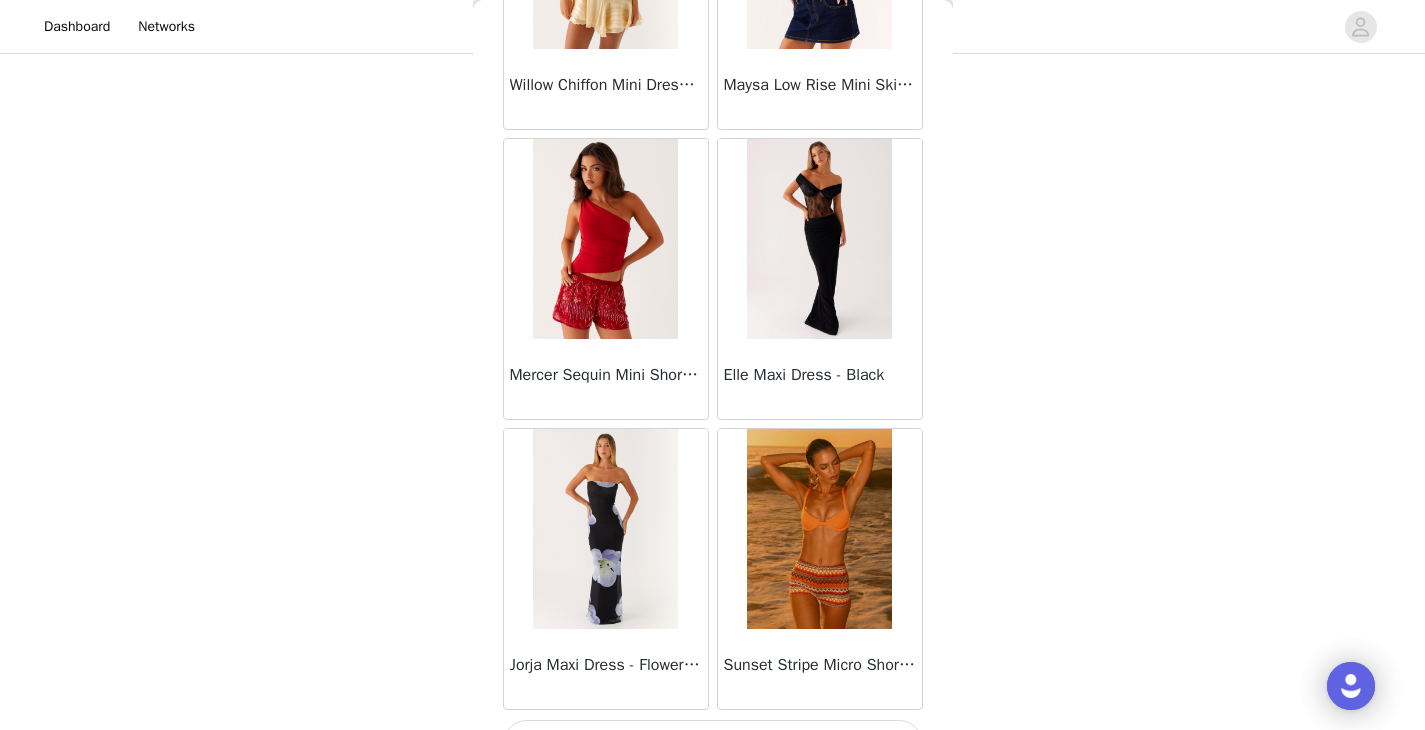 scroll, scrollTop: 42927, scrollLeft: 0, axis: vertical 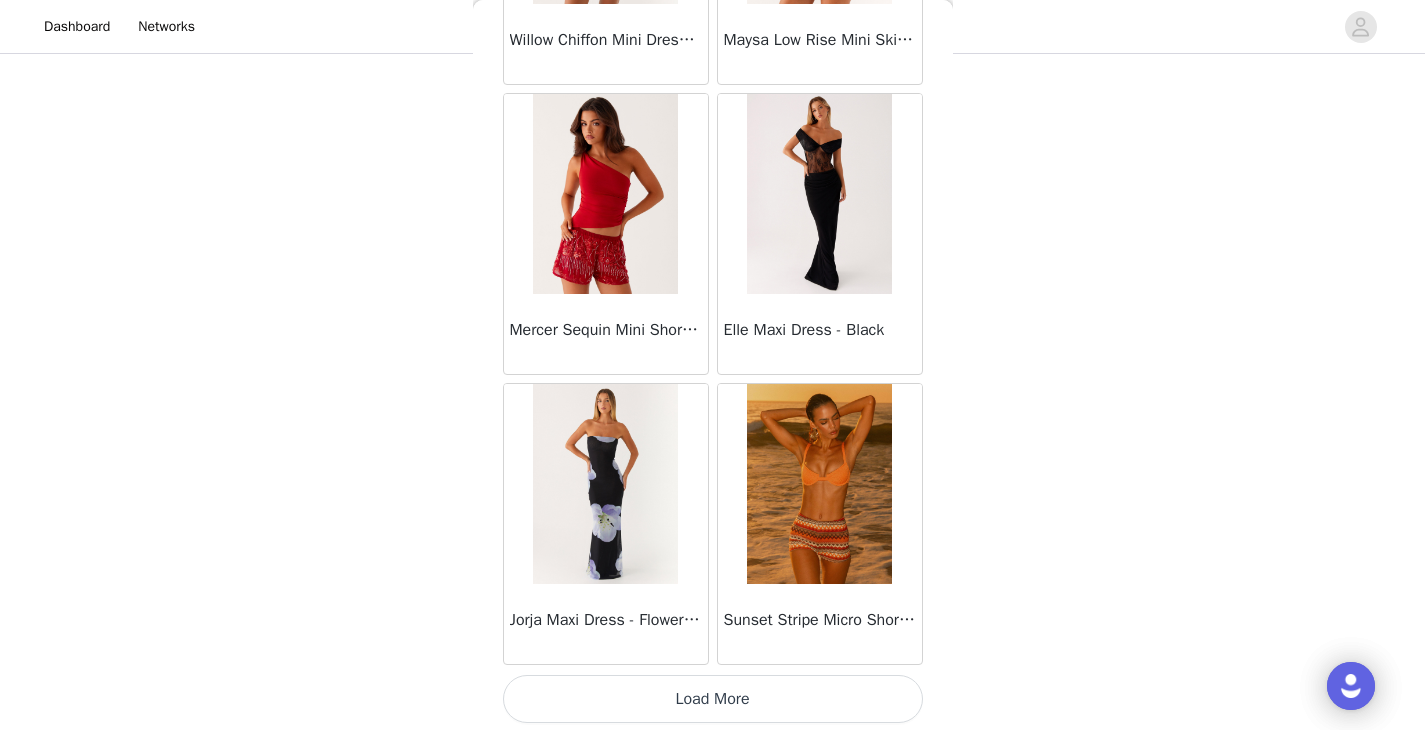 click on "Load More" at bounding box center [713, 699] 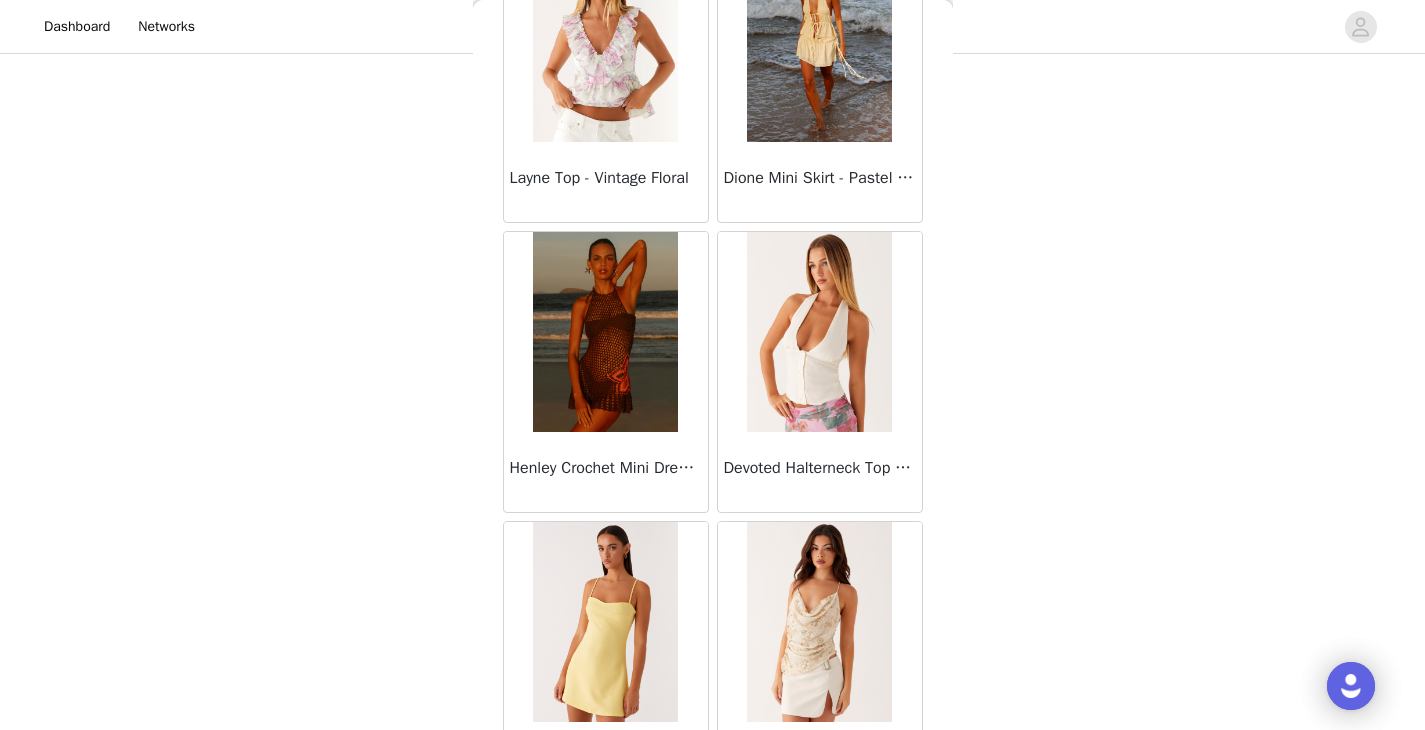 scroll, scrollTop: 45830, scrollLeft: 0, axis: vertical 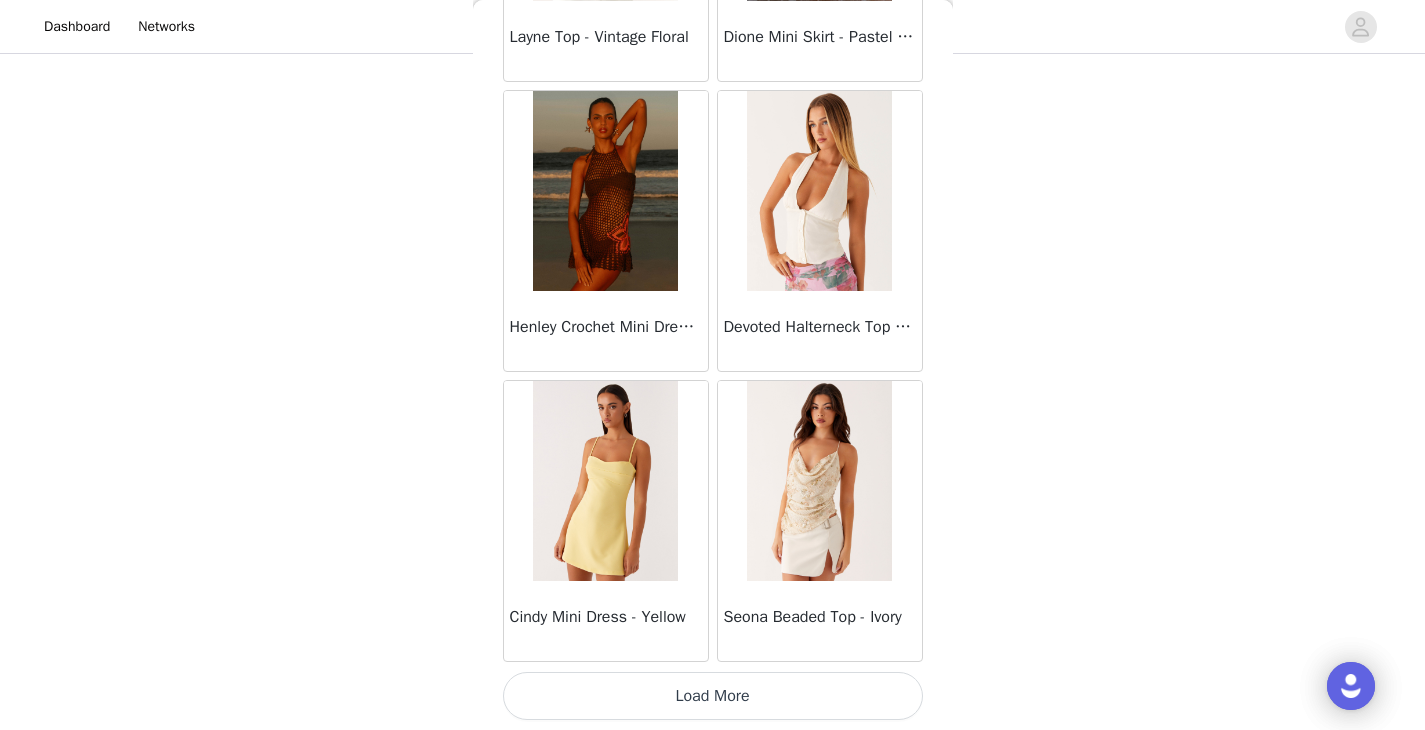 click on "Load More" at bounding box center (713, 696) 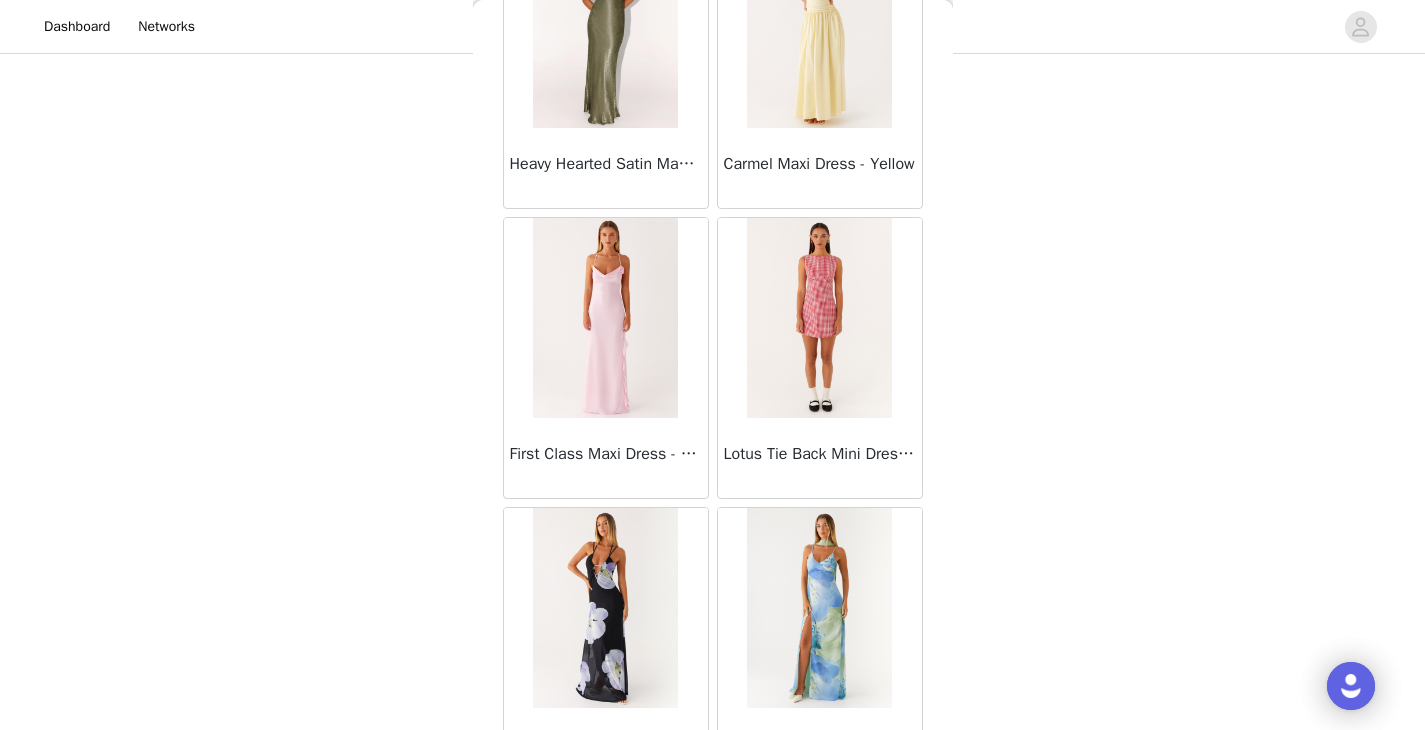 scroll, scrollTop: 48730, scrollLeft: 0, axis: vertical 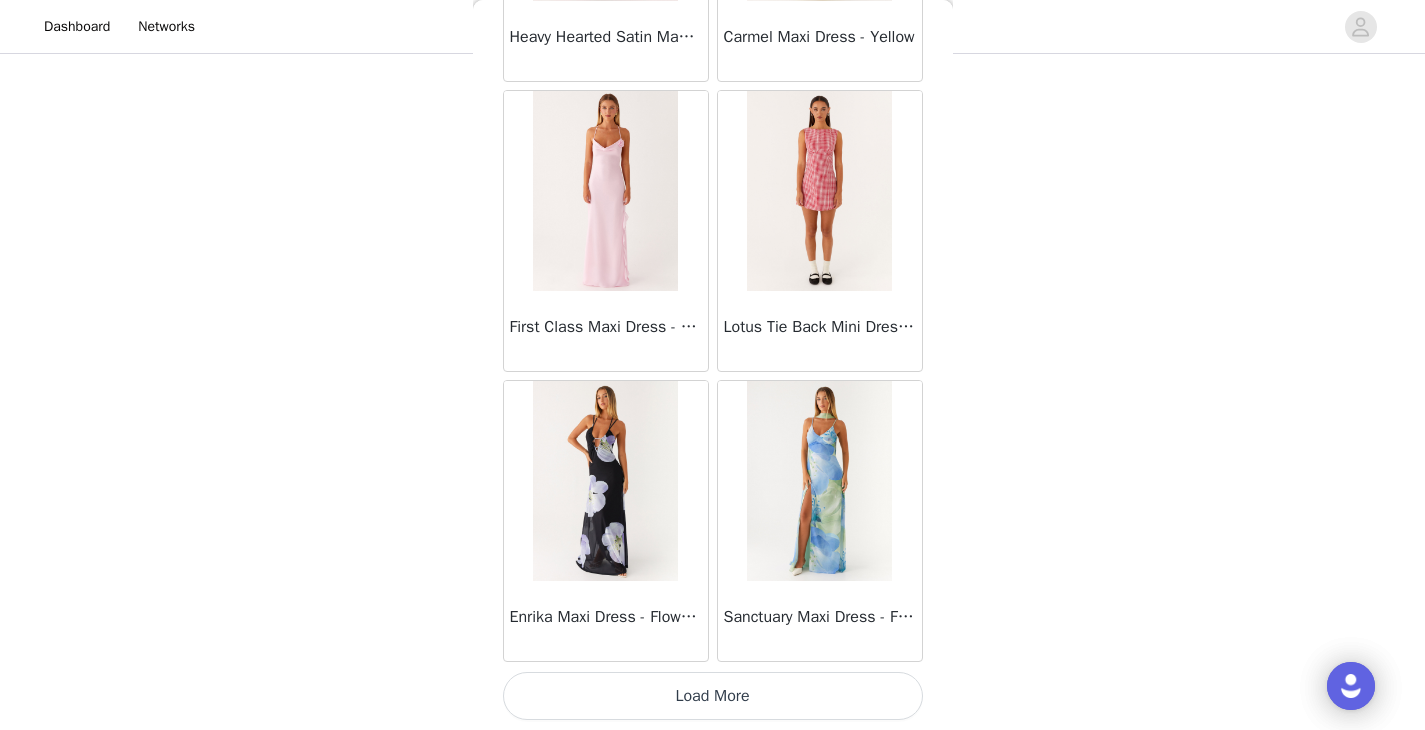 click on "Load More" at bounding box center (713, 696) 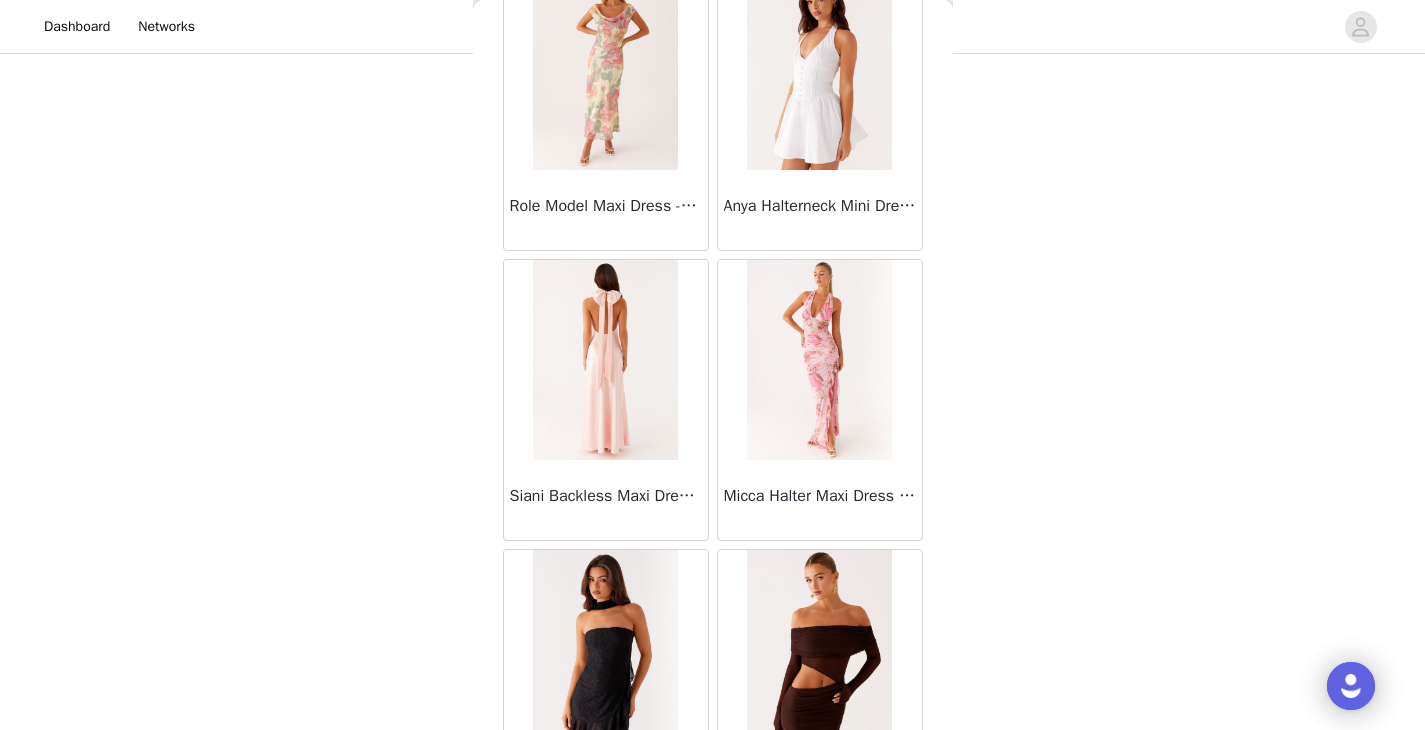 scroll, scrollTop: 51630, scrollLeft: 0, axis: vertical 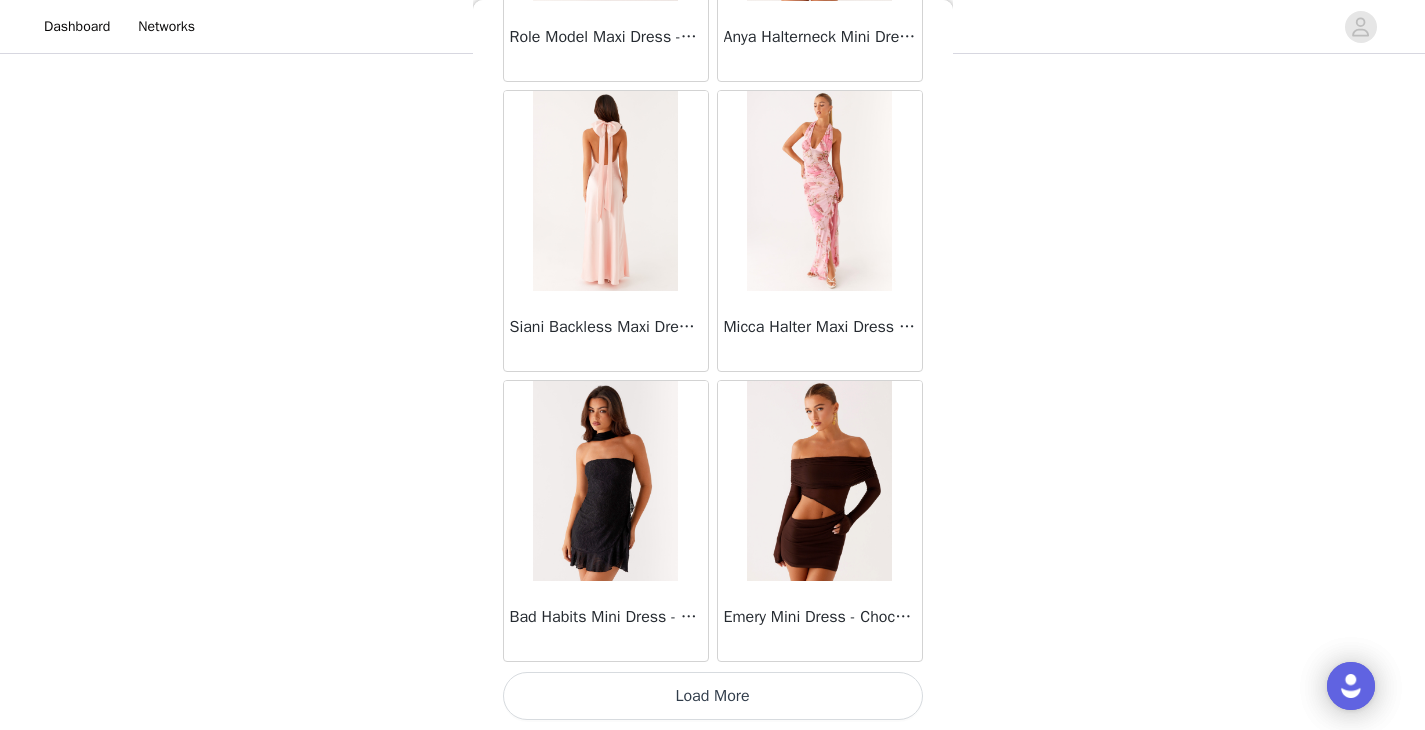 click on "Load More" at bounding box center [713, 696] 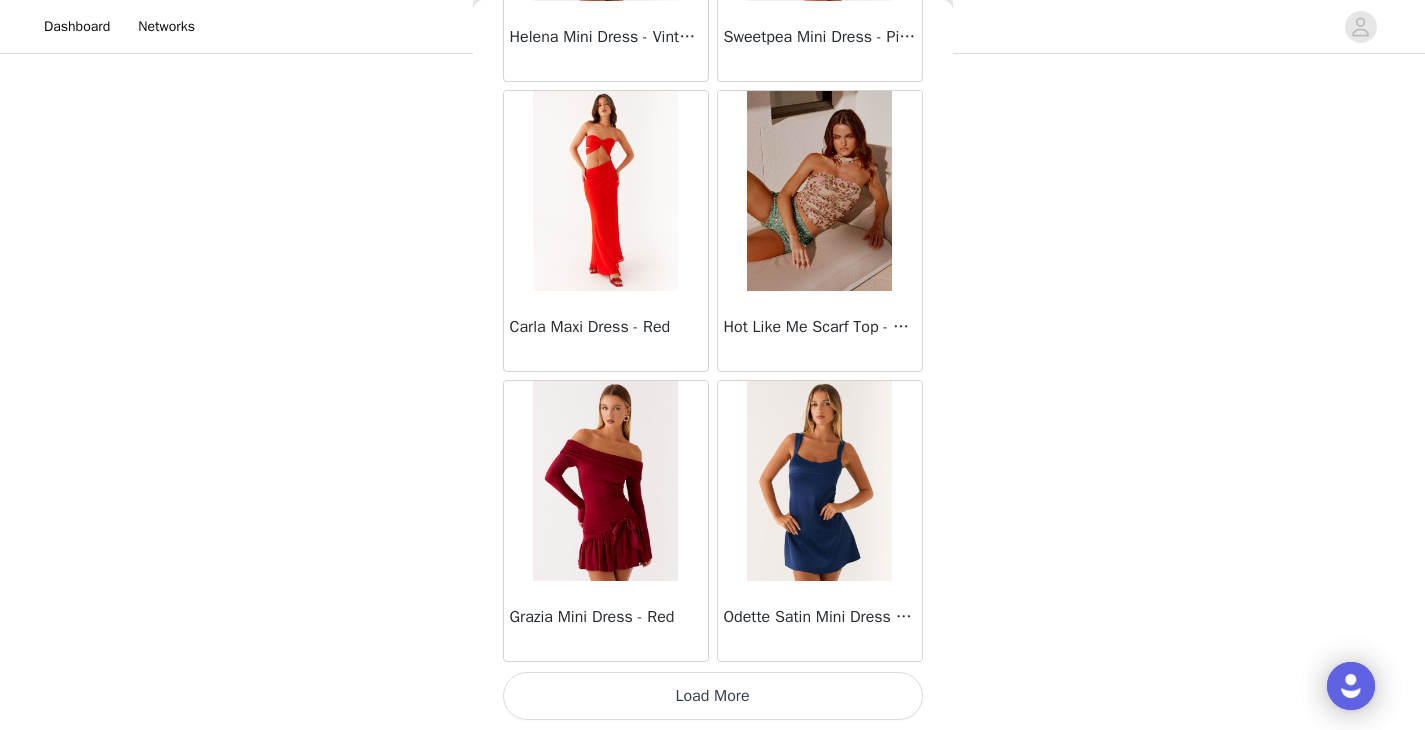scroll, scrollTop: 54528, scrollLeft: 0, axis: vertical 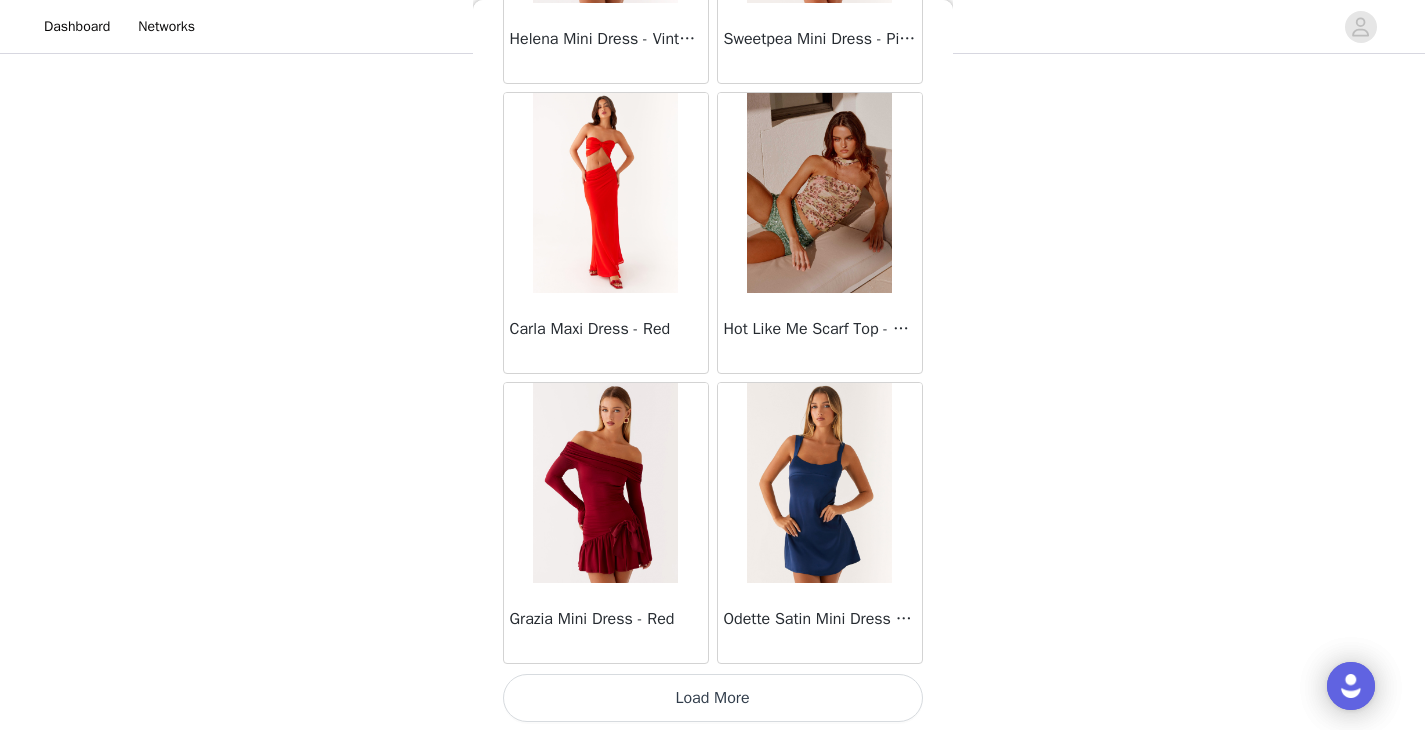 click on "Load More" at bounding box center (713, 698) 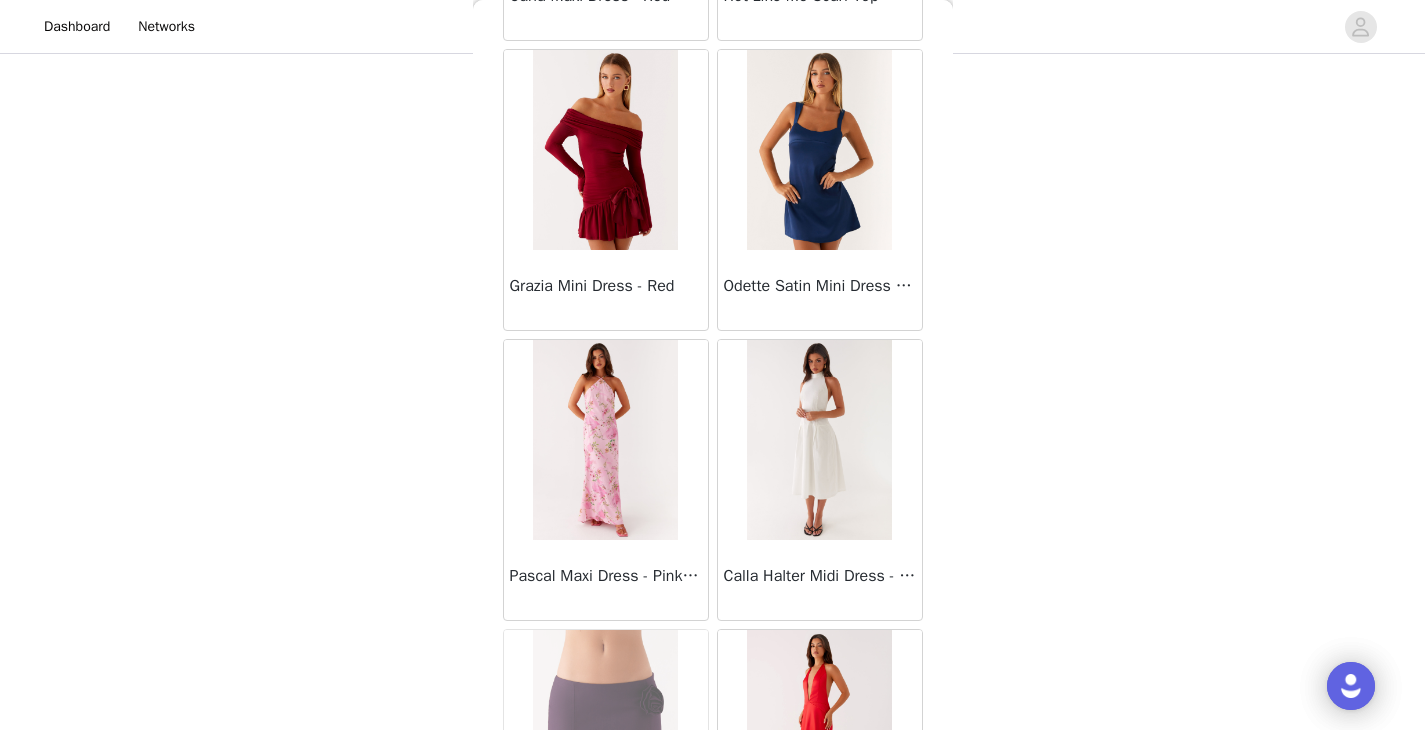 scroll, scrollTop: 54846, scrollLeft: 0, axis: vertical 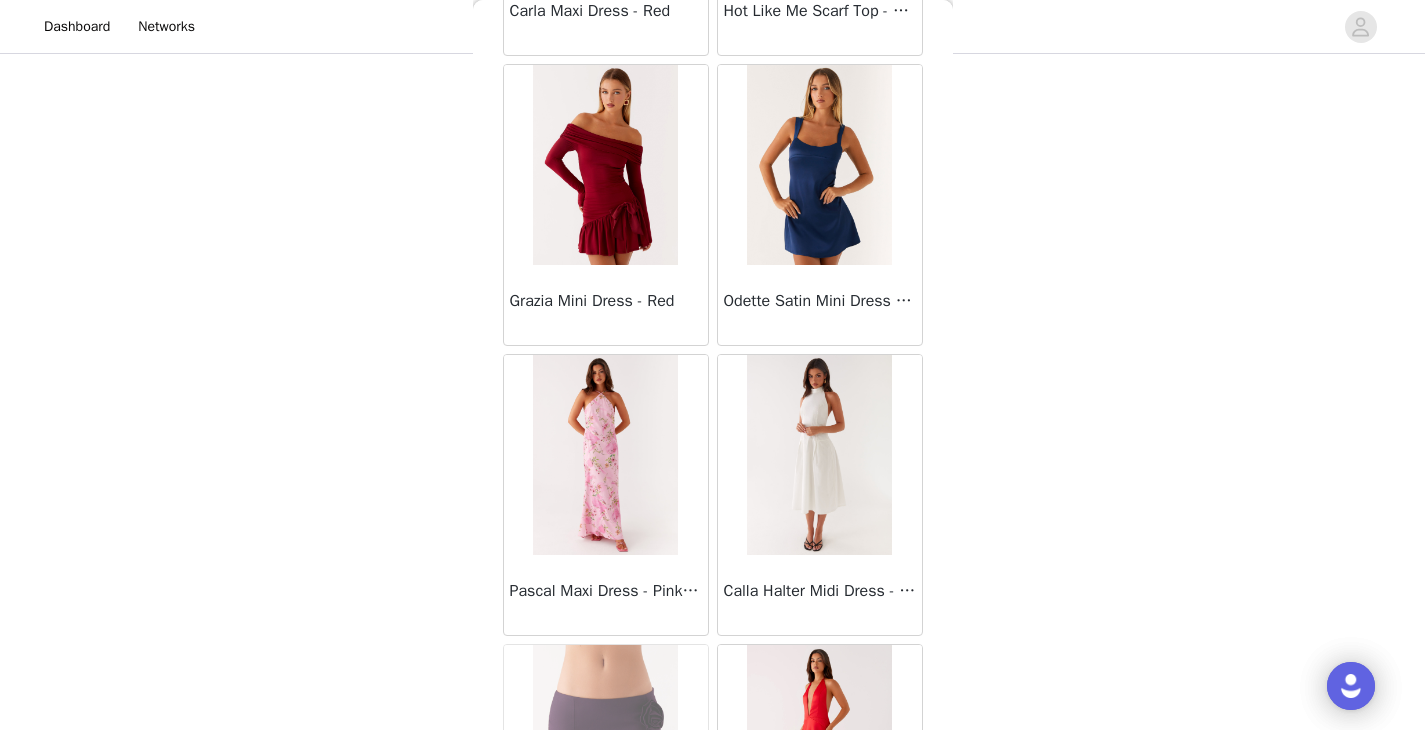 click at bounding box center [605, 165] 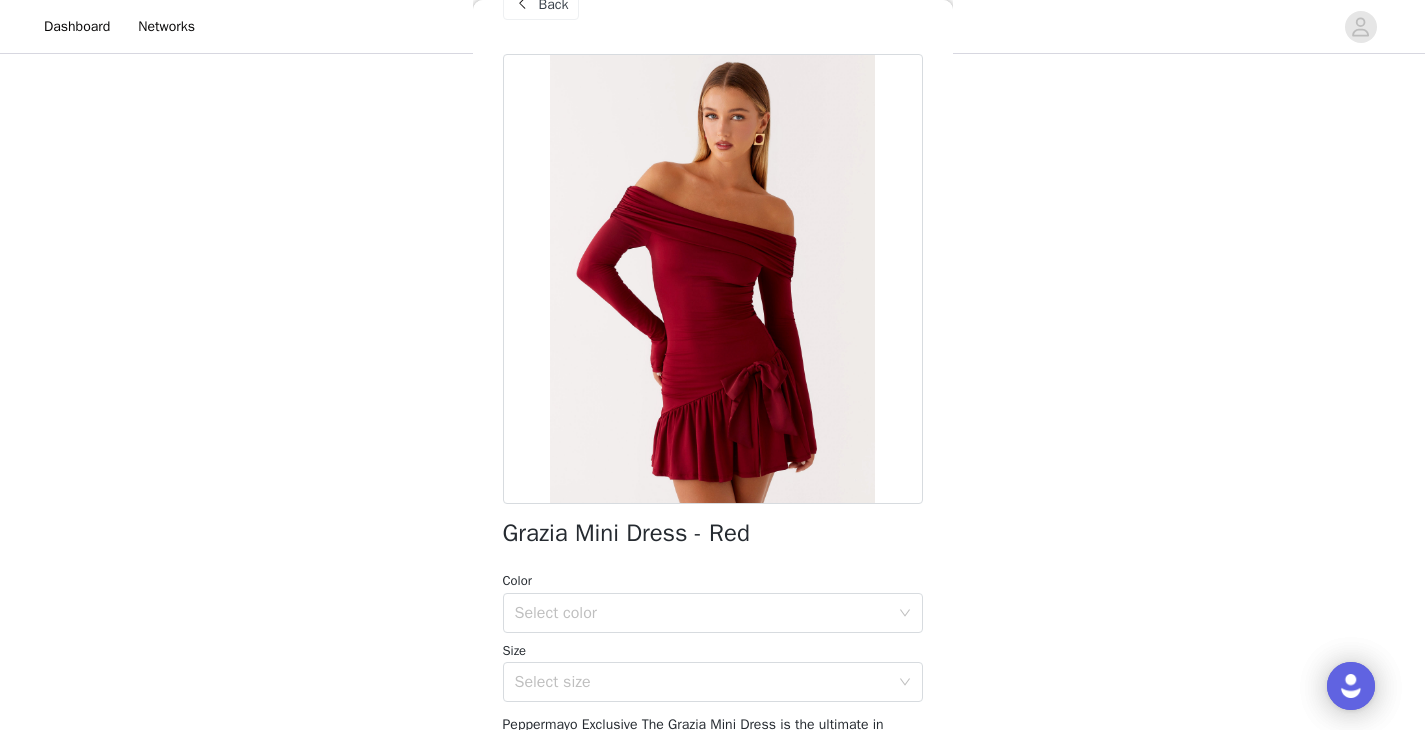 scroll, scrollTop: 45, scrollLeft: 0, axis: vertical 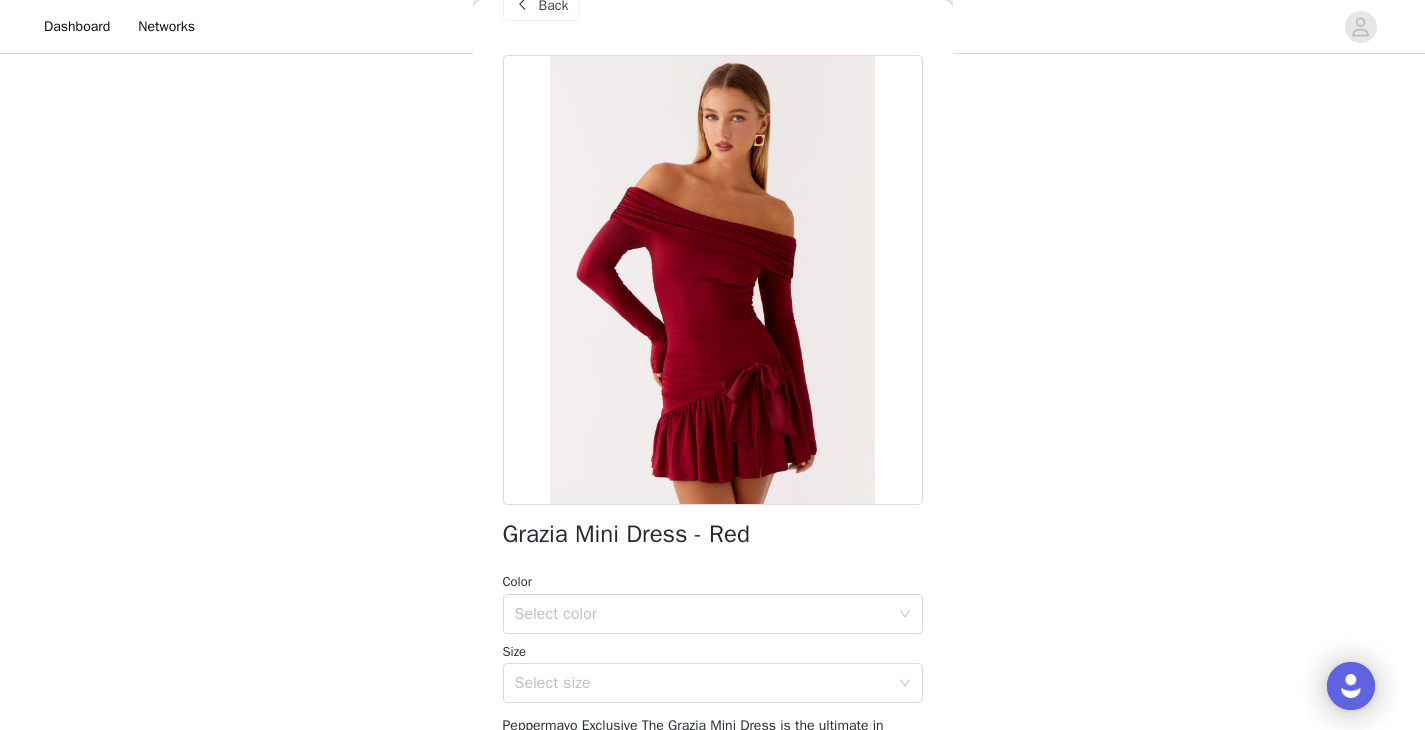 click on "Back" at bounding box center (554, 5) 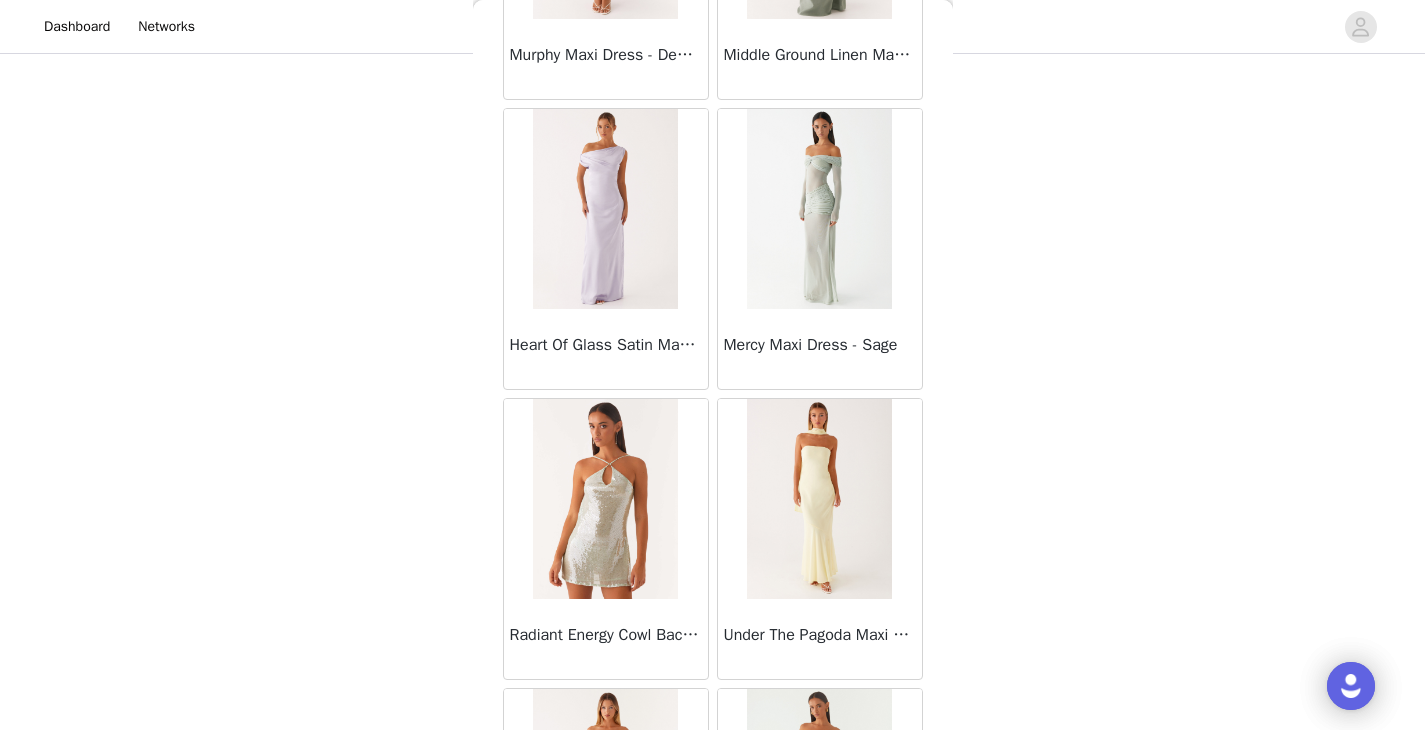 scroll, scrollTop: 29866, scrollLeft: 0, axis: vertical 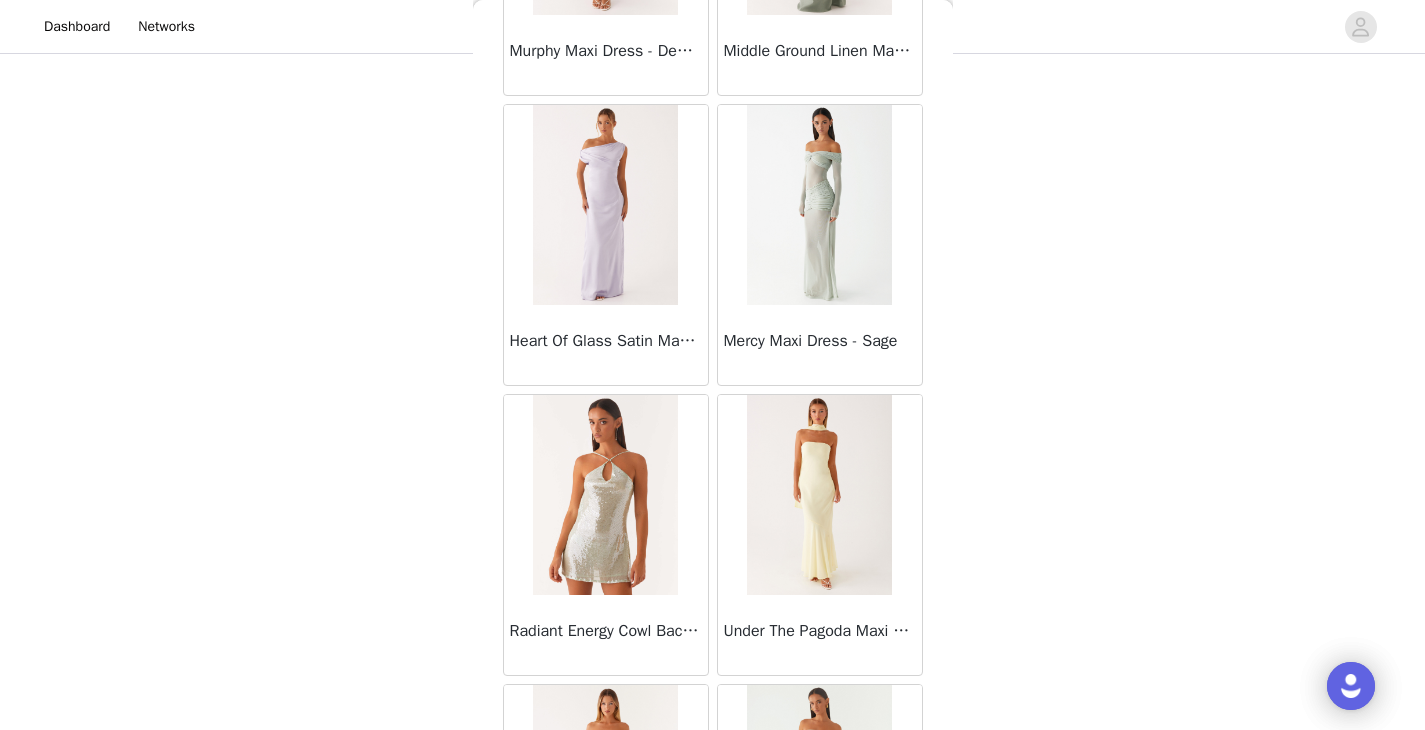 click at bounding box center (819, 205) 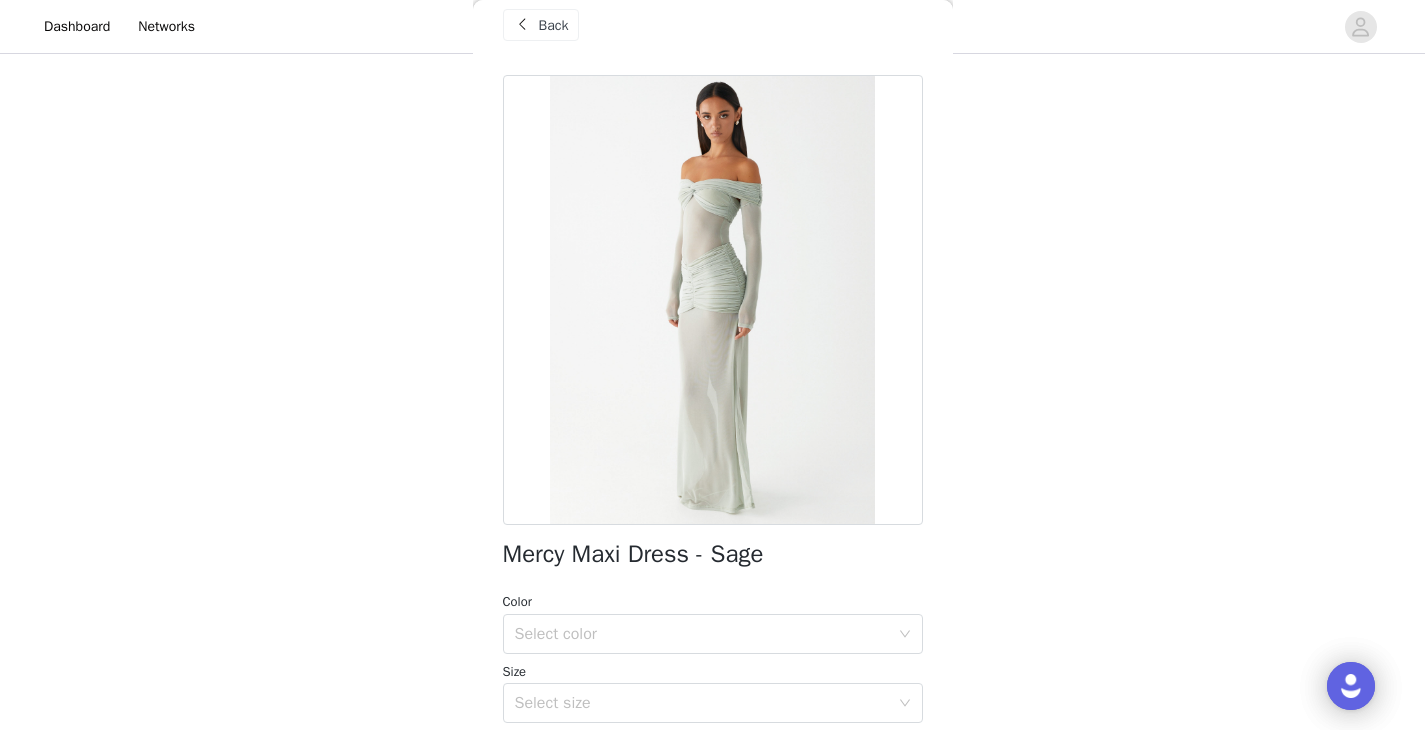 scroll, scrollTop: 81, scrollLeft: 0, axis: vertical 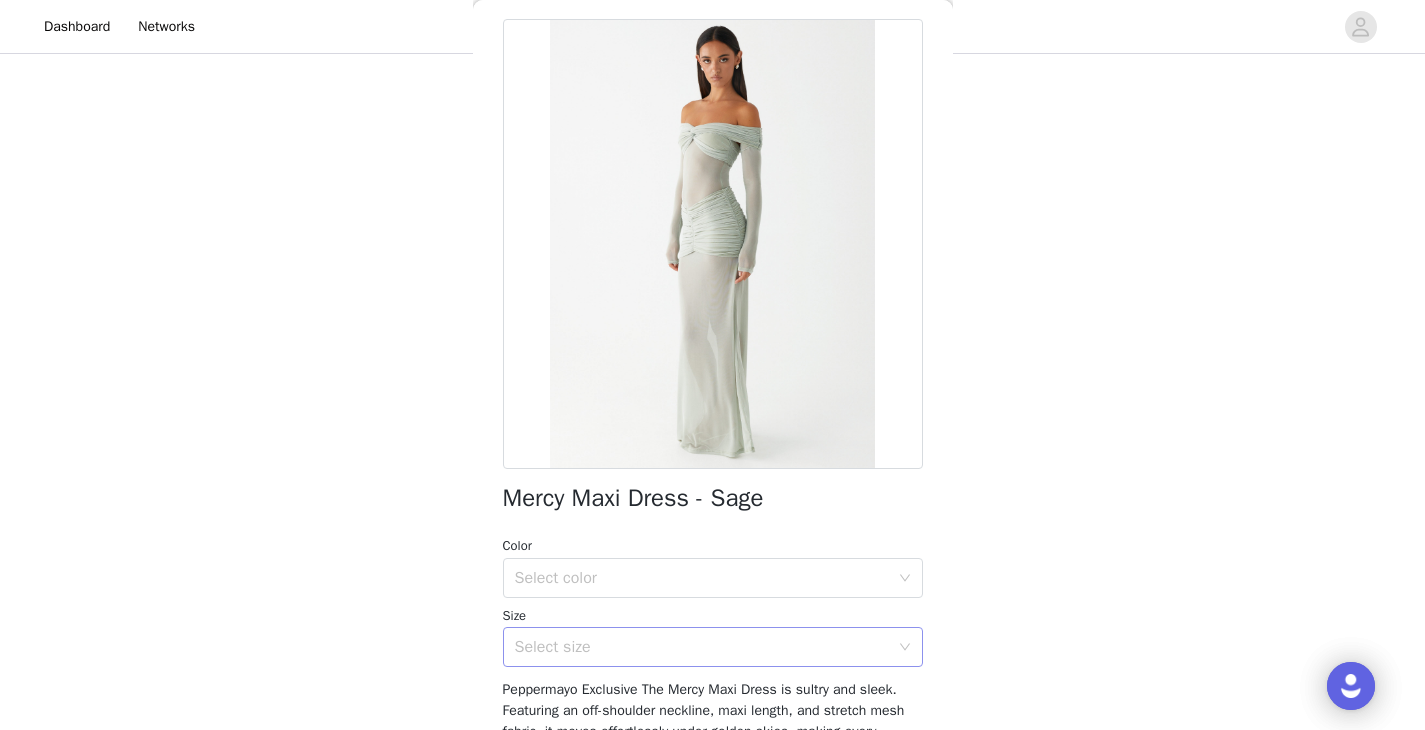 click on "Select size" at bounding box center (706, 647) 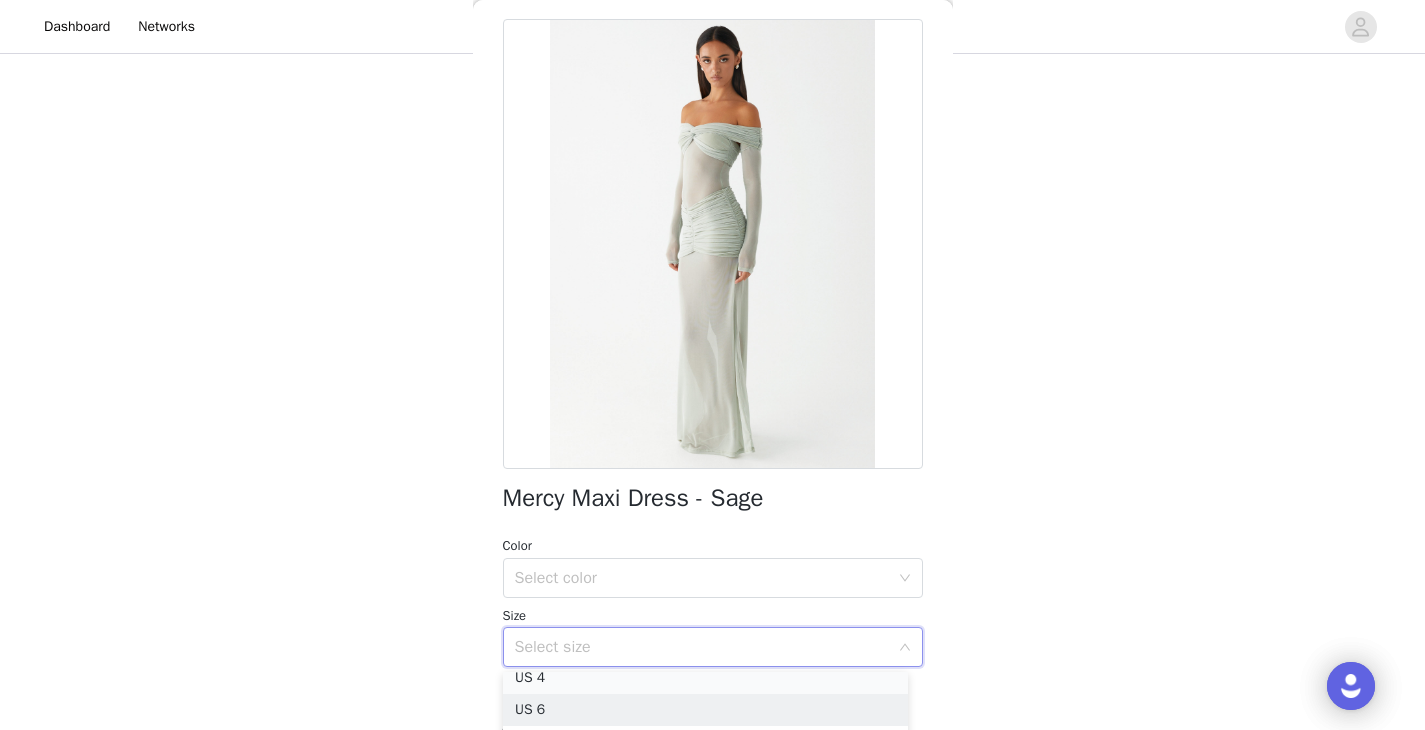 scroll, scrollTop: 68, scrollLeft: 0, axis: vertical 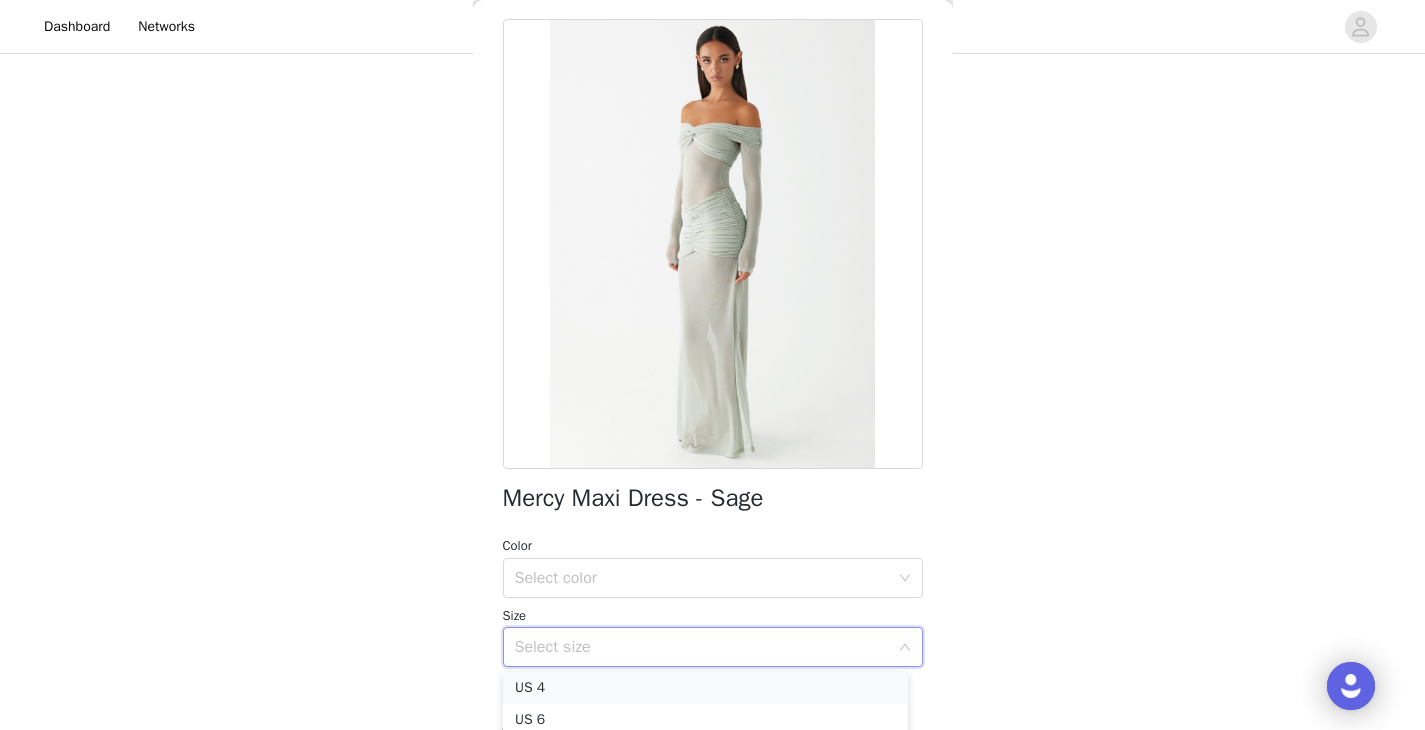 click on "US 4" at bounding box center (705, 688) 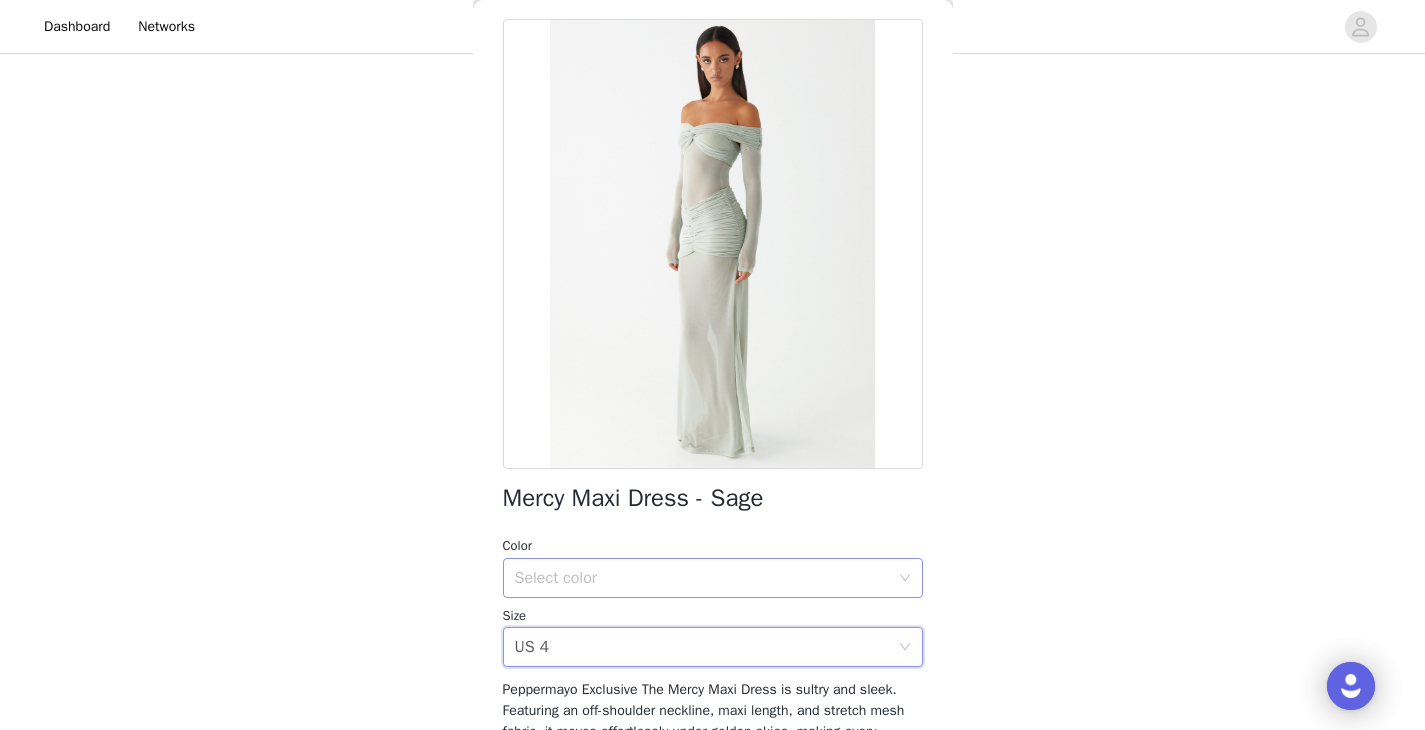 click on "Select color" at bounding box center [702, 578] 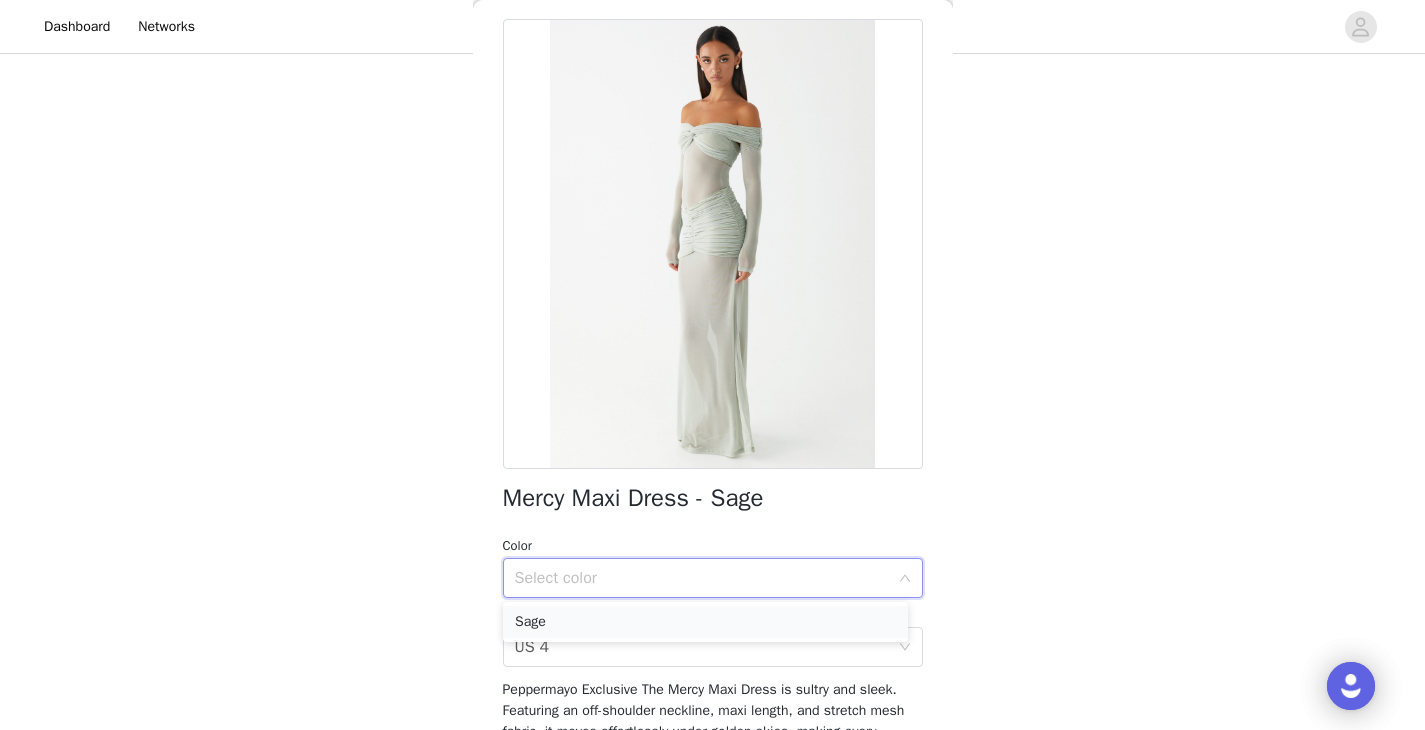 click on "Sage" at bounding box center (705, 622) 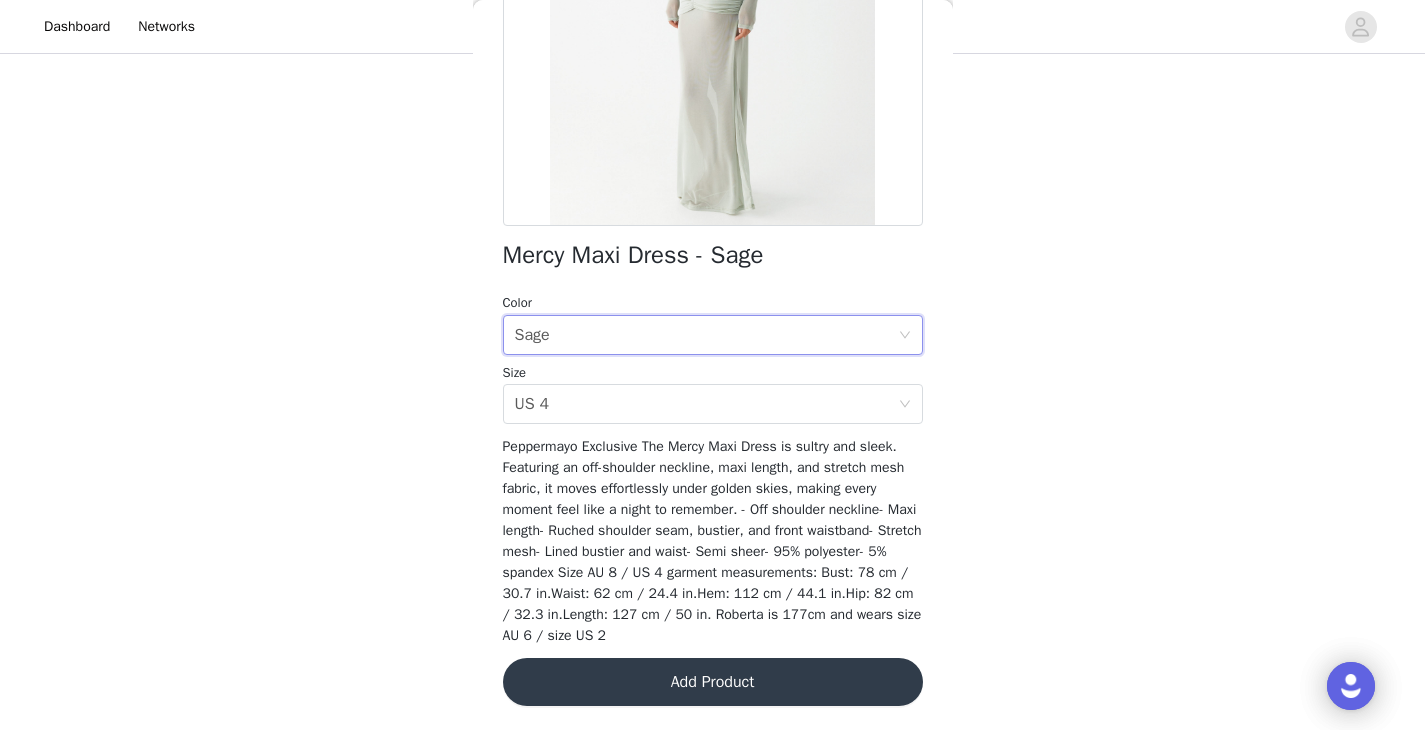scroll, scrollTop: 345, scrollLeft: 0, axis: vertical 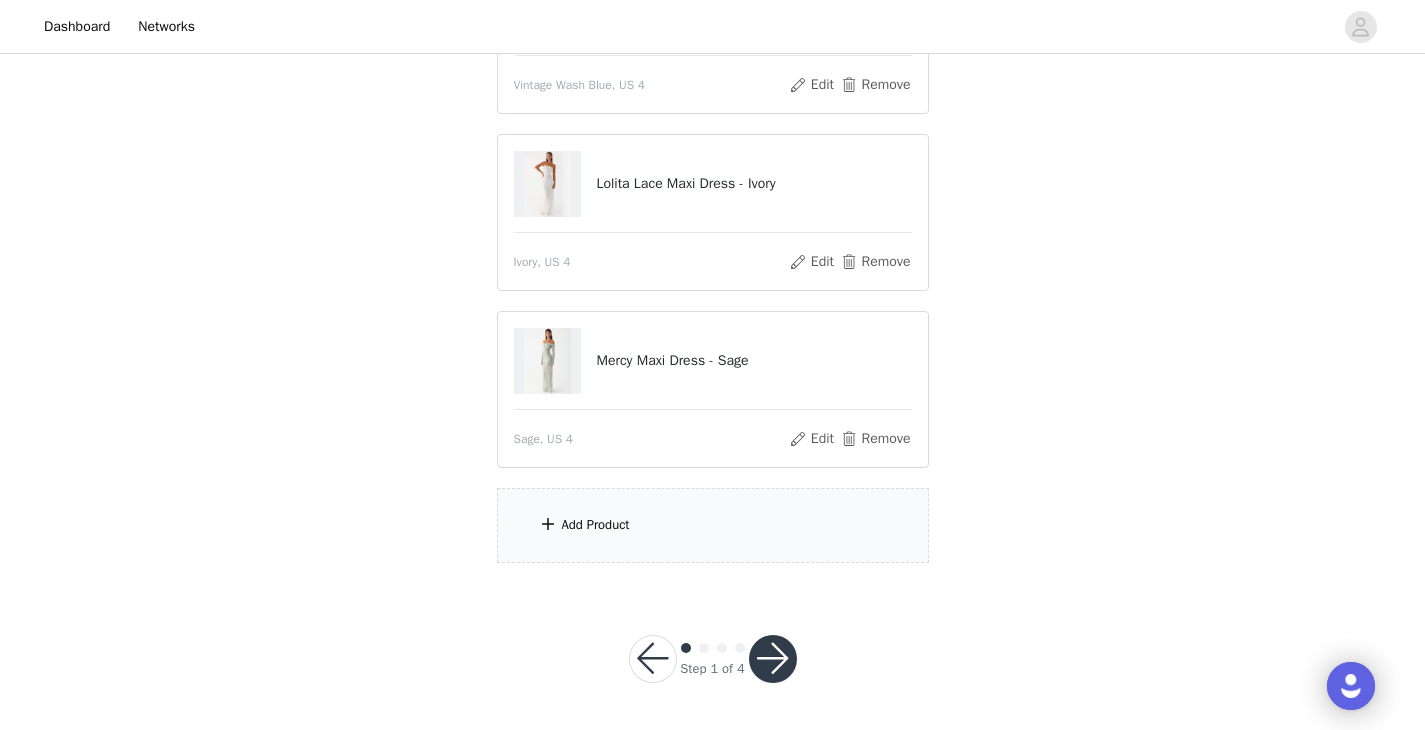 click on "Add Product" at bounding box center [713, 525] 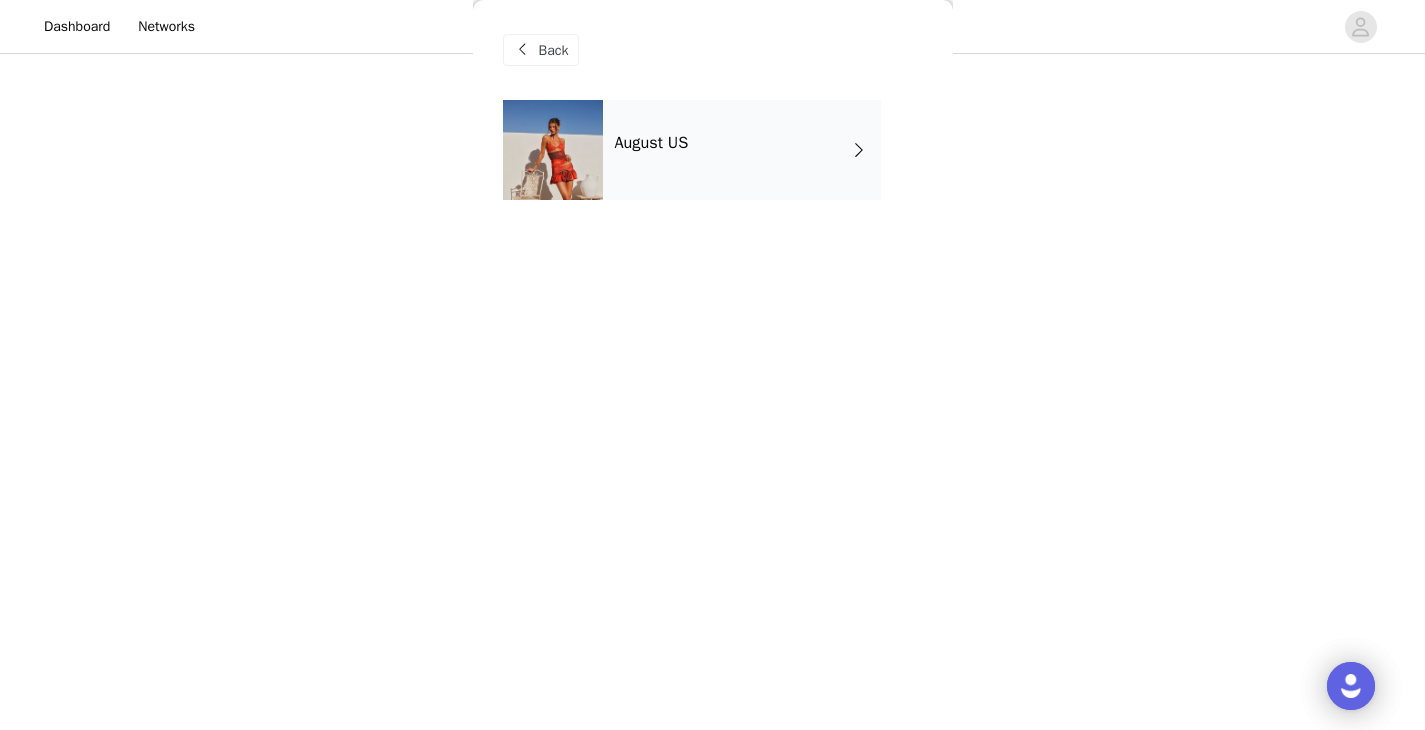 click on "August US" at bounding box center [742, 150] 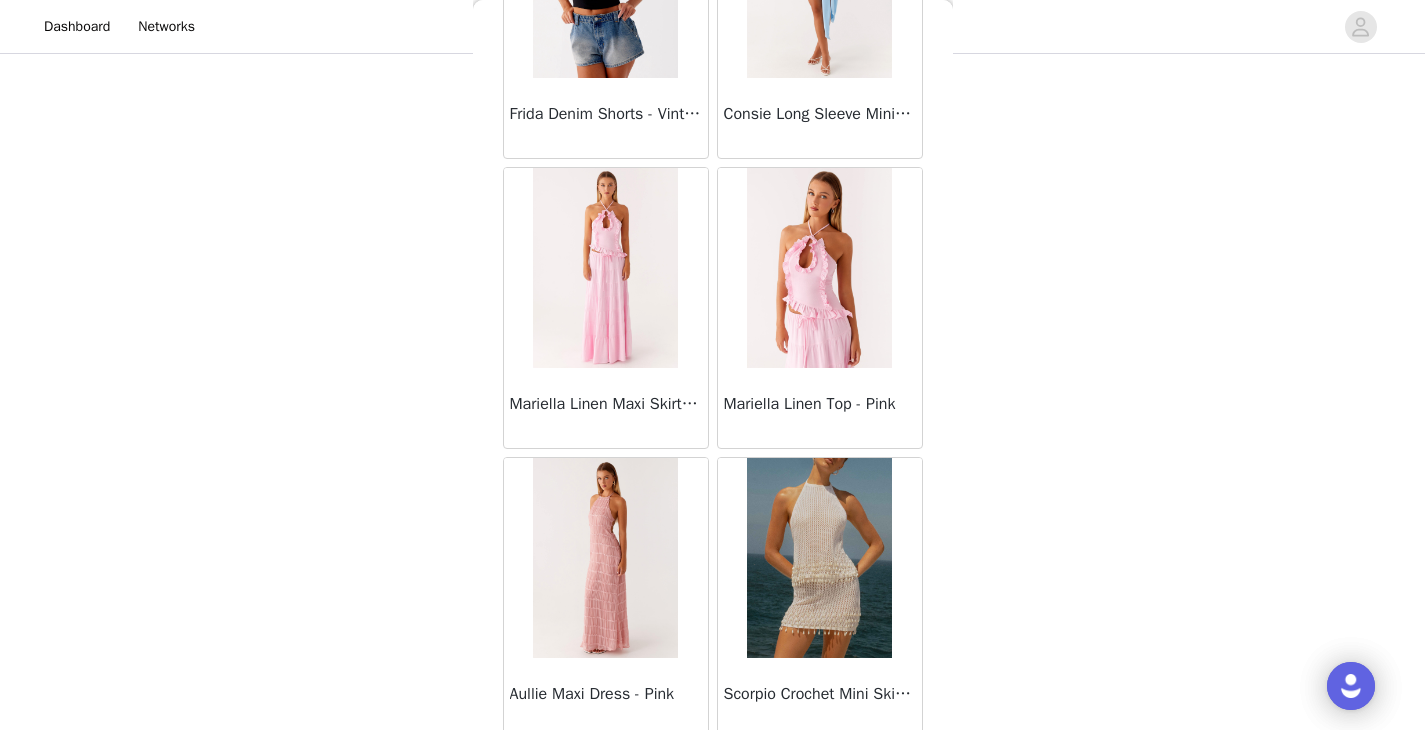 scroll, scrollTop: 2330, scrollLeft: 0, axis: vertical 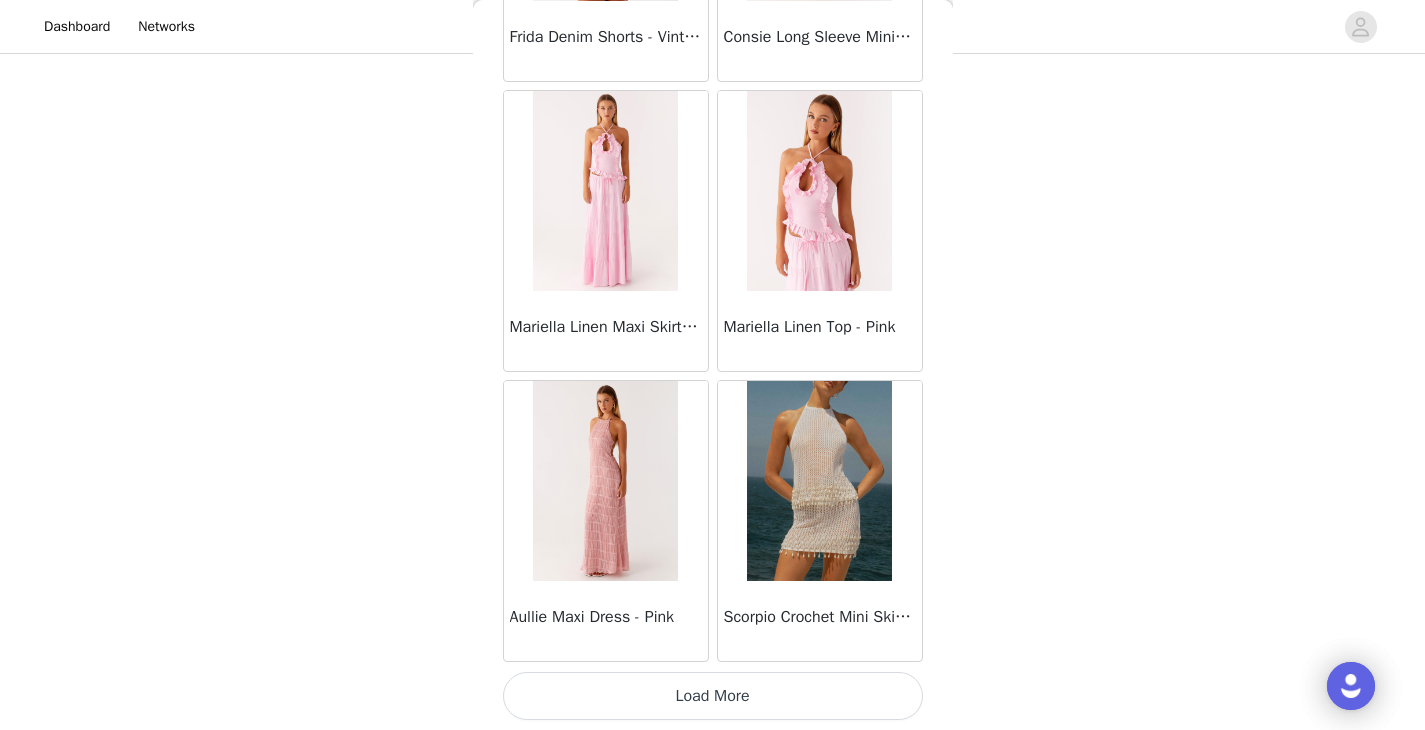 click on "Load More" at bounding box center (713, 696) 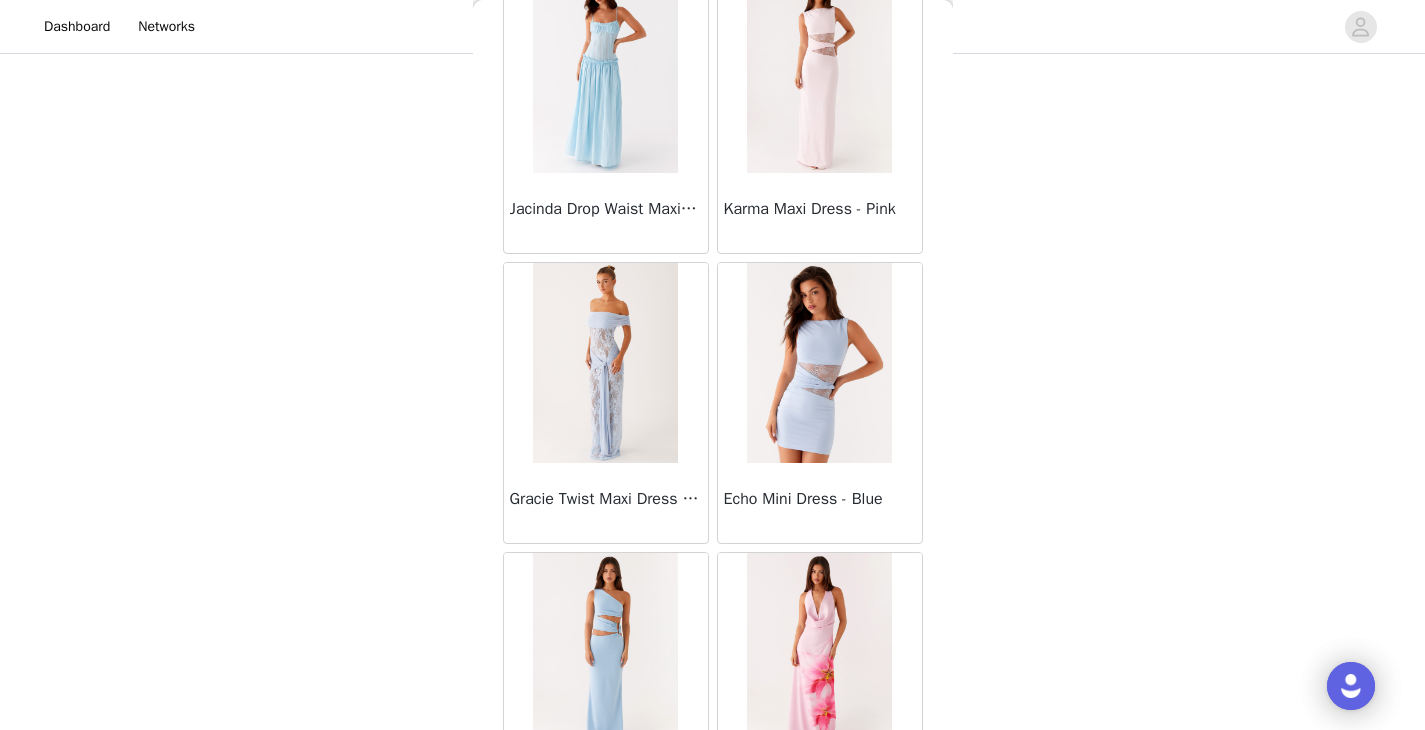 scroll, scrollTop: 5230, scrollLeft: 0, axis: vertical 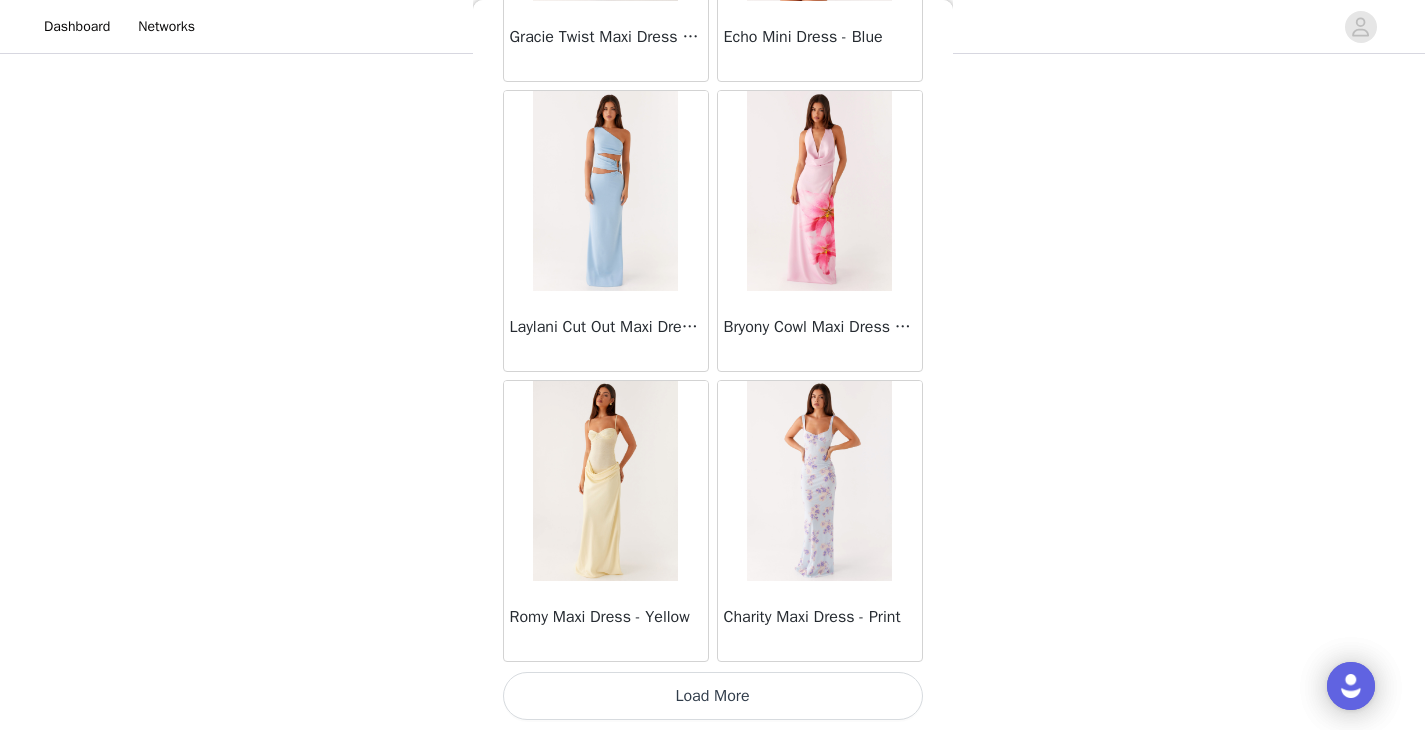 click on "Load More" at bounding box center [713, 696] 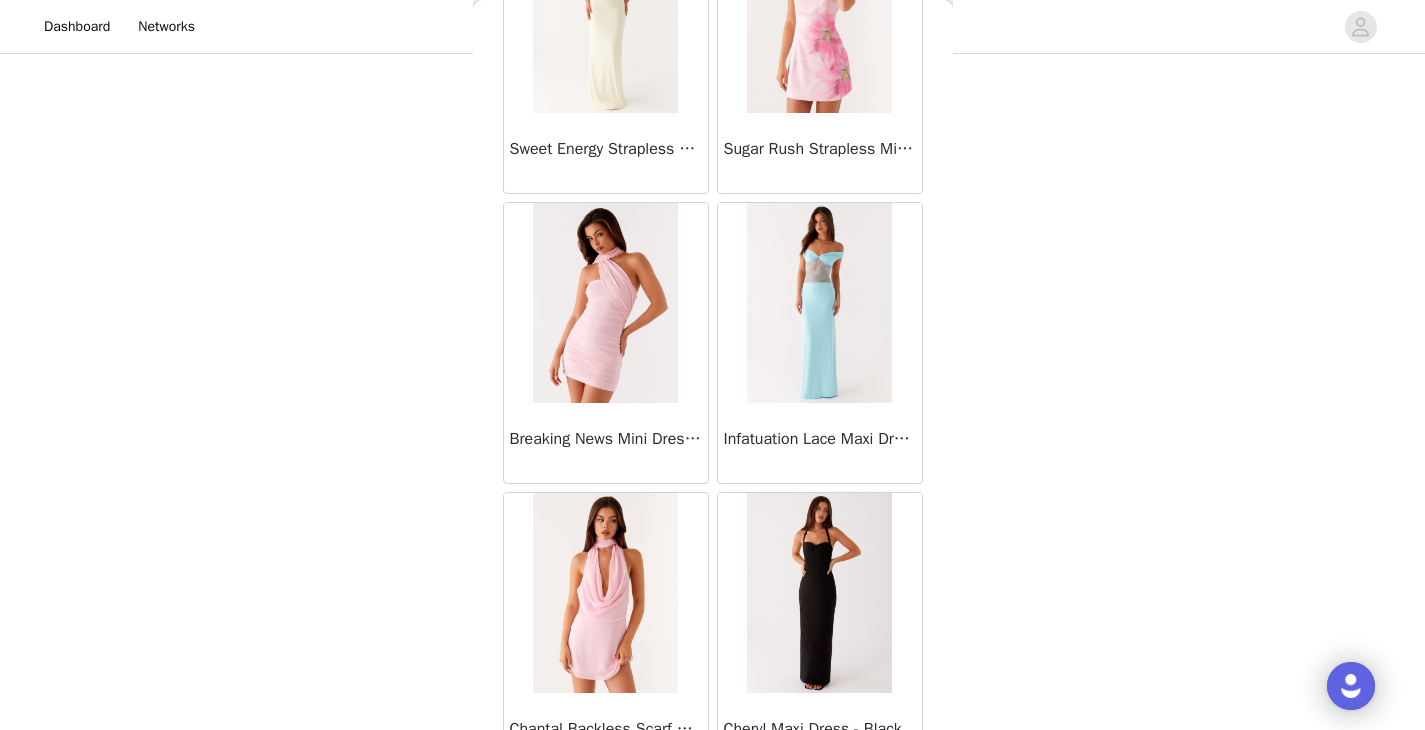 scroll, scrollTop: 8130, scrollLeft: 0, axis: vertical 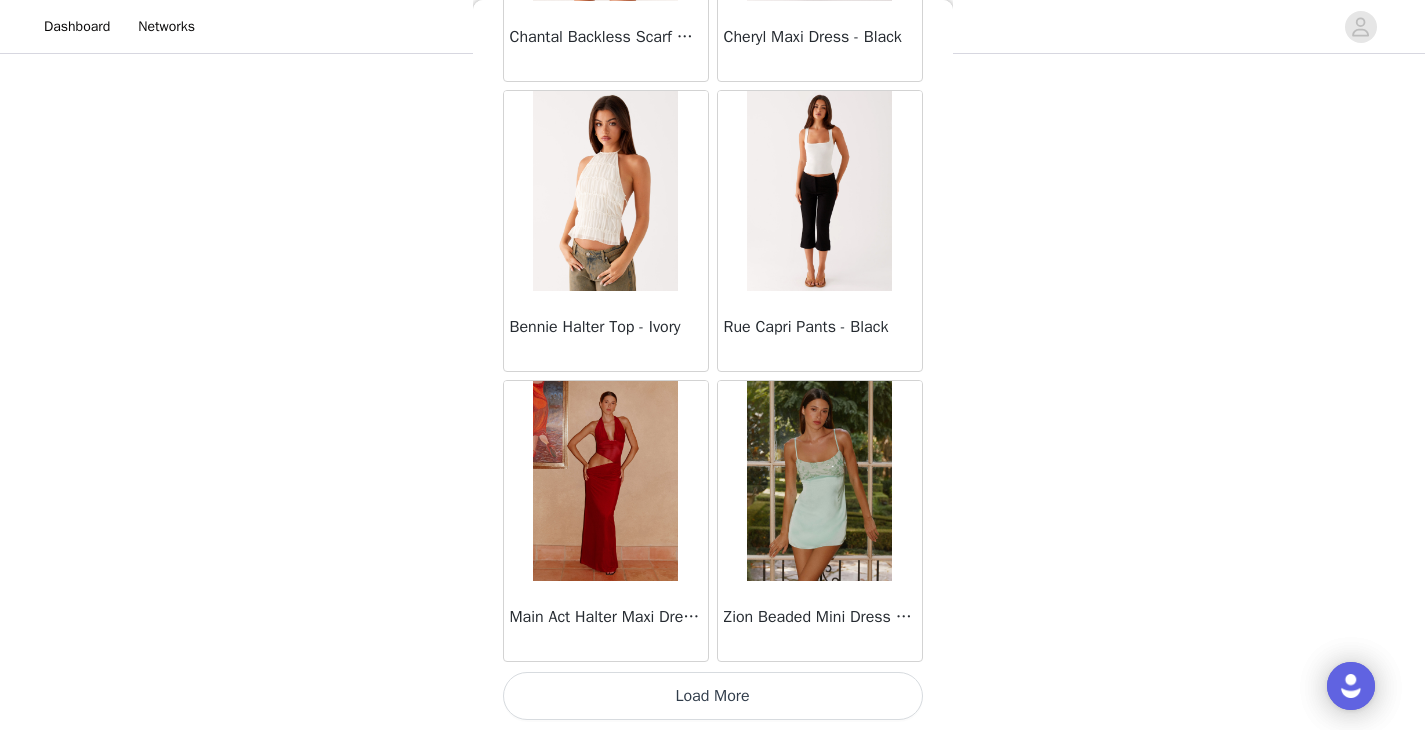 click on "Load More" at bounding box center [713, 696] 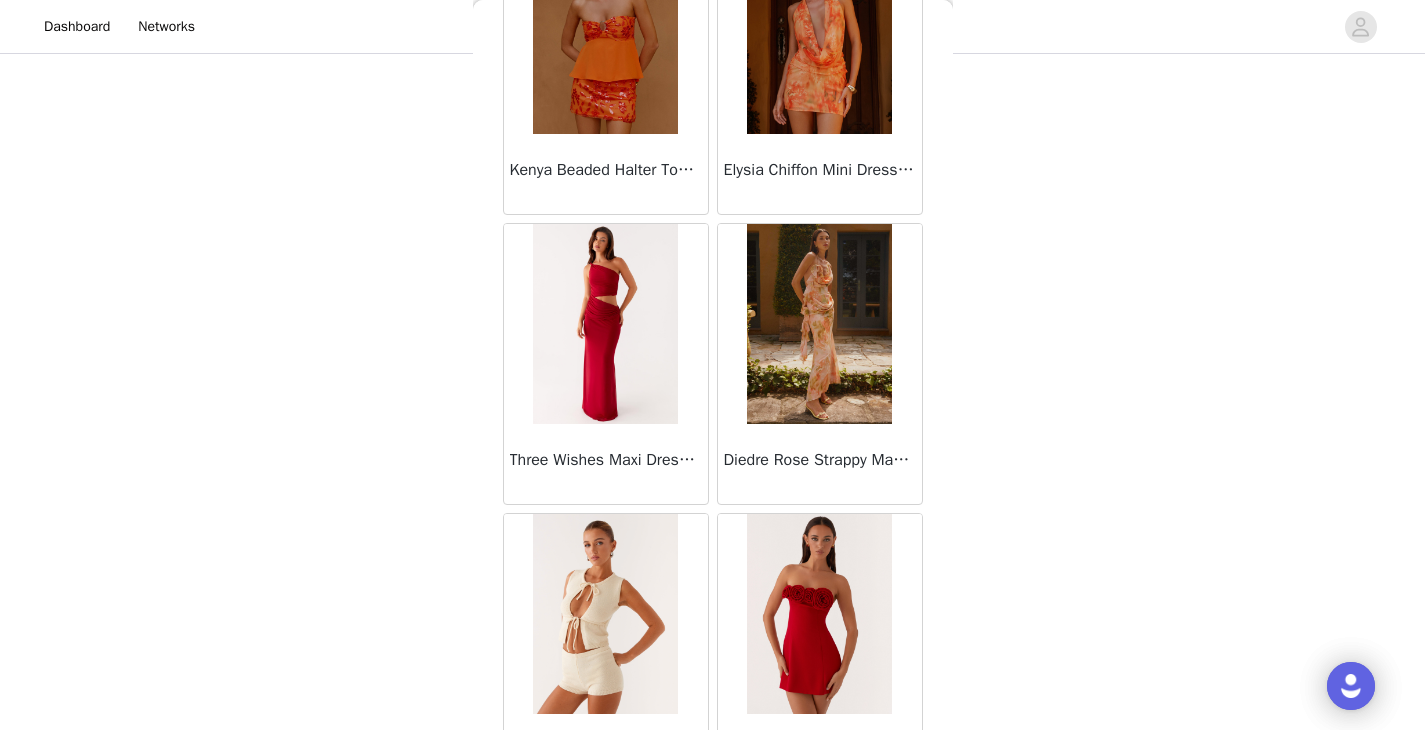 scroll, scrollTop: 11030, scrollLeft: 0, axis: vertical 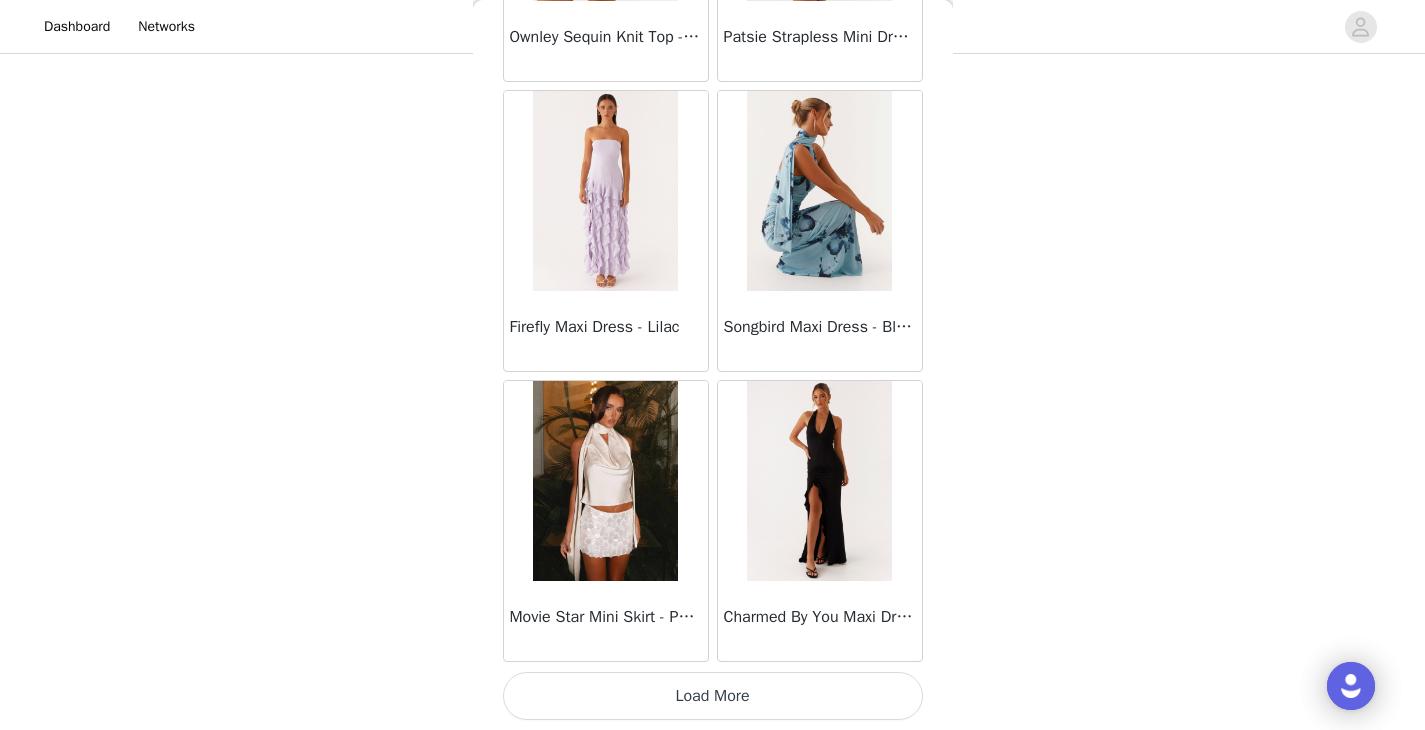 click on "Load More" at bounding box center [713, 696] 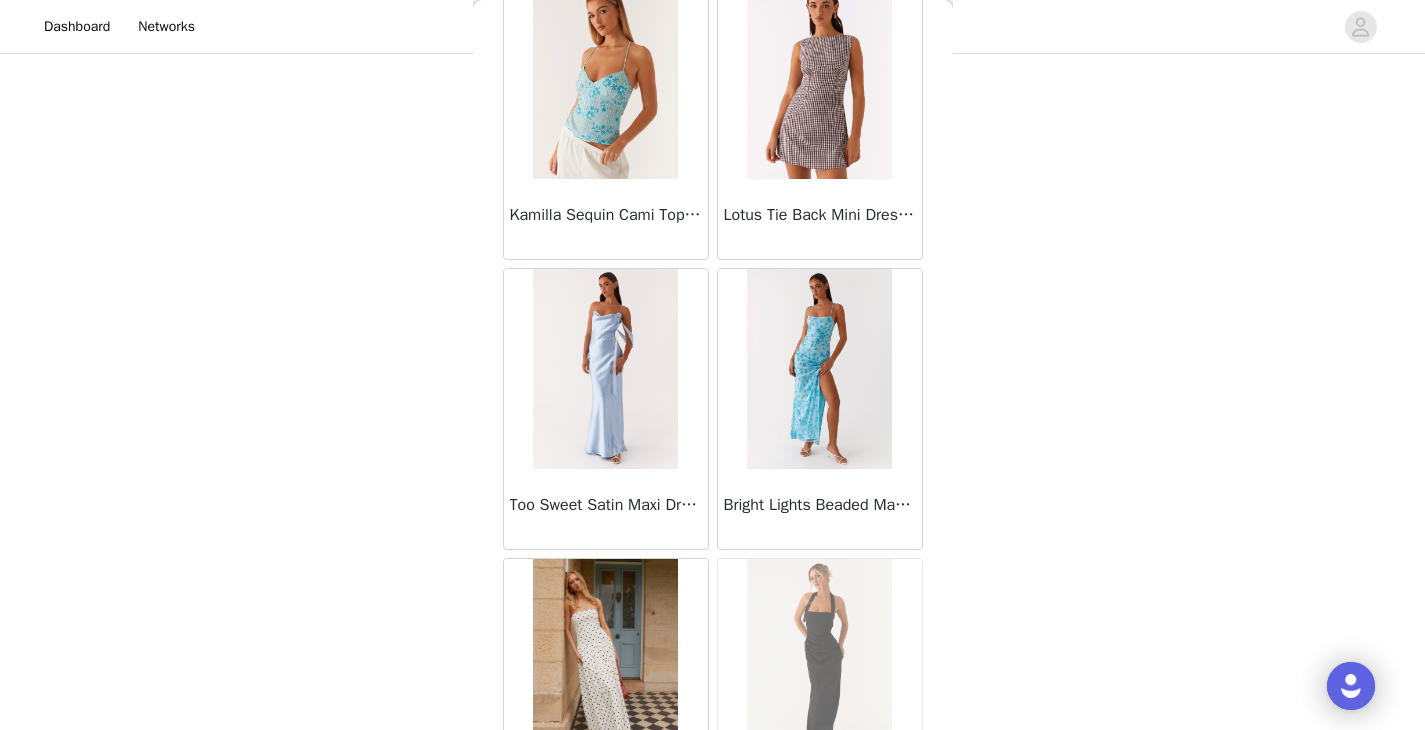 scroll, scrollTop: 13930, scrollLeft: 0, axis: vertical 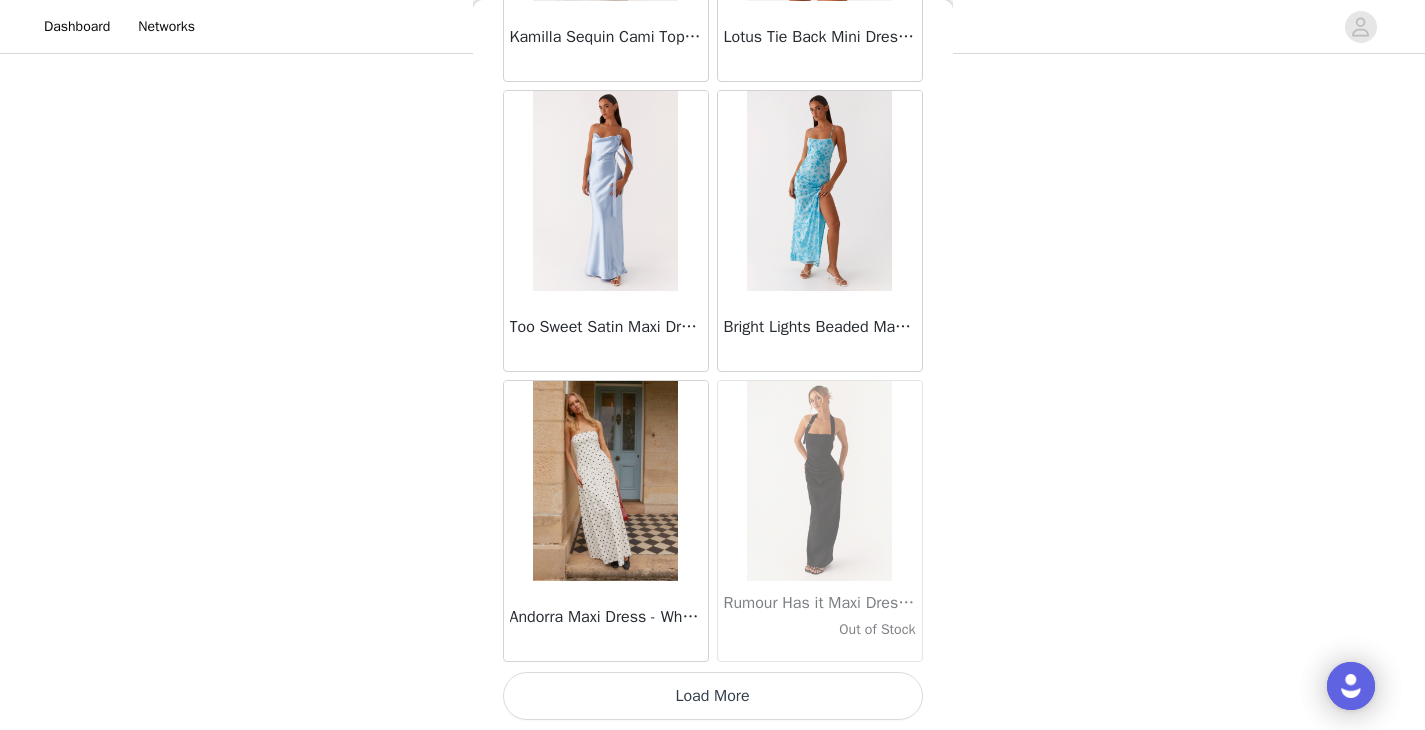 click on "Load More" at bounding box center (713, 696) 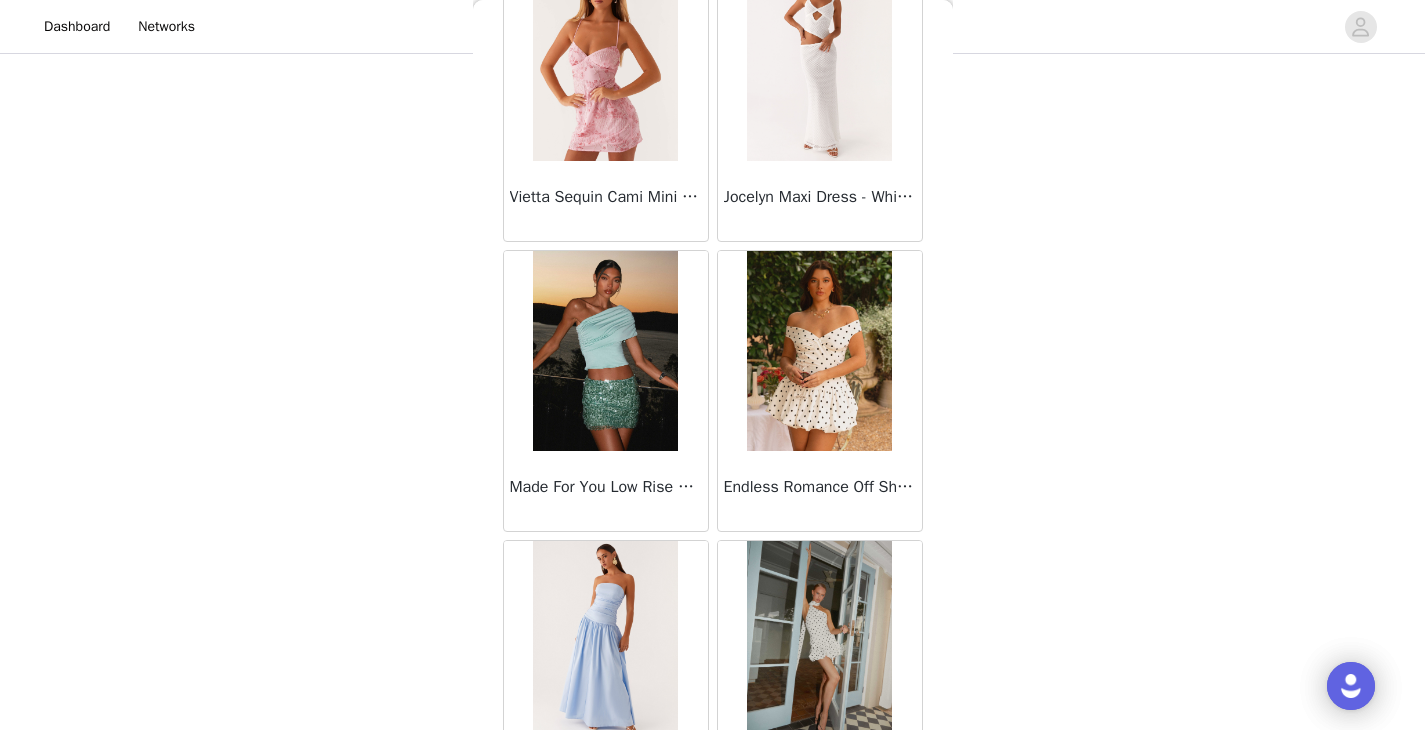 scroll, scrollTop: 16830, scrollLeft: 0, axis: vertical 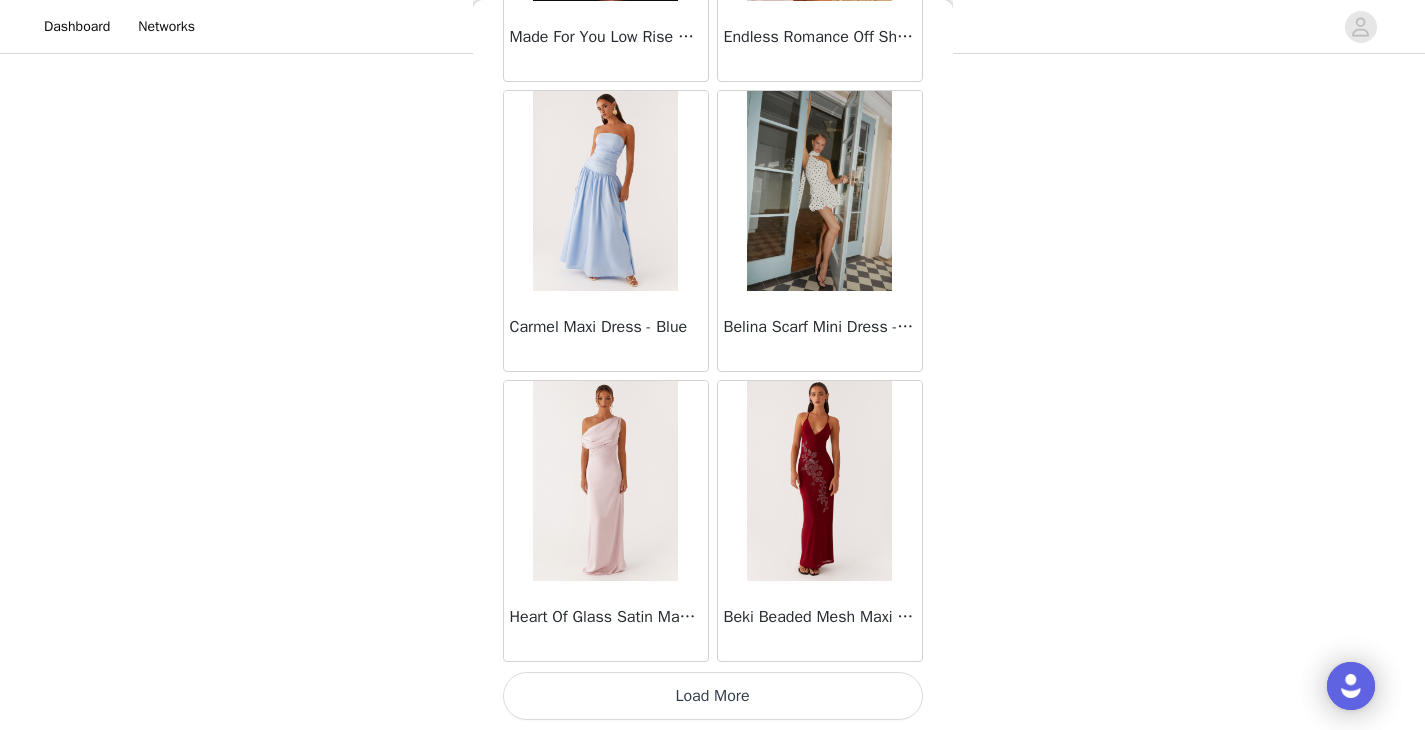 click on "Load More" at bounding box center (713, 696) 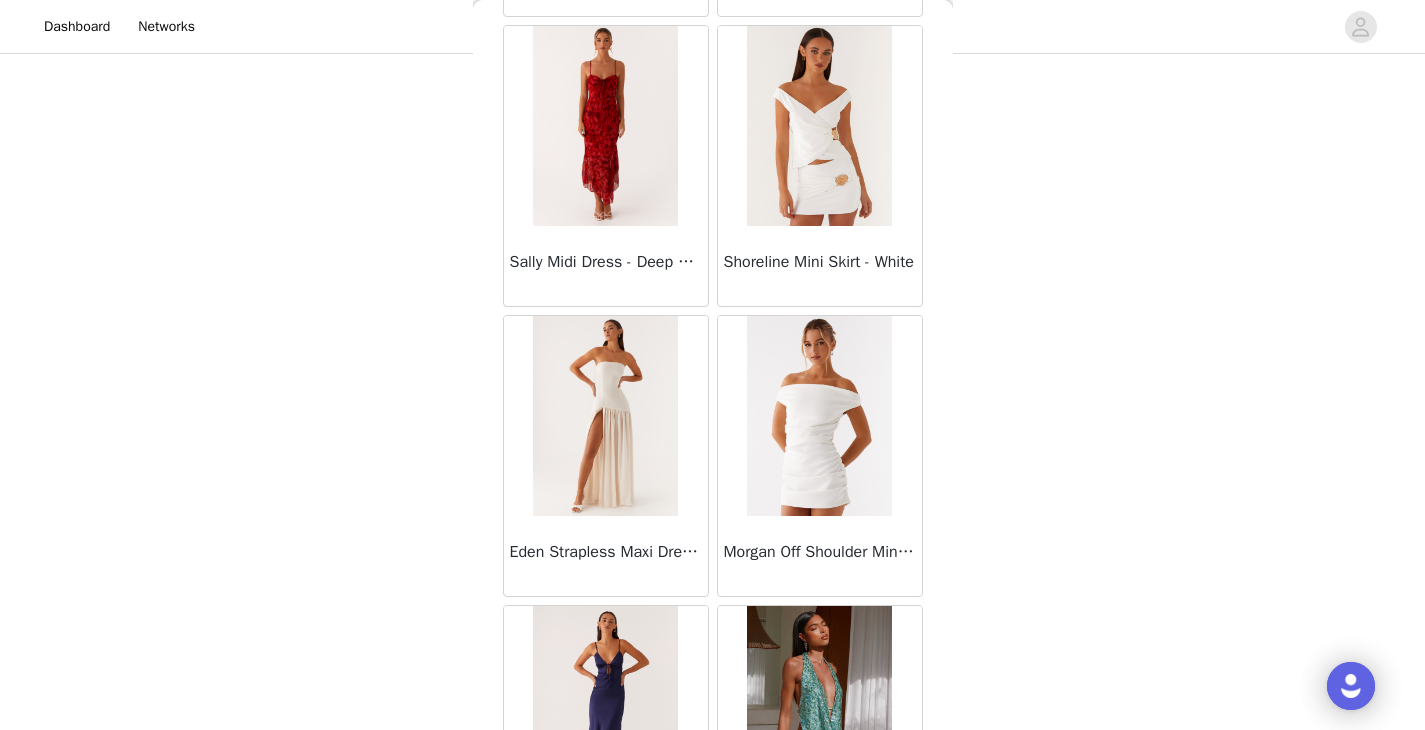 scroll, scrollTop: 19730, scrollLeft: 0, axis: vertical 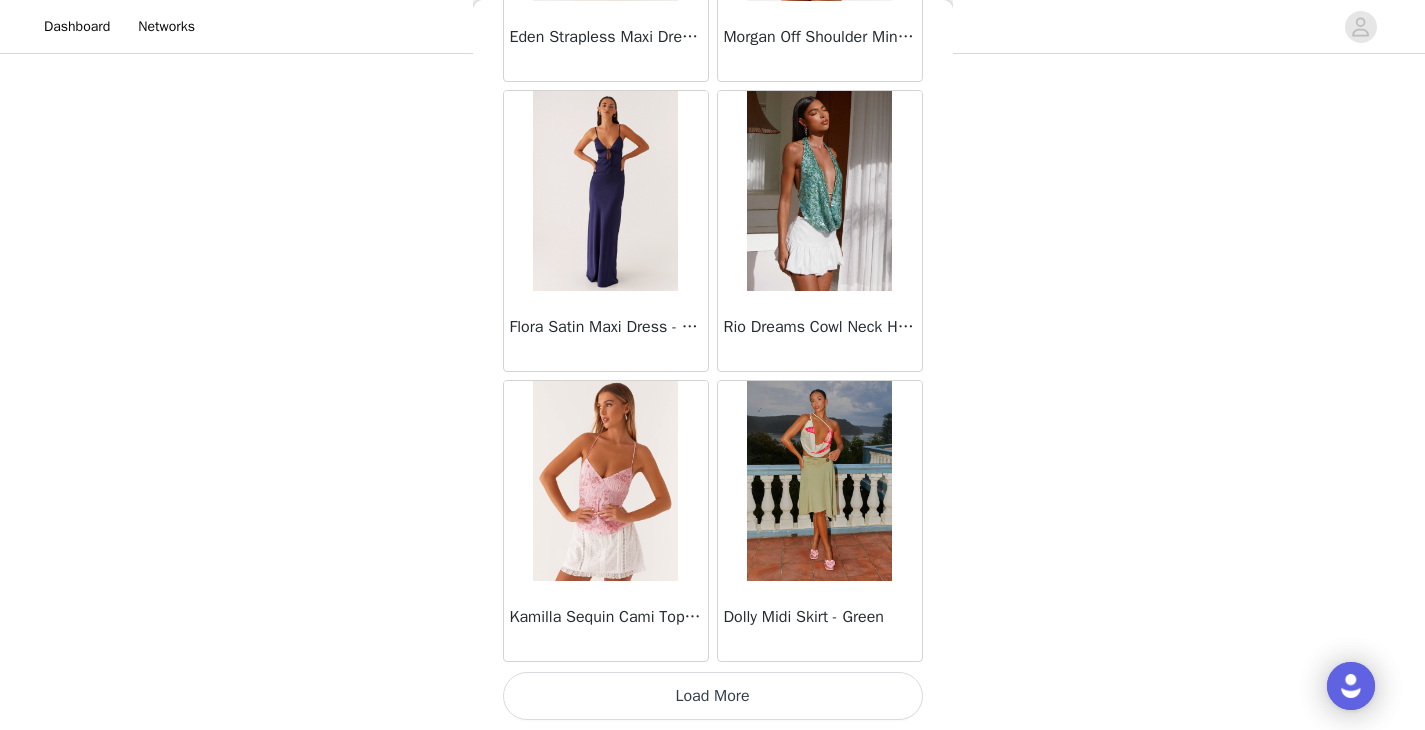 click on "Load More" at bounding box center [713, 696] 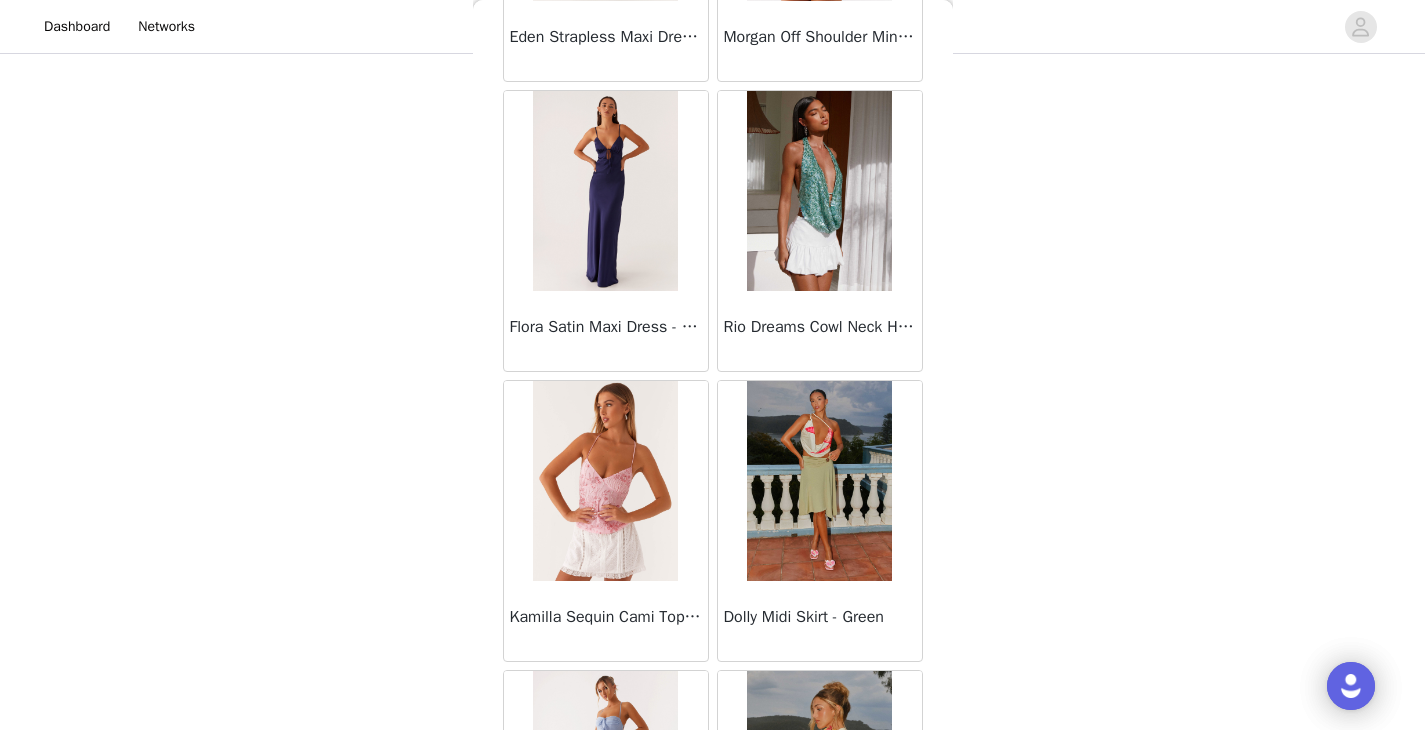 scroll, scrollTop: 19671, scrollLeft: 0, axis: vertical 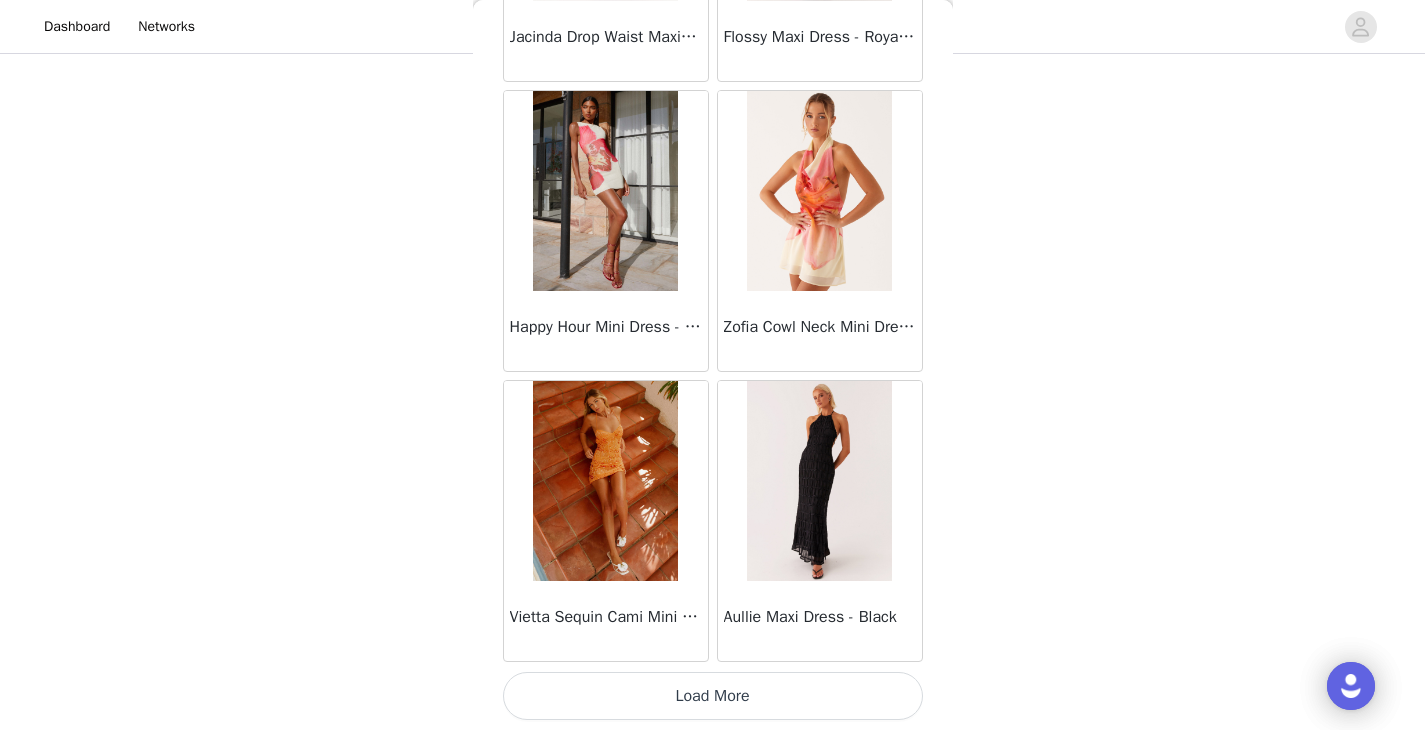 click on "Load More" at bounding box center [713, 696] 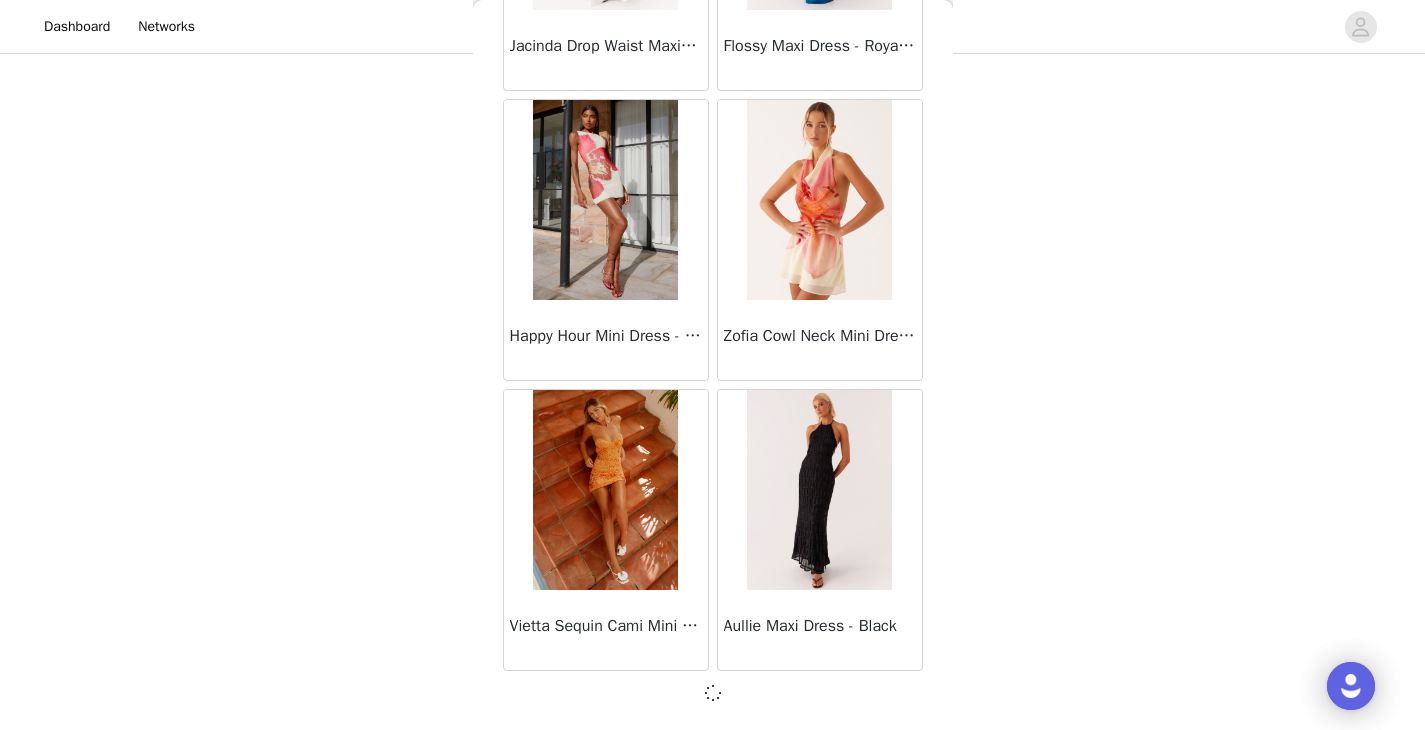 scroll, scrollTop: 22621, scrollLeft: 0, axis: vertical 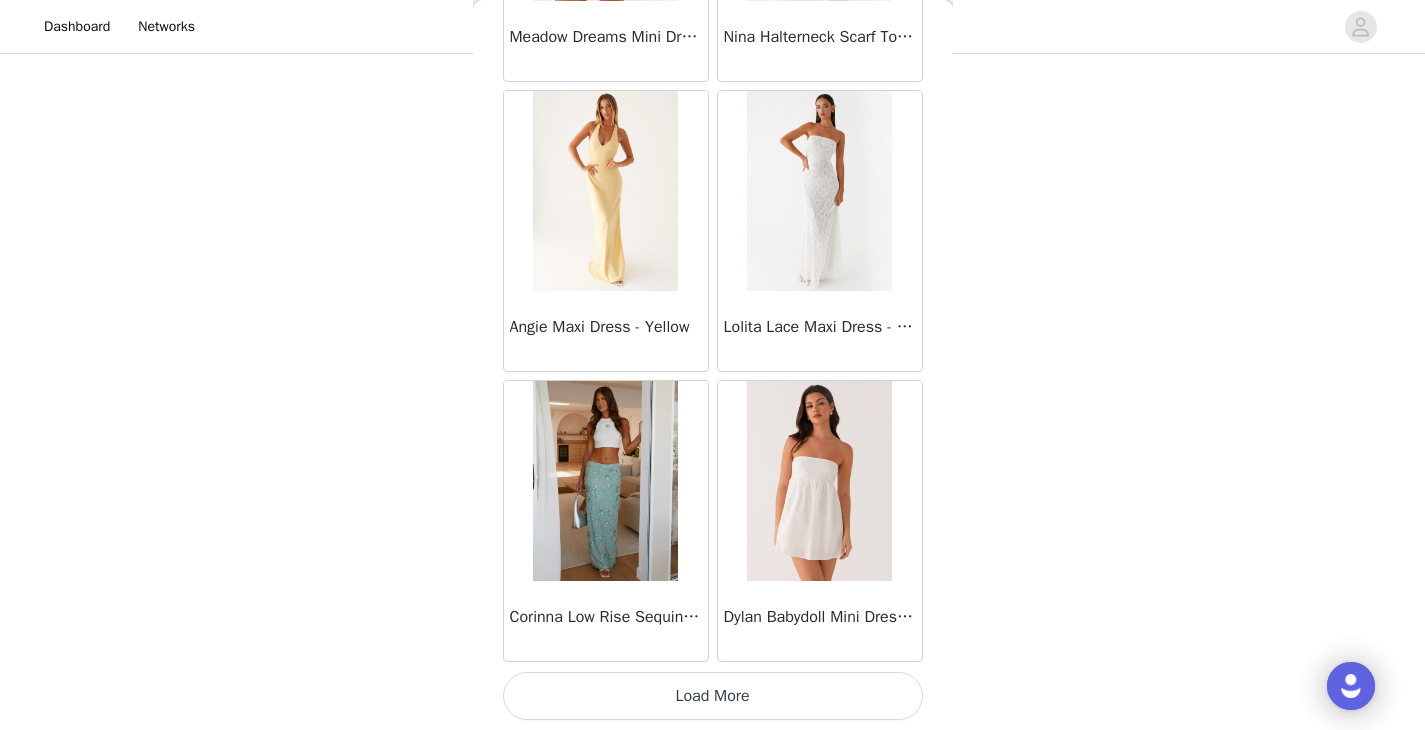 click on "Load More" at bounding box center [713, 696] 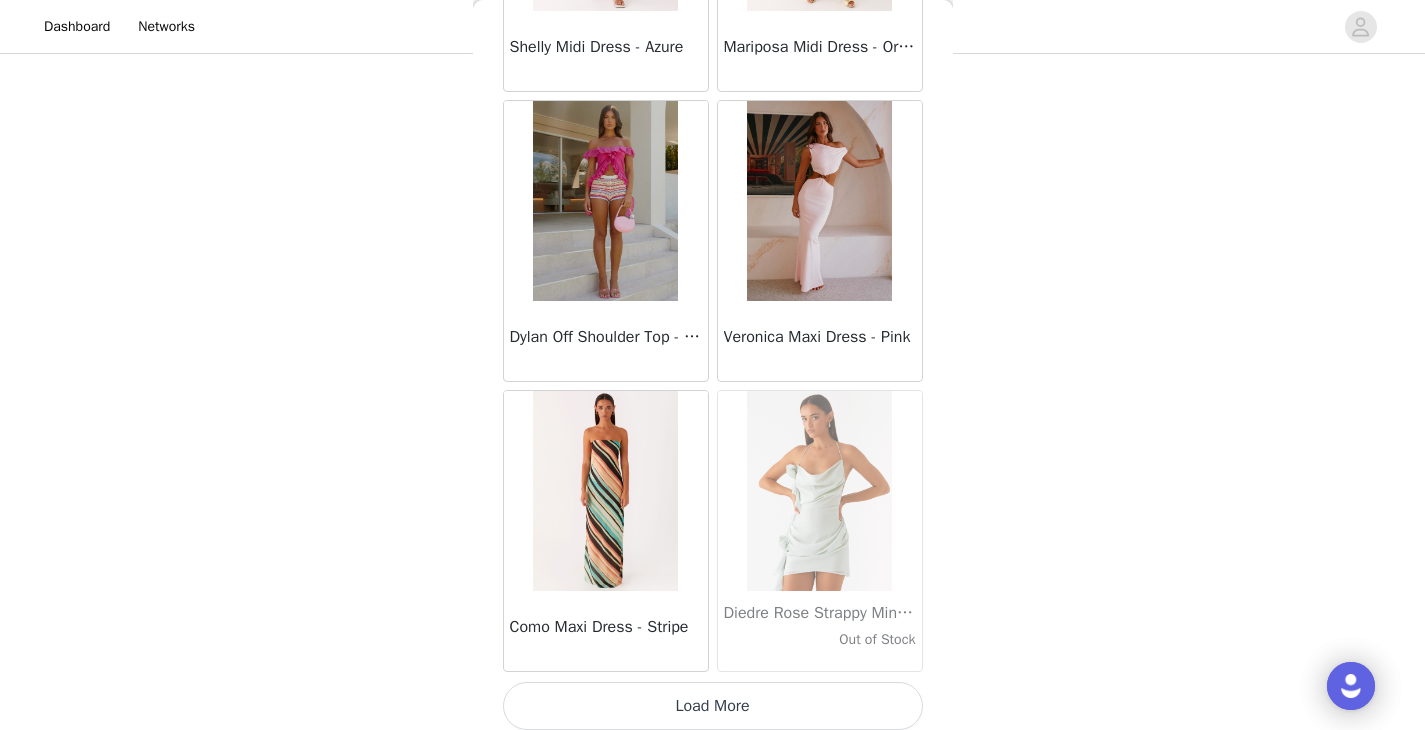 scroll, scrollTop: 28430, scrollLeft: 0, axis: vertical 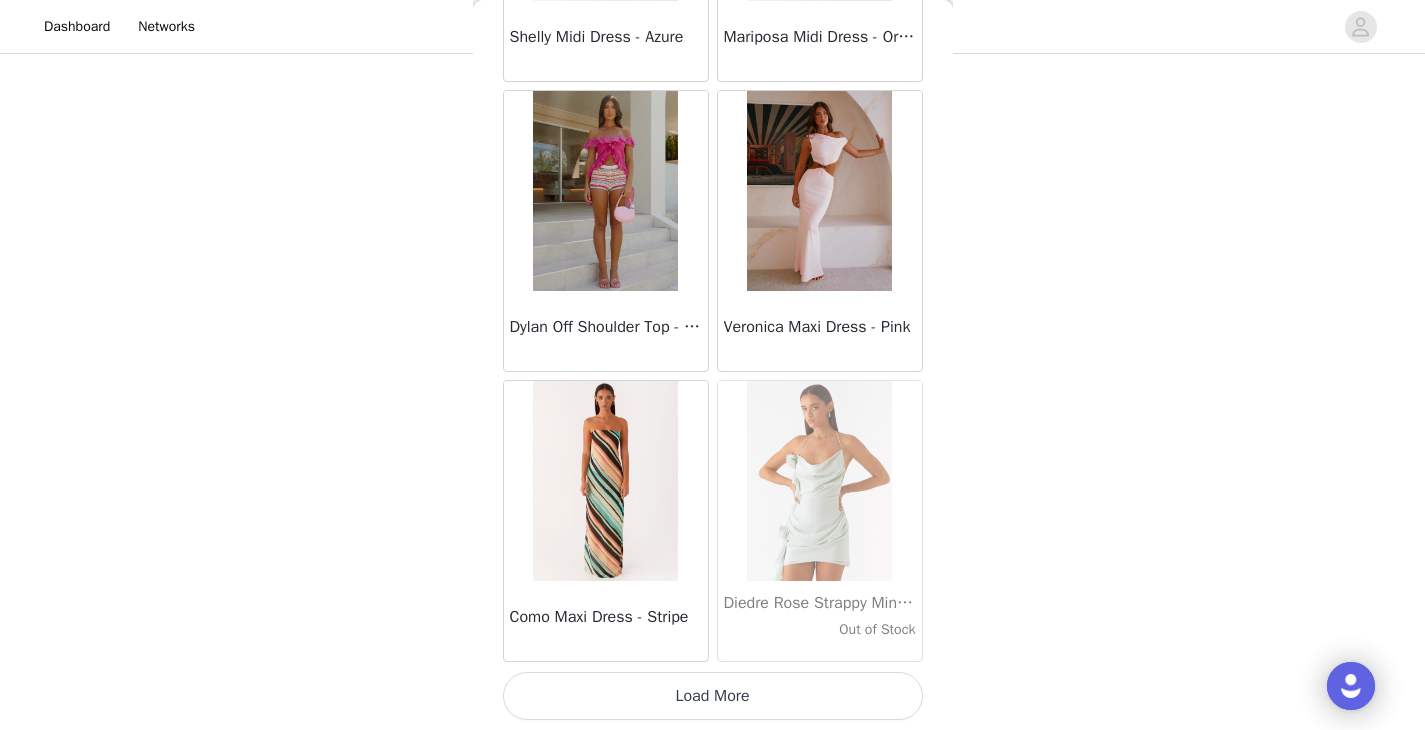 click on "Load More" at bounding box center (713, 696) 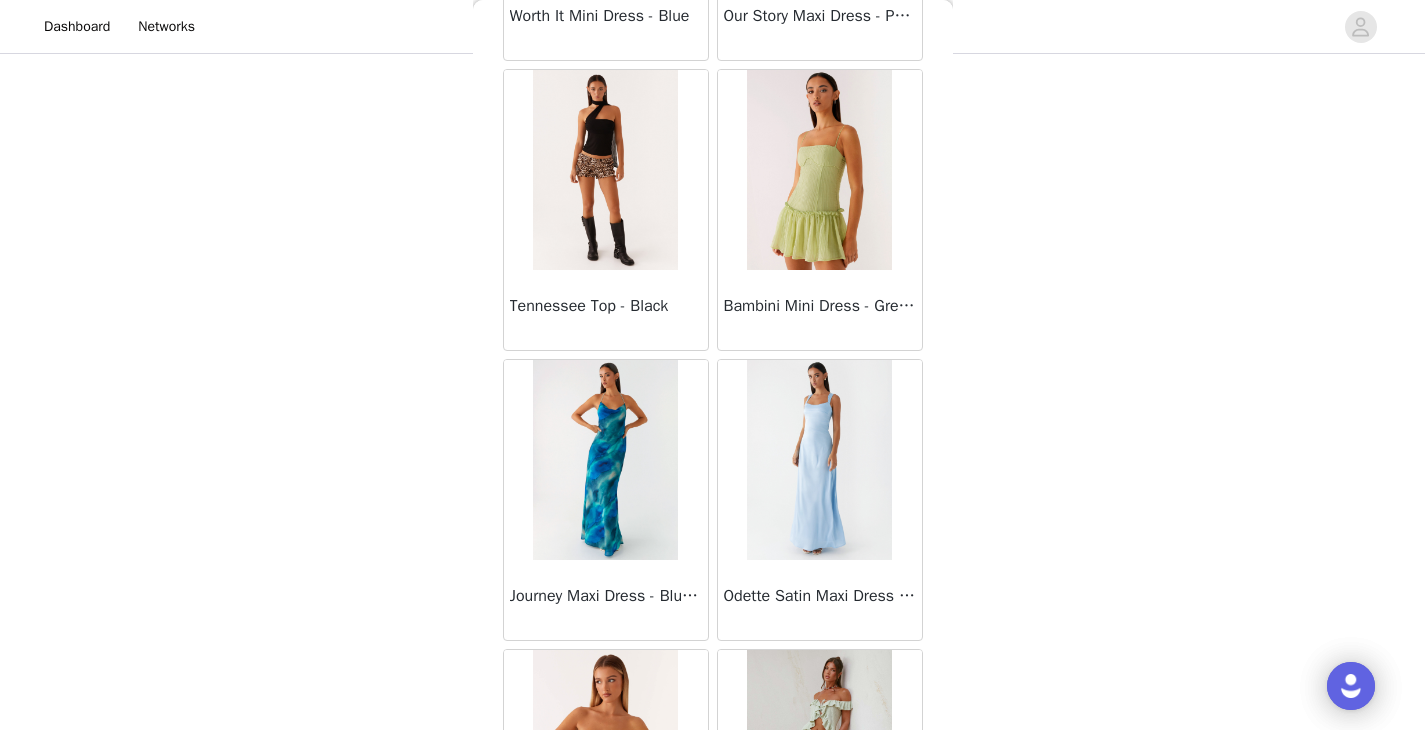scroll, scrollTop: 31330, scrollLeft: 0, axis: vertical 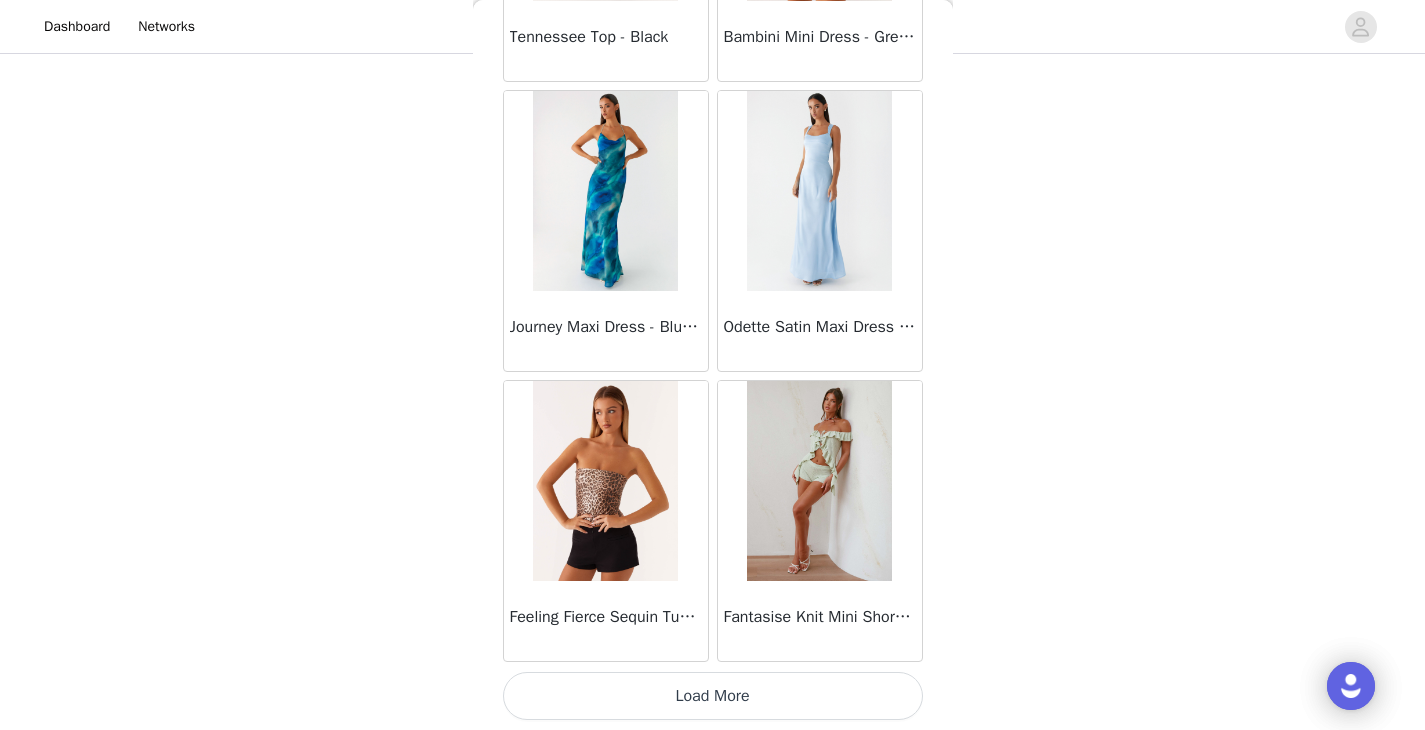 click on "Load More" at bounding box center (713, 696) 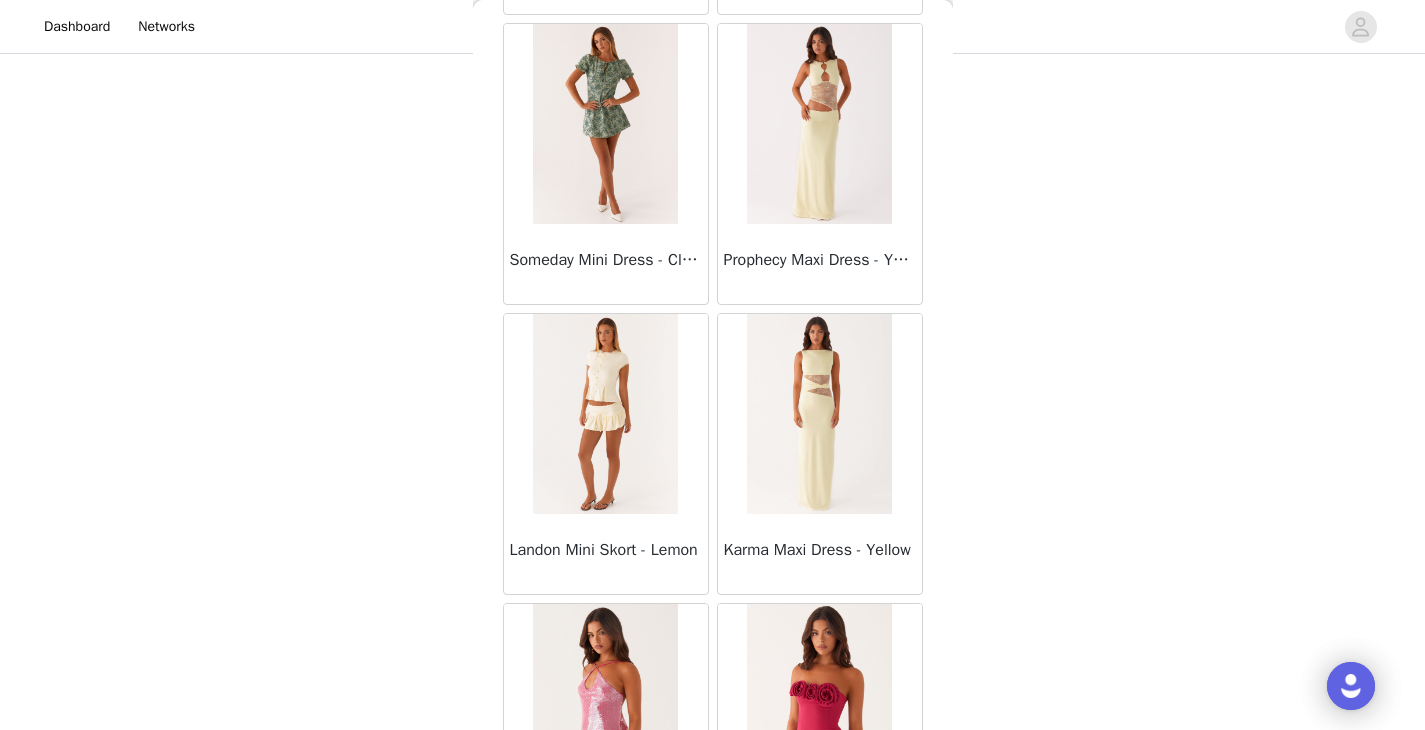 scroll, scrollTop: 34230, scrollLeft: 0, axis: vertical 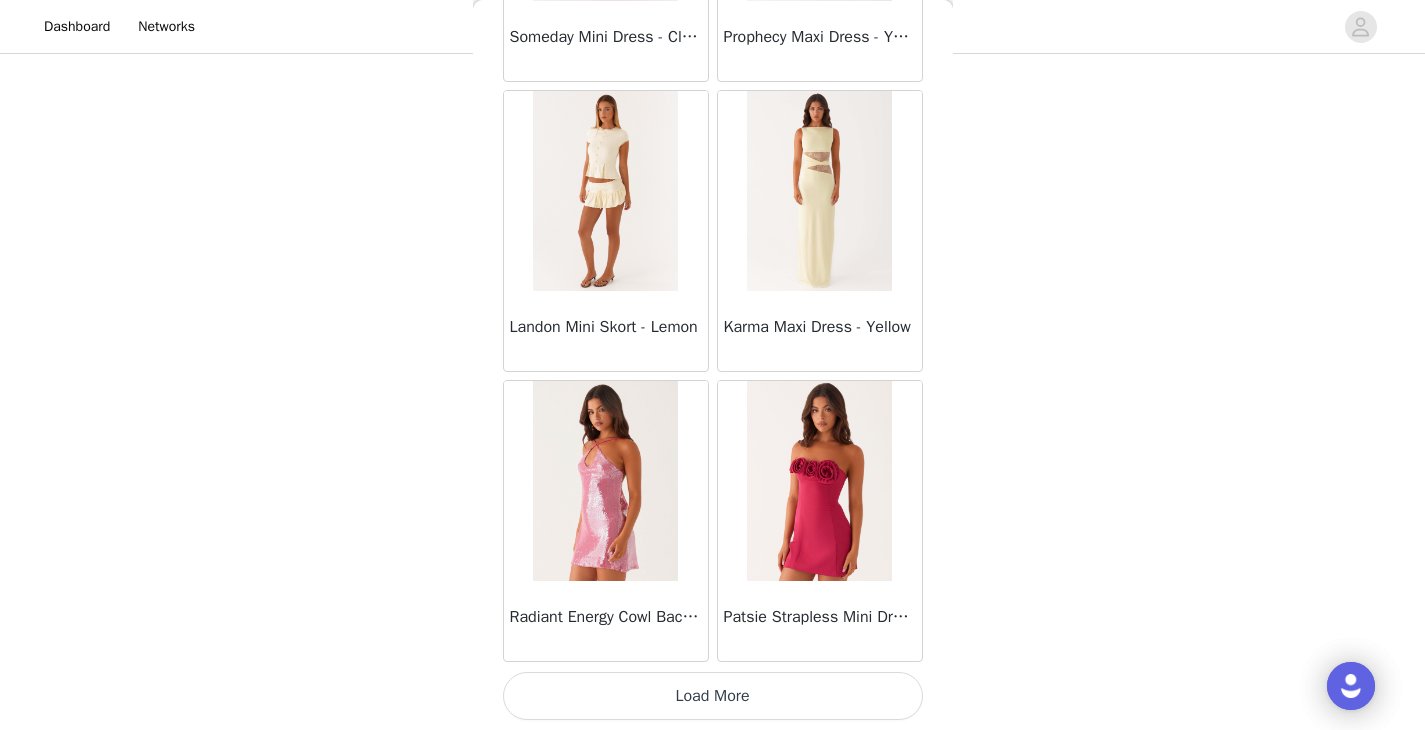 click on "Load More" at bounding box center [713, 696] 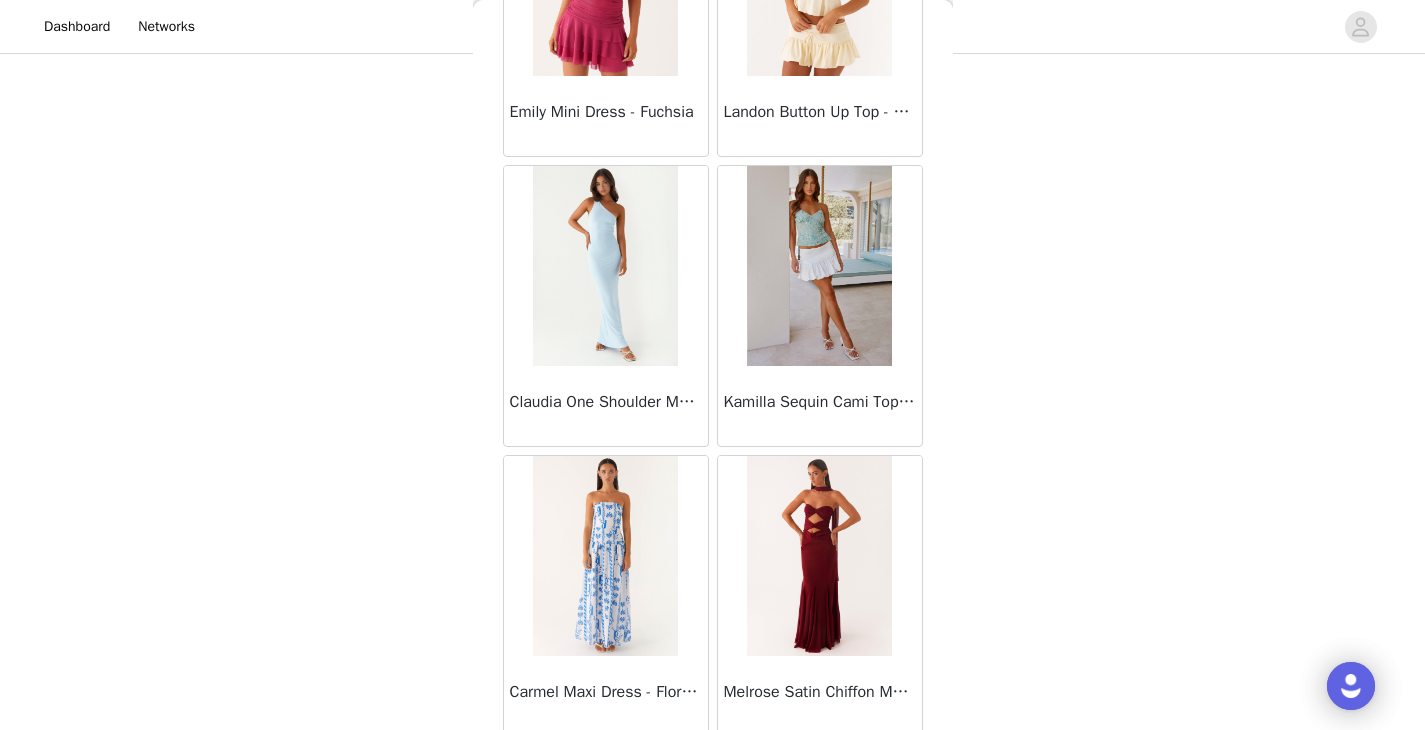 scroll, scrollTop: 37130, scrollLeft: 0, axis: vertical 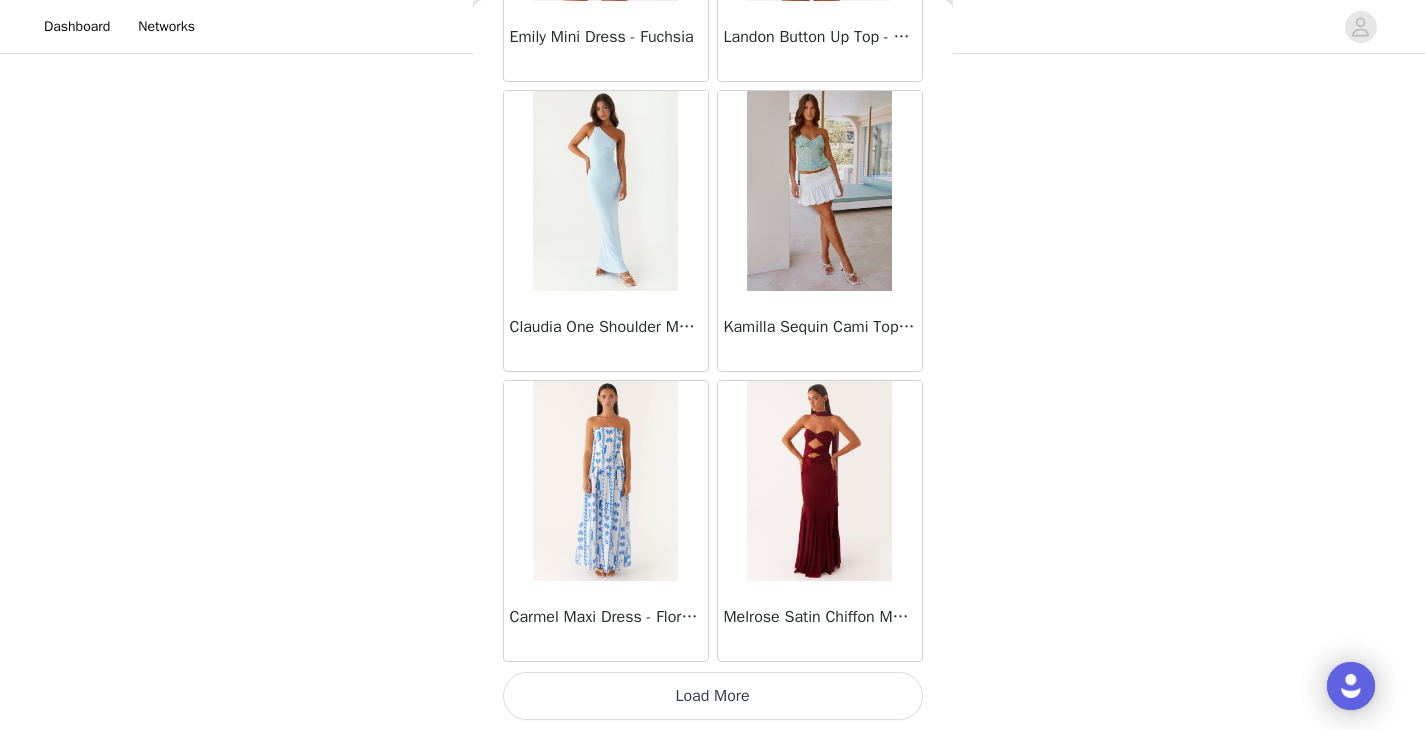 click on "Load More" at bounding box center [713, 696] 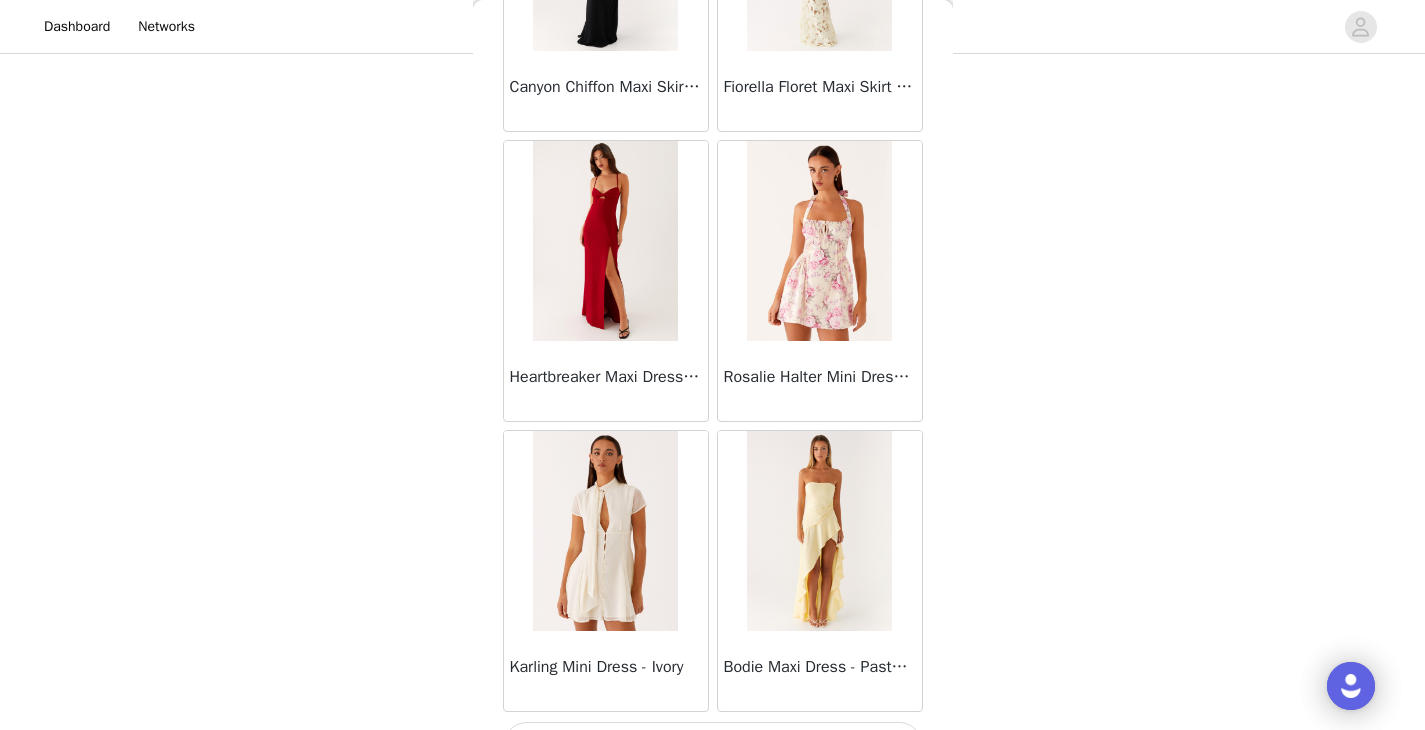 scroll, scrollTop: 40030, scrollLeft: 0, axis: vertical 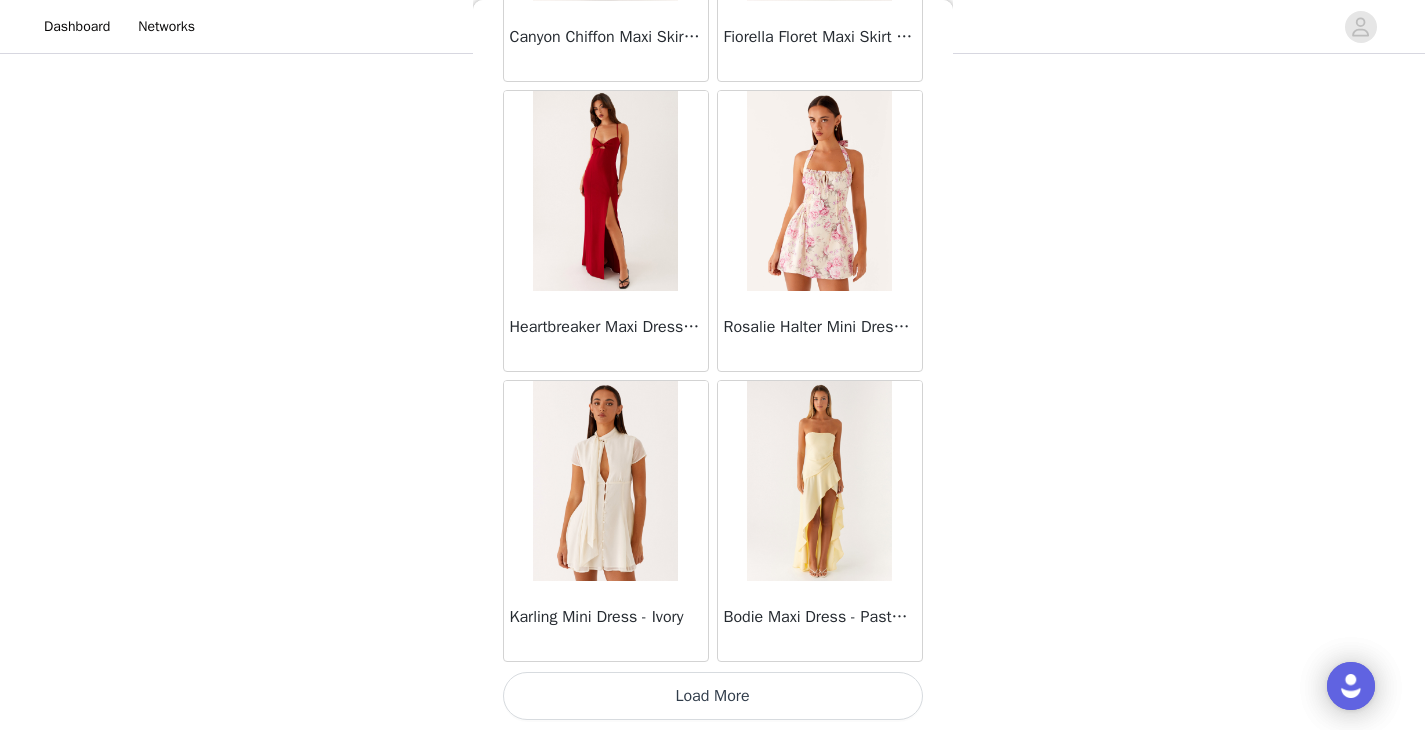 click on "Load More" at bounding box center [713, 696] 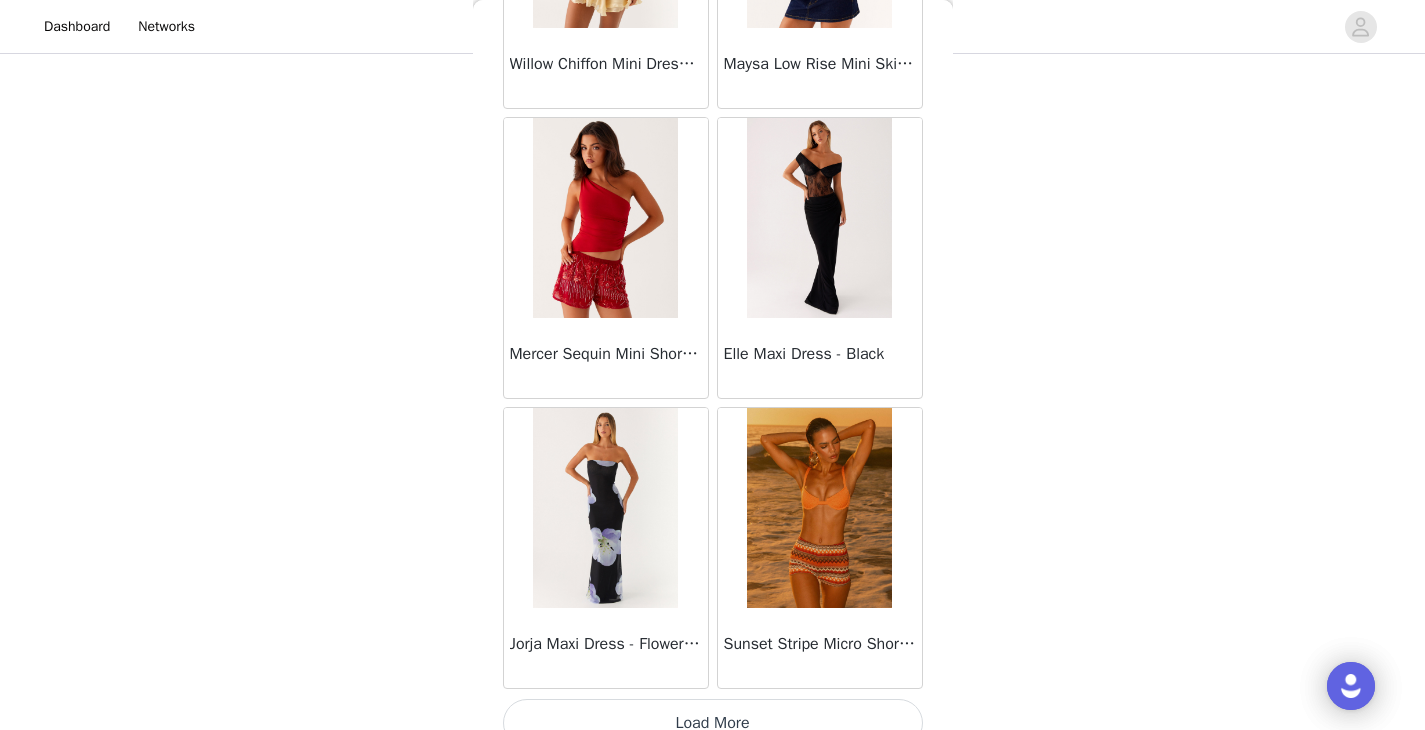 scroll, scrollTop: 42930, scrollLeft: 0, axis: vertical 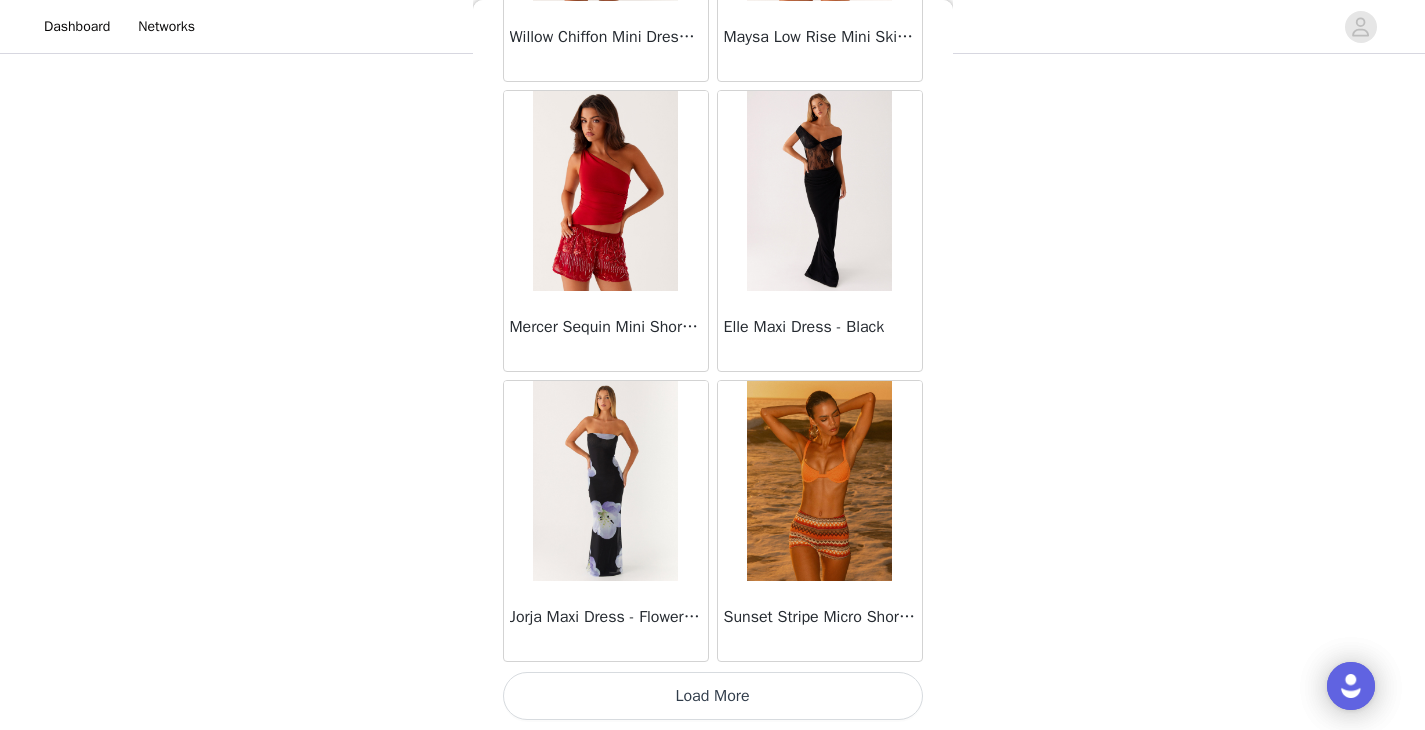 click on "Load More" at bounding box center [713, 696] 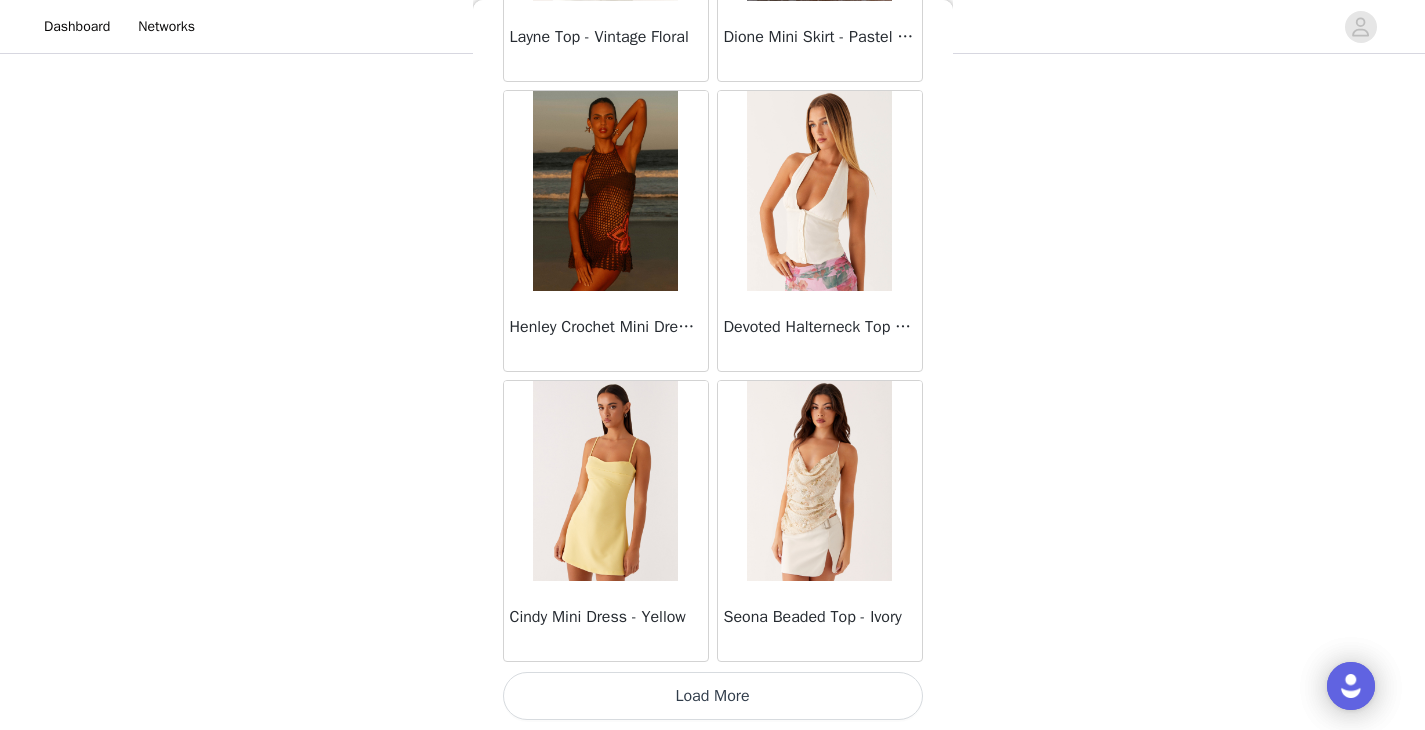 scroll, scrollTop: 45828, scrollLeft: 0, axis: vertical 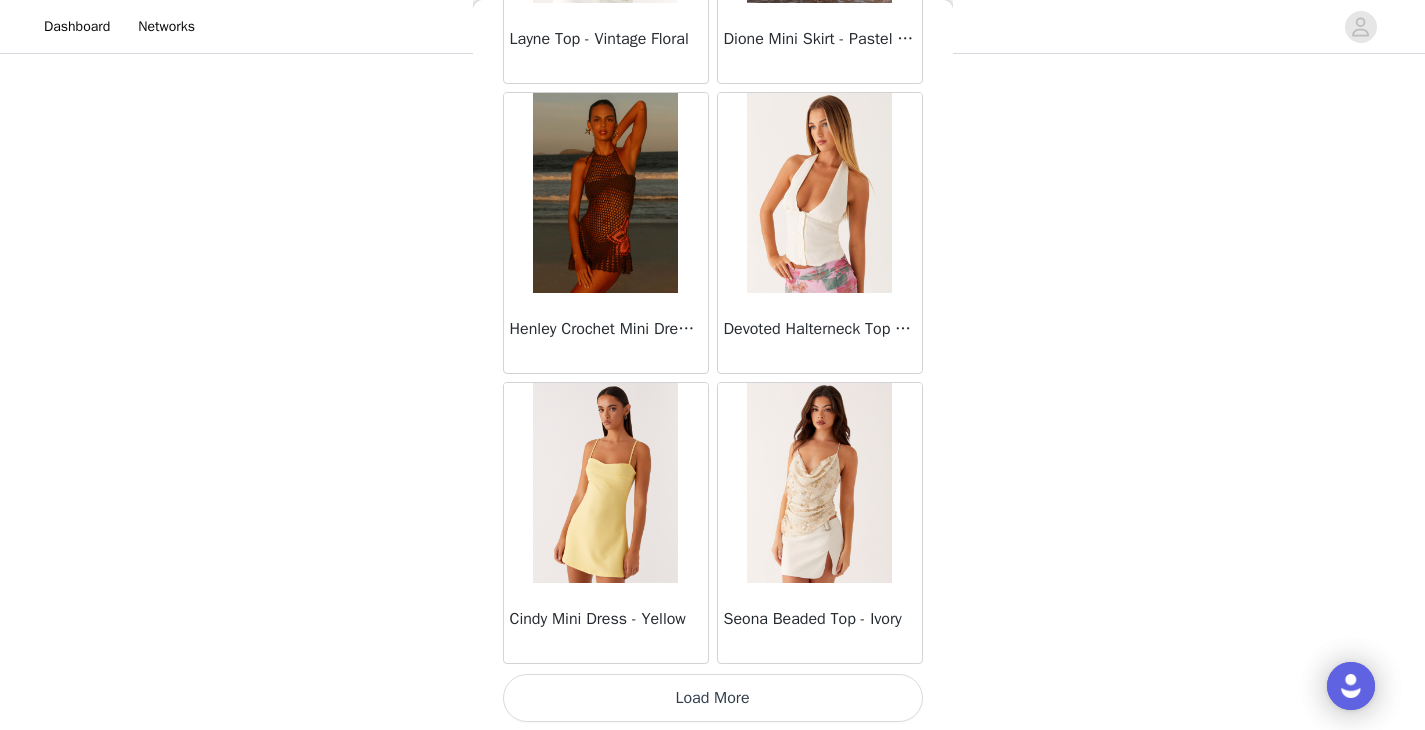 click on "Load More" at bounding box center [713, 698] 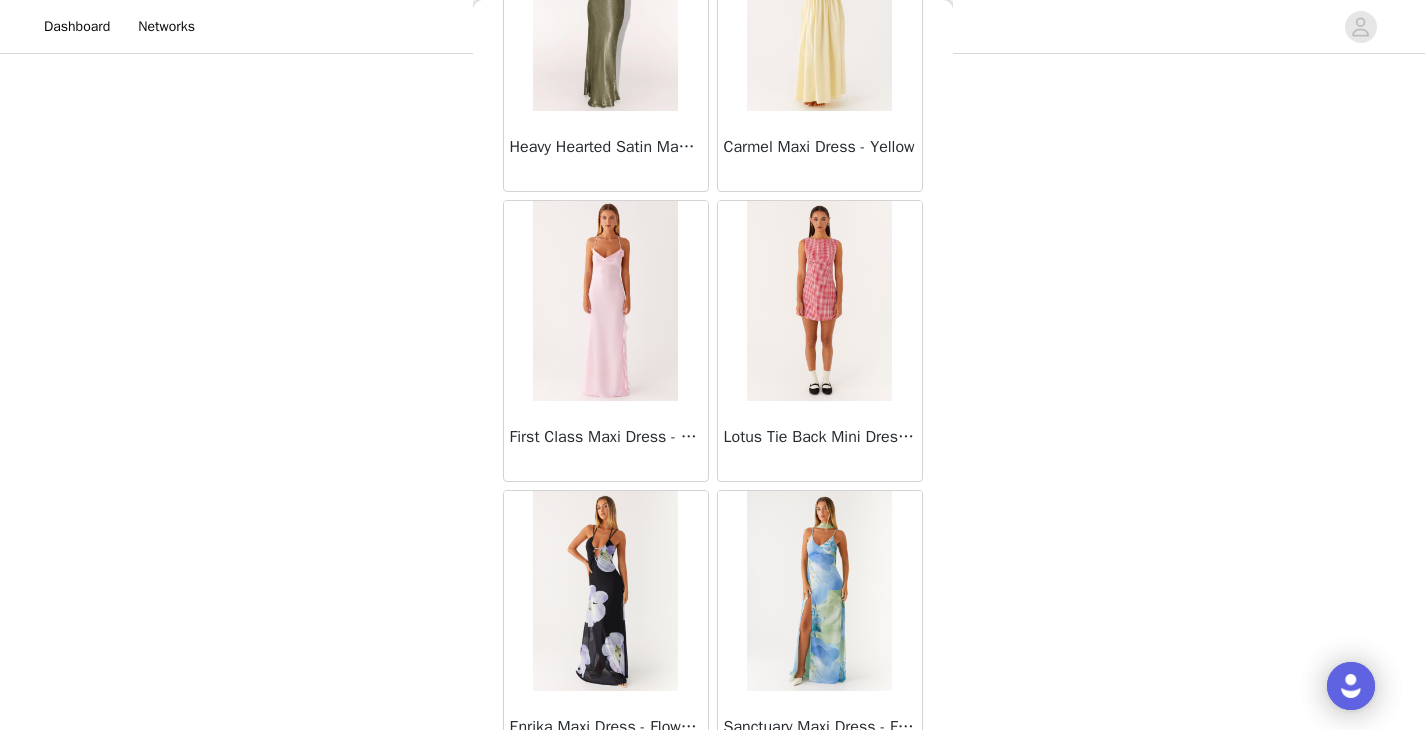 scroll, scrollTop: 48730, scrollLeft: 0, axis: vertical 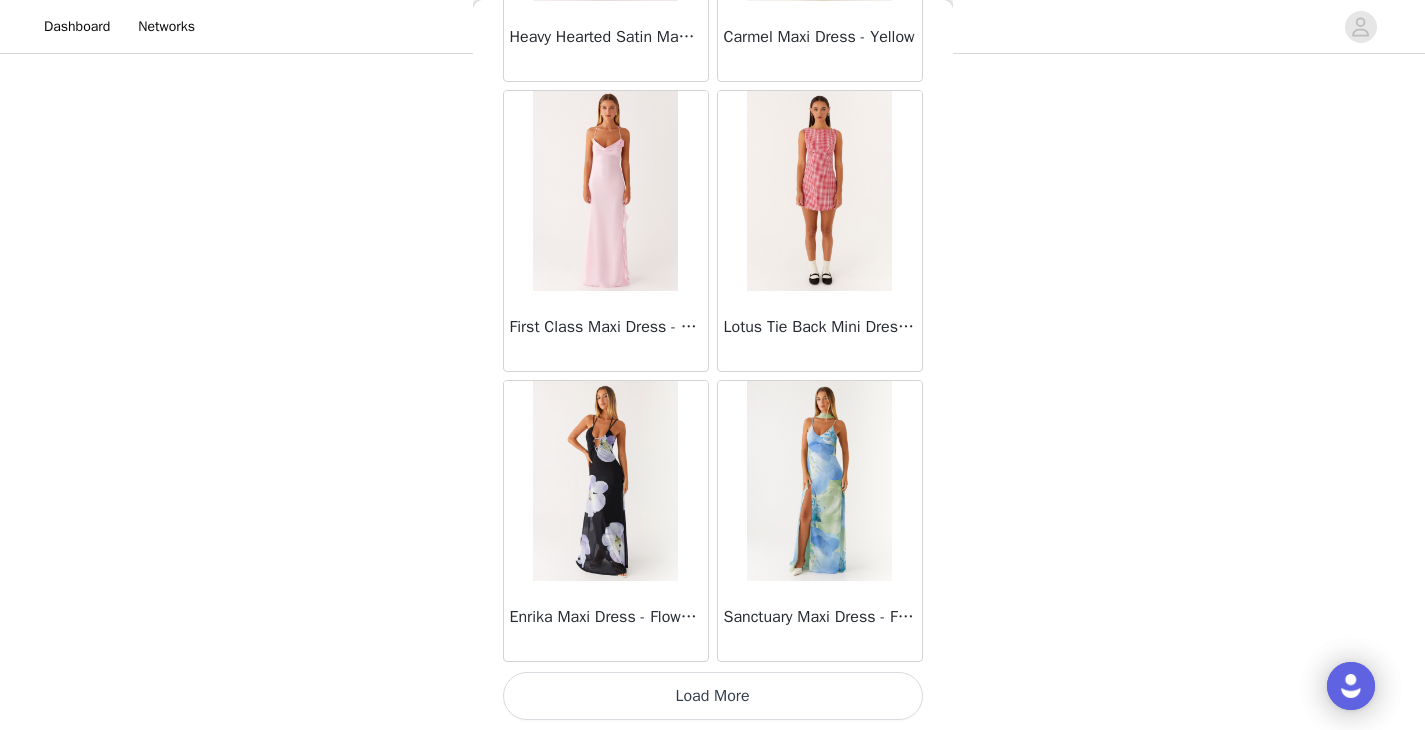 click on "Manuka Ruffle Mini Dress - Yellow       Heart Of Glass Satin Maxi Dress - Blue       Ronnie Maxi Dress - Blue       Nicola Maxi Dress - Pink       Imani Maxi Dress - Pink       Liana Cowl Maxi Dress - Print       Cherry Skies Midi Dress - White       Crystal Clear Lace Midi Skirt - Ivory       Crystal Clear Lace Top - Ivory       Clayton Top - Black Gingham       Wish You Luck Denim Top - Dark Blue       Raphaela Mini Dress - Navy       Maloney Maxi Dress - White       Franco Tie Back Top - Blue       Frida Denim Shorts - Vintage Wash Blue       Consie Long Sleeve Mini Dress - Pale Blue       Mariella Linen Maxi Skirt - Pink       Mariella Linen Top - Pink       Aullie Maxi Dress - Pink       Scorpio Crochet Mini Skirt - Ivory       Carnation Long Sleeve Knit Maxi Dress - Blue       Tara Maxi Dress - Pink Print       Kandi Mini Skirt - Mint       Bohemian Bliss Mesh Mini Dress - Green Floral       Carpe Diem Crochet Mini Dress - Ivory       Calissa Haltherneck Mini Dress - Pink" at bounding box center [713, -23952] 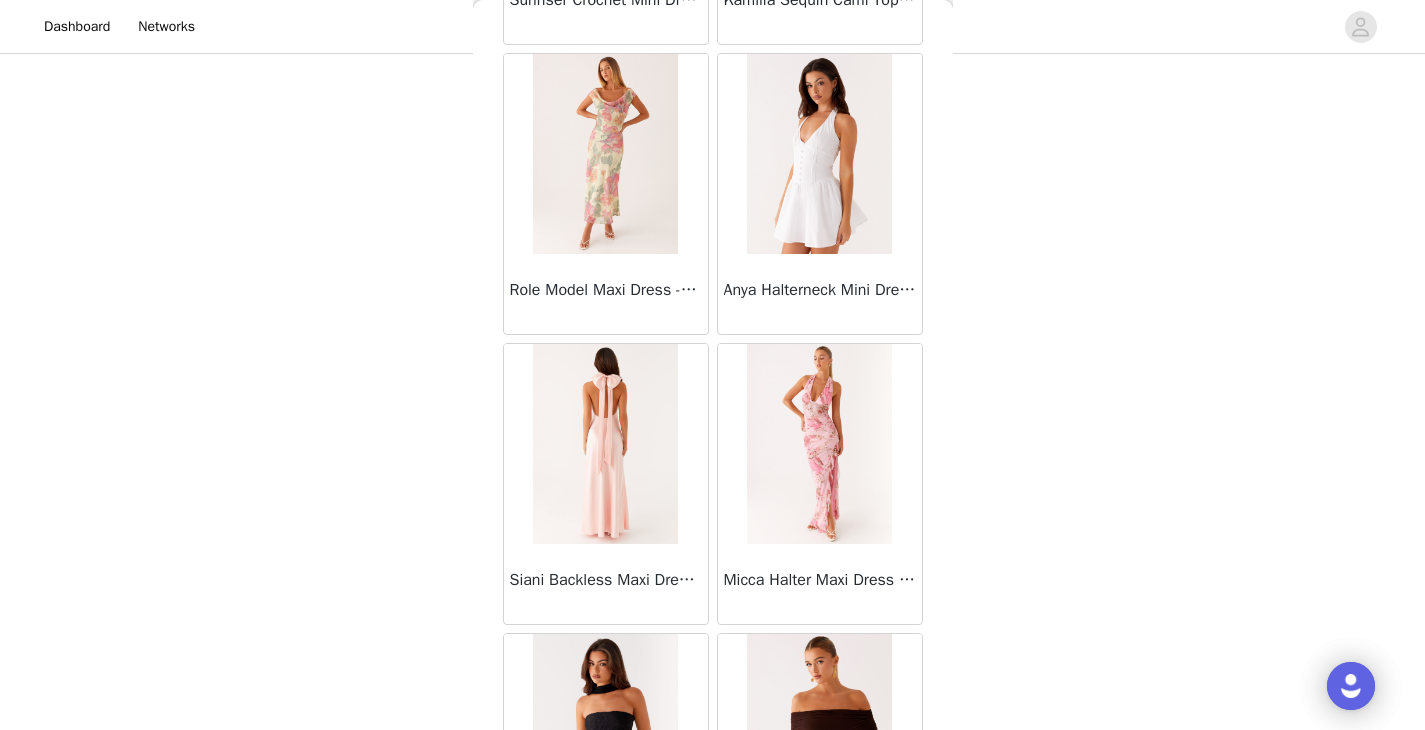scroll, scrollTop: 51630, scrollLeft: 0, axis: vertical 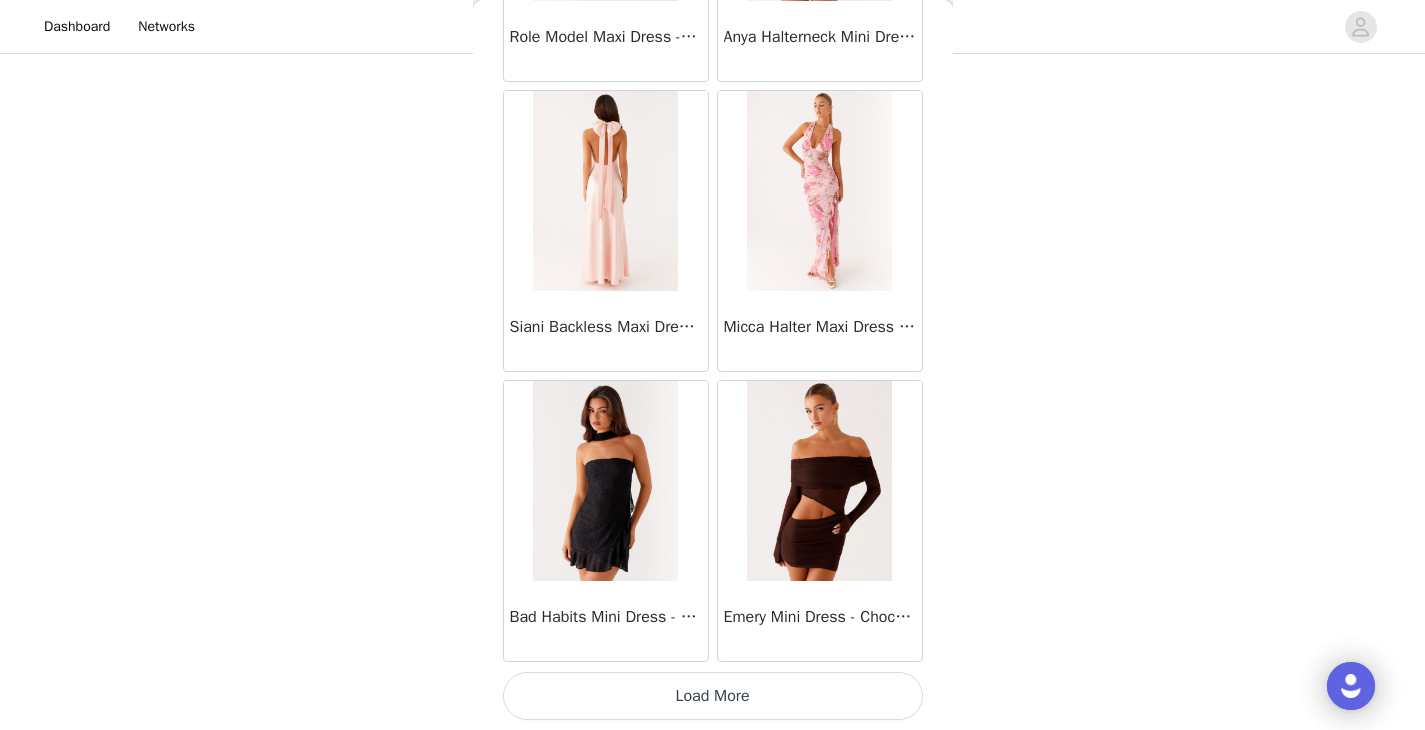 click on "Load More" at bounding box center [713, 696] 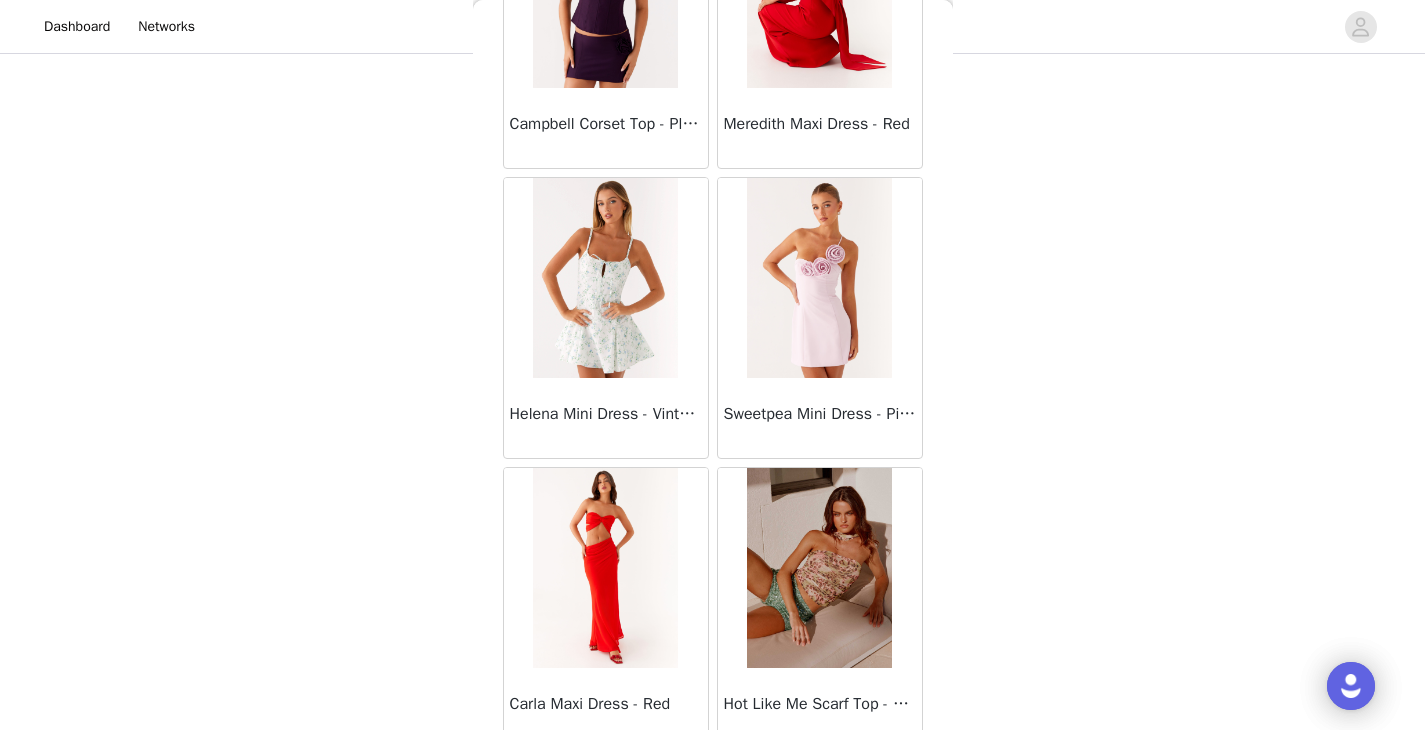 scroll, scrollTop: 54530, scrollLeft: 0, axis: vertical 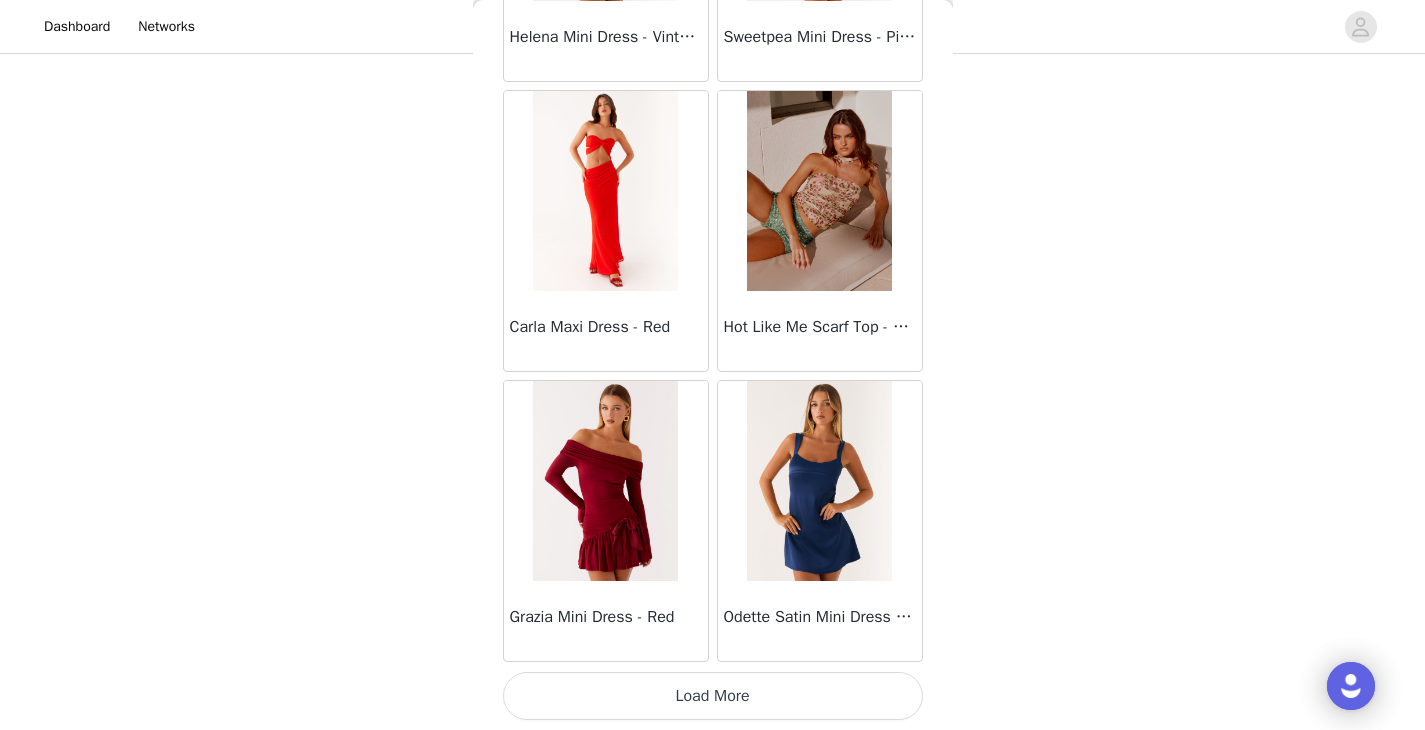 click on "Load More" at bounding box center (713, 696) 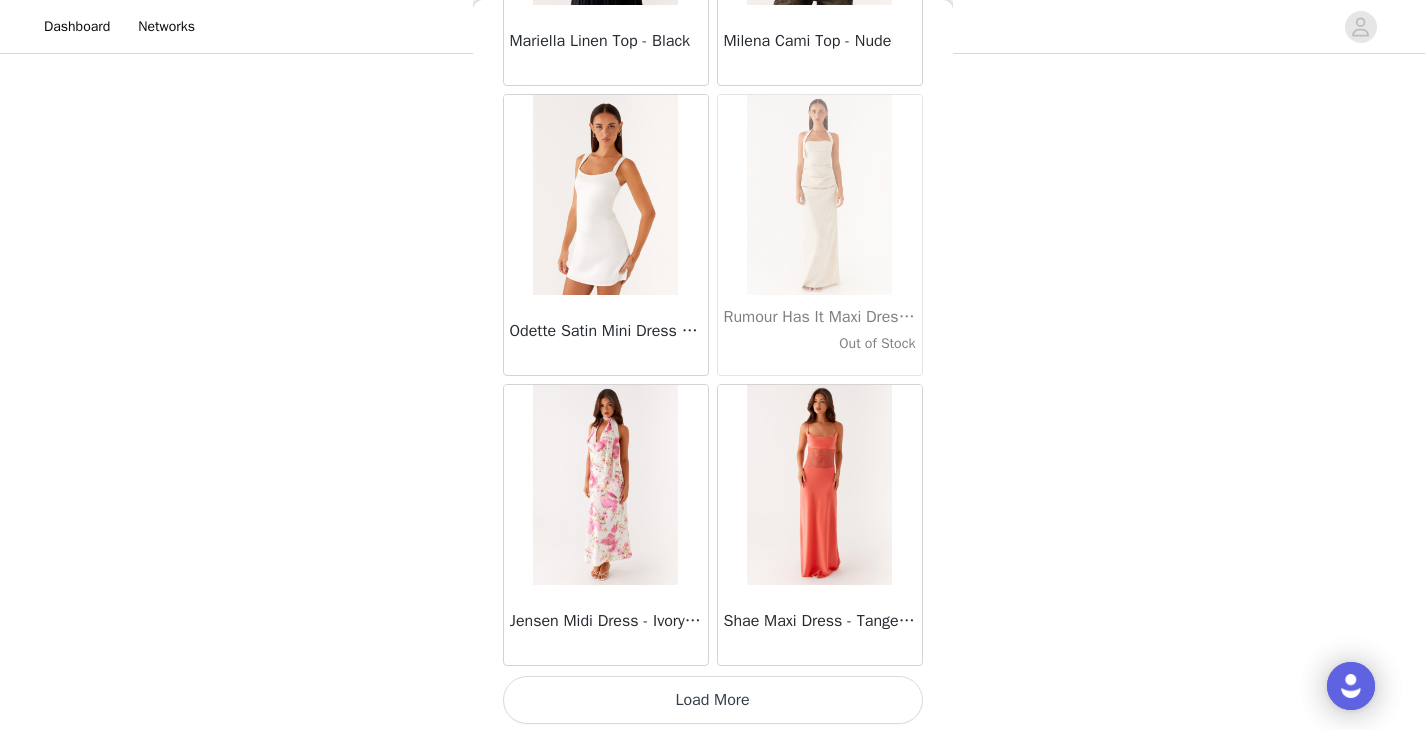 scroll, scrollTop: 57430, scrollLeft: 0, axis: vertical 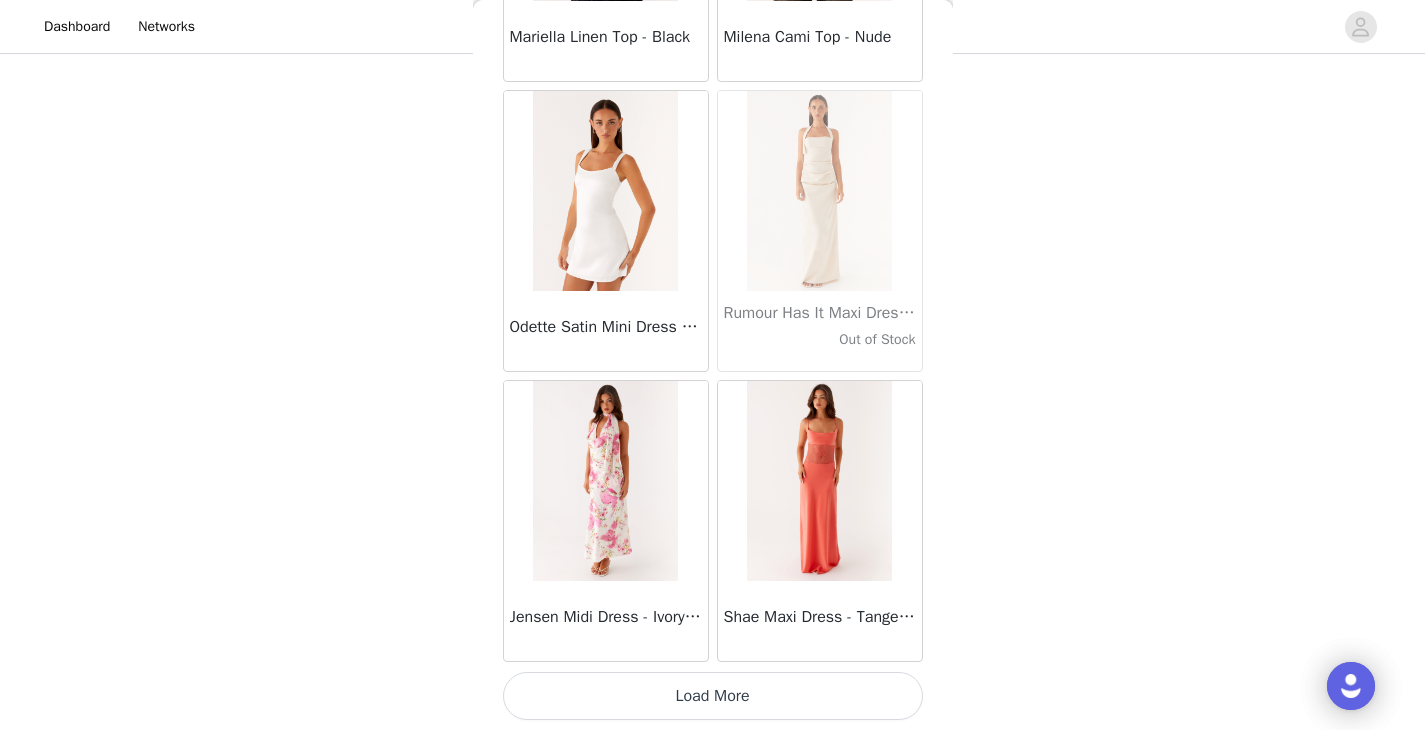 click on "Load More" at bounding box center [713, 696] 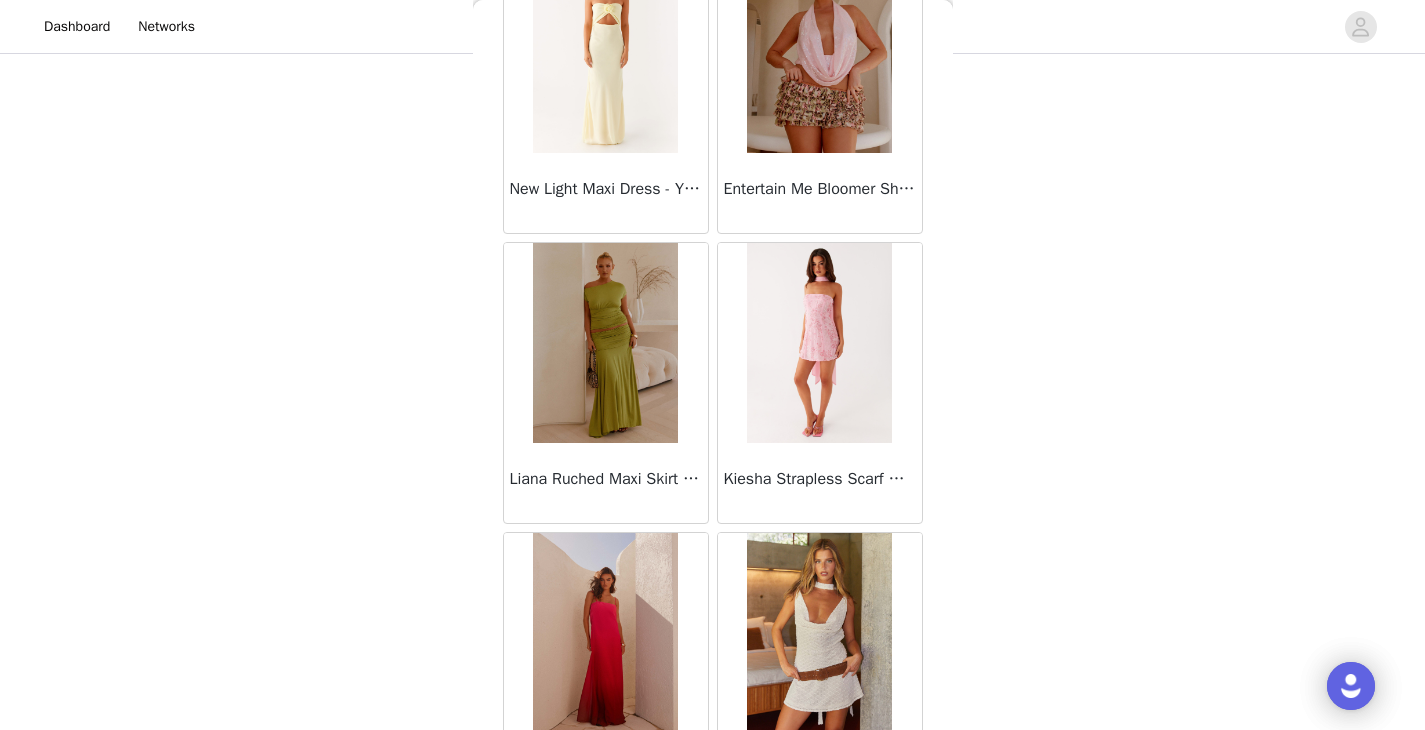 scroll, scrollTop: 60330, scrollLeft: 0, axis: vertical 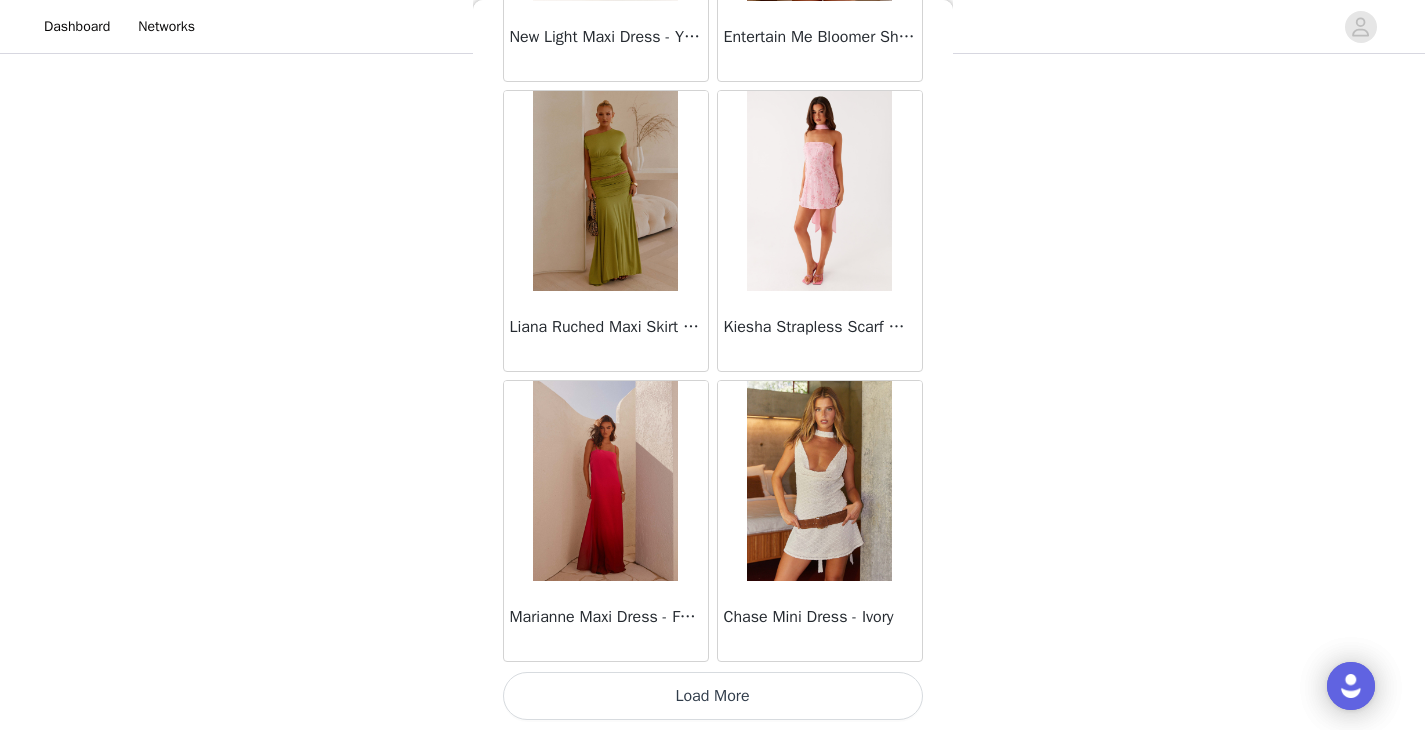 click on "Load More" at bounding box center (713, 696) 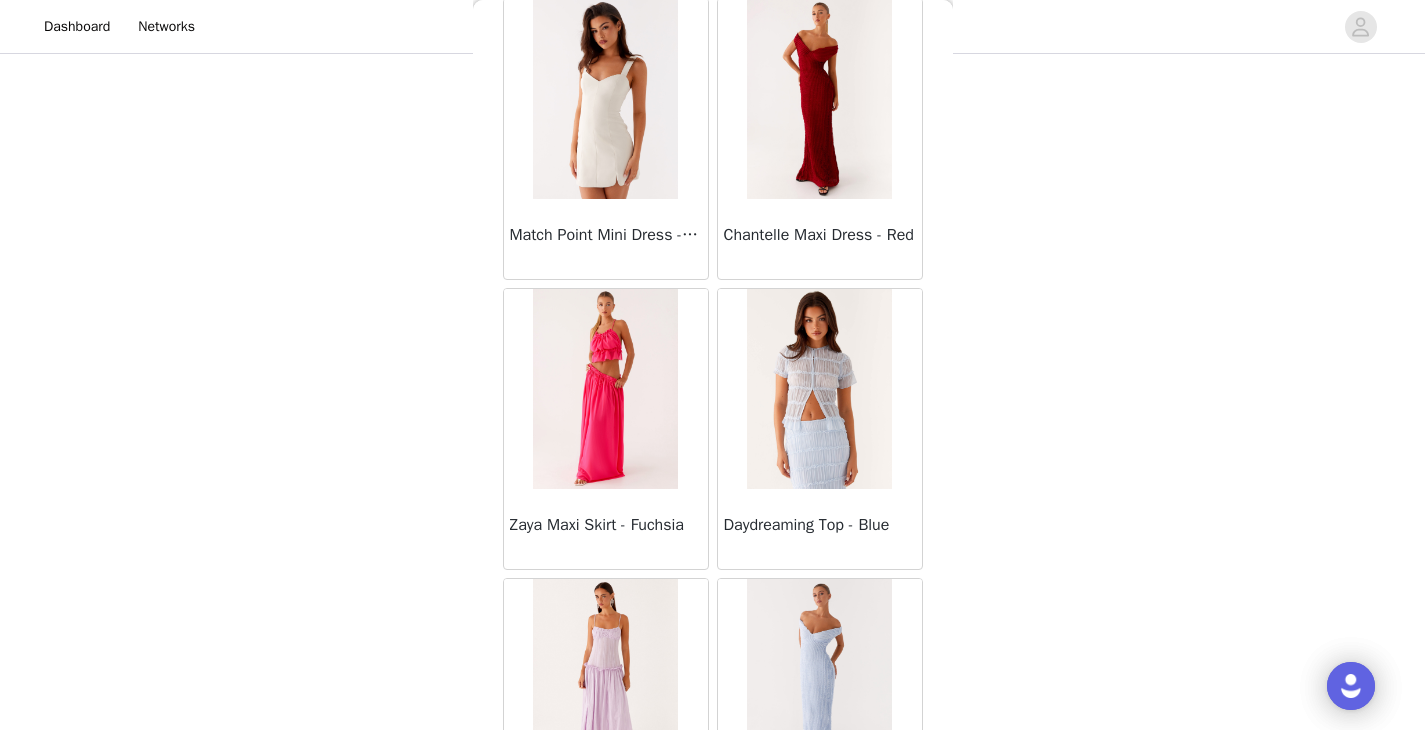 scroll, scrollTop: 63230, scrollLeft: 0, axis: vertical 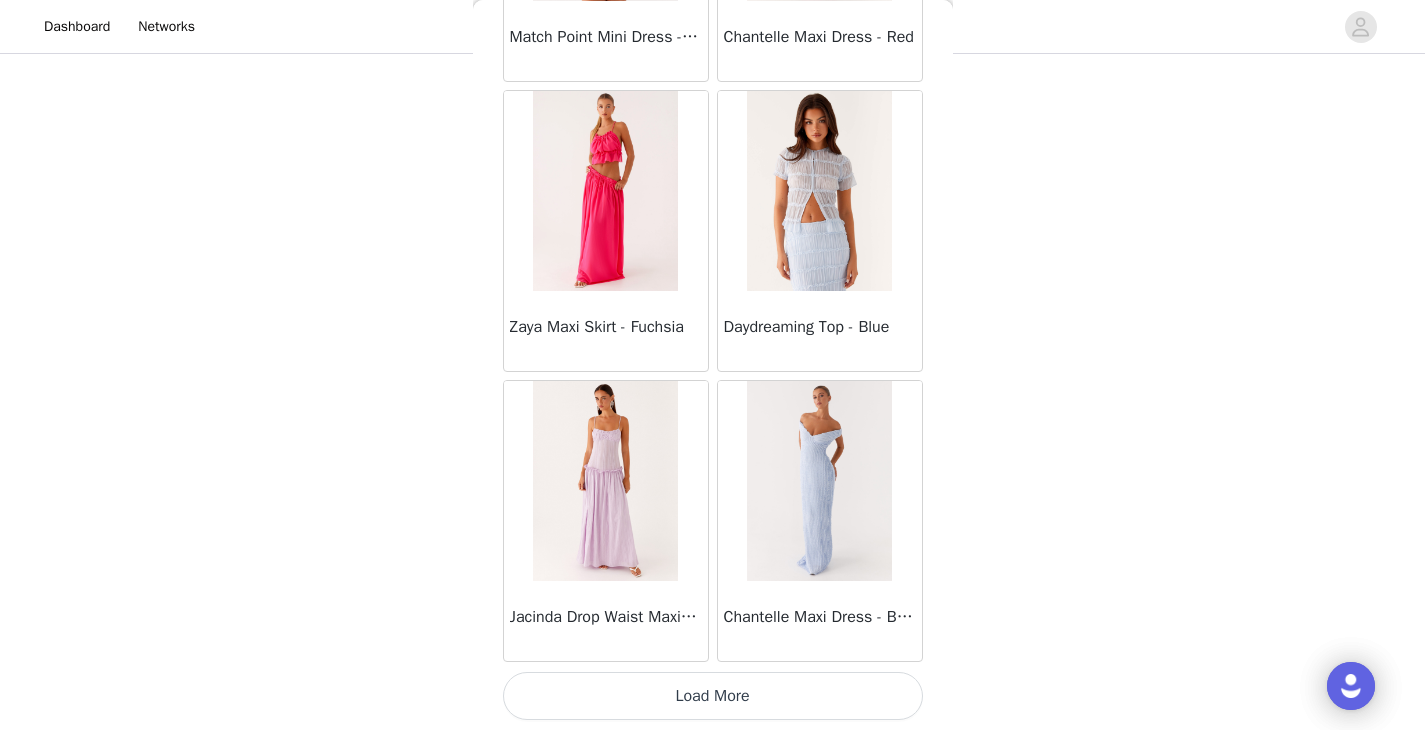 click on "Load More" at bounding box center [713, 696] 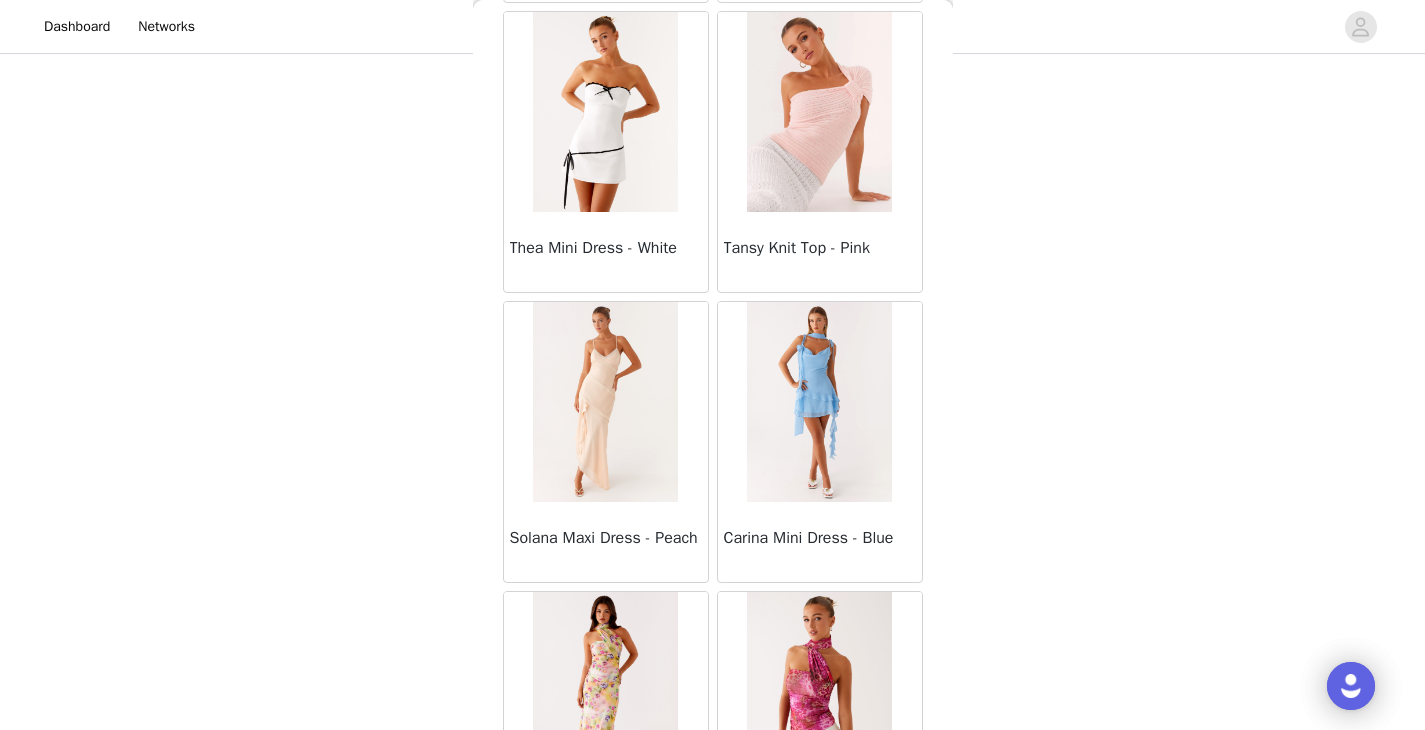 scroll, scrollTop: 66130, scrollLeft: 0, axis: vertical 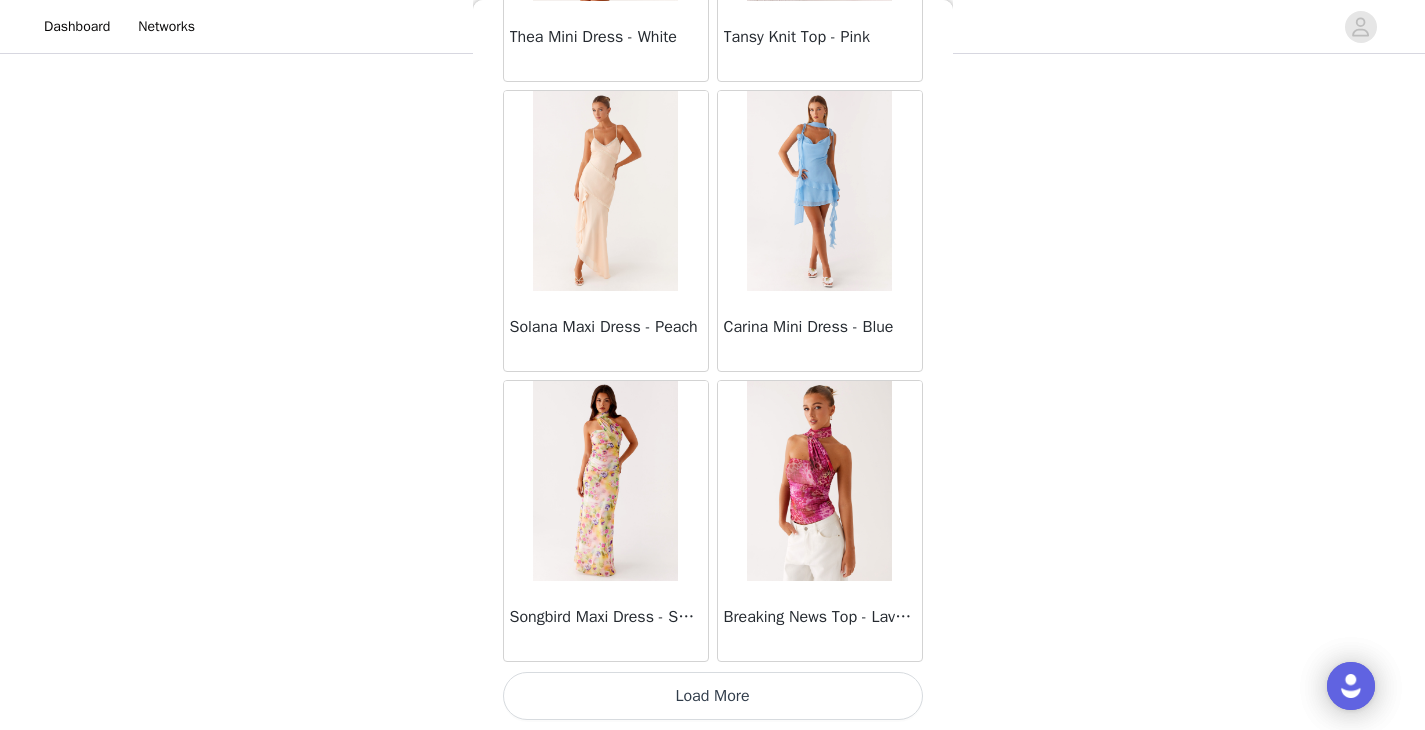 click on "Load More" at bounding box center [713, 696] 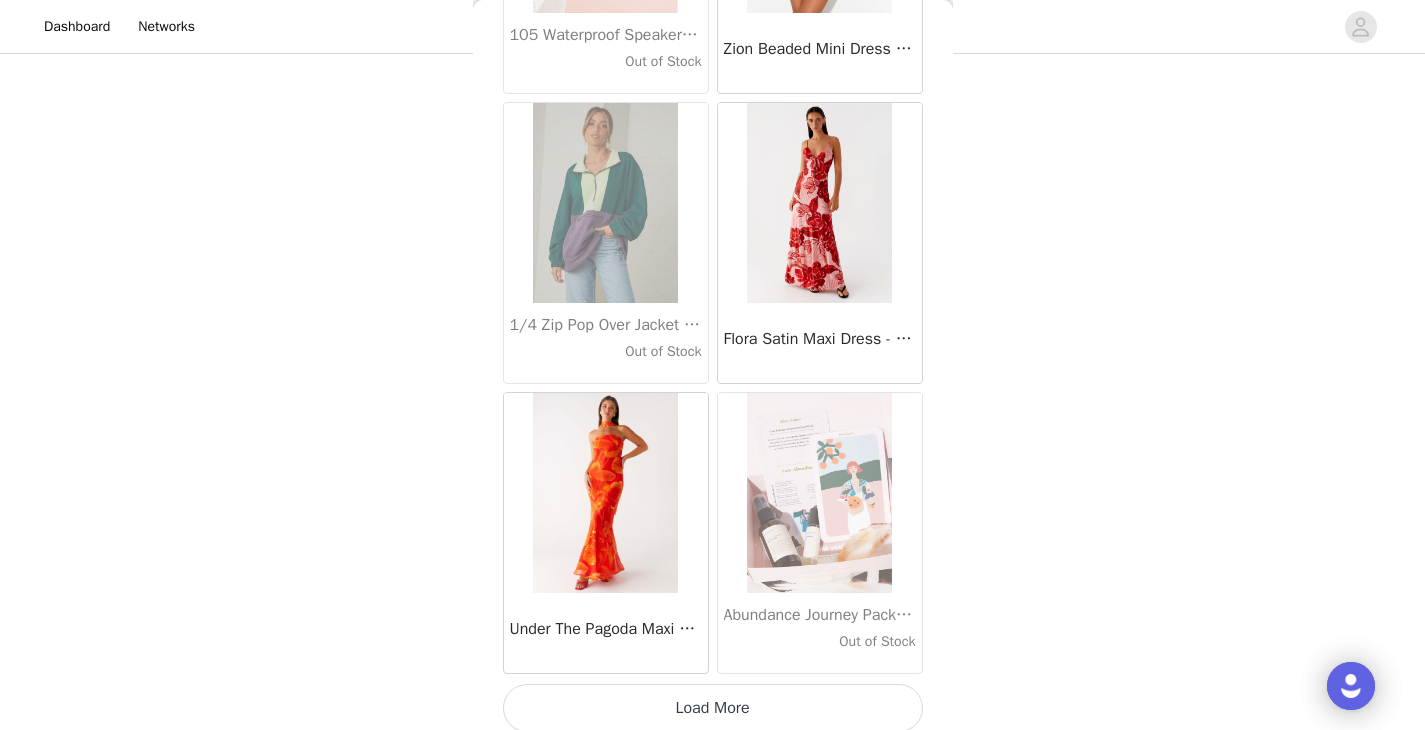 scroll, scrollTop: 69030, scrollLeft: 0, axis: vertical 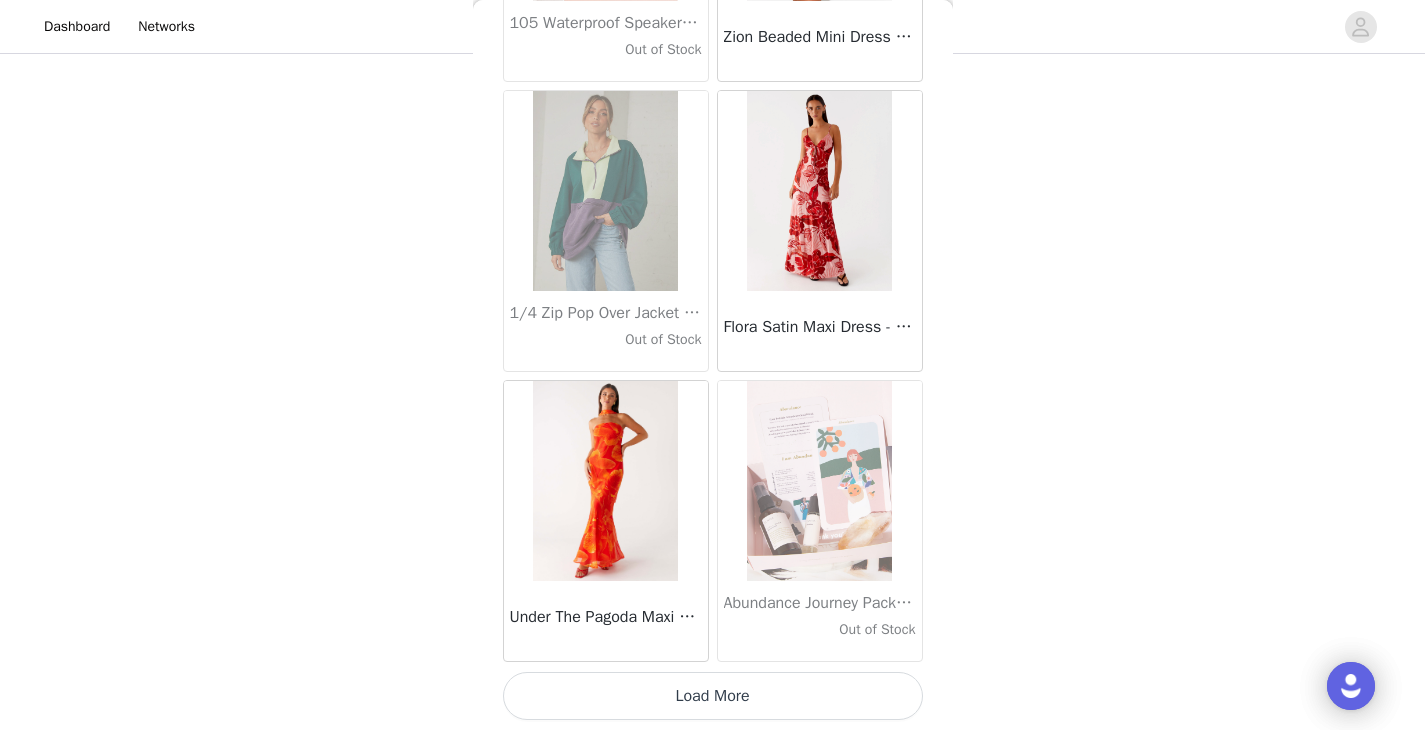 click on "Load More" at bounding box center [713, 696] 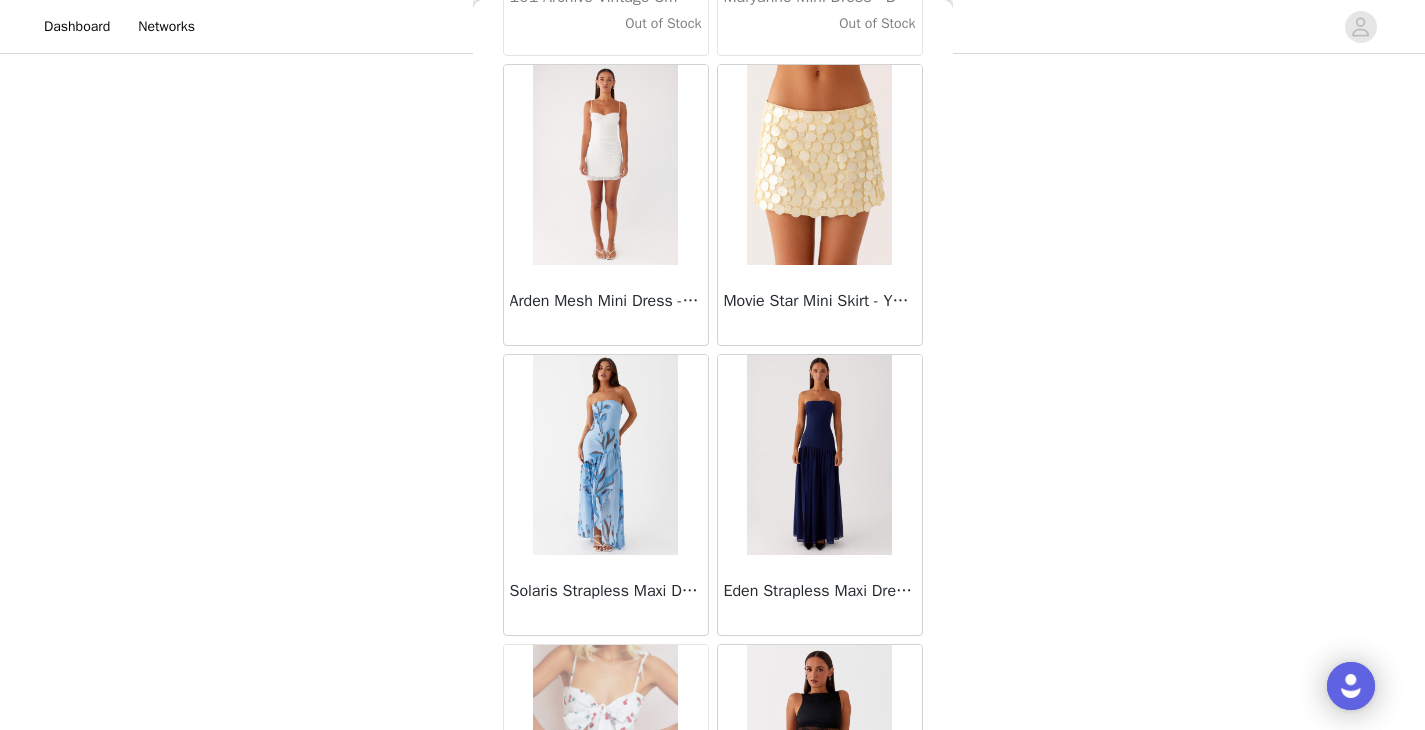 scroll, scrollTop: 71930, scrollLeft: 0, axis: vertical 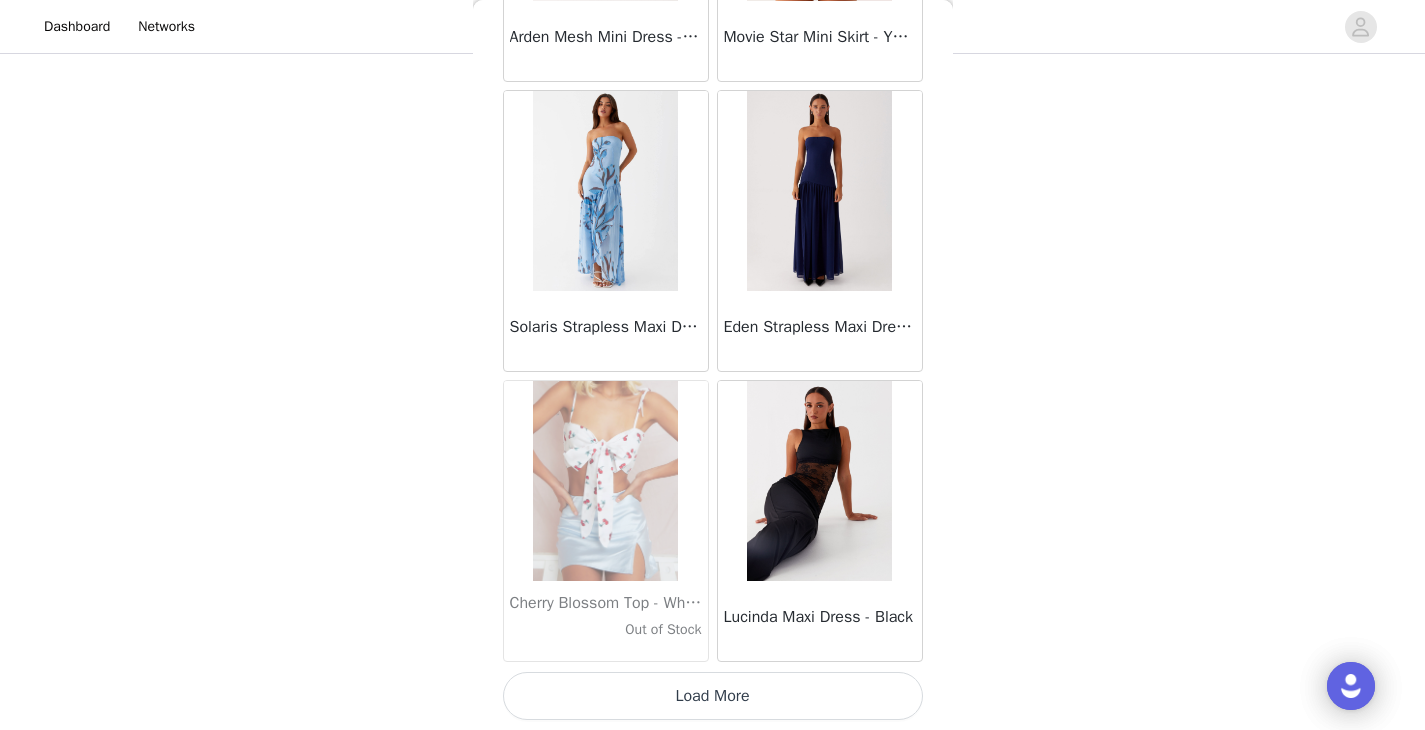 click on "Load More" at bounding box center [713, 696] 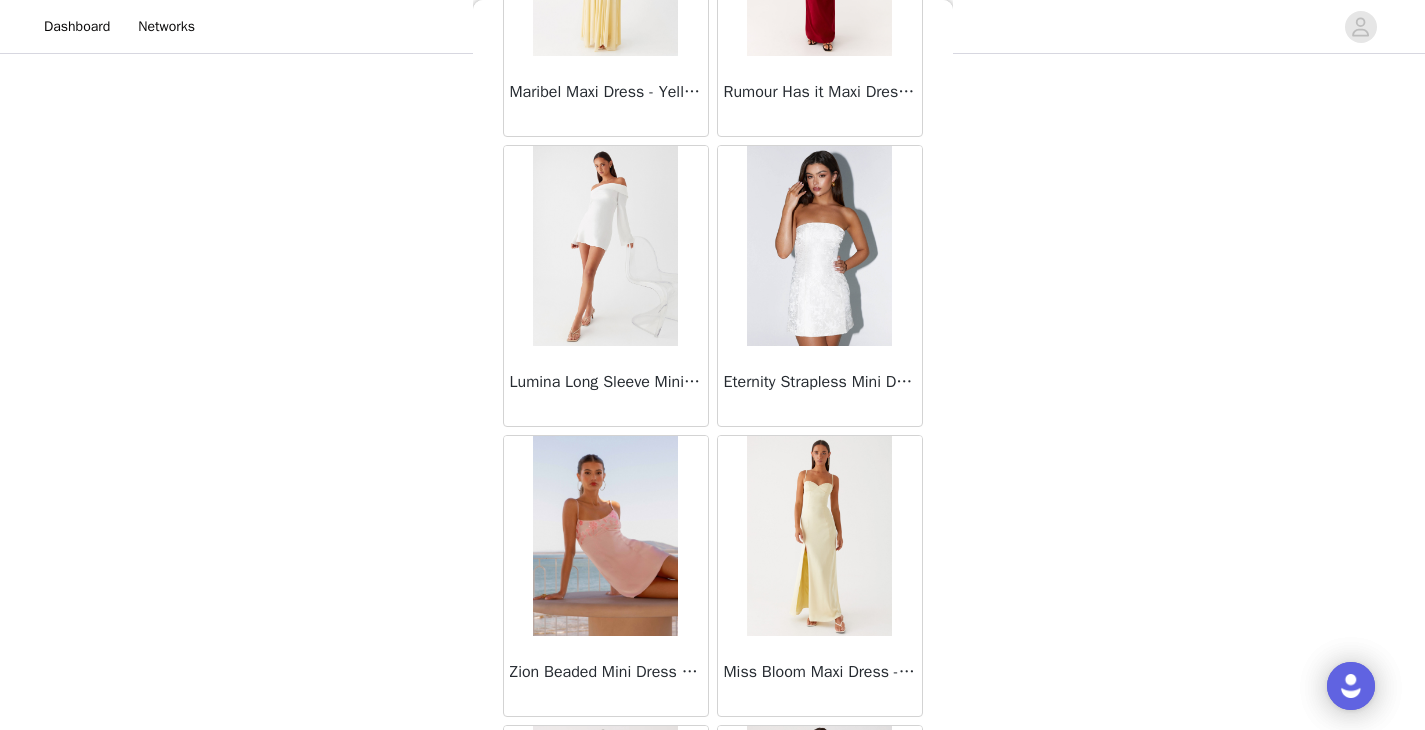 scroll, scrollTop: 72963, scrollLeft: 0, axis: vertical 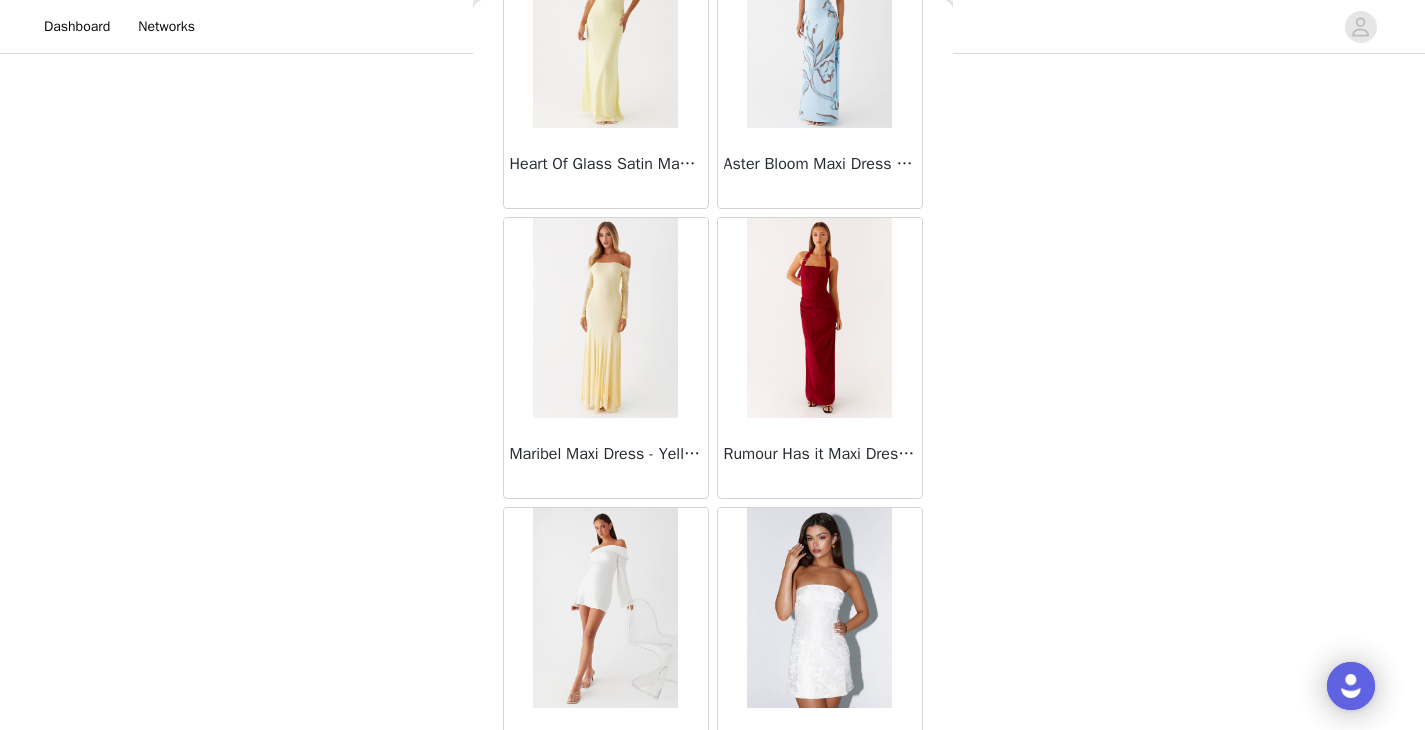click at bounding box center [819, 318] 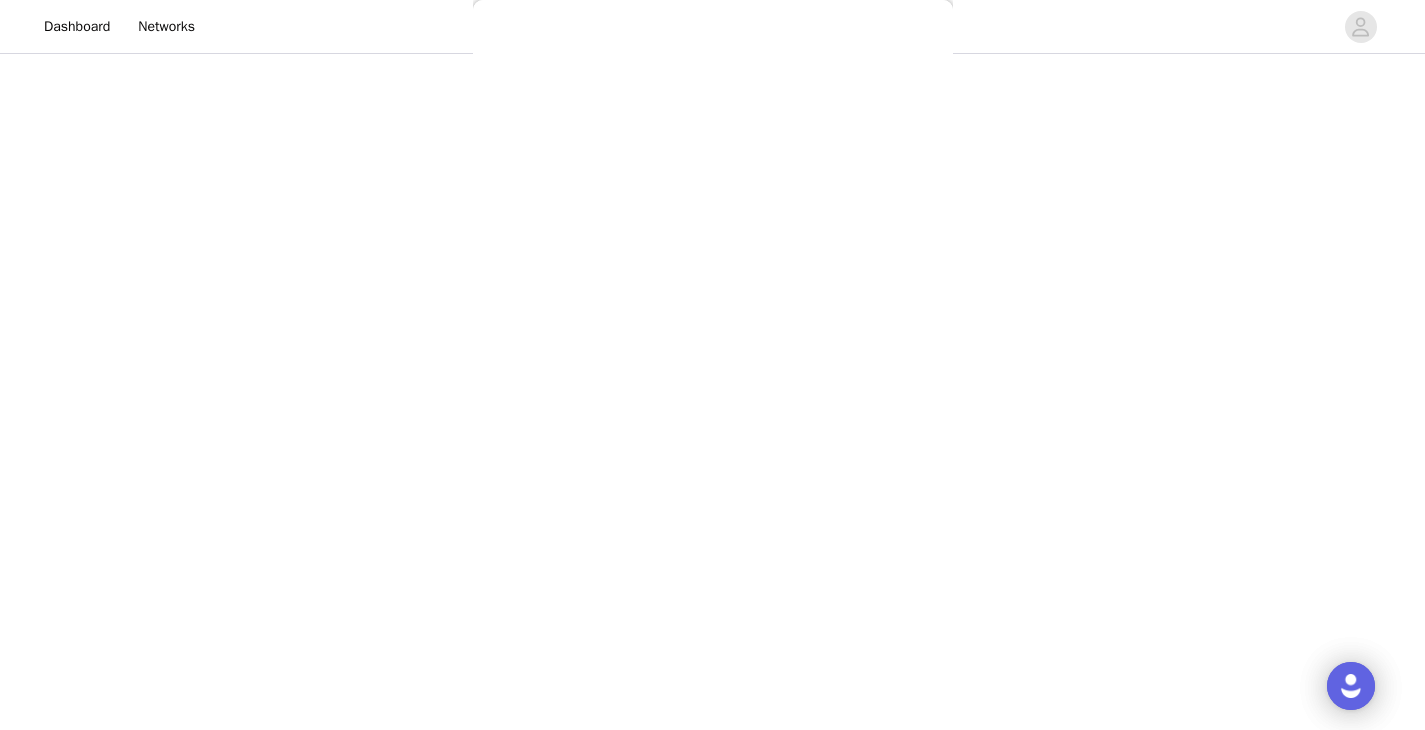 scroll, scrollTop: 282, scrollLeft: 0, axis: vertical 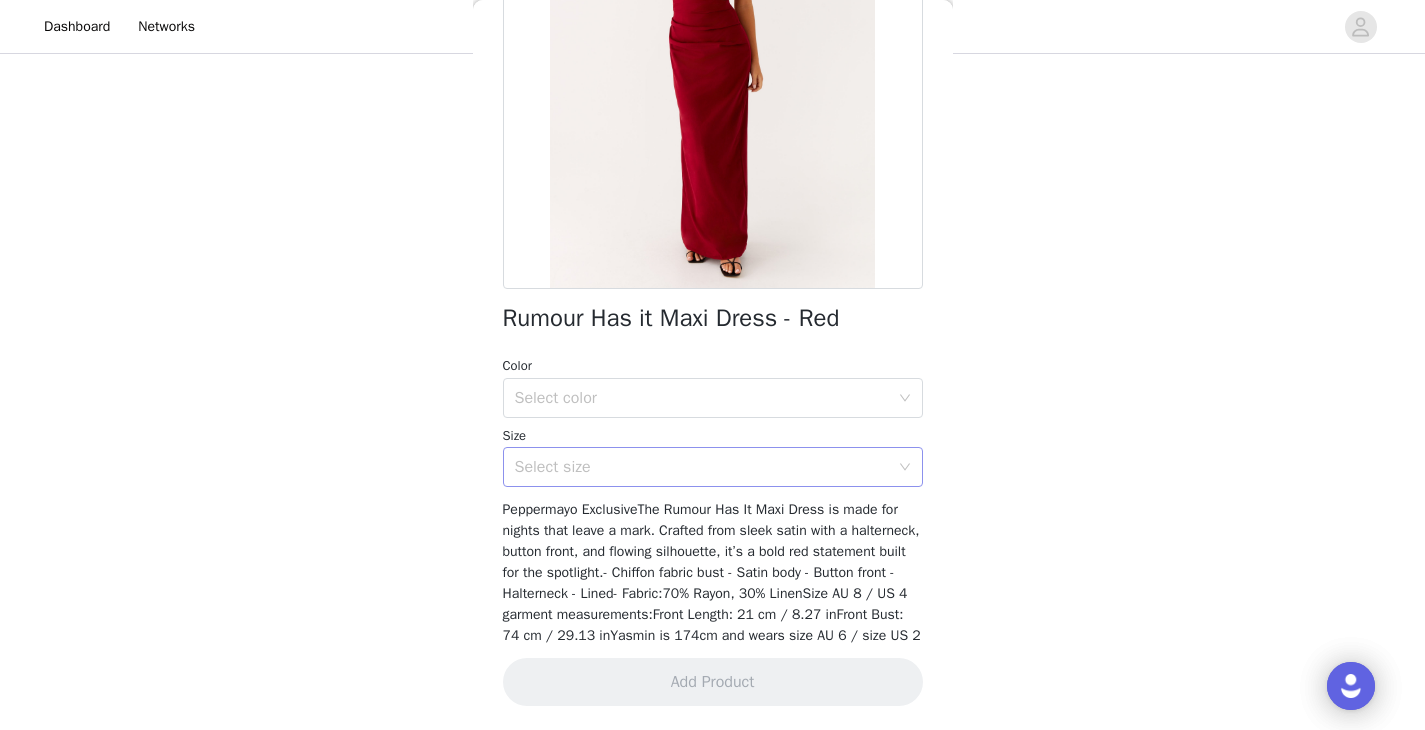 click on "Select size" at bounding box center [706, 467] 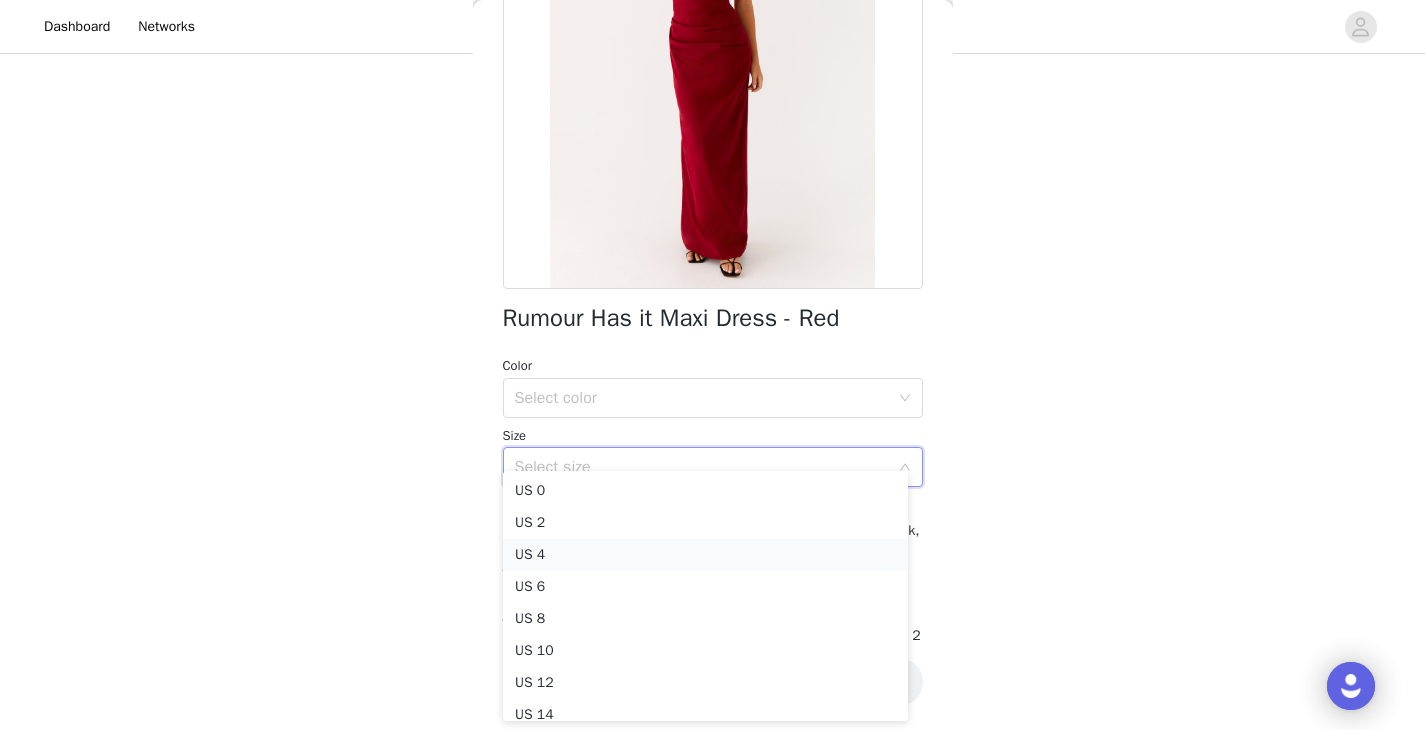 click on "US 4" at bounding box center [705, 555] 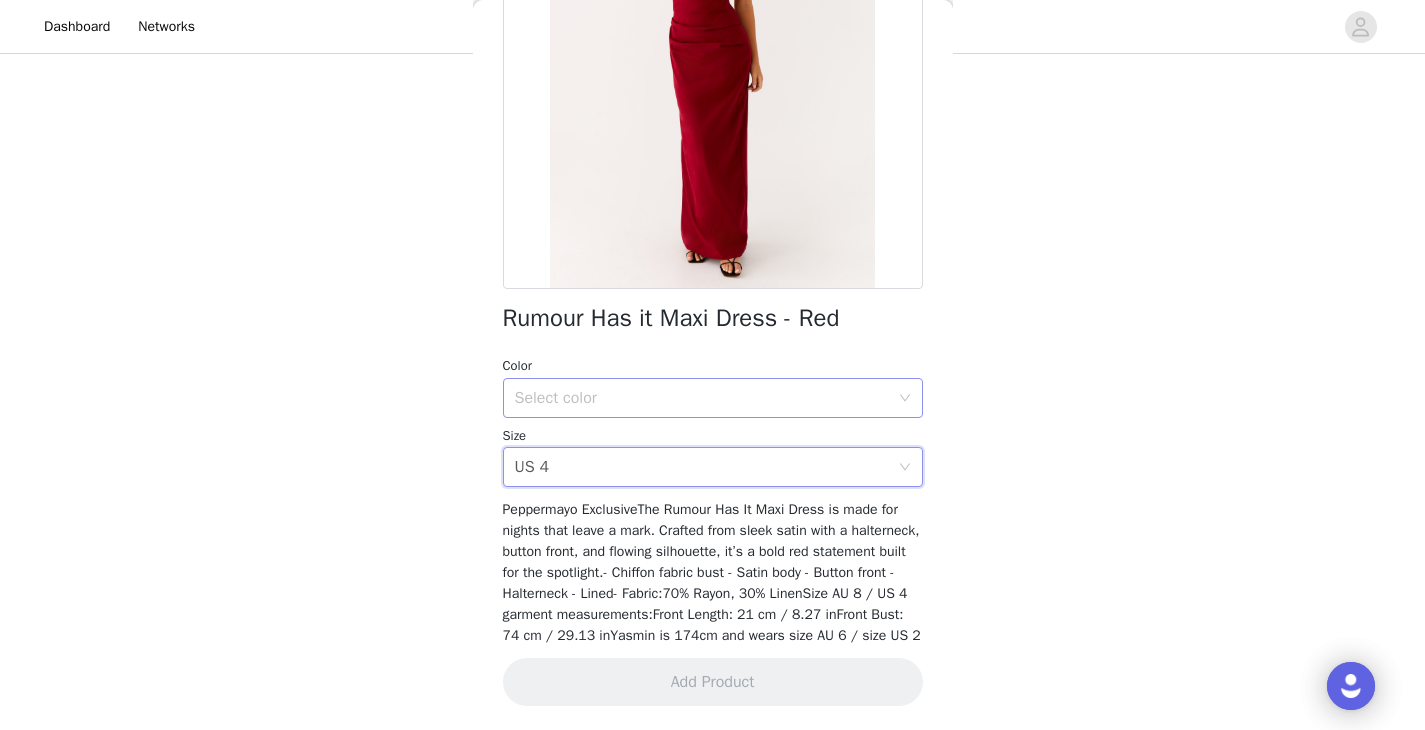 click on "Select color" at bounding box center (702, 398) 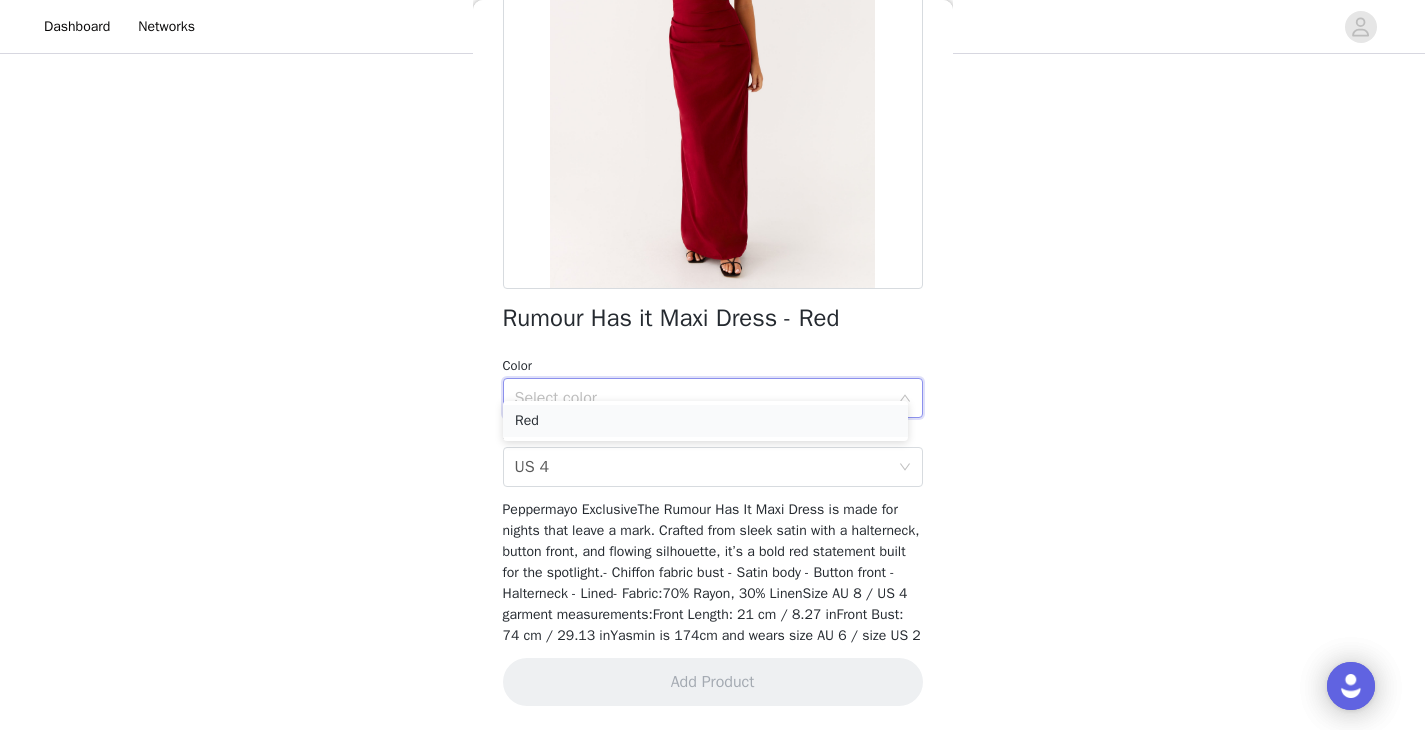 click on "Red" at bounding box center [705, 421] 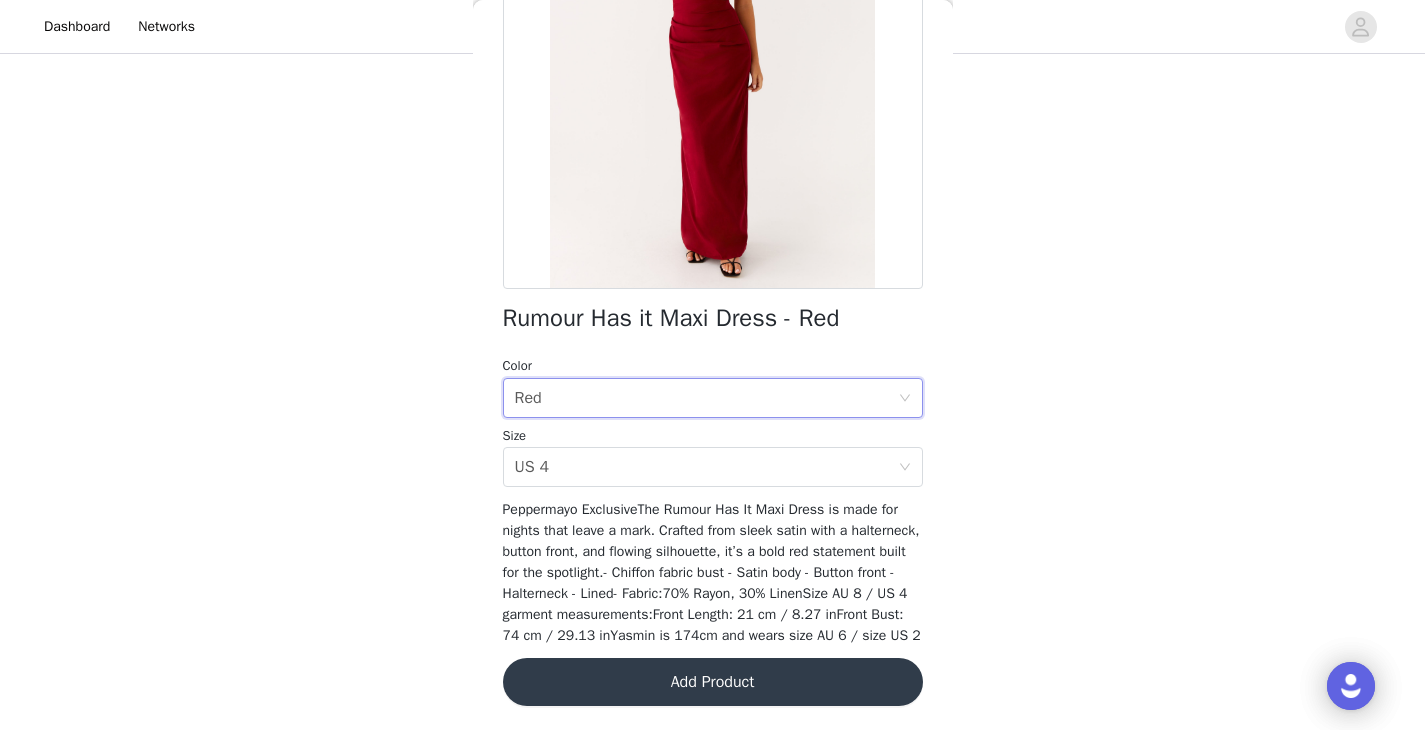 click on "Add Product" at bounding box center (713, 682) 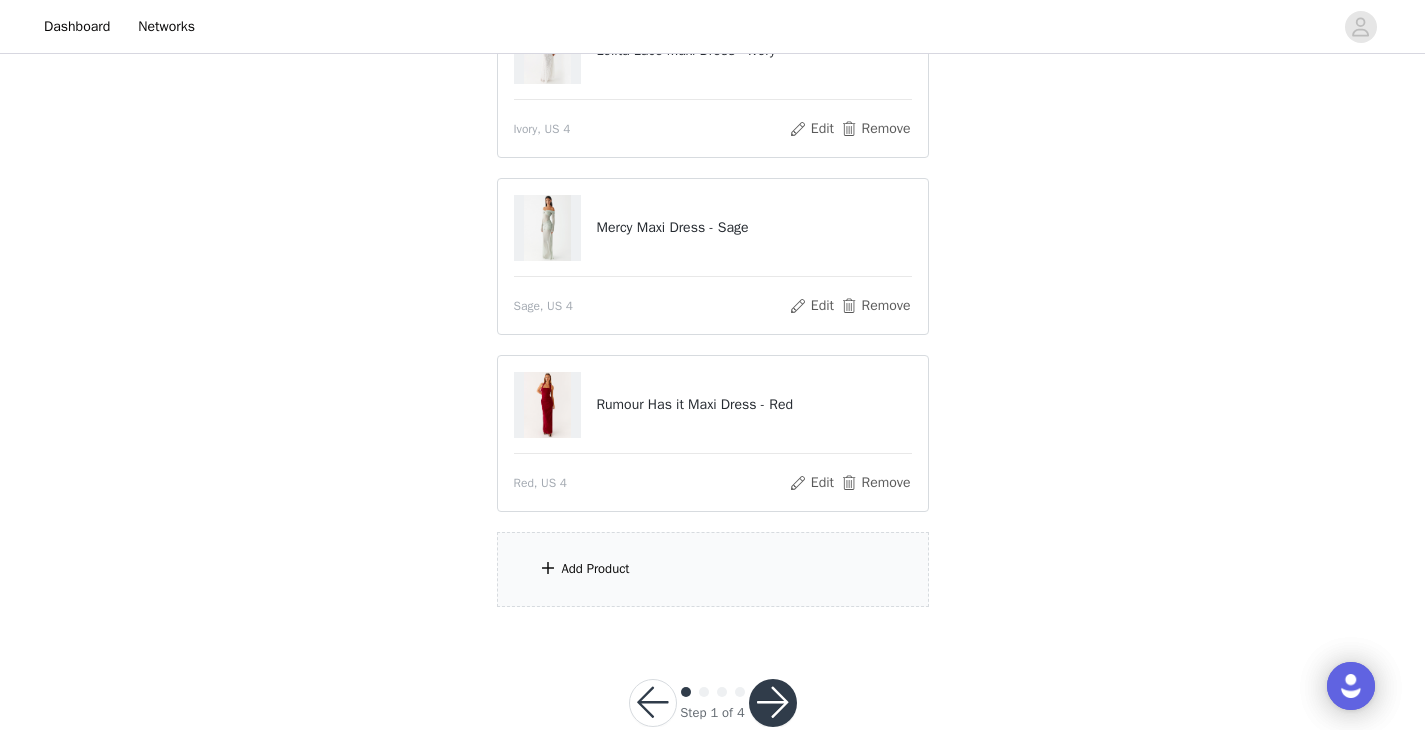 scroll, scrollTop: 659, scrollLeft: 0, axis: vertical 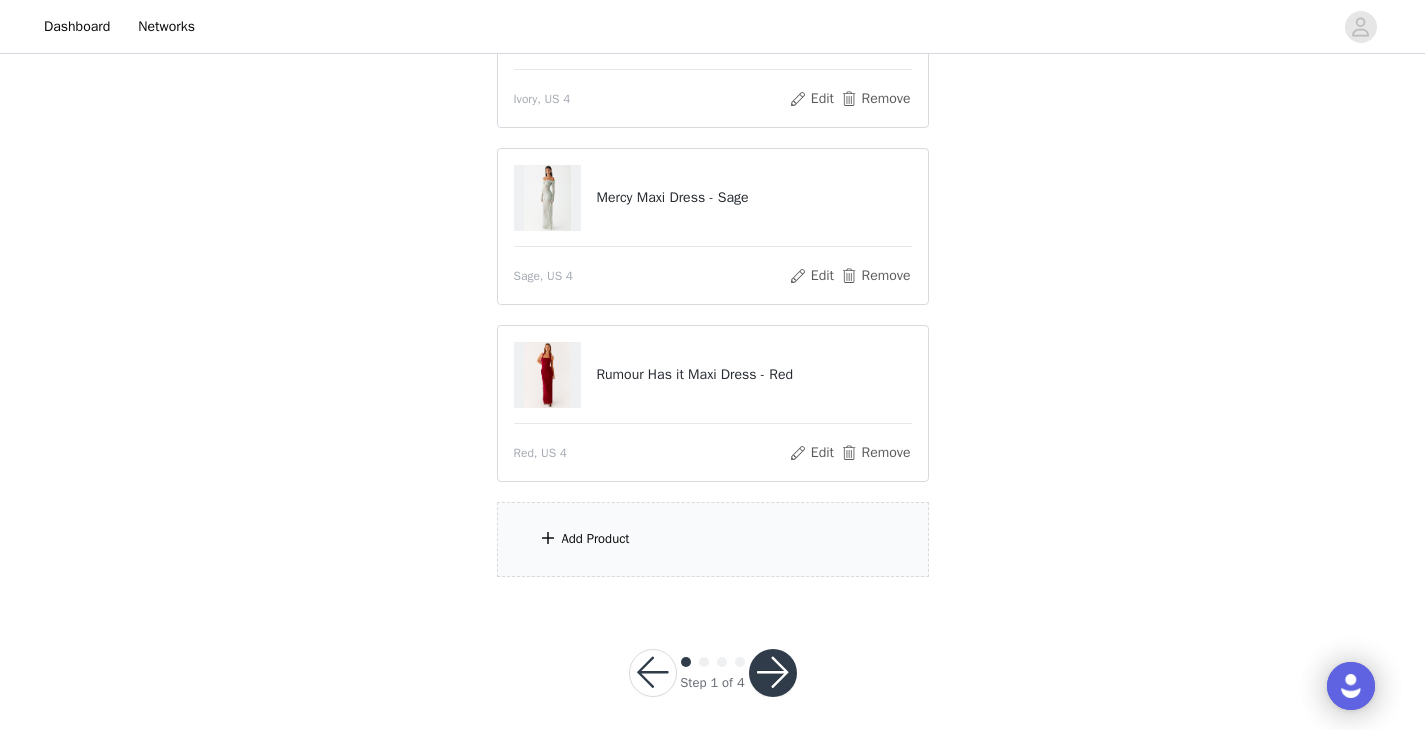 click on "Add Product" at bounding box center [713, 539] 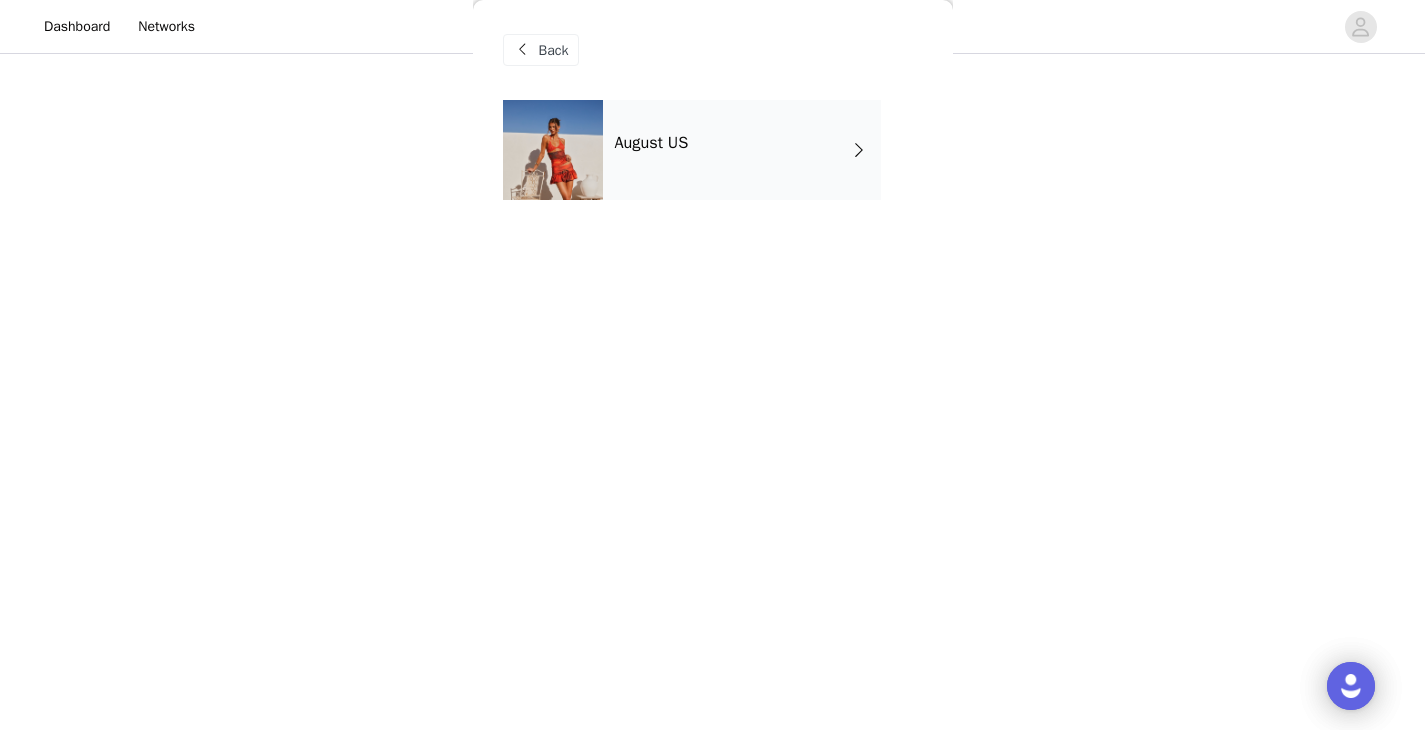 click on "August US" at bounding box center [742, 150] 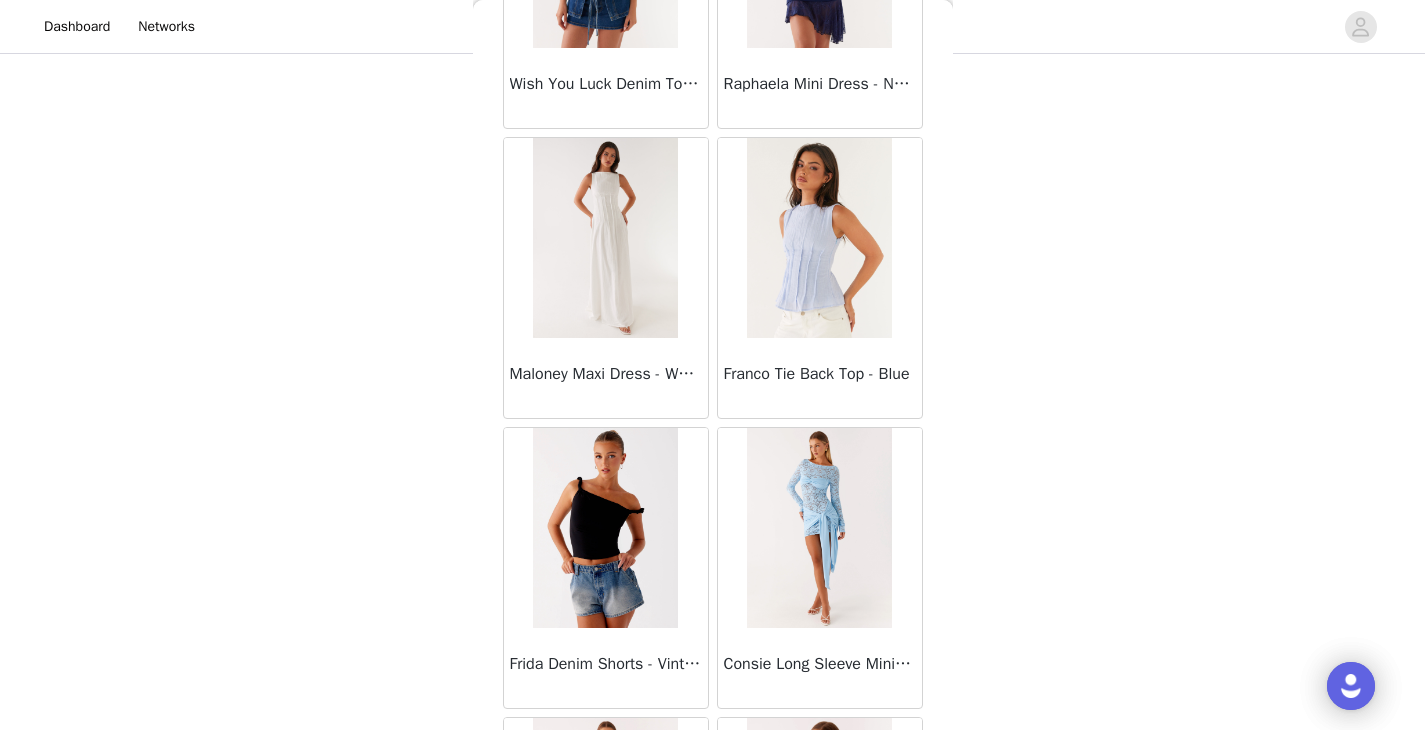 scroll, scrollTop: 2330, scrollLeft: 0, axis: vertical 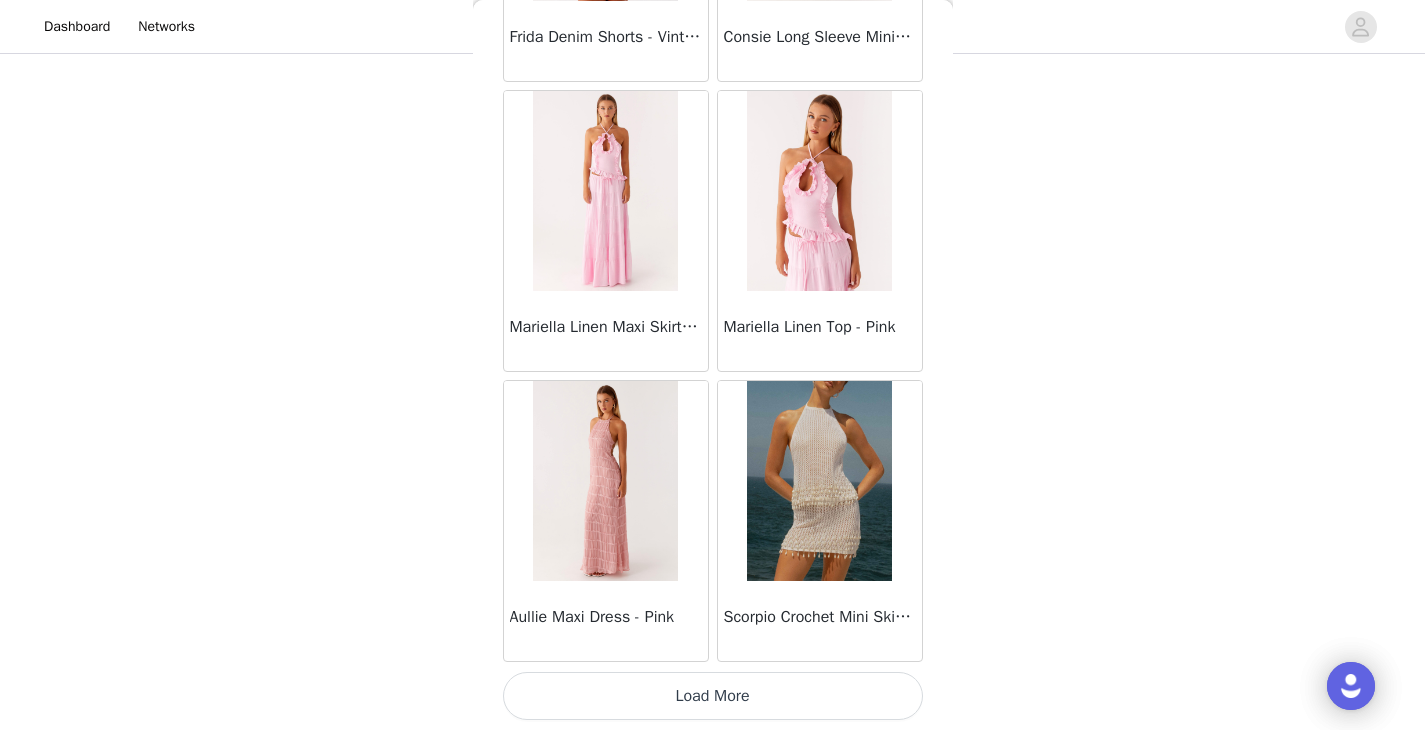 click on "Load More" at bounding box center [713, 696] 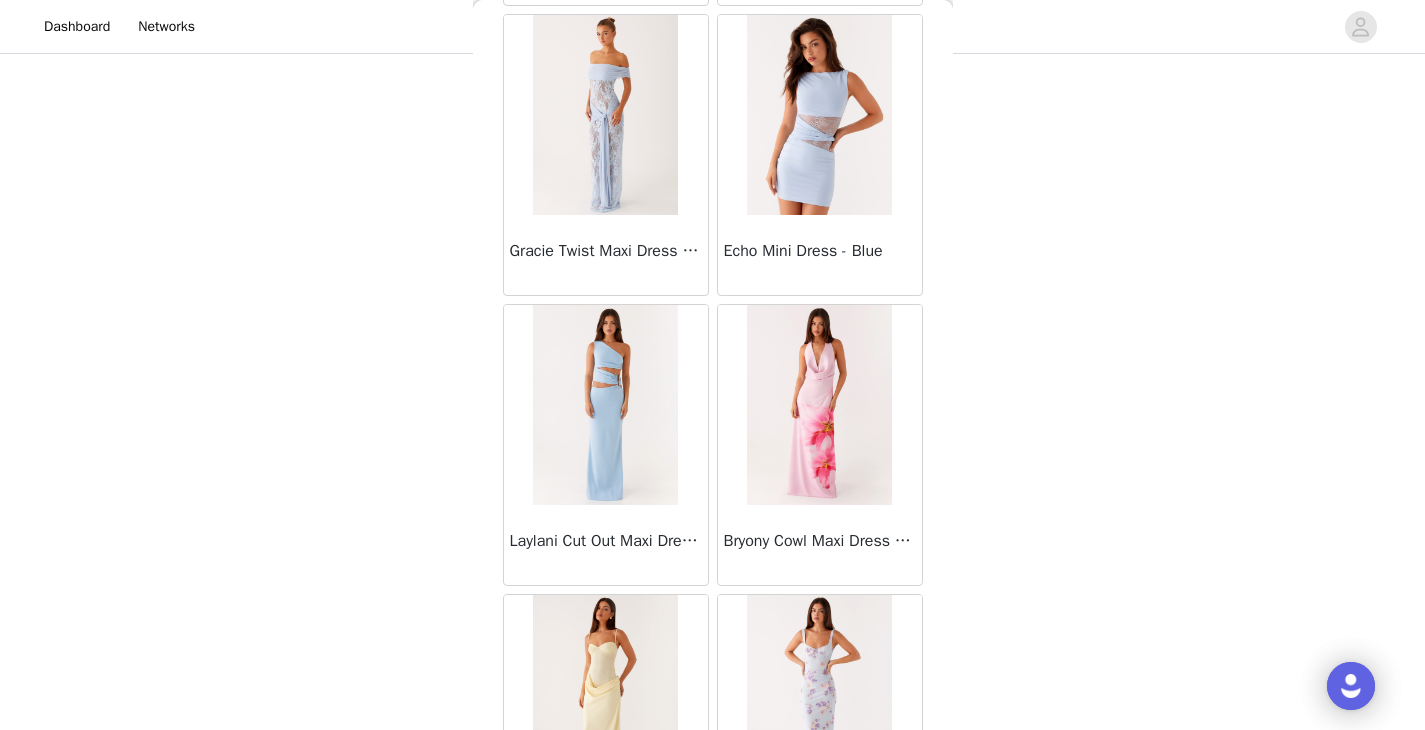 scroll, scrollTop: 5230, scrollLeft: 0, axis: vertical 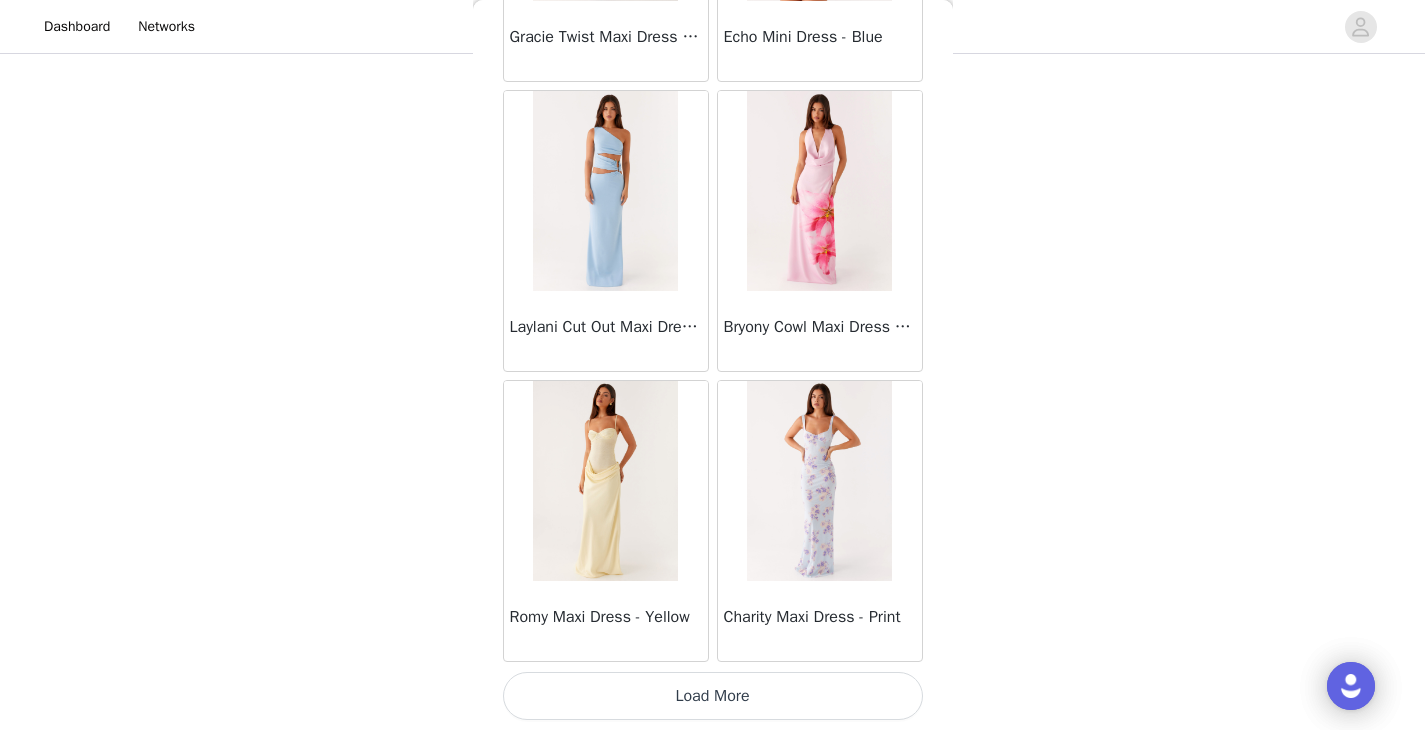 click on "Load More" at bounding box center [713, 696] 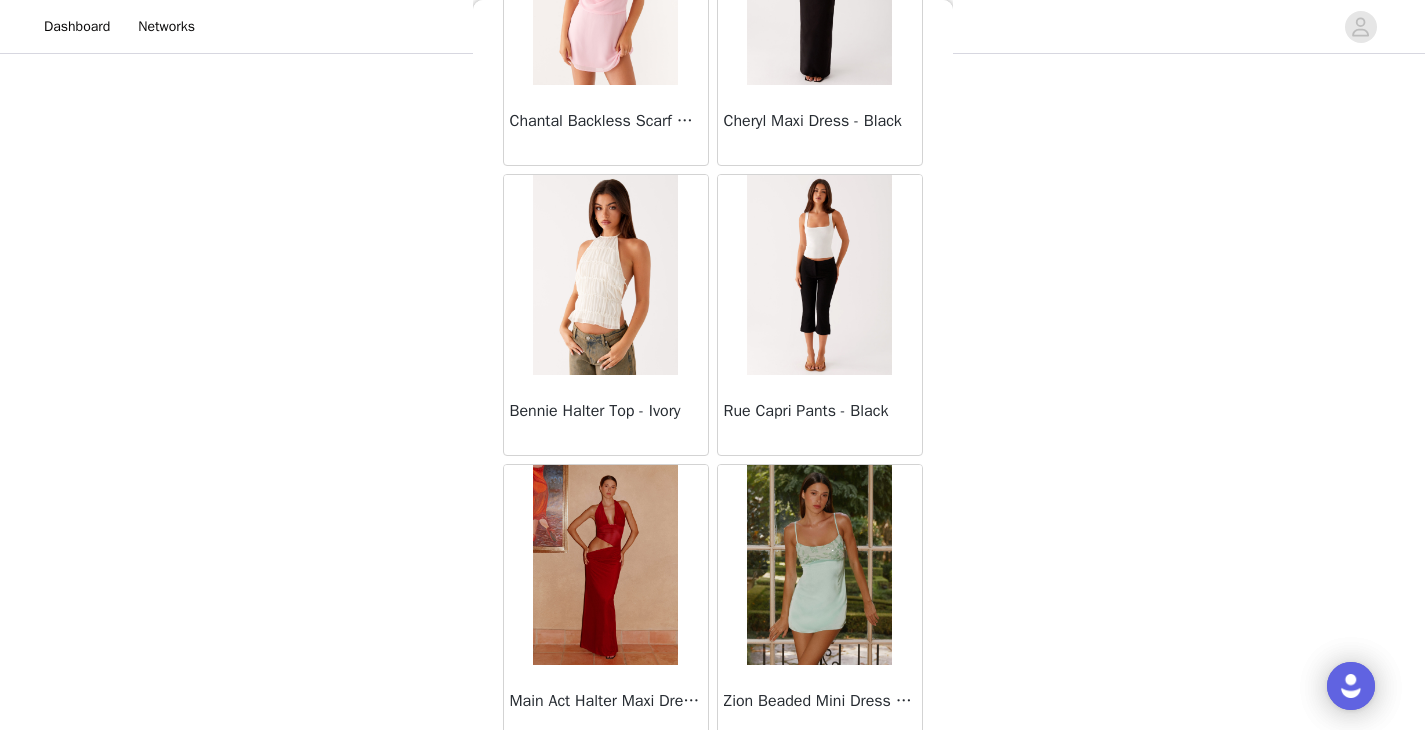 scroll, scrollTop: 8130, scrollLeft: 0, axis: vertical 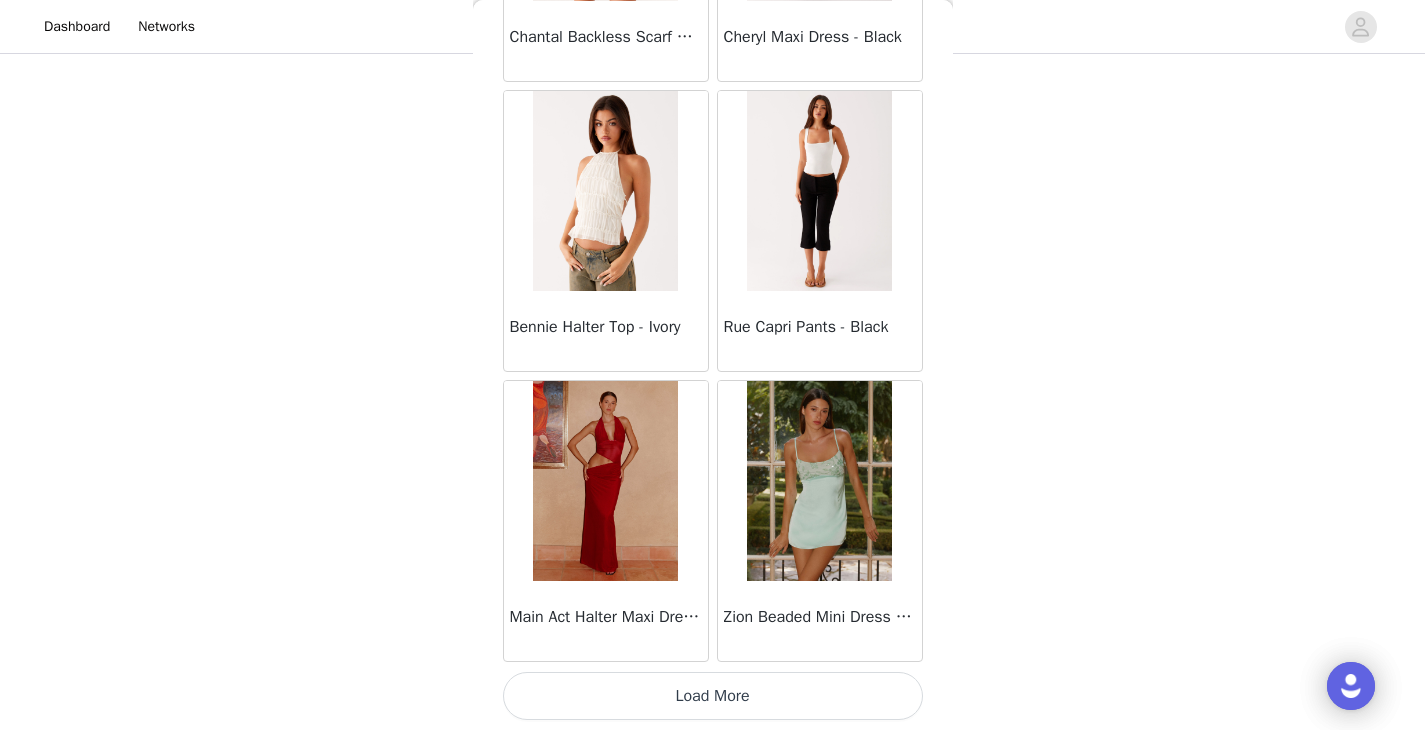 click on "Load More" at bounding box center [713, 696] 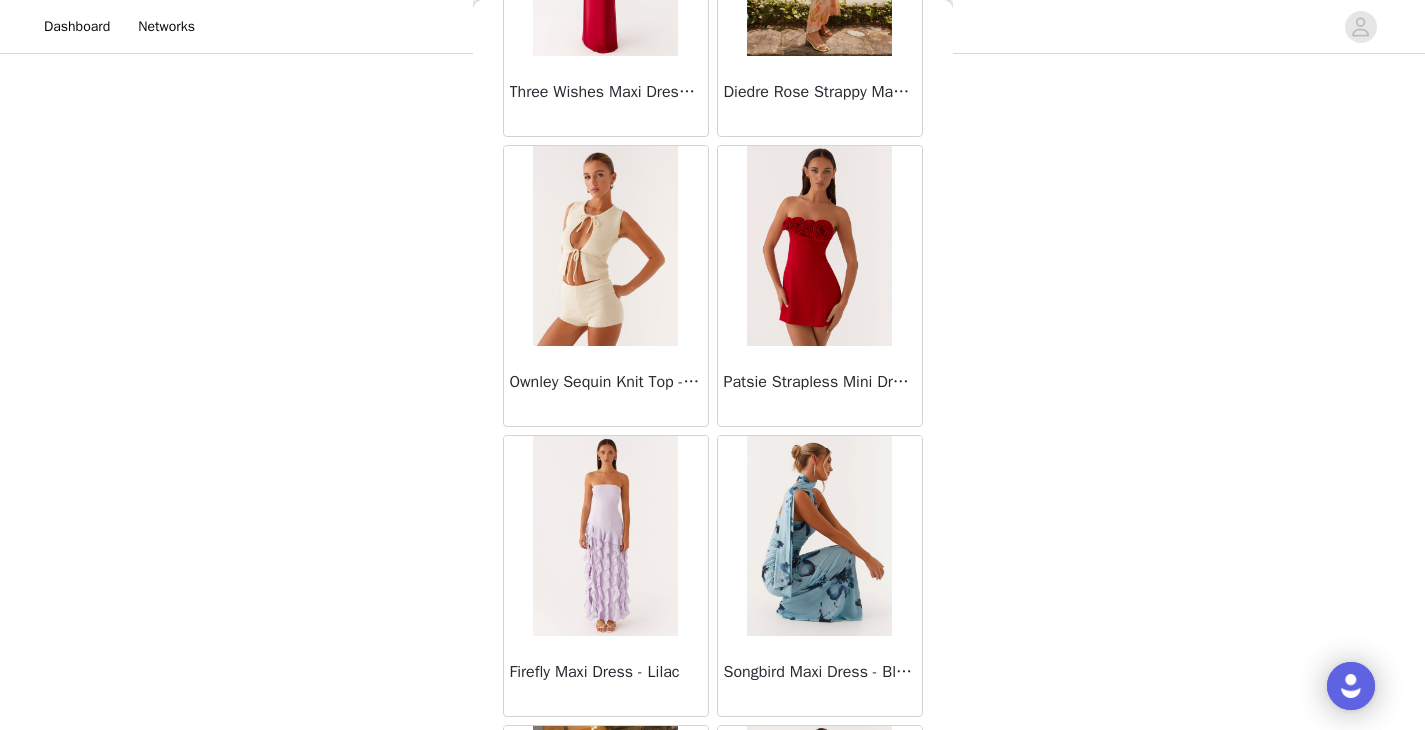 scroll, scrollTop: 11030, scrollLeft: 0, axis: vertical 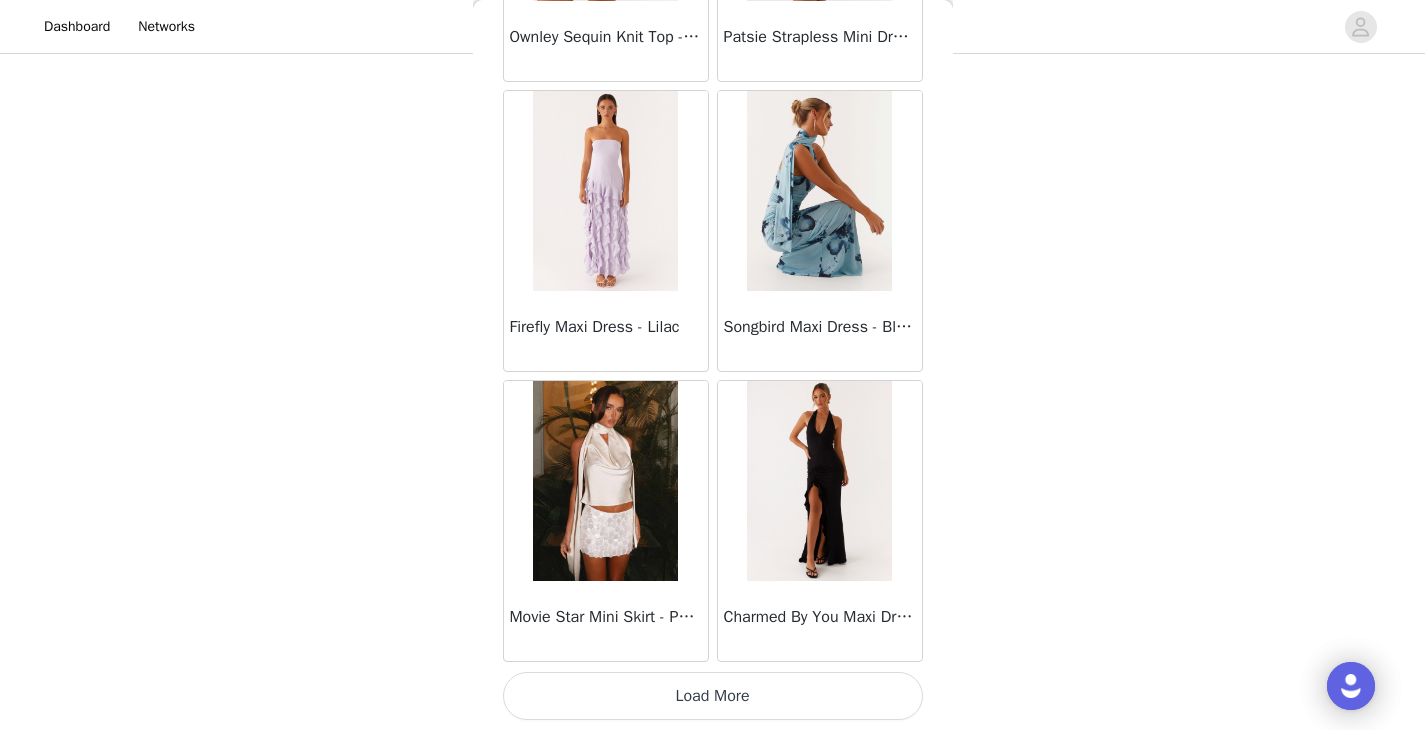 click on "Load More" at bounding box center [713, 696] 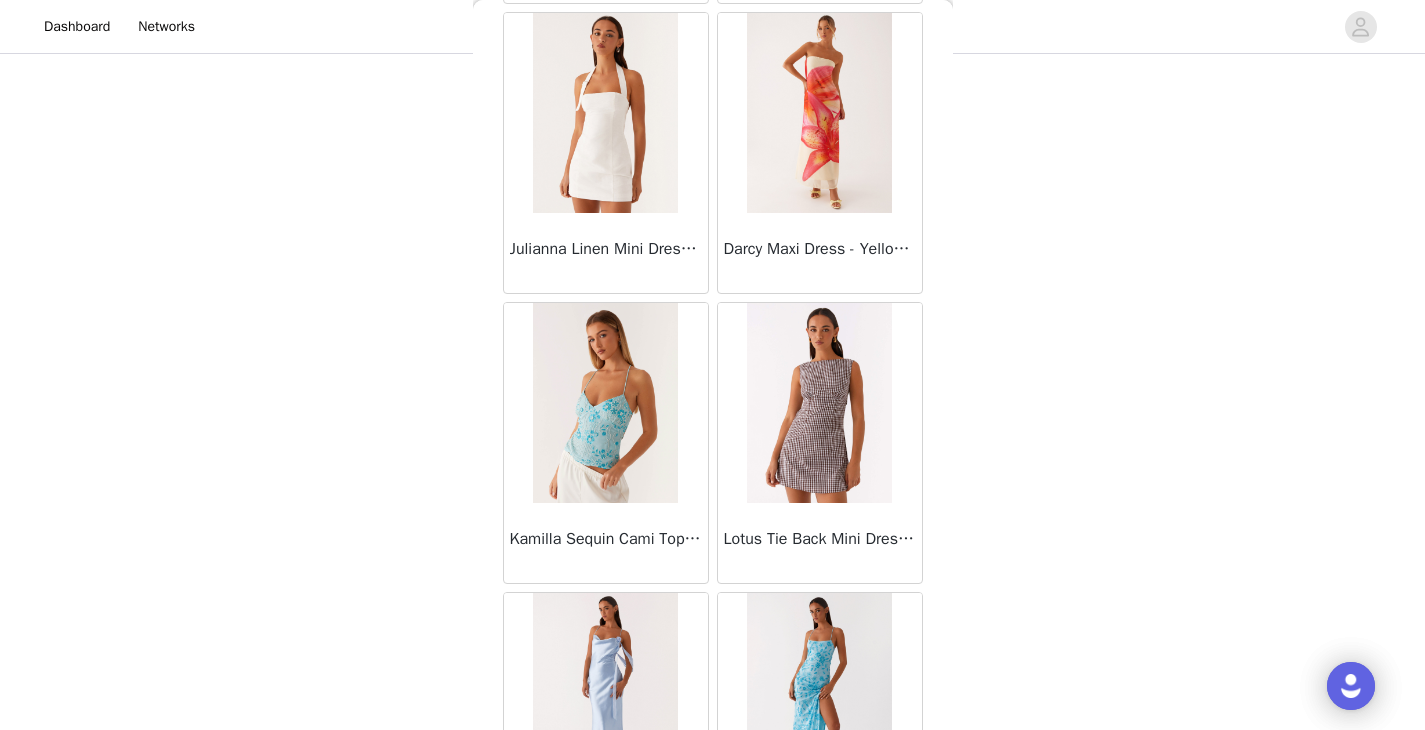 scroll, scrollTop: 13930, scrollLeft: 0, axis: vertical 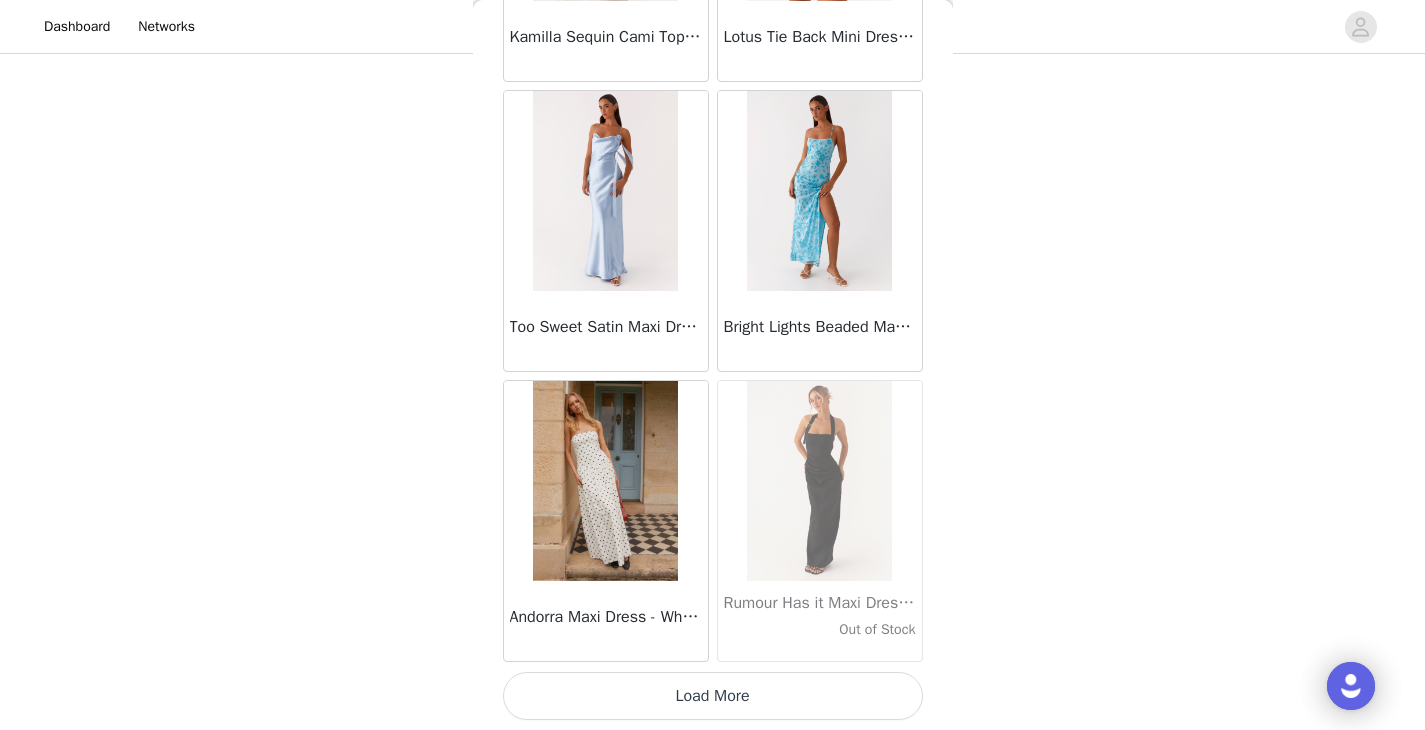 click on "Load More" at bounding box center (713, 696) 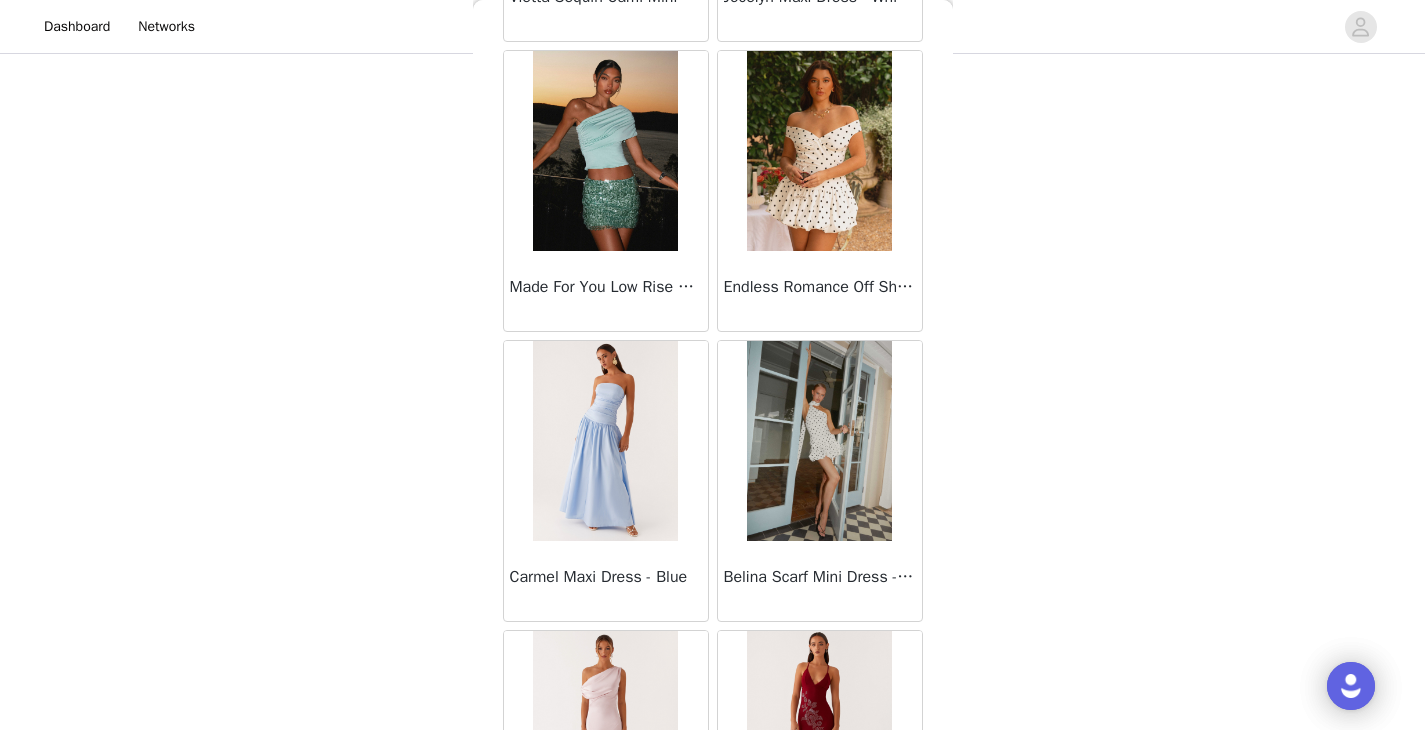scroll, scrollTop: 16830, scrollLeft: 0, axis: vertical 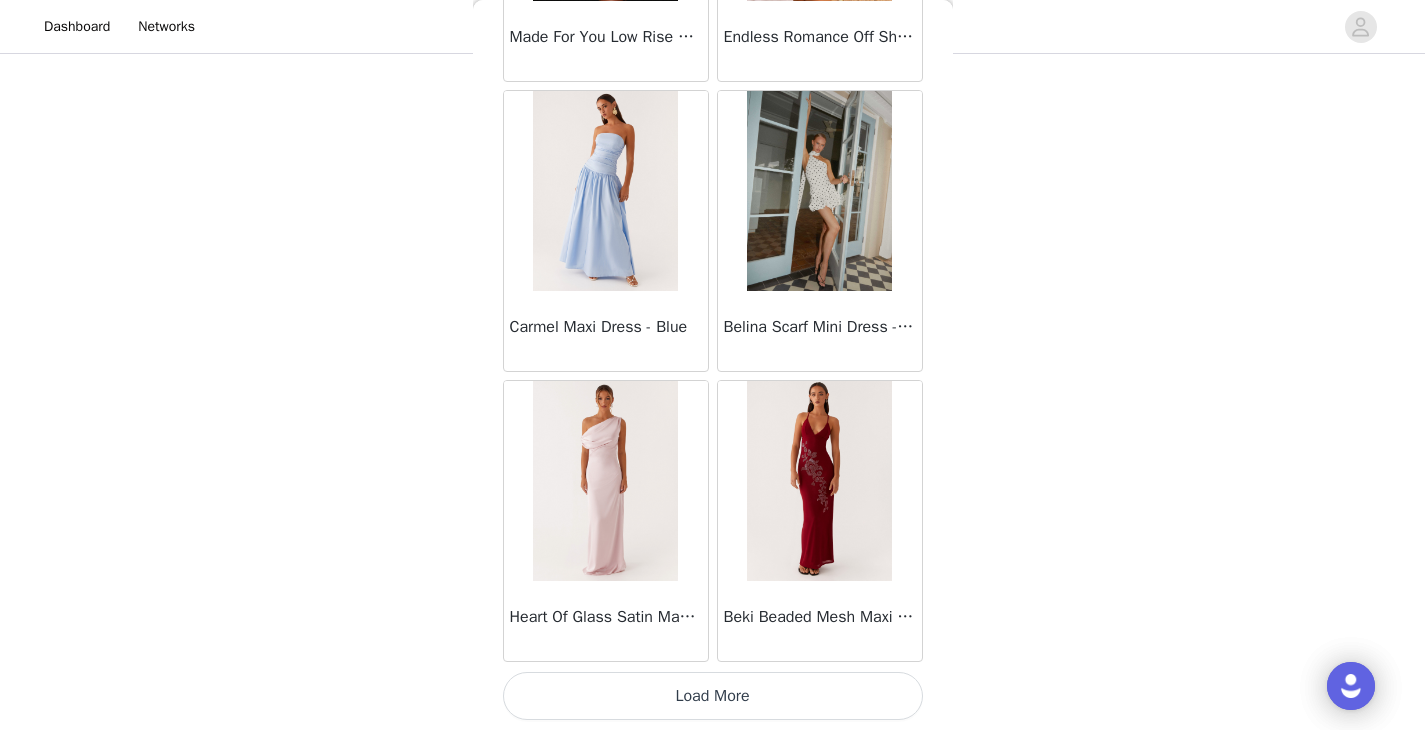 click on "Load More" at bounding box center [713, 696] 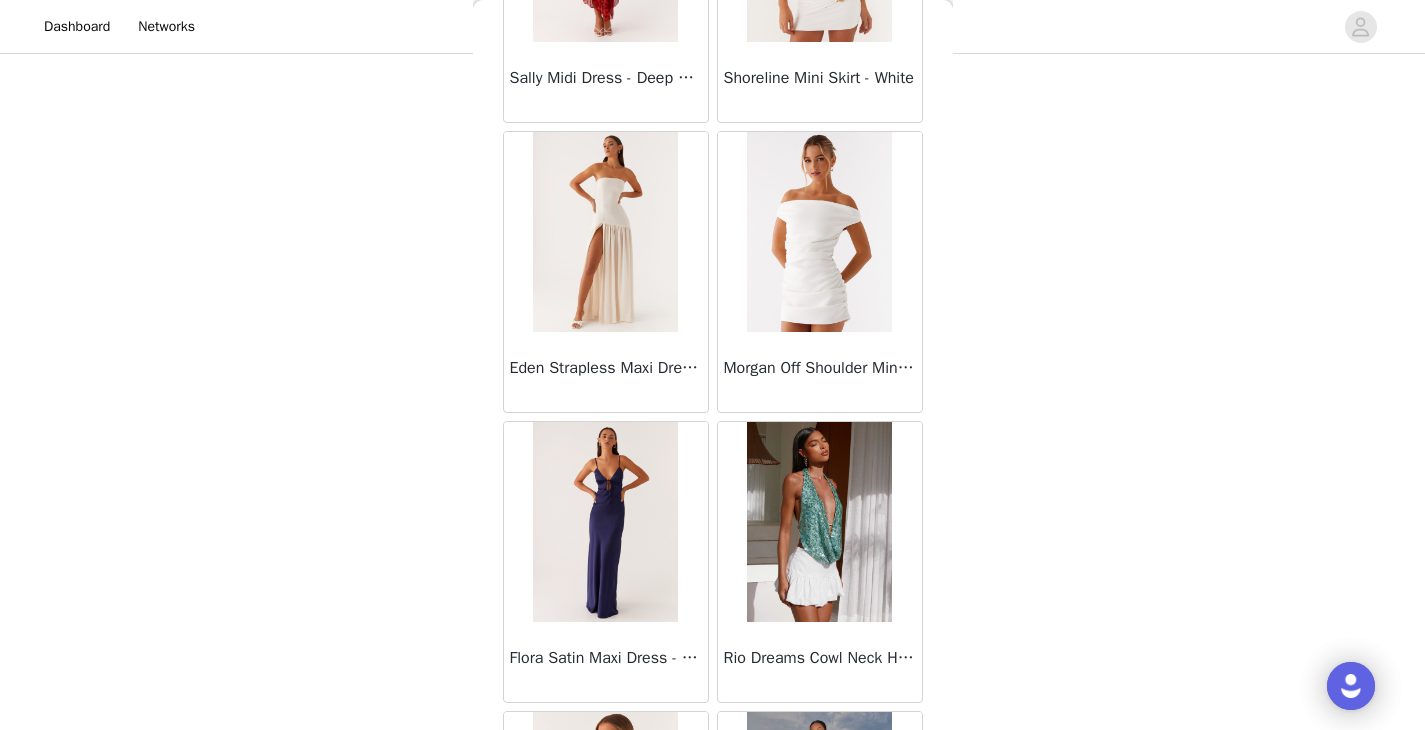 scroll, scrollTop: 19730, scrollLeft: 0, axis: vertical 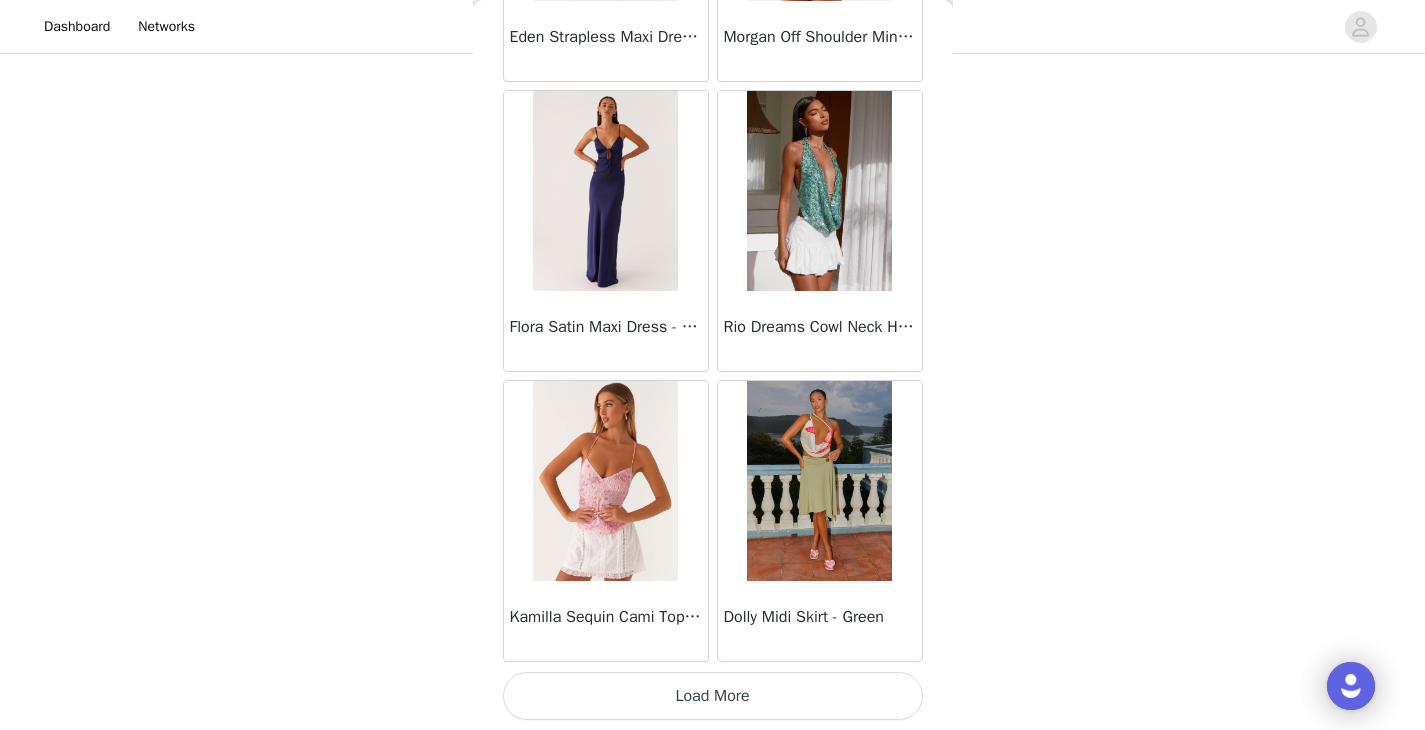 click on "Load More" at bounding box center (713, 696) 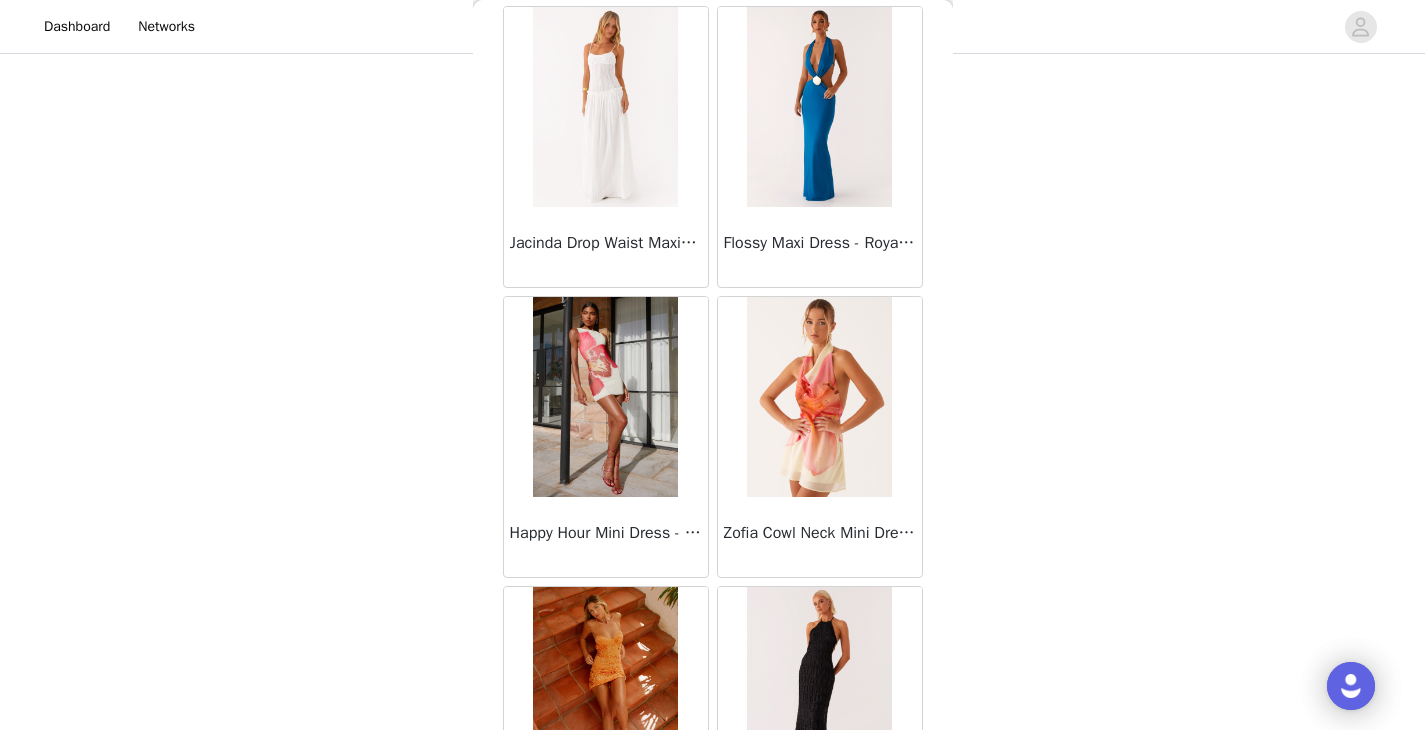 scroll, scrollTop: 22630, scrollLeft: 0, axis: vertical 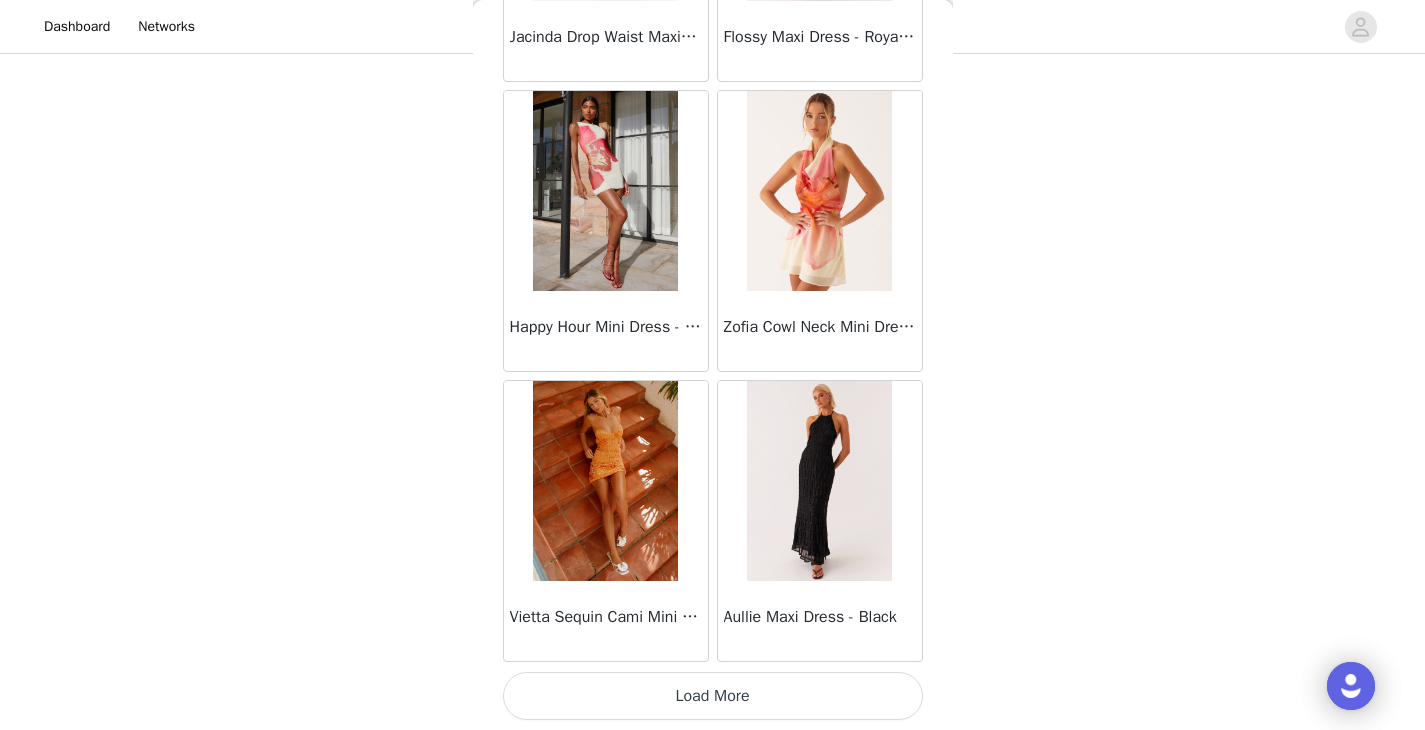 click on "Load More" at bounding box center (713, 696) 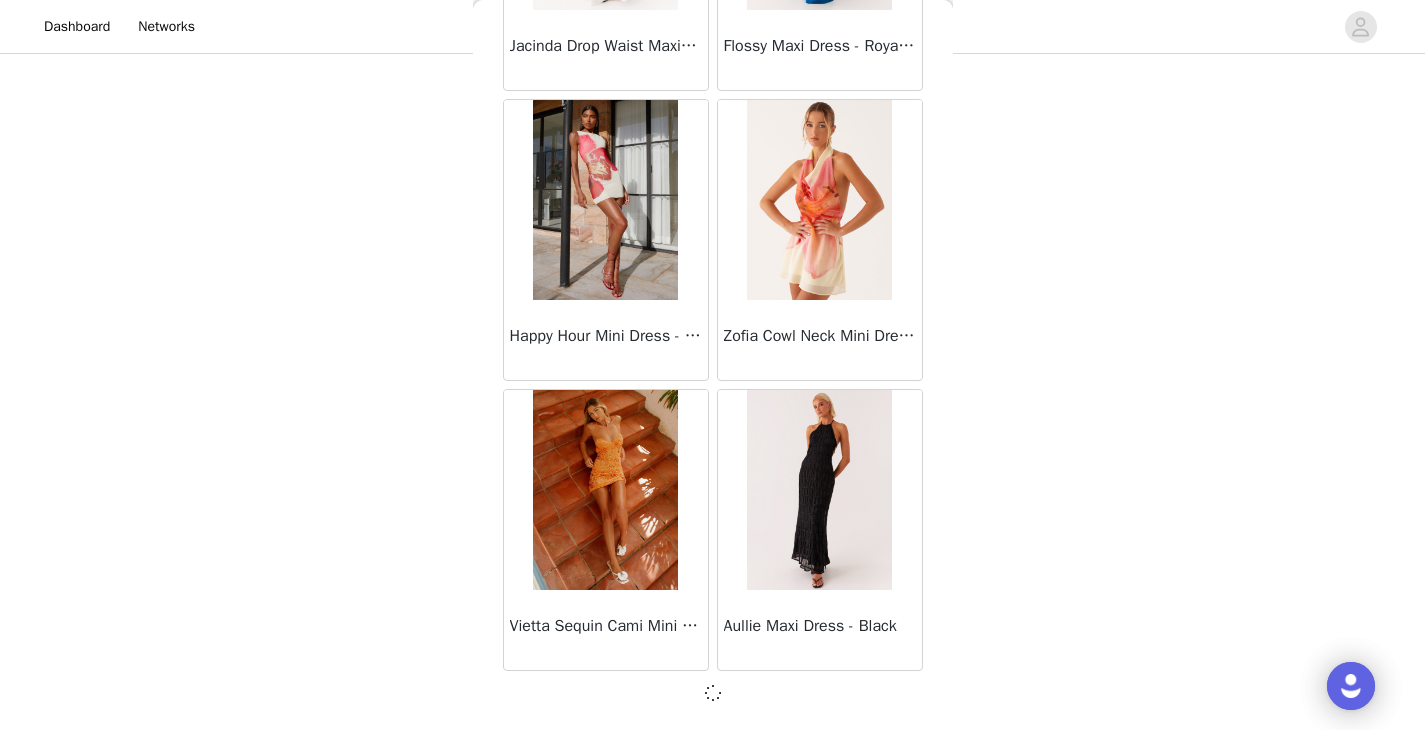 scroll, scrollTop: 22621, scrollLeft: 0, axis: vertical 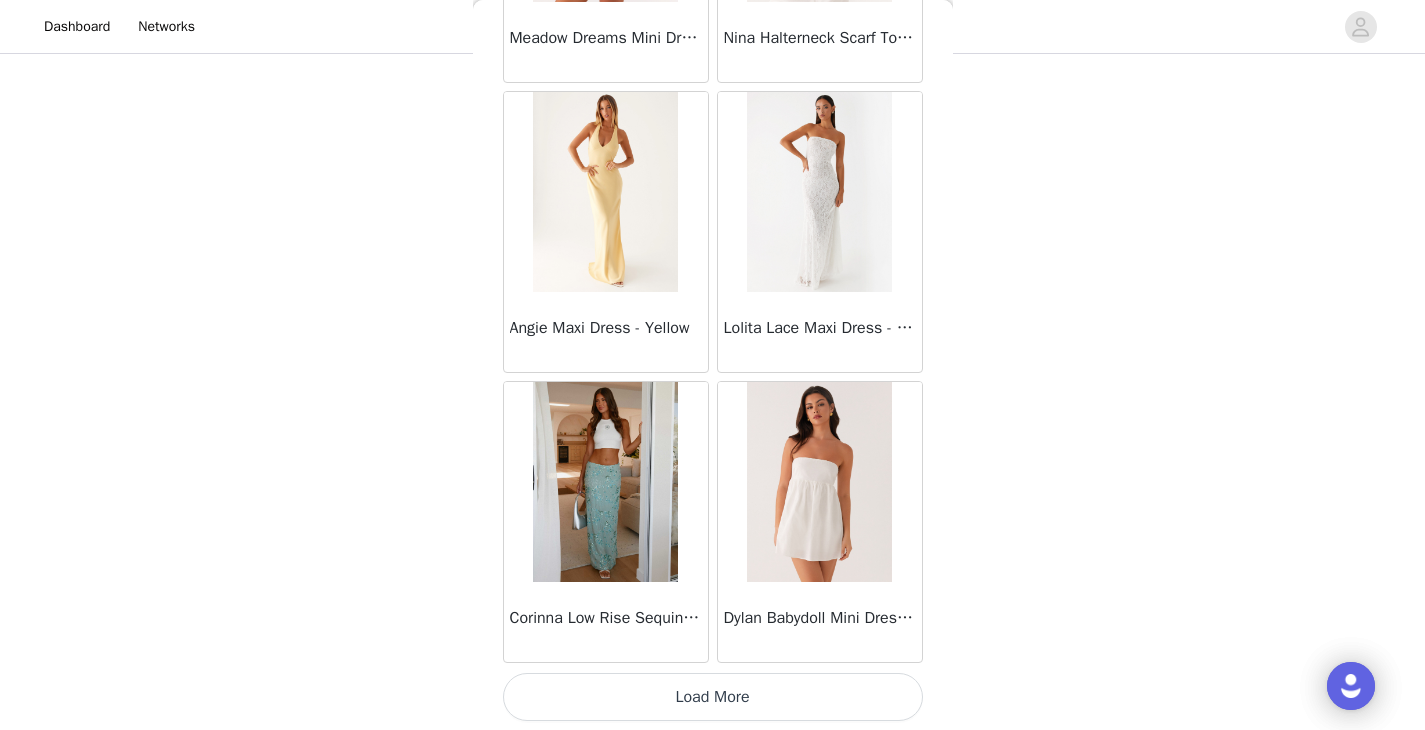 click on "Load More" at bounding box center [713, 697] 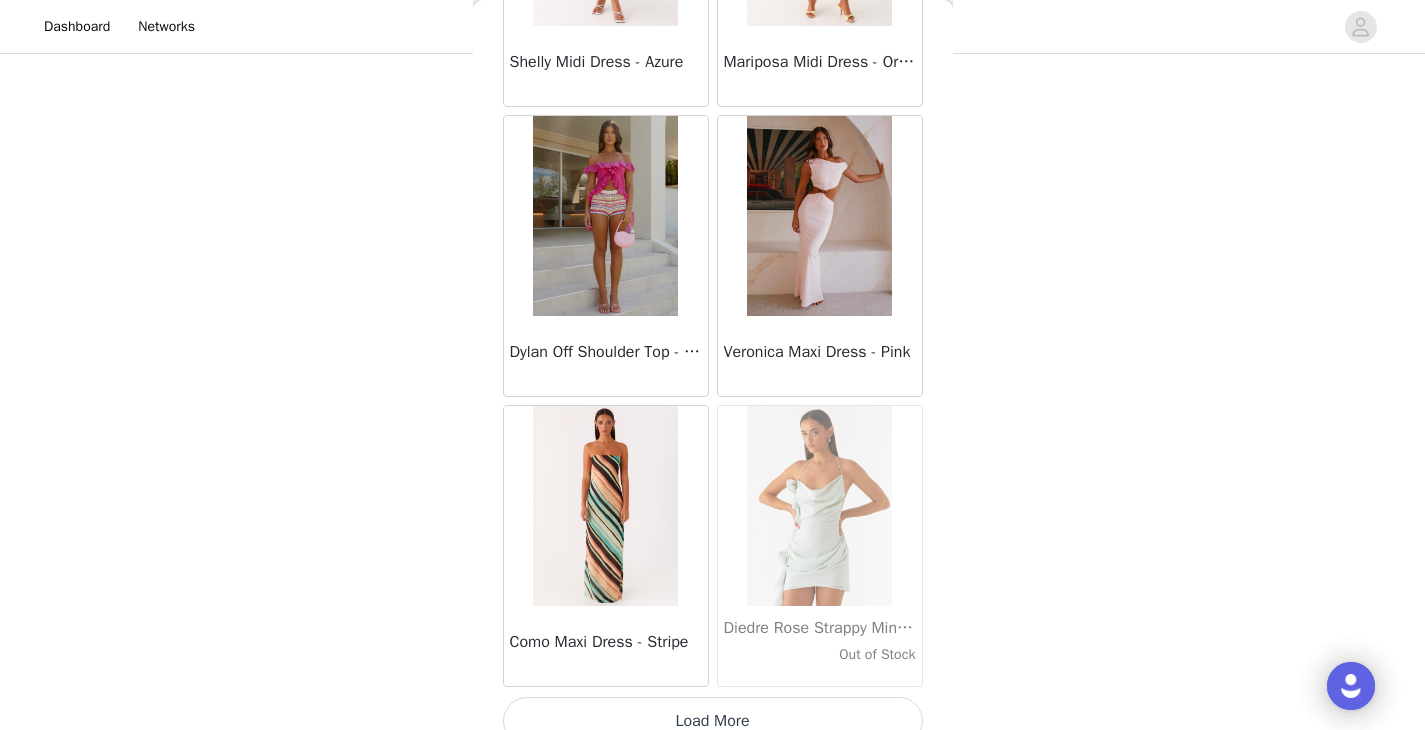 scroll, scrollTop: 28430, scrollLeft: 0, axis: vertical 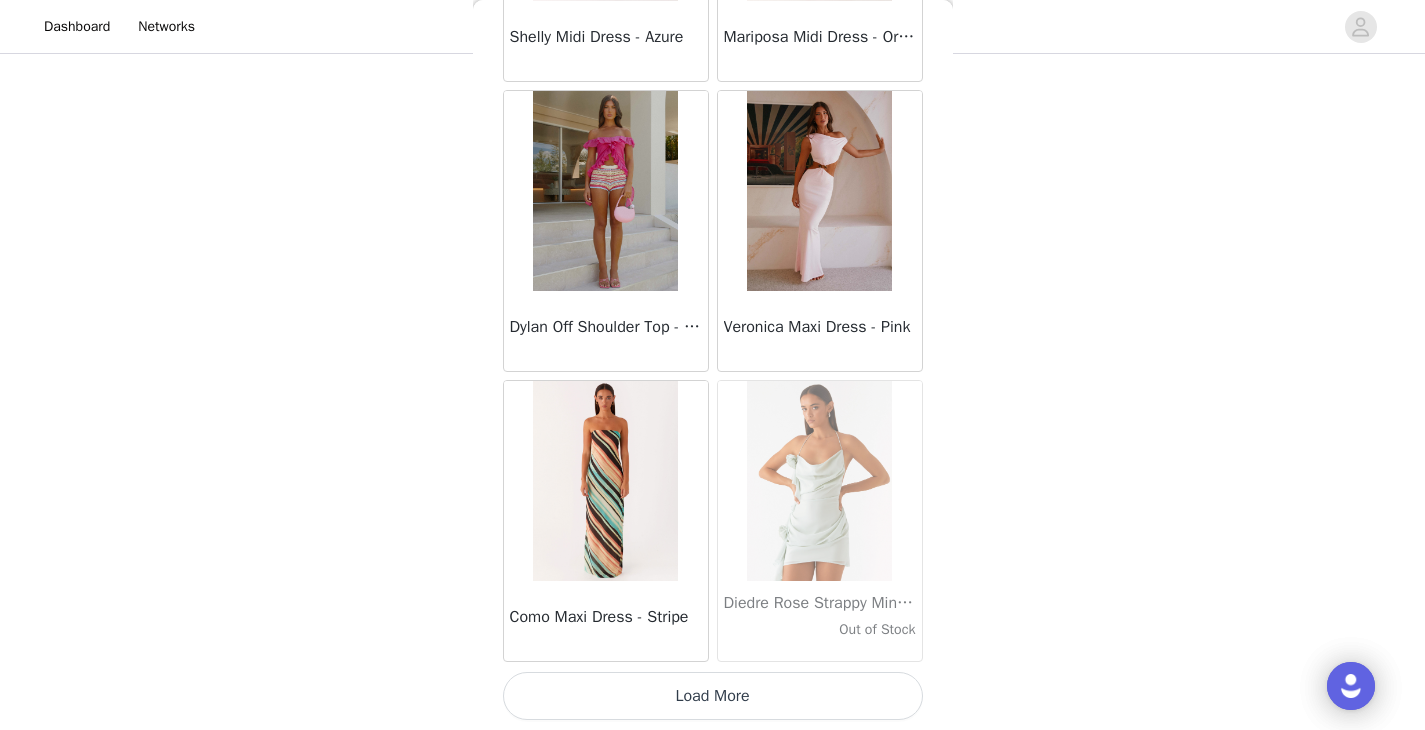 click on "Load More" at bounding box center [713, 696] 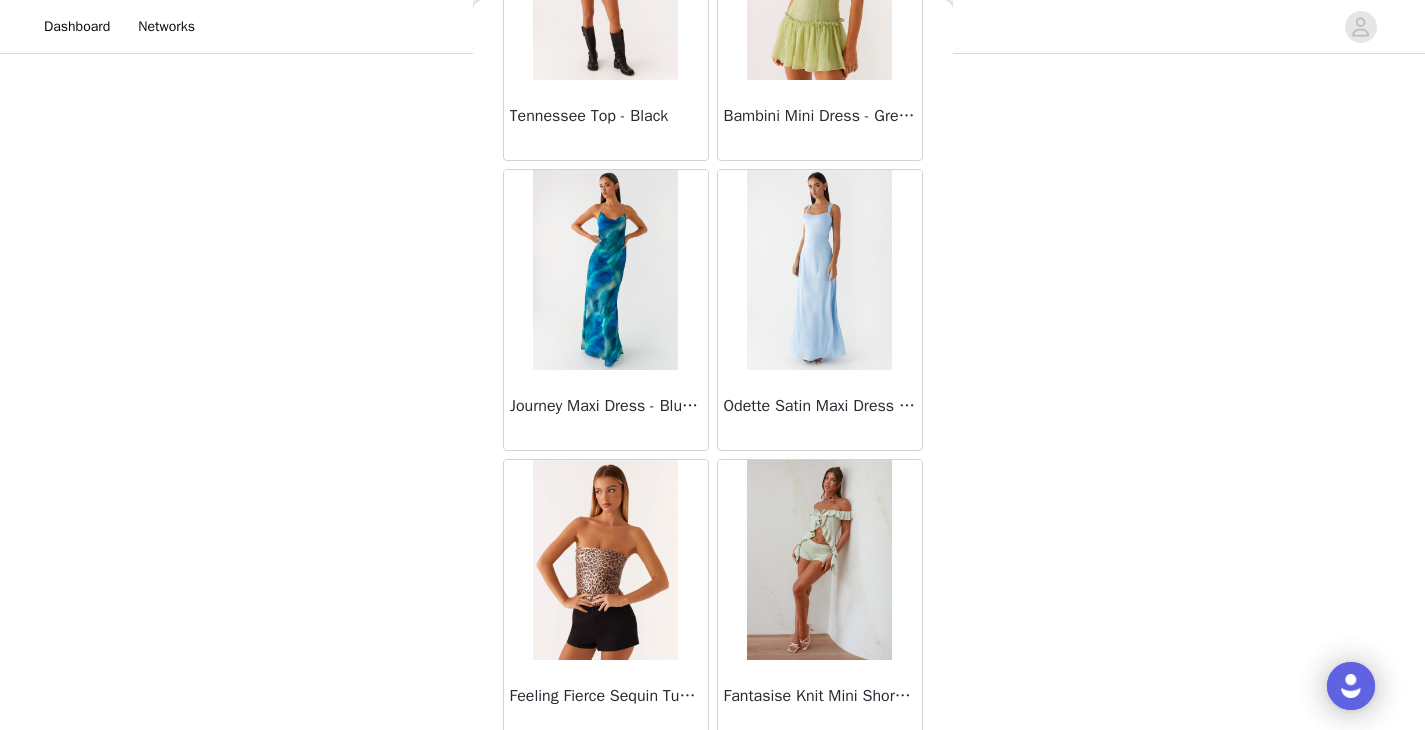 scroll, scrollTop: 31330, scrollLeft: 0, axis: vertical 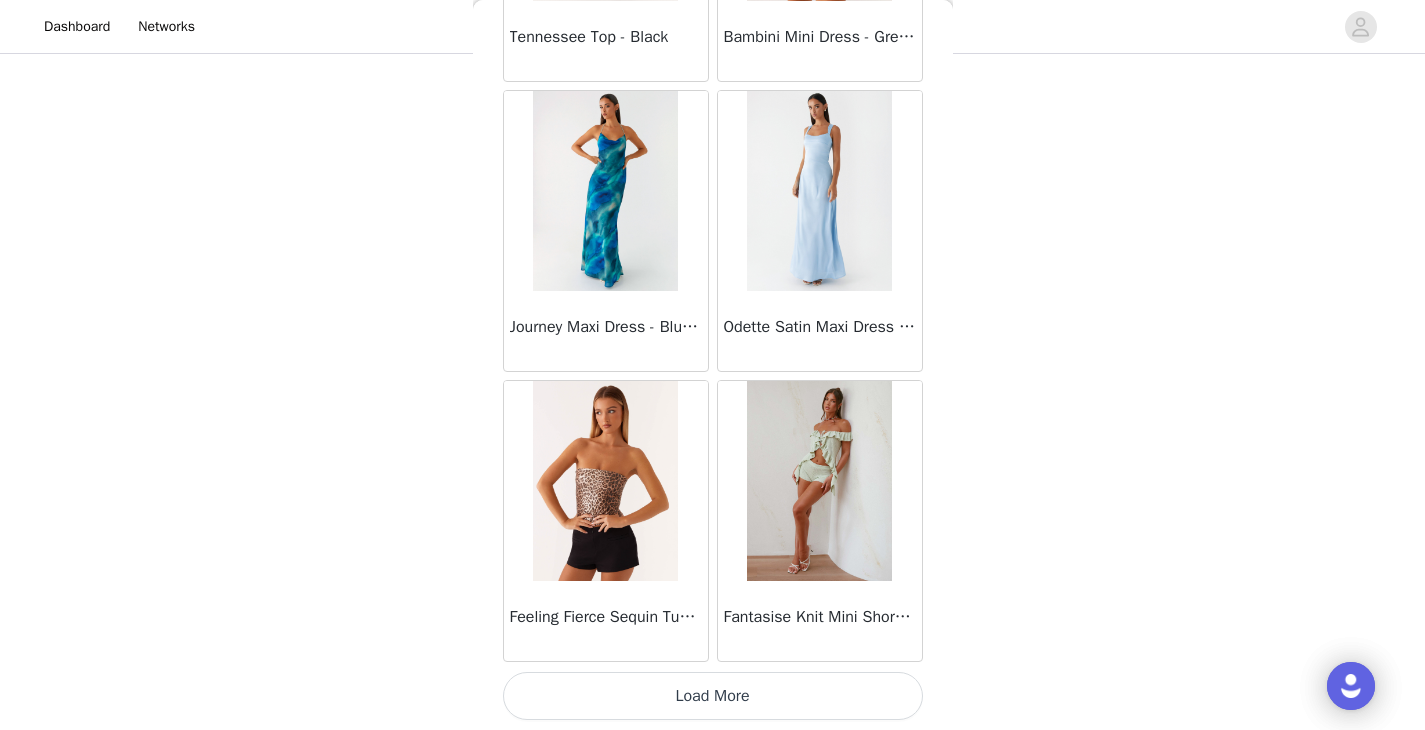 click on "Load More" at bounding box center [713, 696] 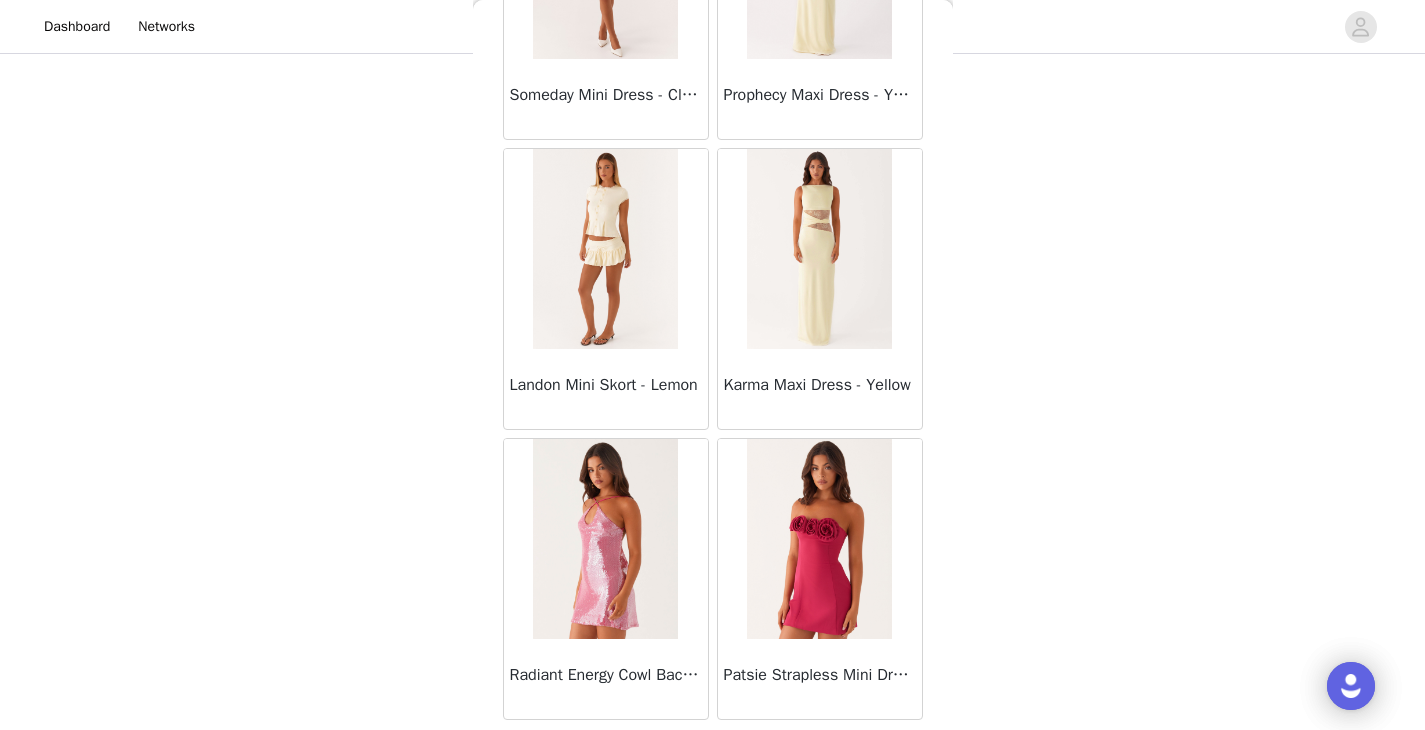 scroll, scrollTop: 34230, scrollLeft: 0, axis: vertical 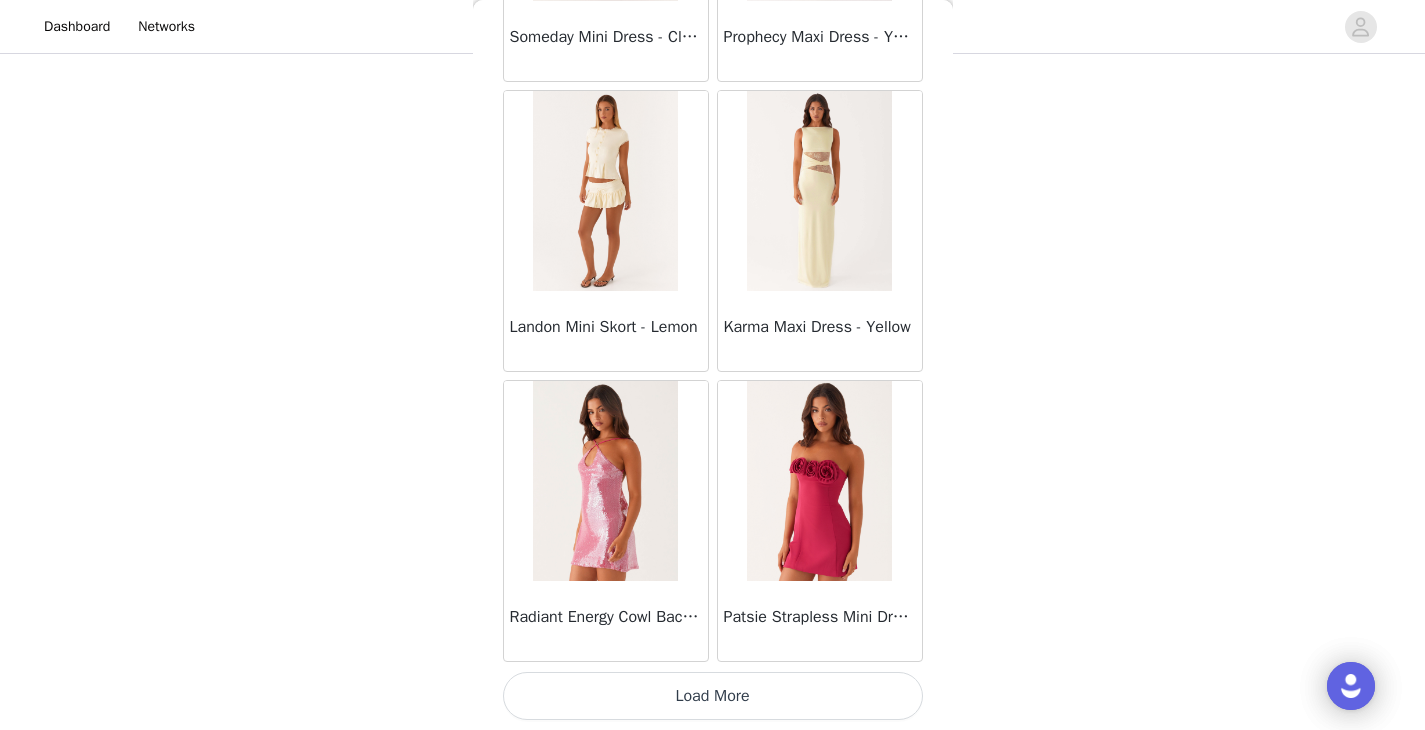 click on "Load More" at bounding box center [713, 696] 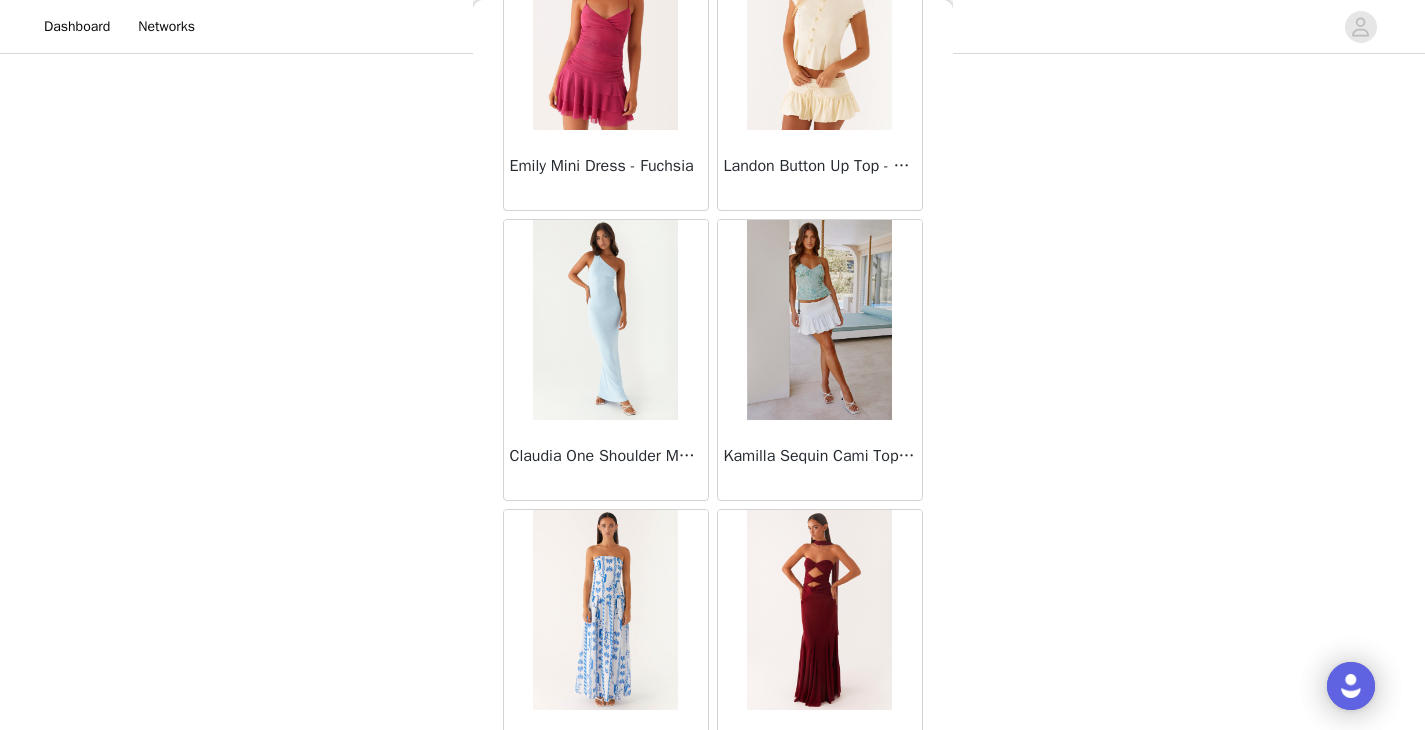 scroll, scrollTop: 37130, scrollLeft: 0, axis: vertical 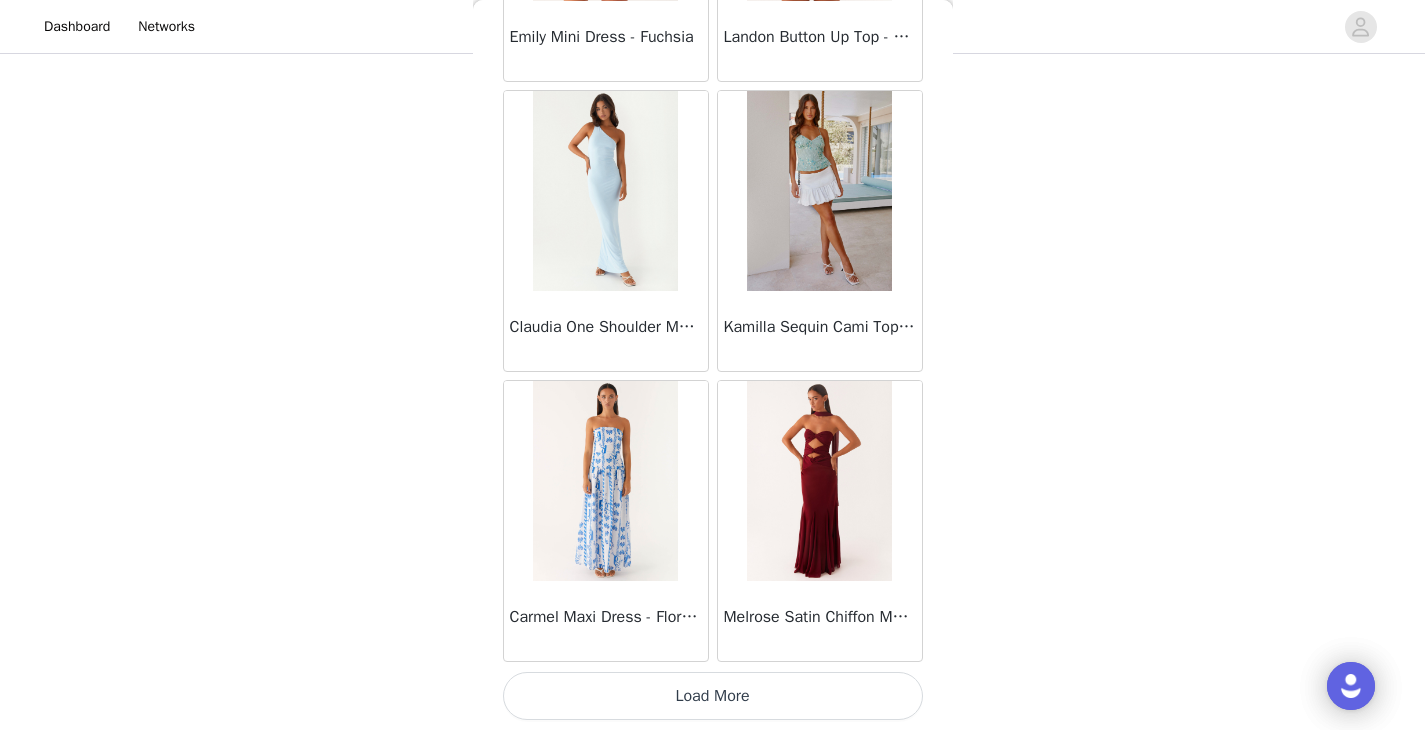 click on "Load More" at bounding box center (713, 696) 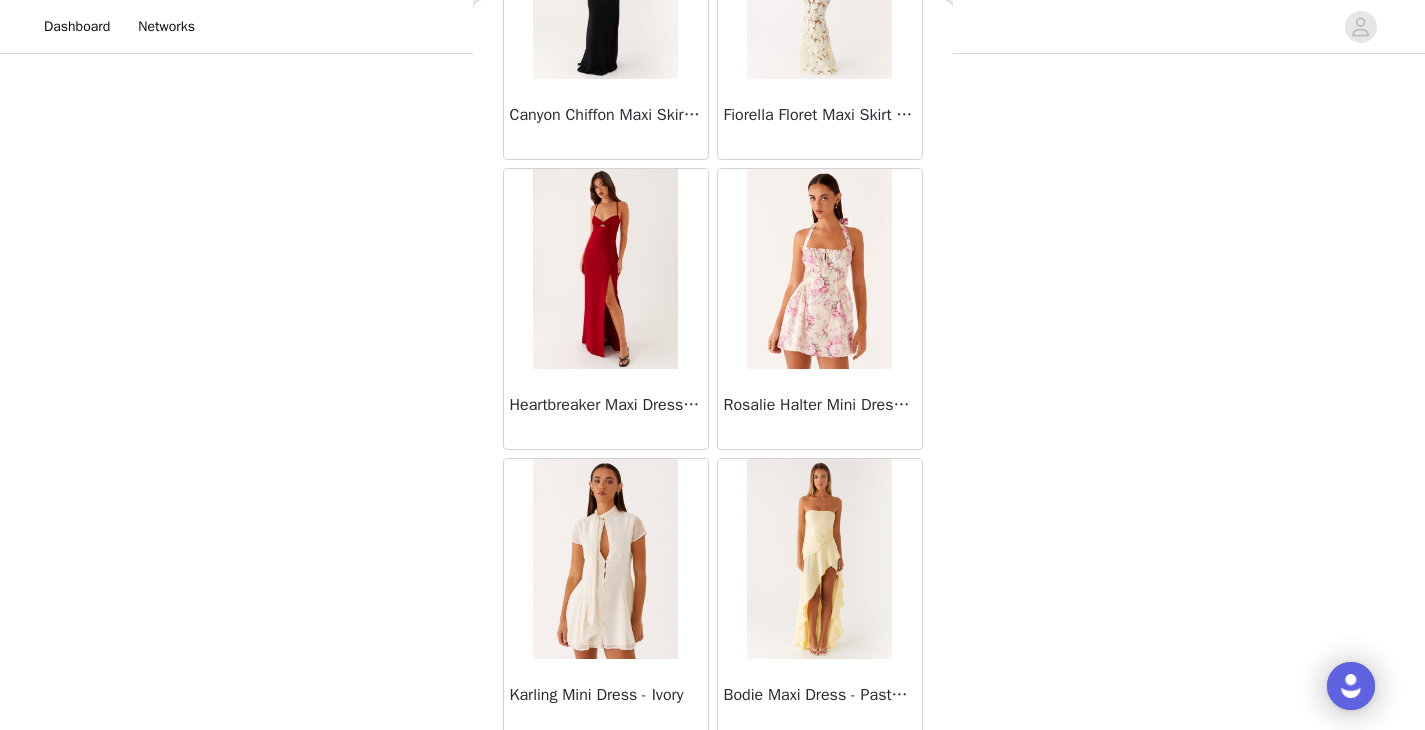 scroll, scrollTop: 40030, scrollLeft: 0, axis: vertical 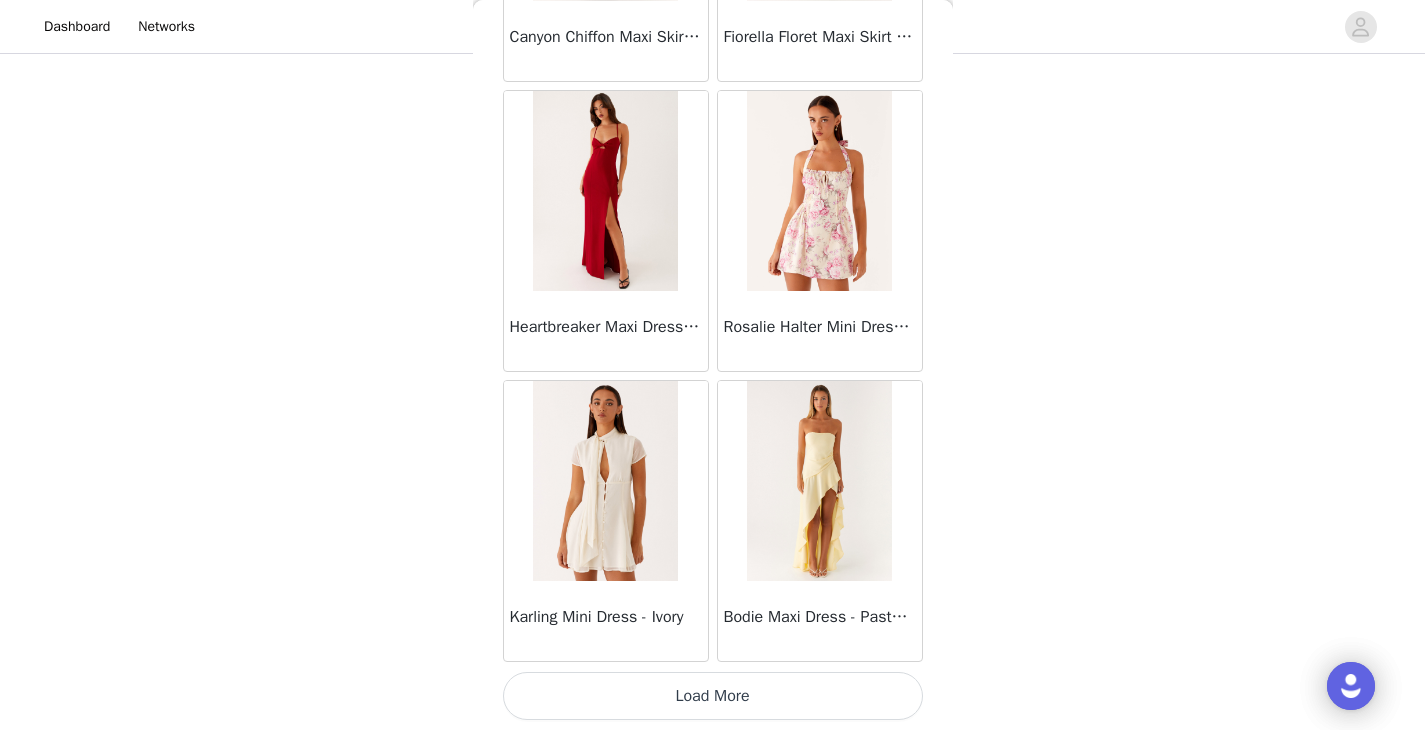 click on "Load More" at bounding box center (713, 696) 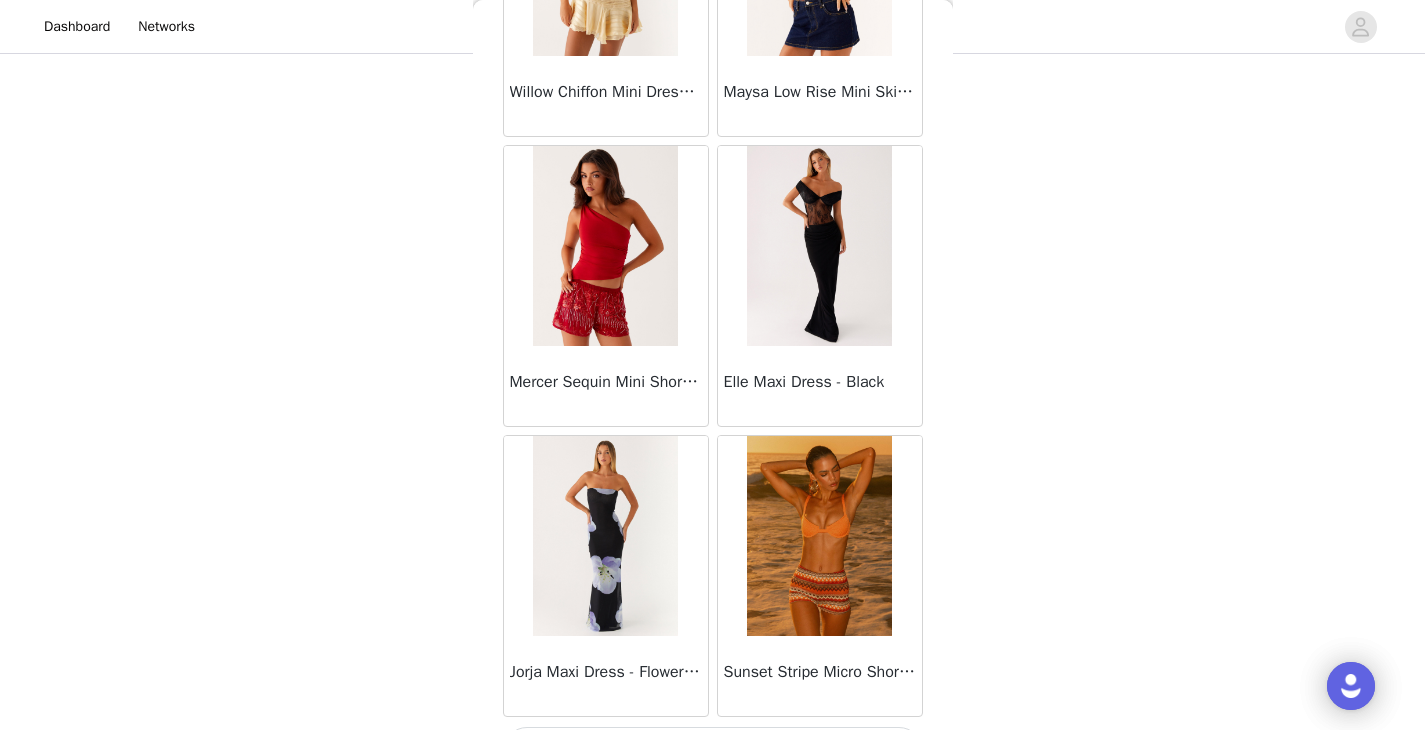scroll, scrollTop: 42930, scrollLeft: 0, axis: vertical 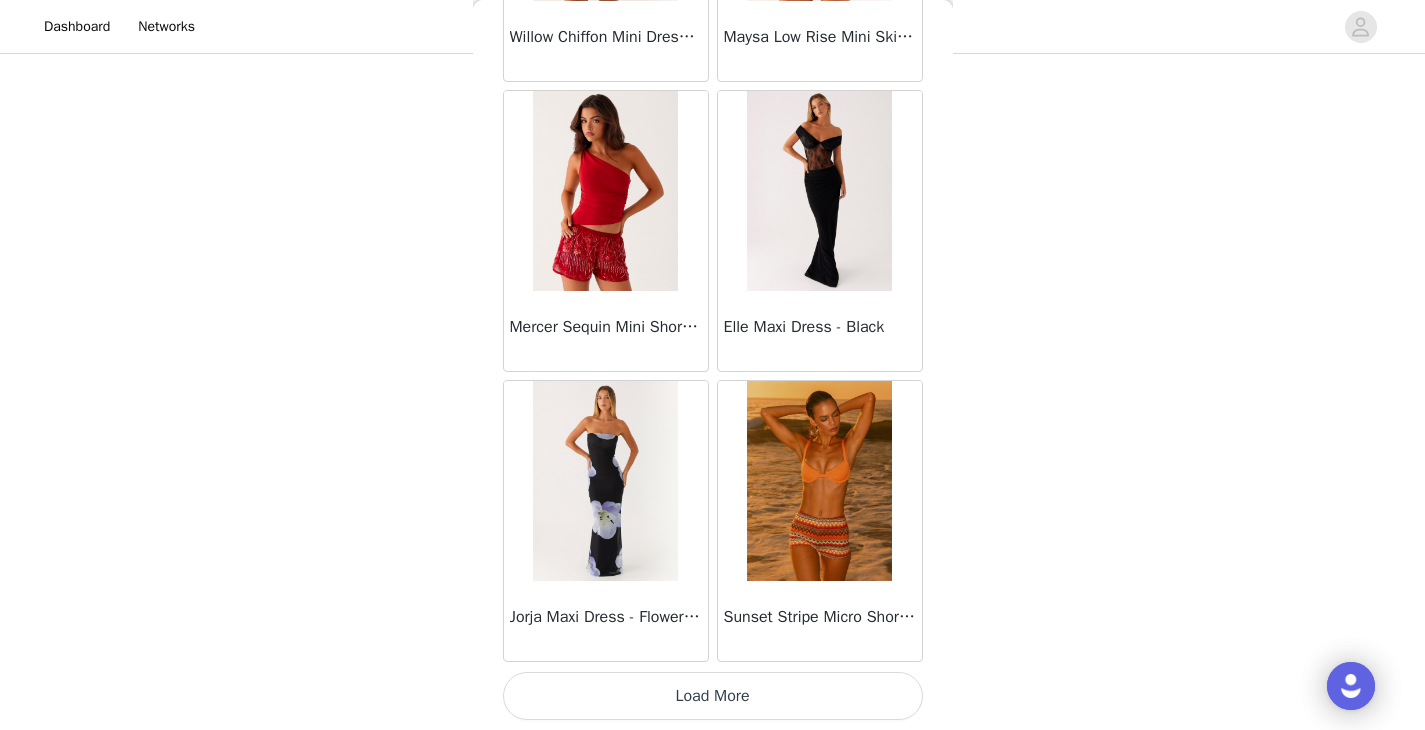 click on "Load More" at bounding box center (713, 696) 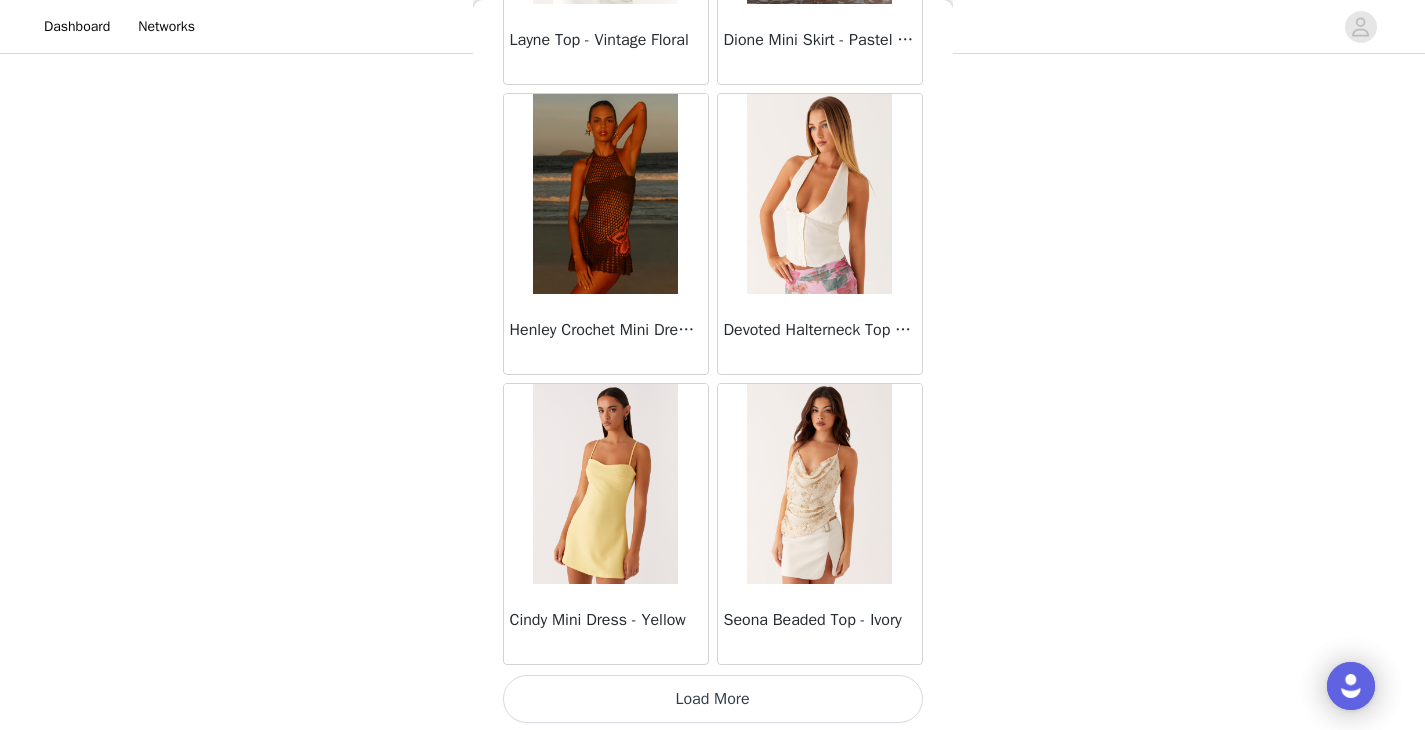scroll, scrollTop: 45830, scrollLeft: 0, axis: vertical 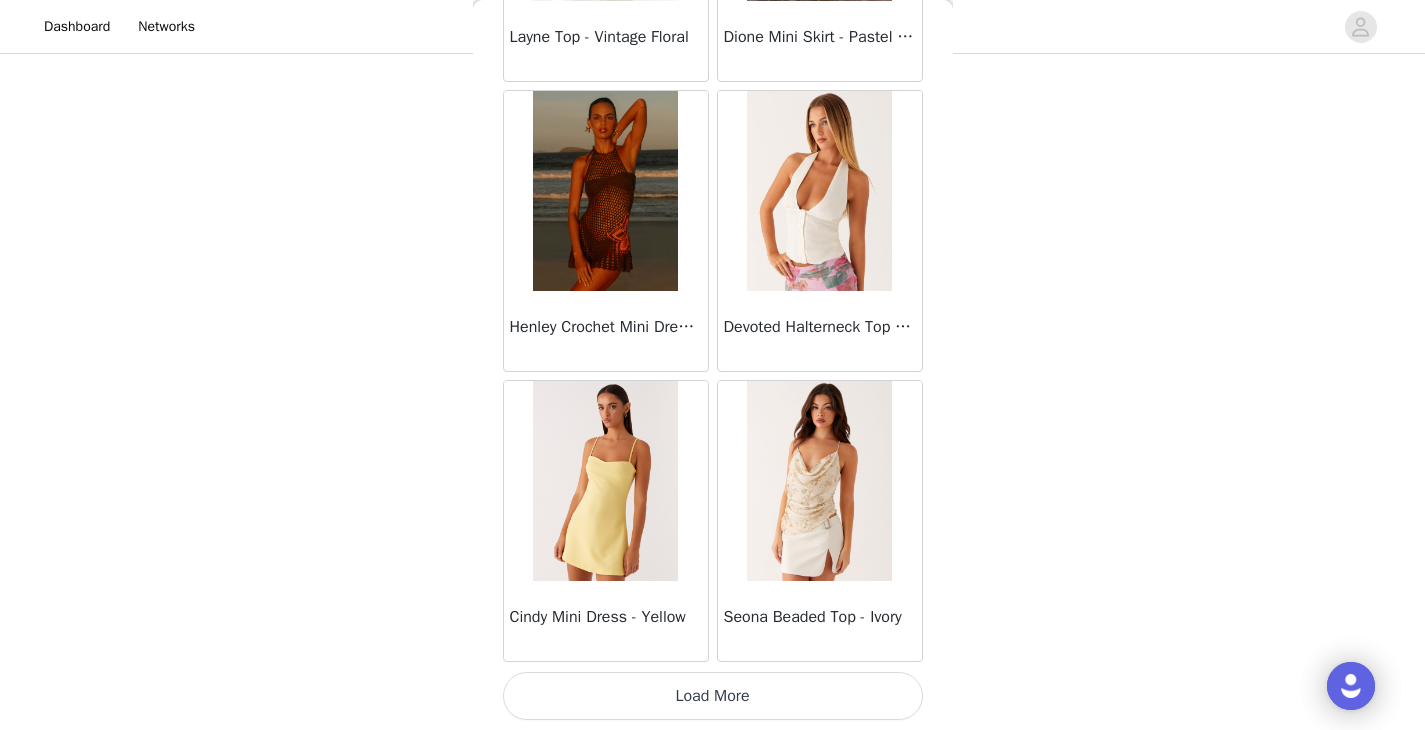 click on "Load More" at bounding box center (713, 696) 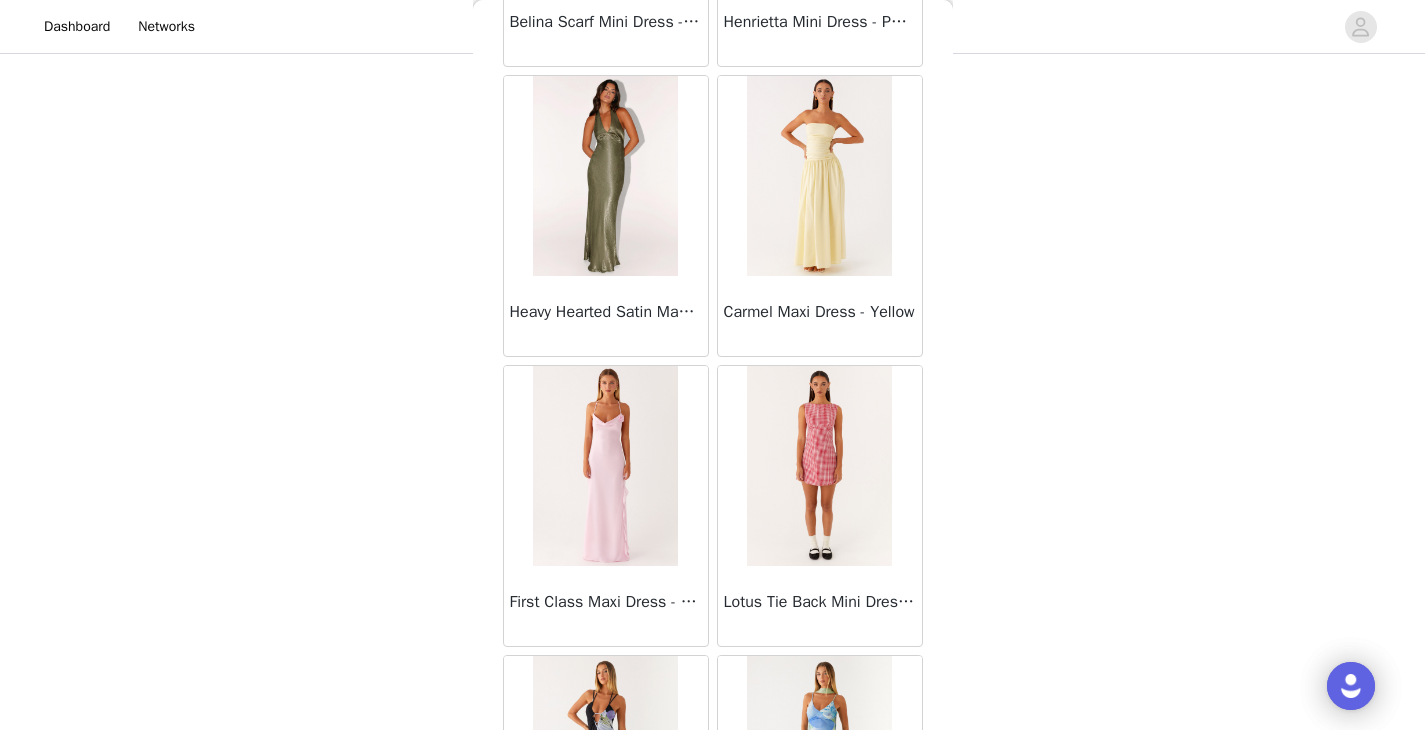 scroll, scrollTop: 48459, scrollLeft: 0, axis: vertical 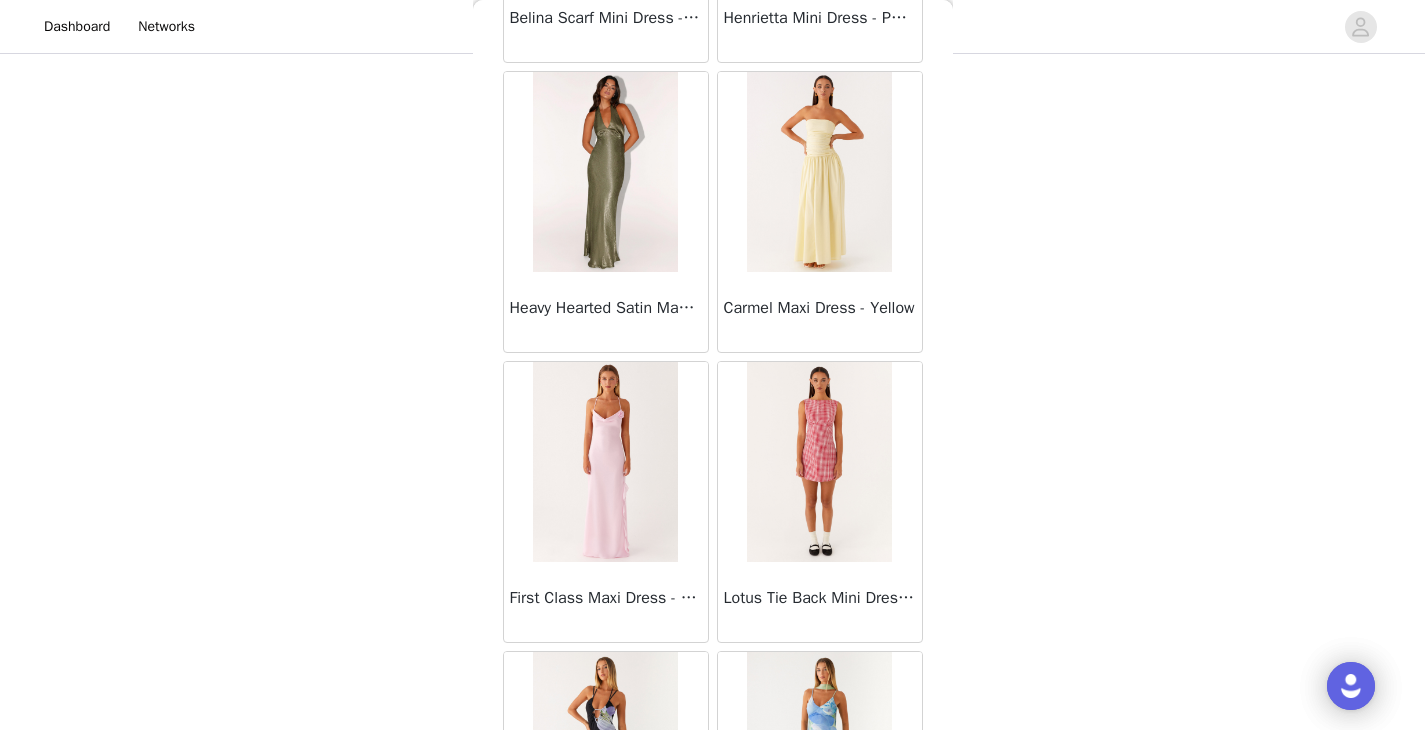 click at bounding box center (605, 172) 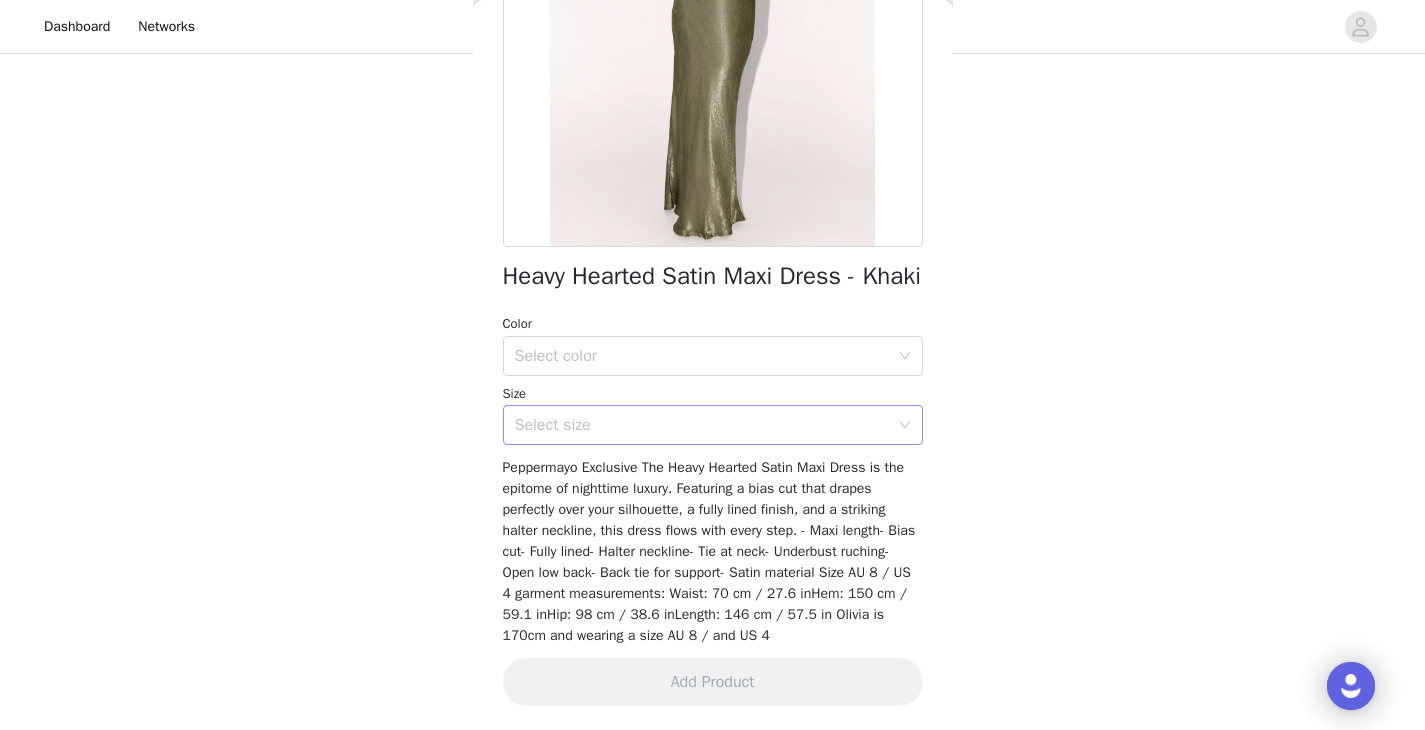 scroll, scrollTop: 351, scrollLeft: 0, axis: vertical 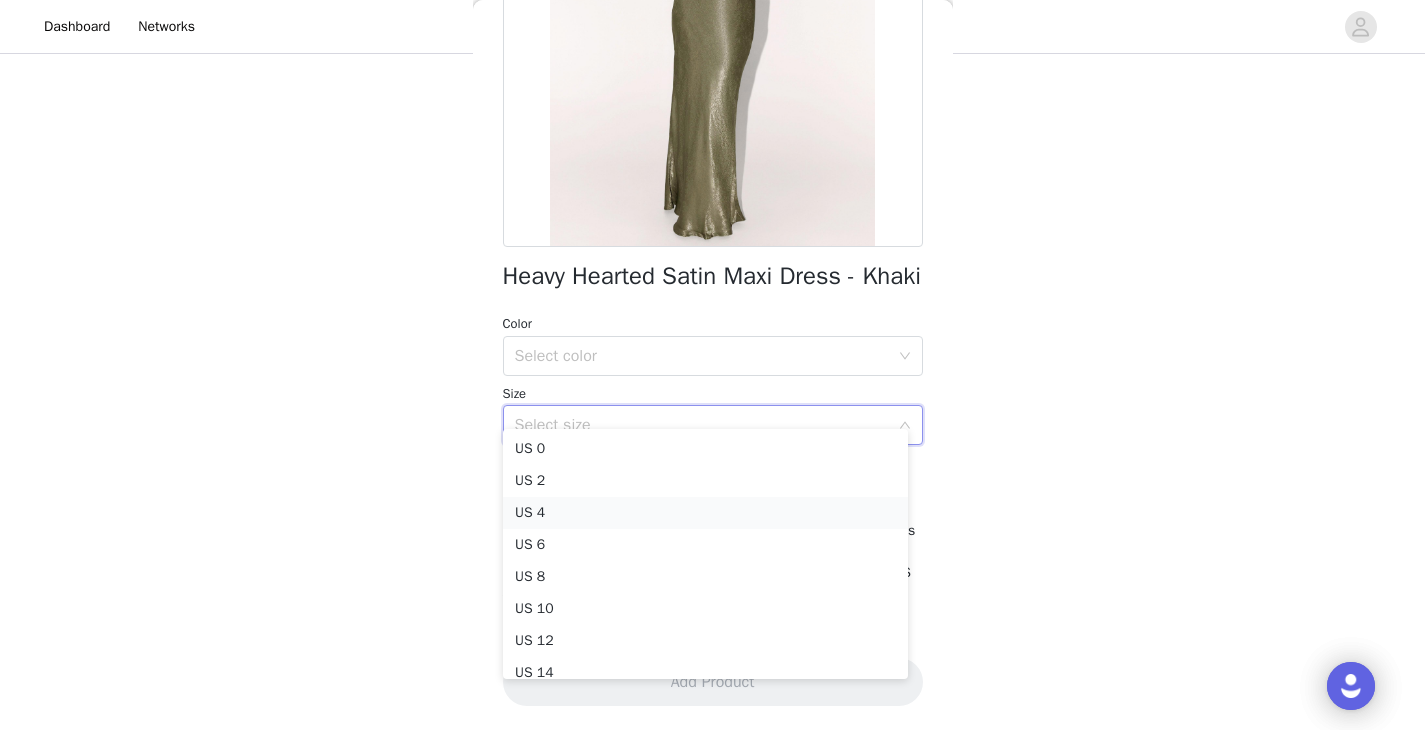 click on "US 4" at bounding box center (705, 513) 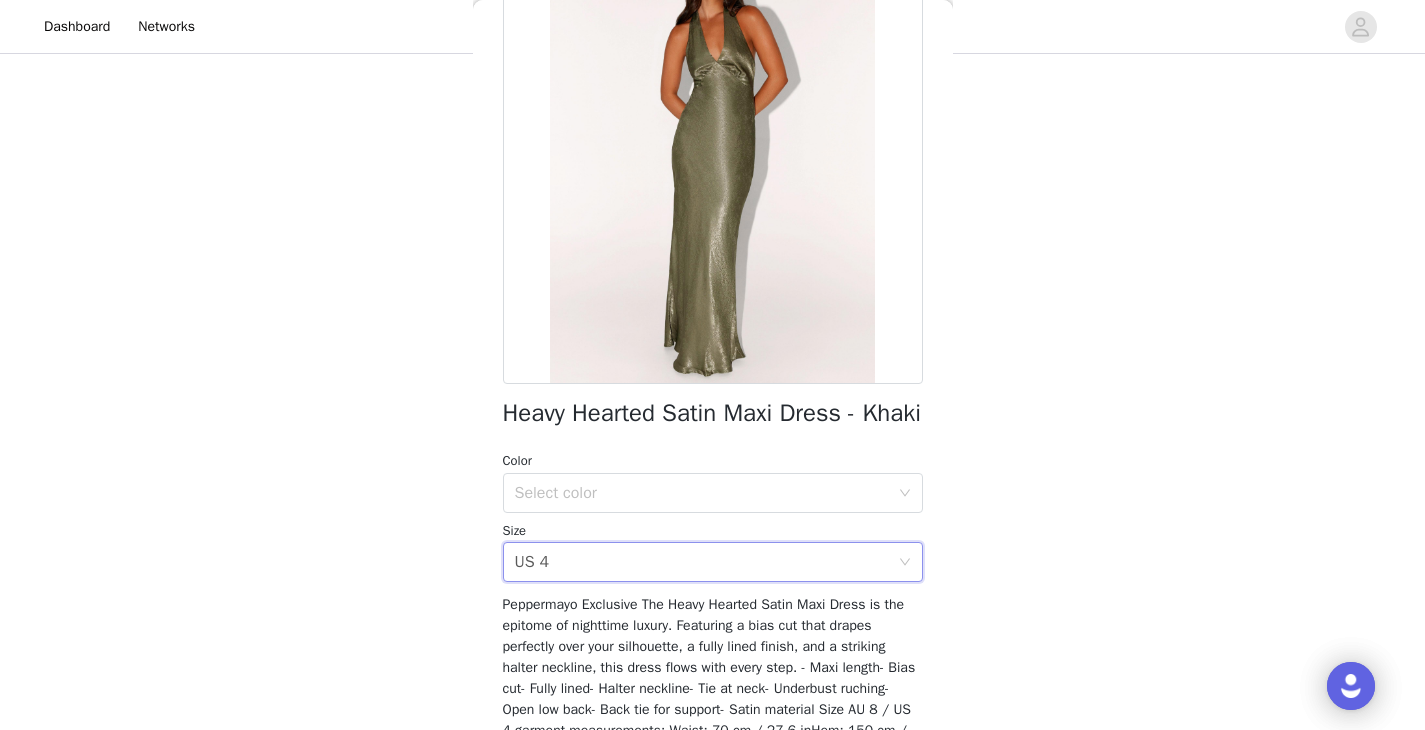 scroll, scrollTop: 351, scrollLeft: 0, axis: vertical 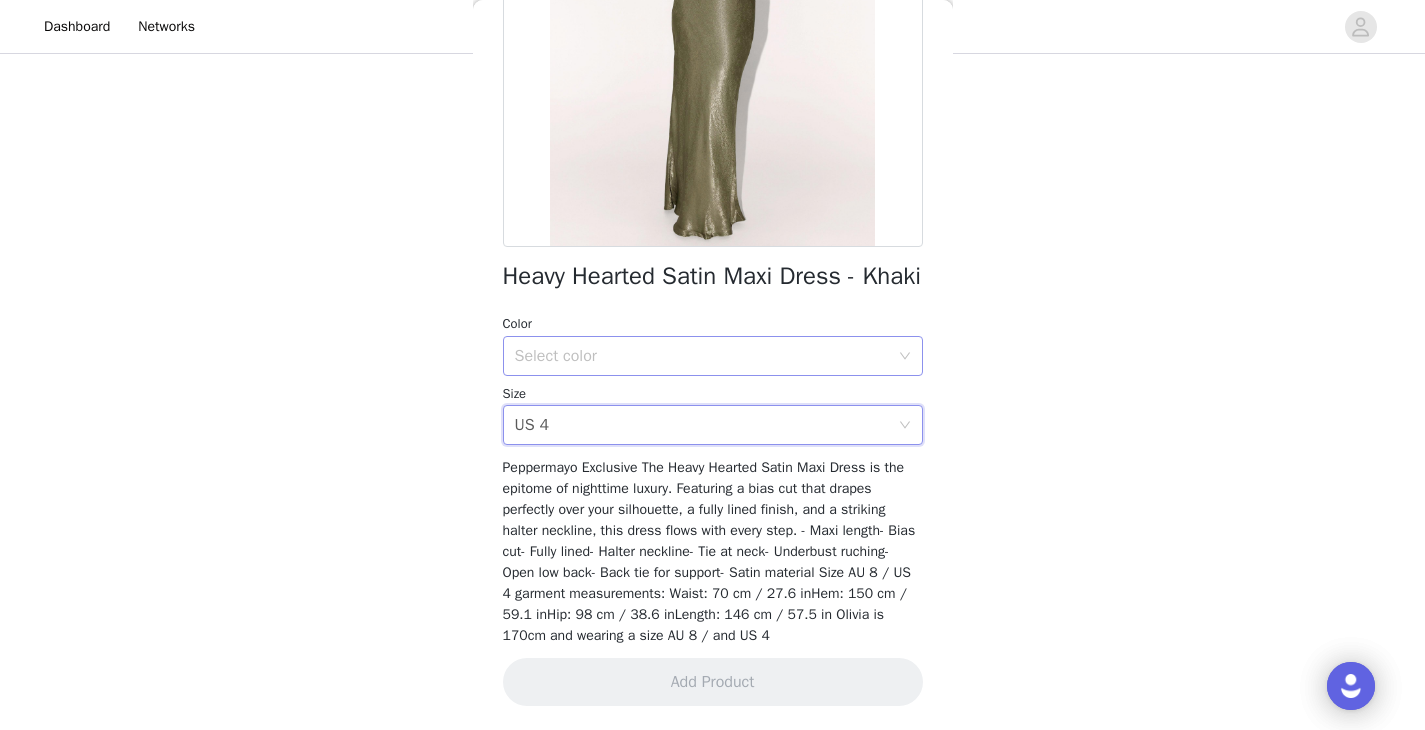 click on "Select color" at bounding box center (706, 356) 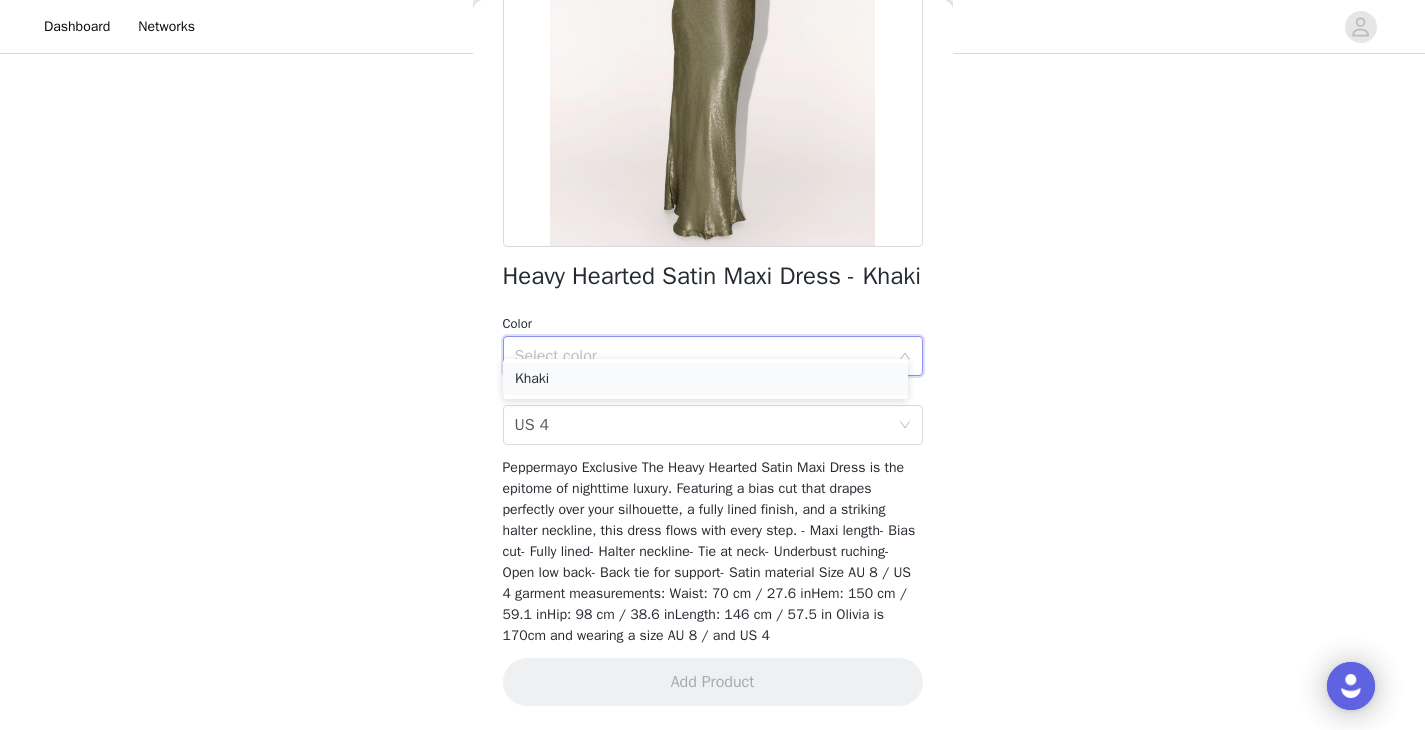 click on "Khaki" at bounding box center [705, 379] 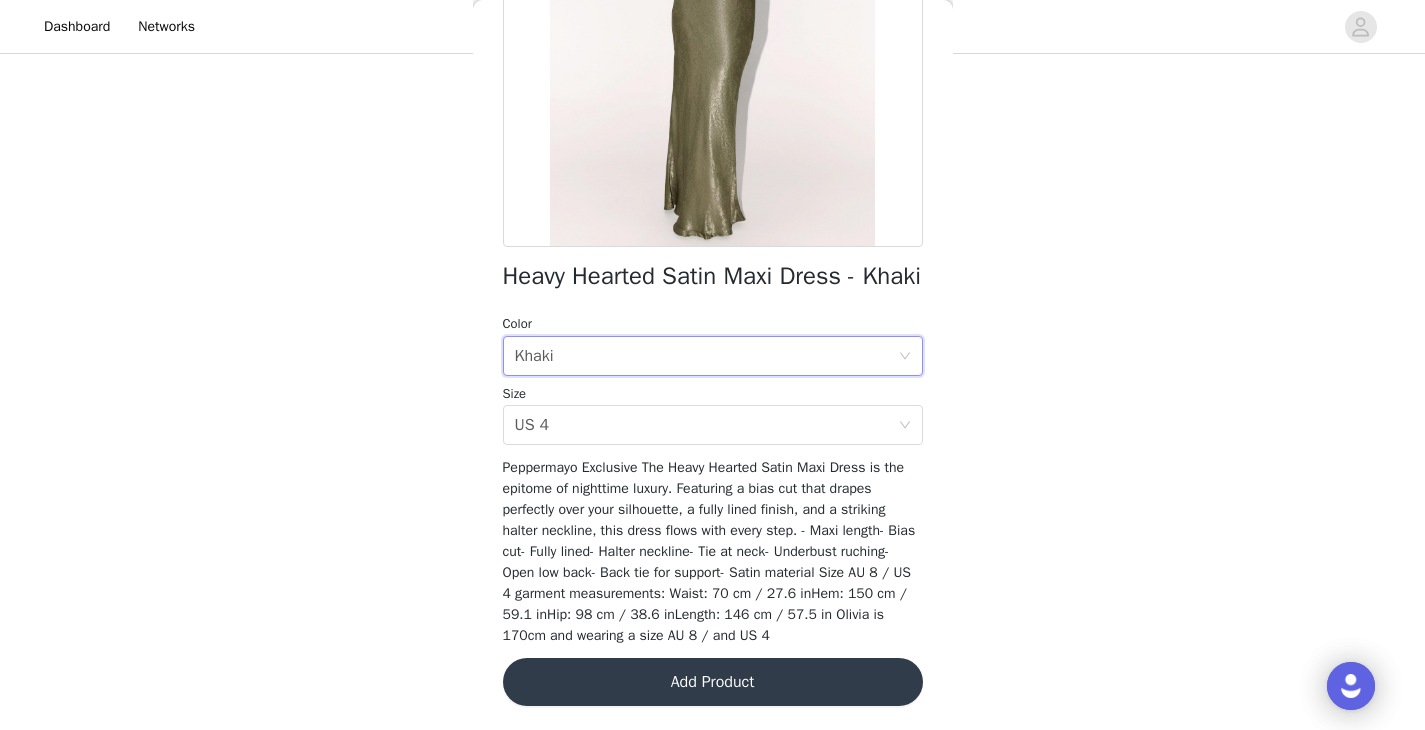 click on "Add Product" at bounding box center (713, 682) 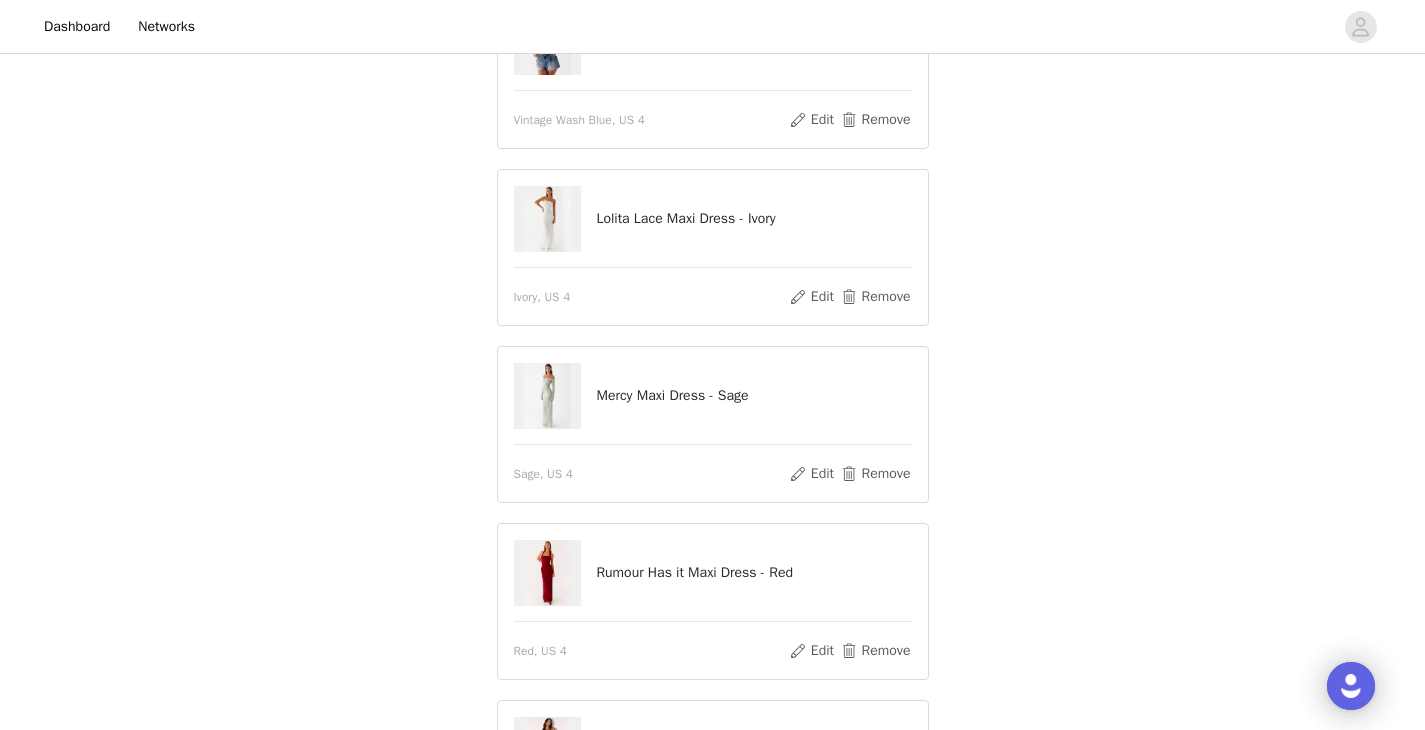 scroll, scrollTop: 721, scrollLeft: 0, axis: vertical 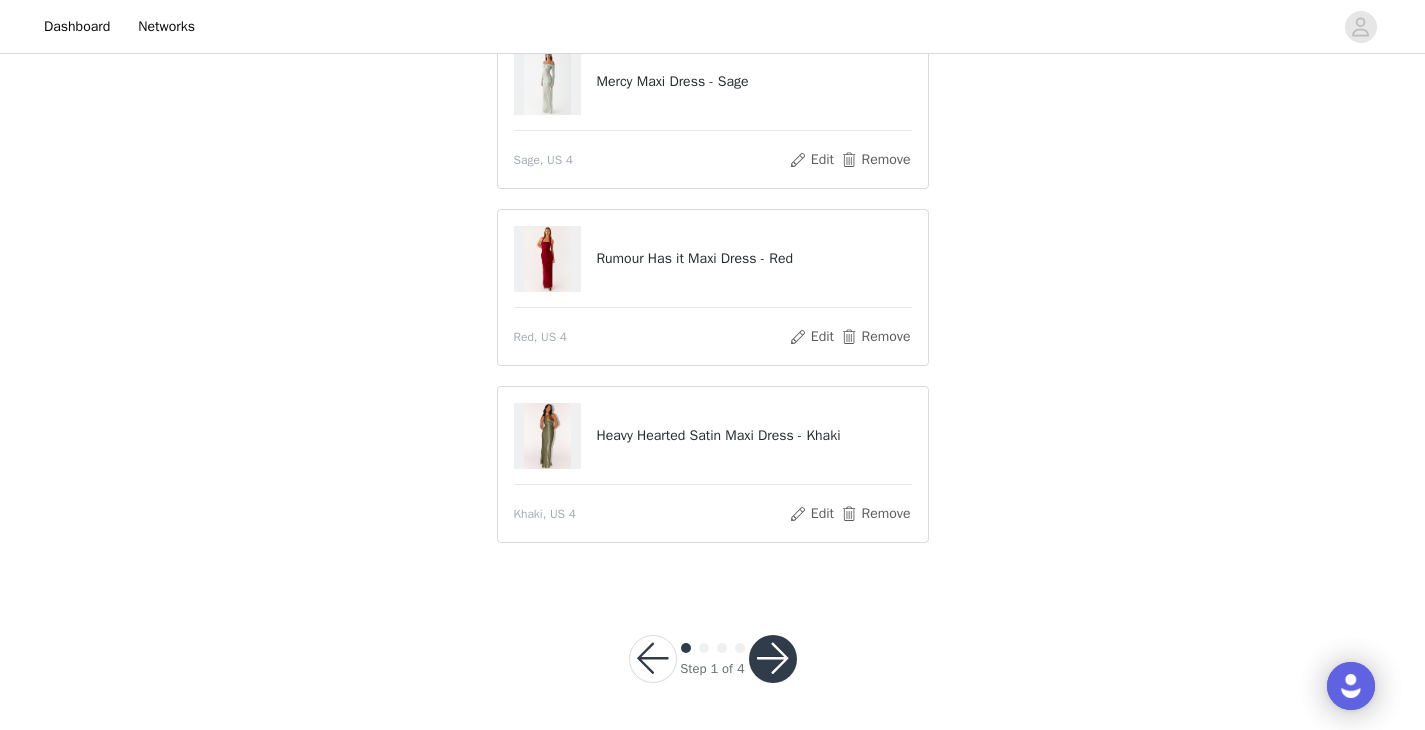 click at bounding box center (773, 659) 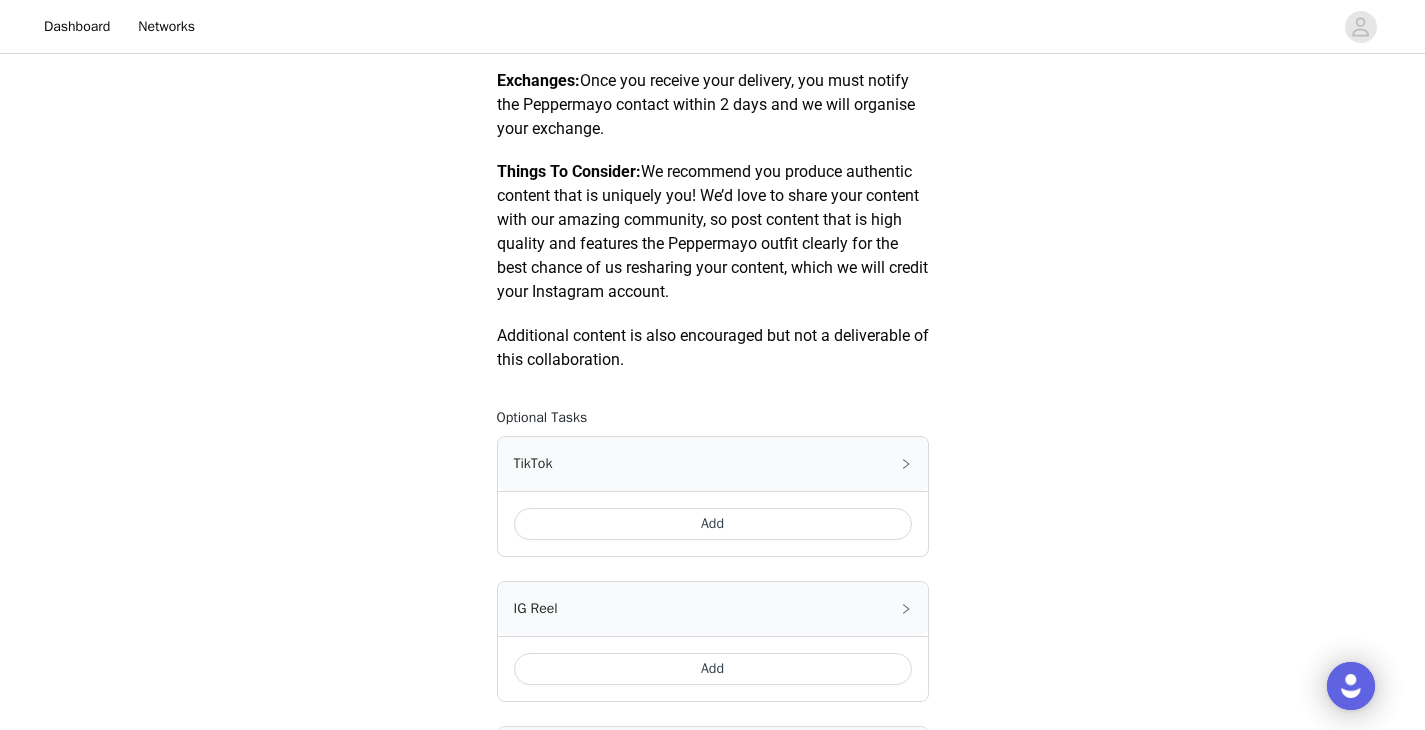 scroll, scrollTop: 1187, scrollLeft: 0, axis: vertical 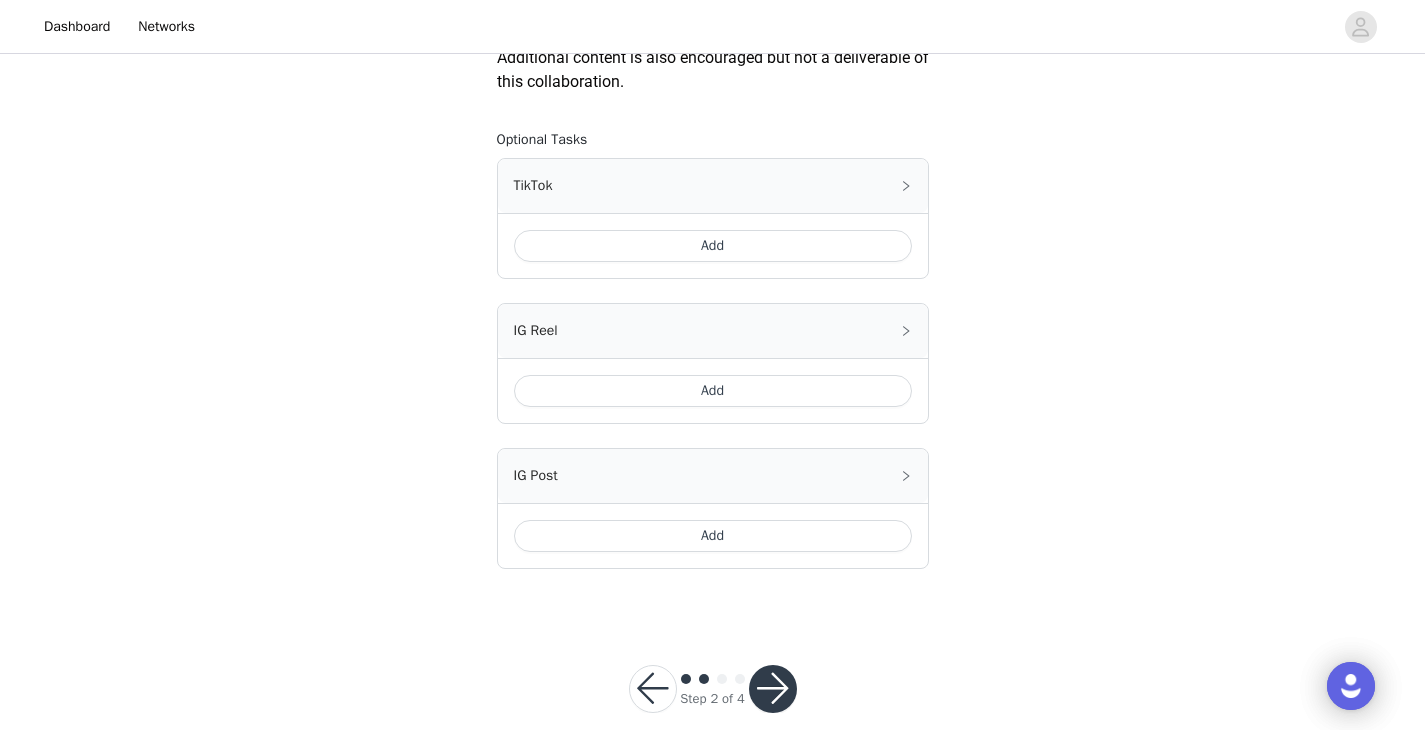 click on "Add" at bounding box center [713, 391] 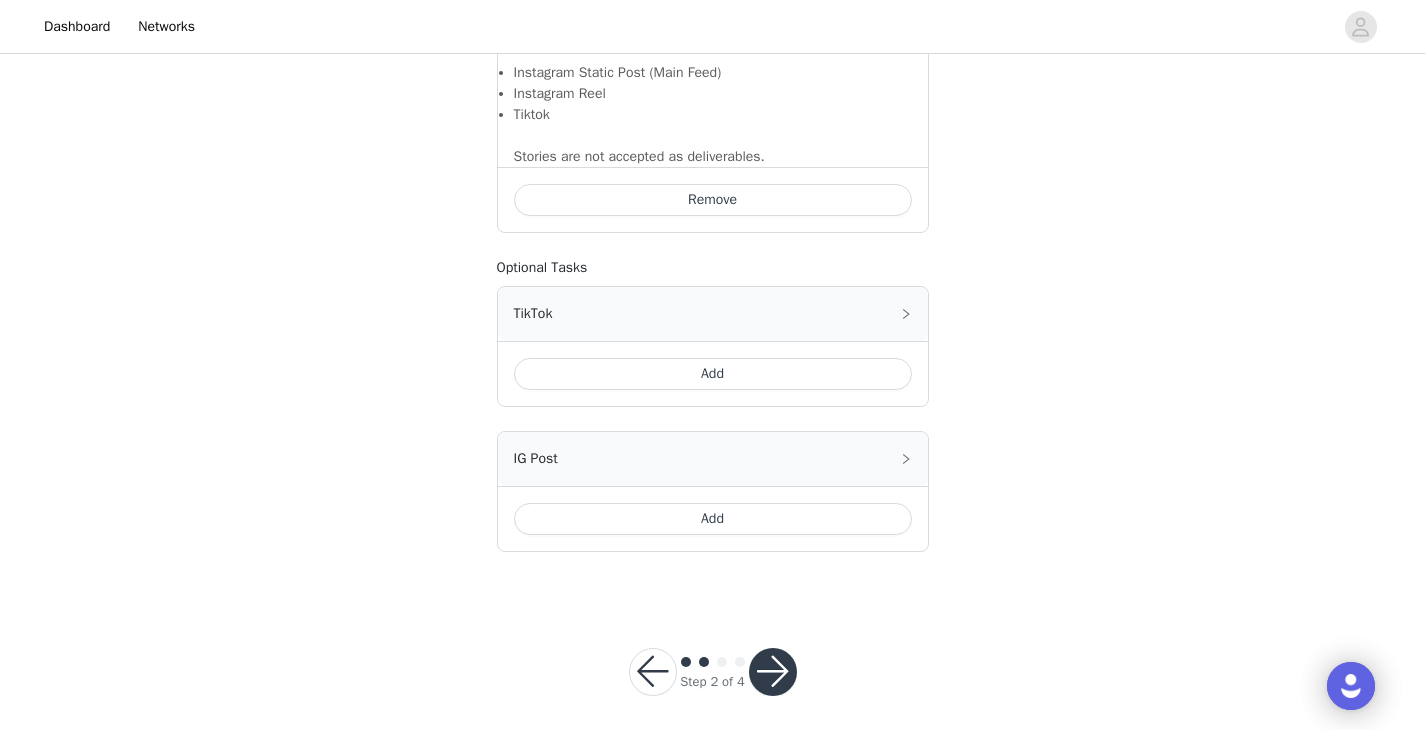 scroll, scrollTop: 1484, scrollLeft: 0, axis: vertical 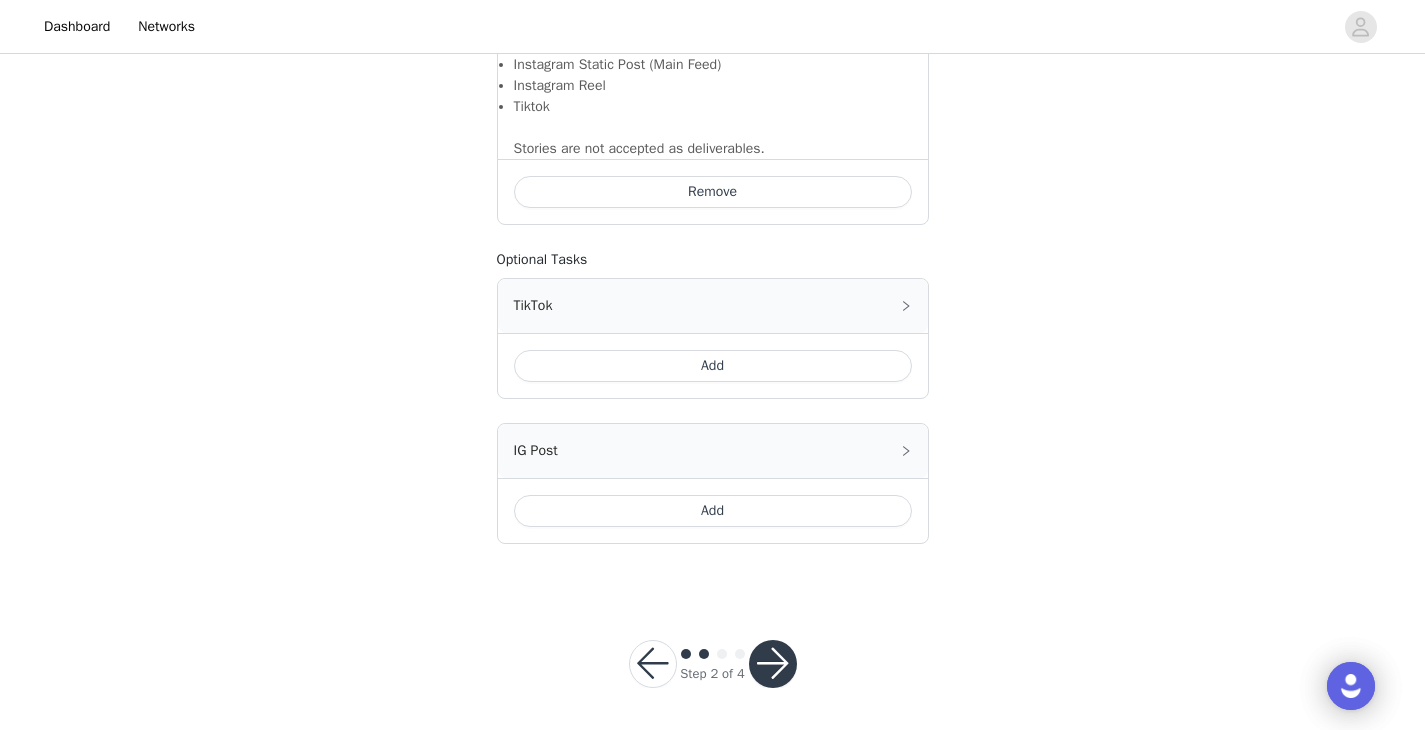 click at bounding box center [773, 664] 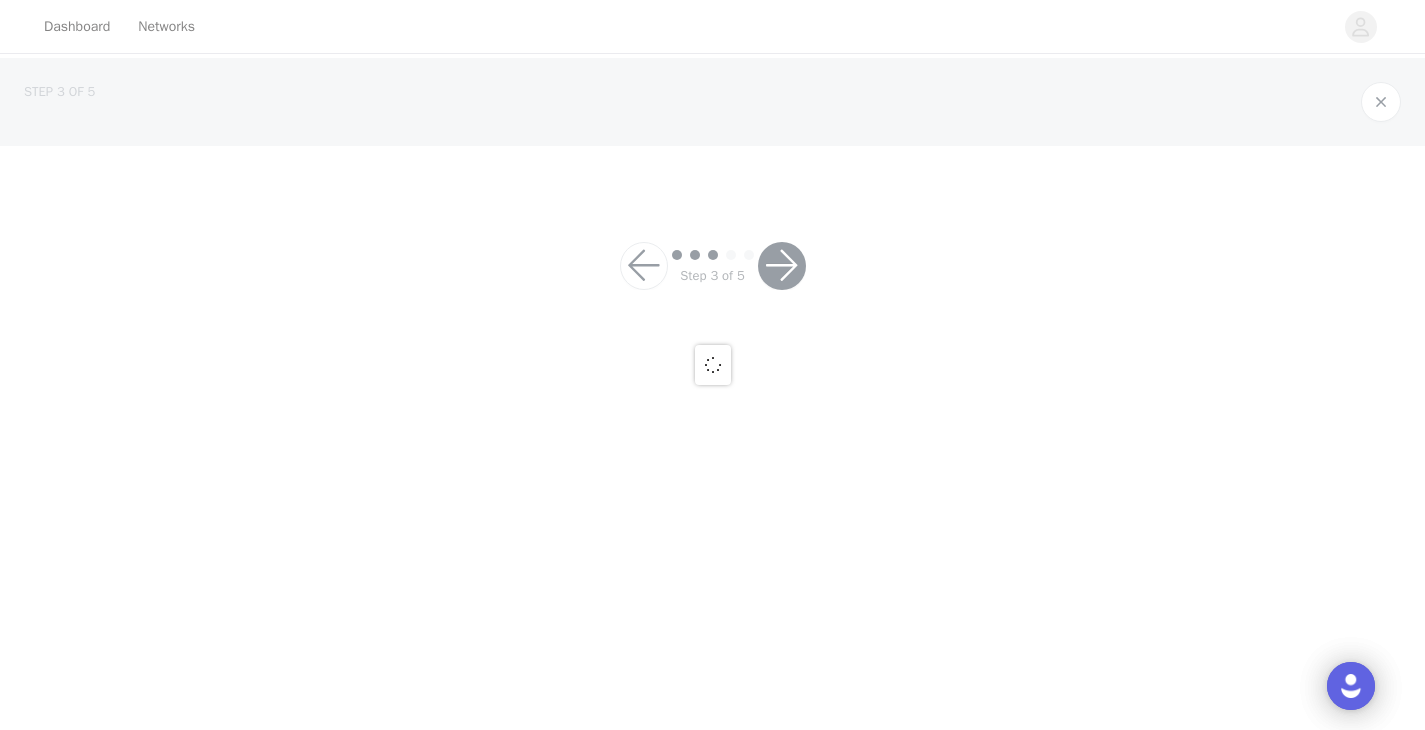 scroll, scrollTop: 0, scrollLeft: 0, axis: both 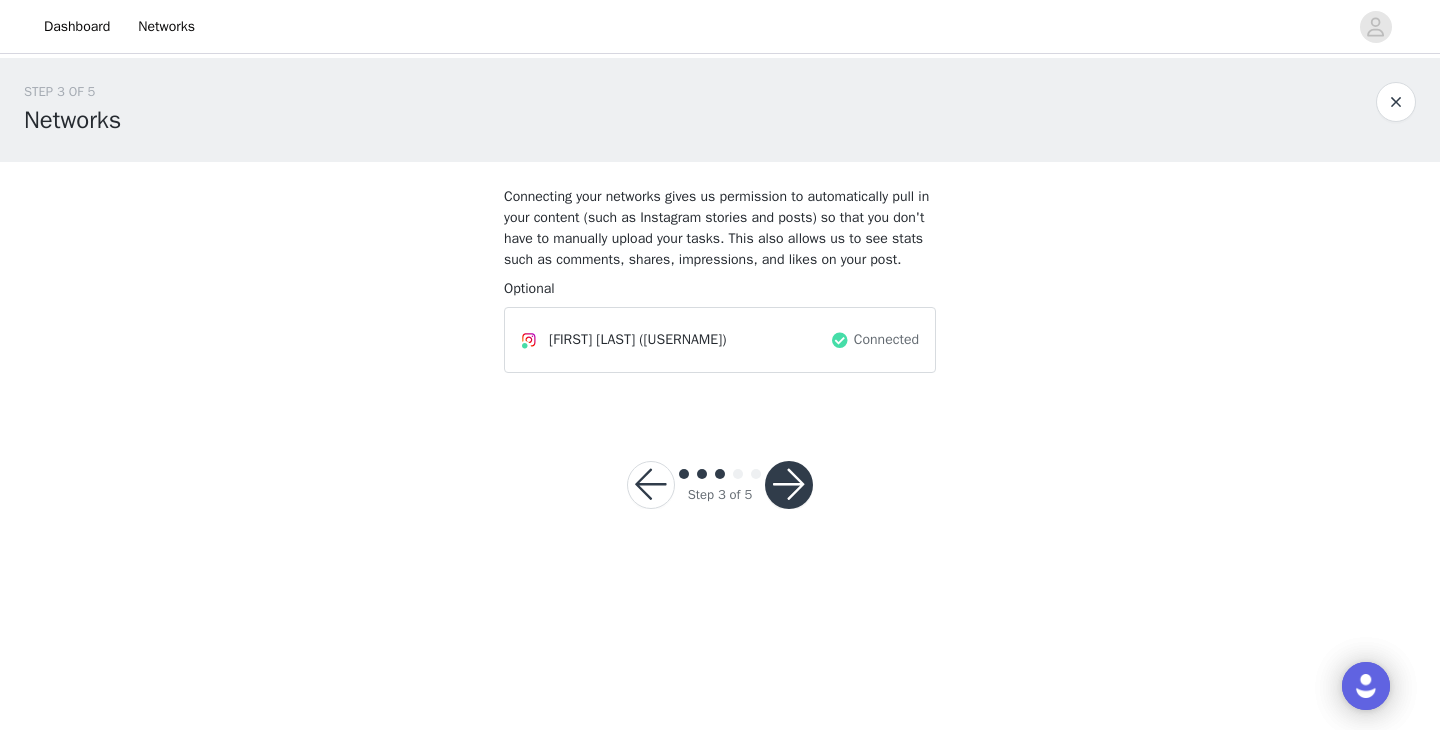 click at bounding box center (789, 485) 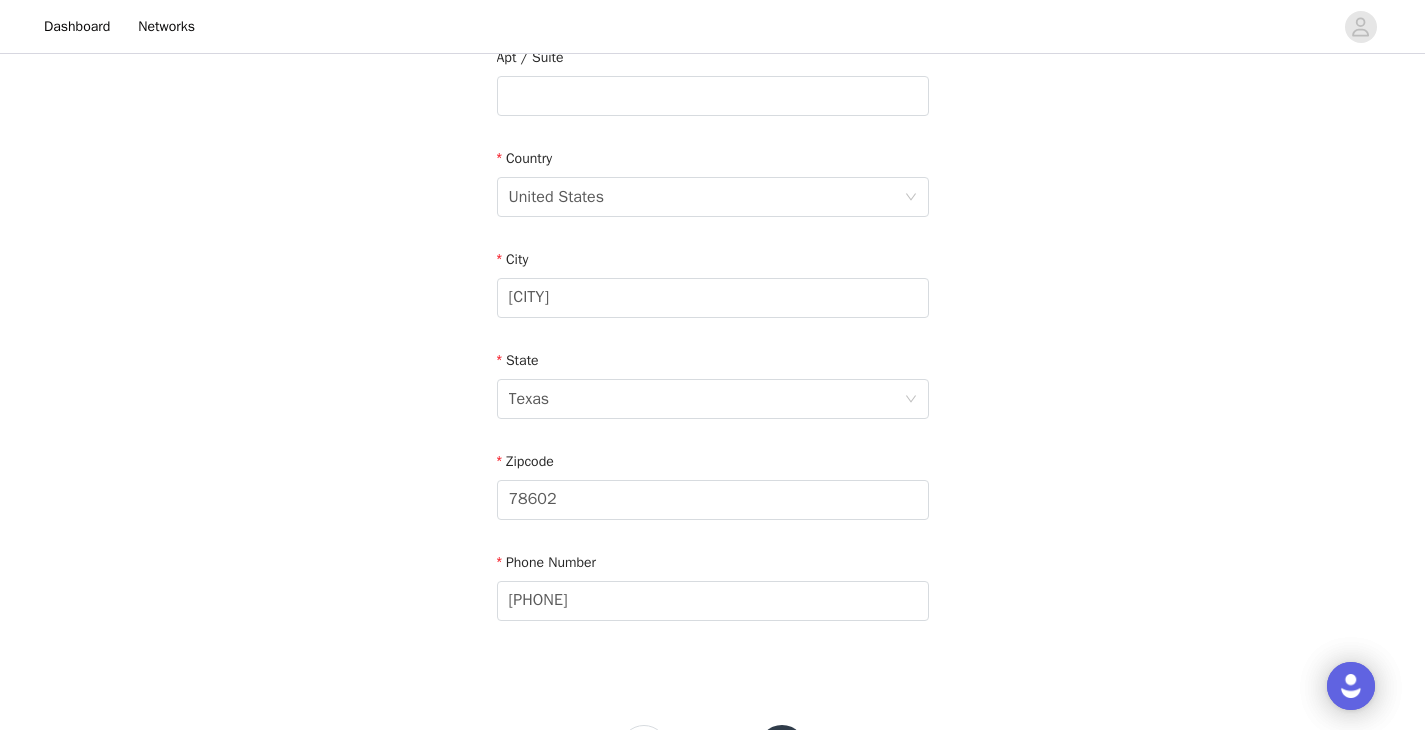 scroll, scrollTop: 633, scrollLeft: 0, axis: vertical 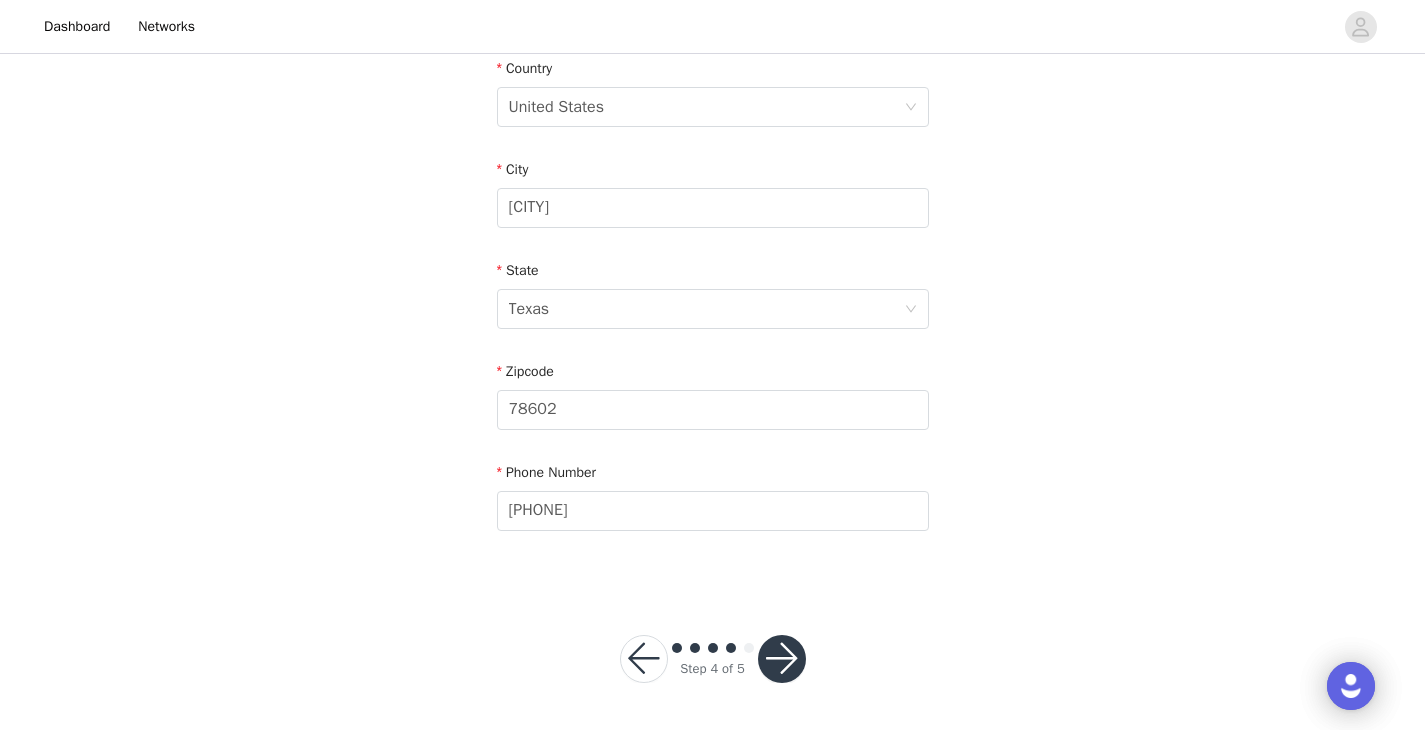 click at bounding box center [782, 659] 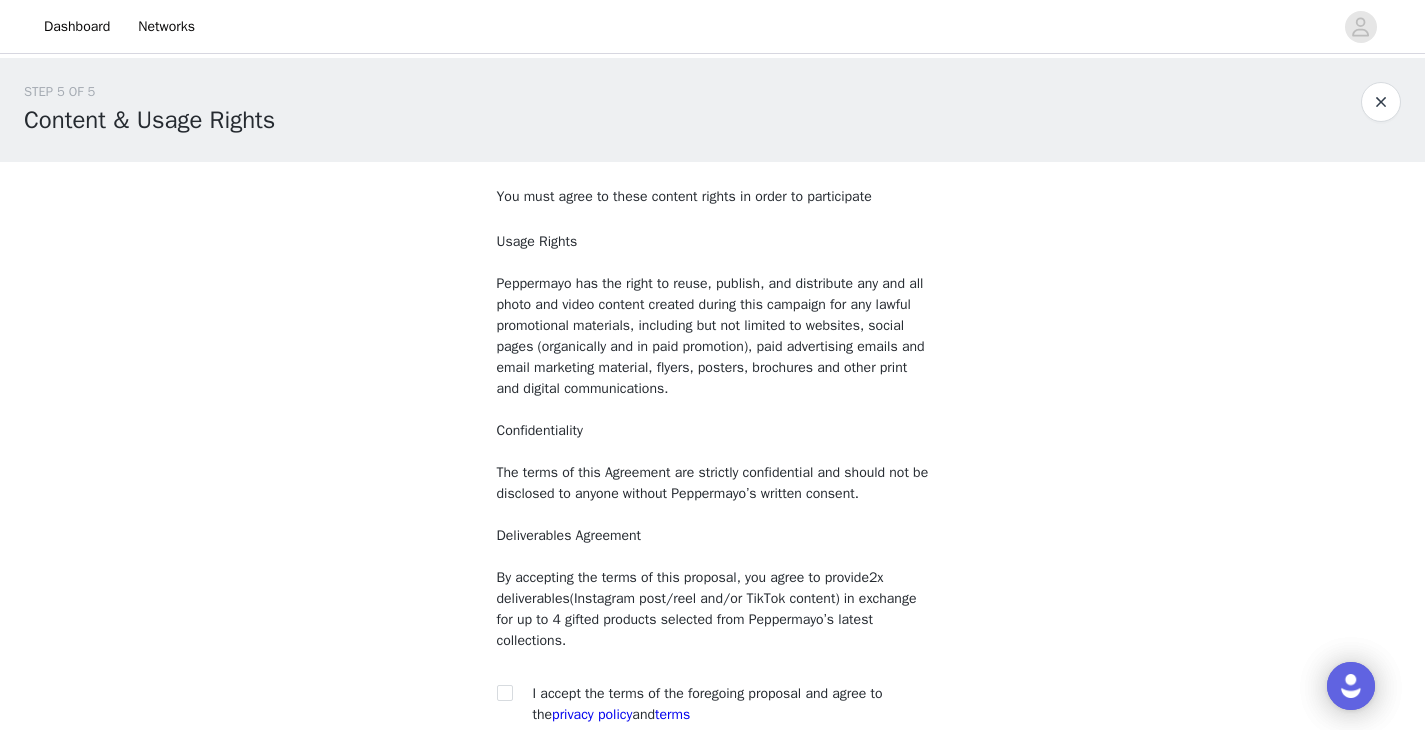 scroll, scrollTop: 194, scrollLeft: 0, axis: vertical 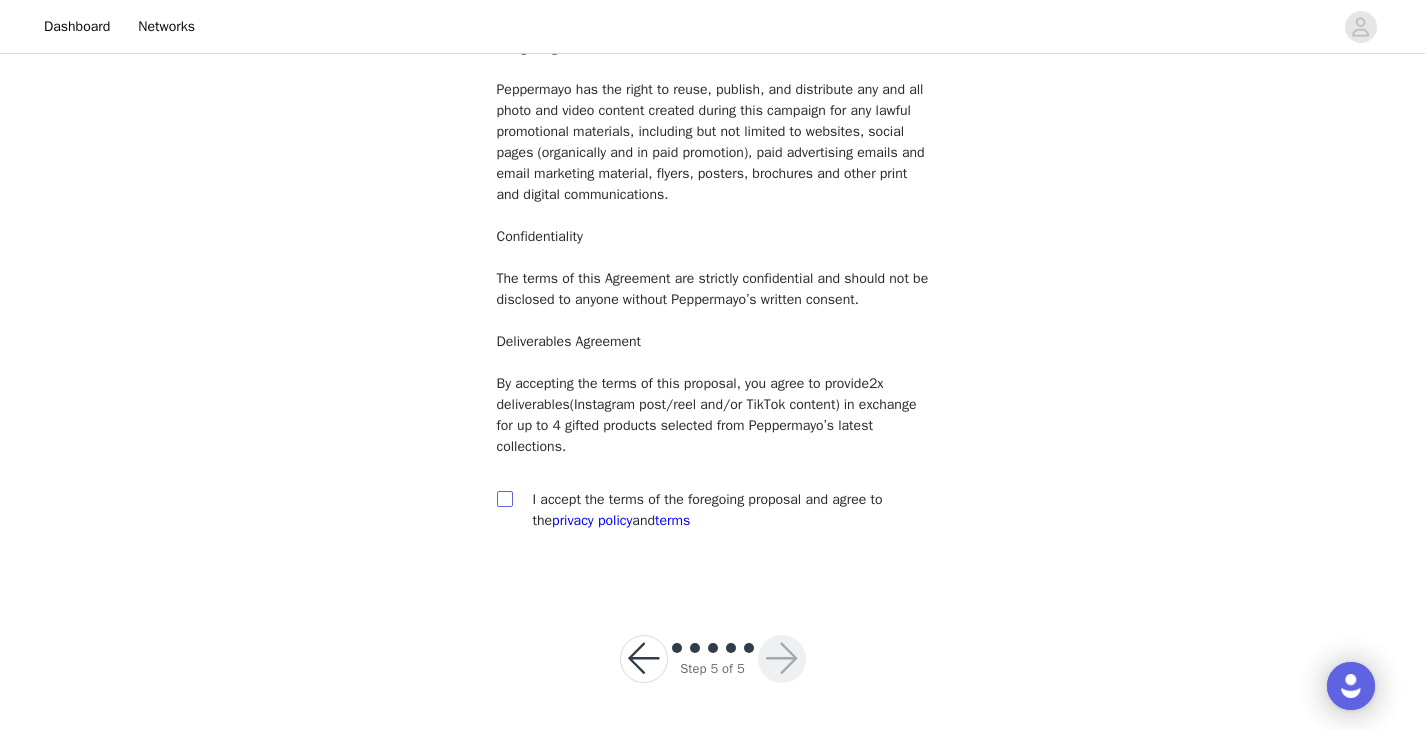 click at bounding box center (504, 498) 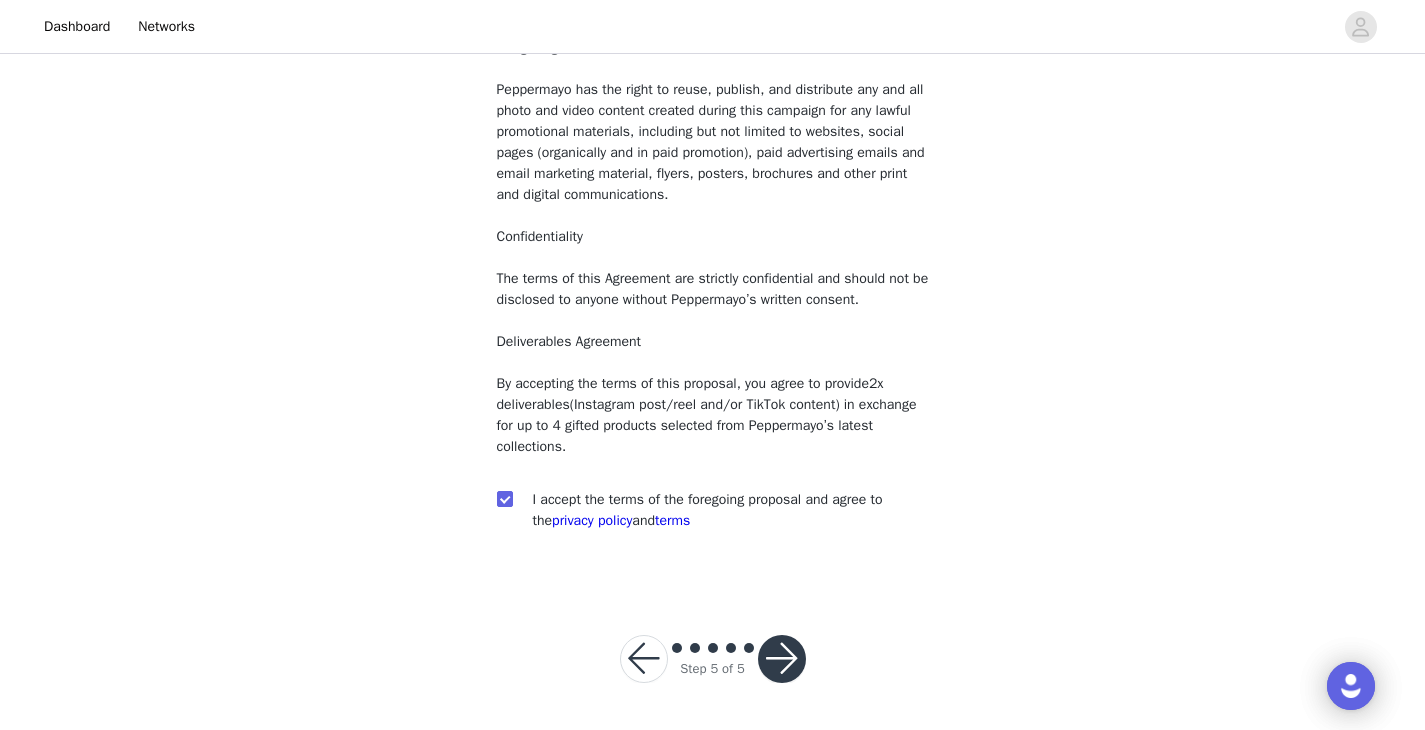 click at bounding box center [782, 659] 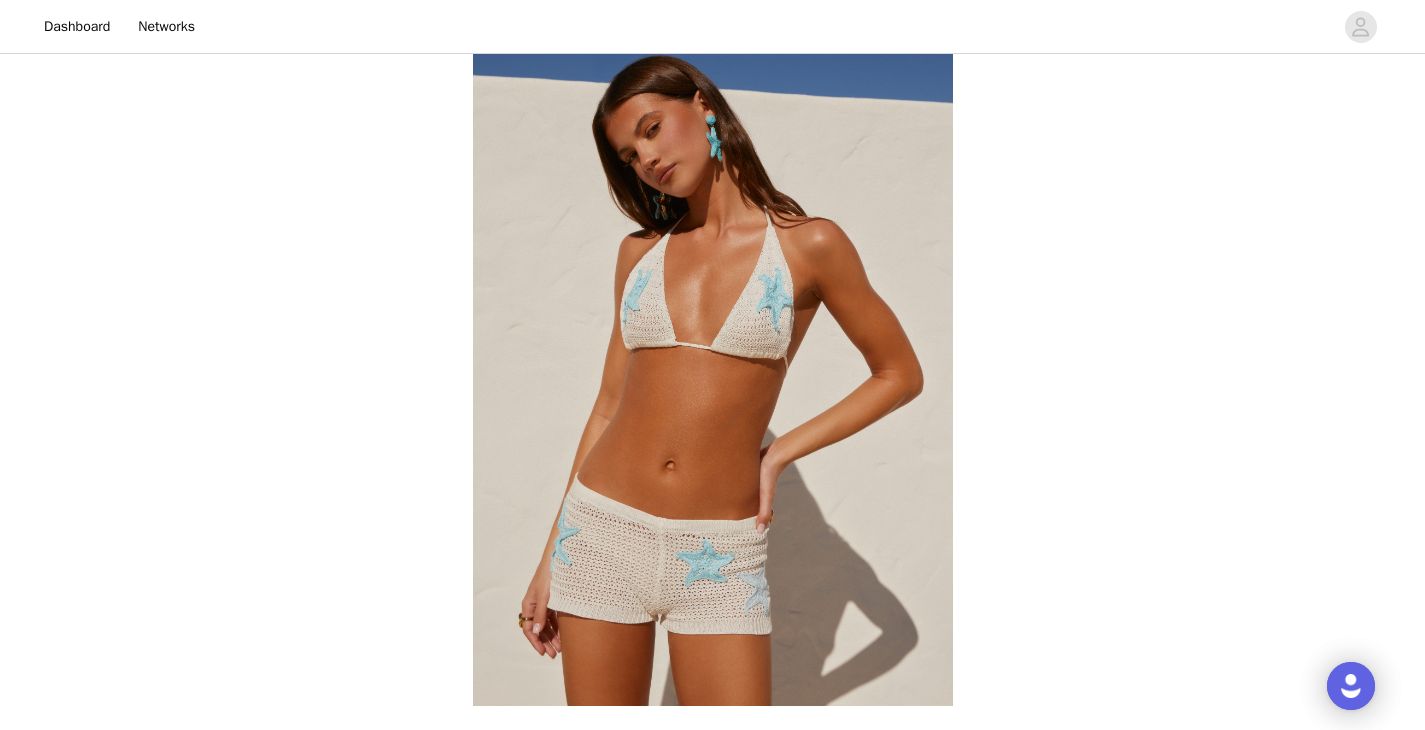 scroll, scrollTop: 194, scrollLeft: 0, axis: vertical 